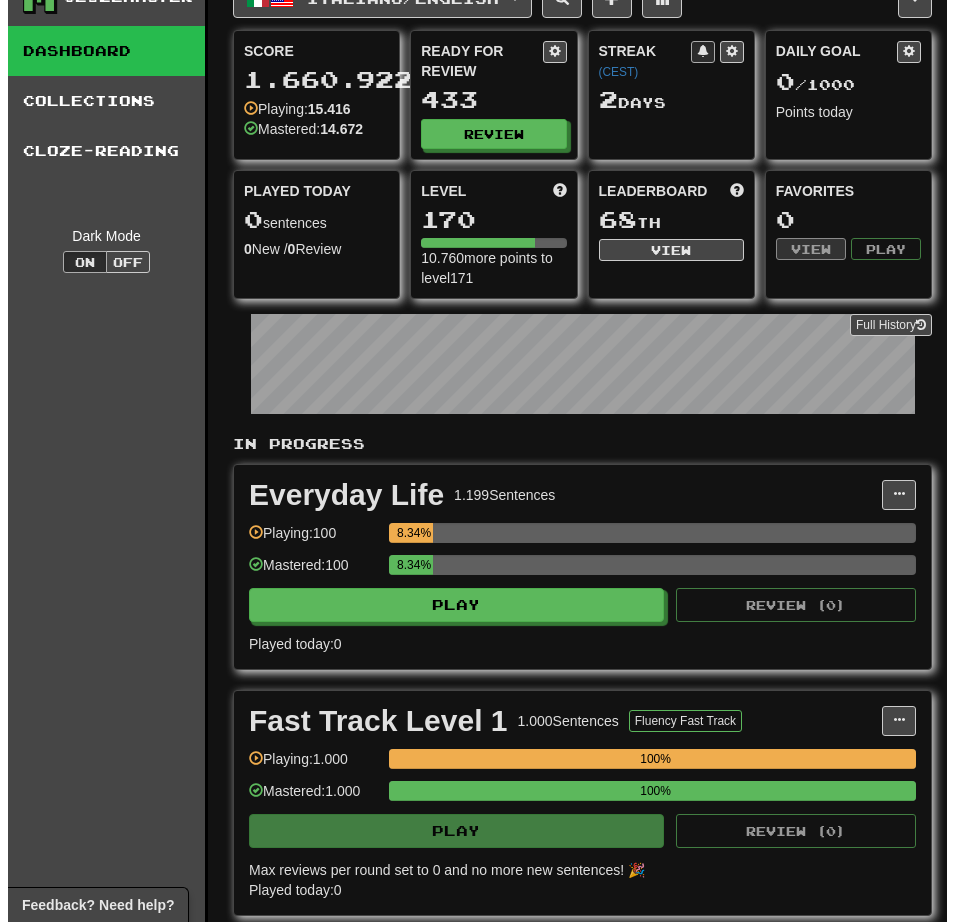scroll, scrollTop: 0, scrollLeft: 0, axis: both 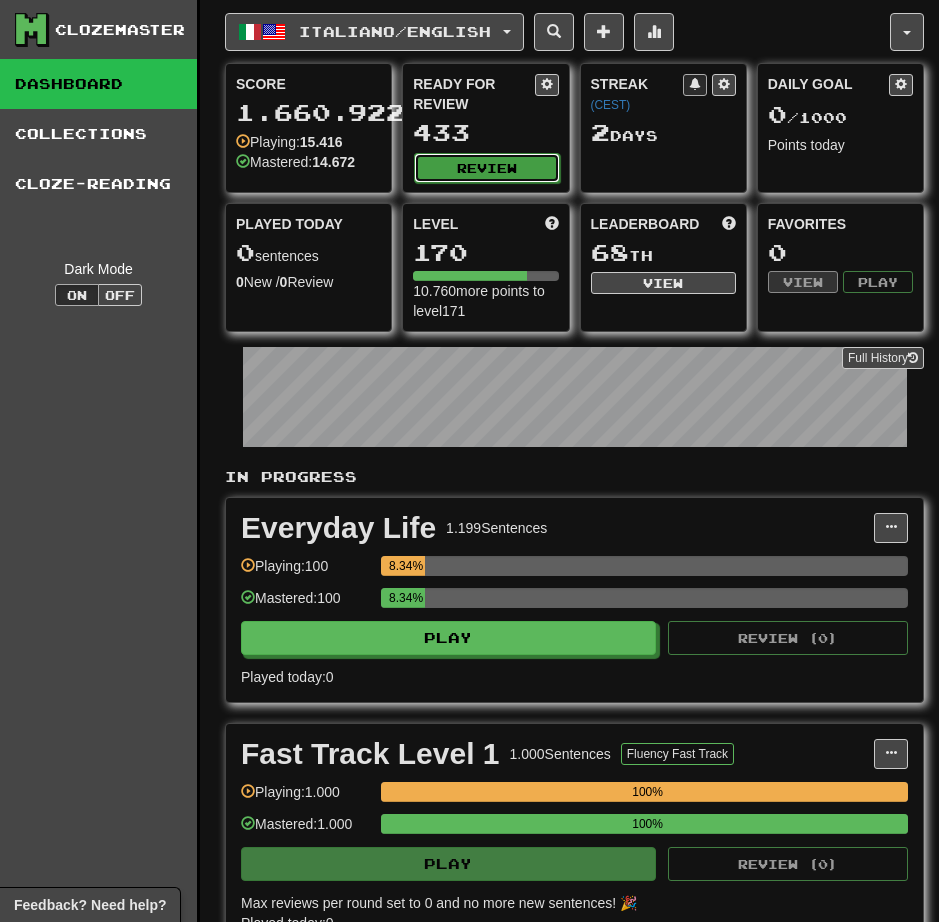 click on "Review" at bounding box center (486, 168) 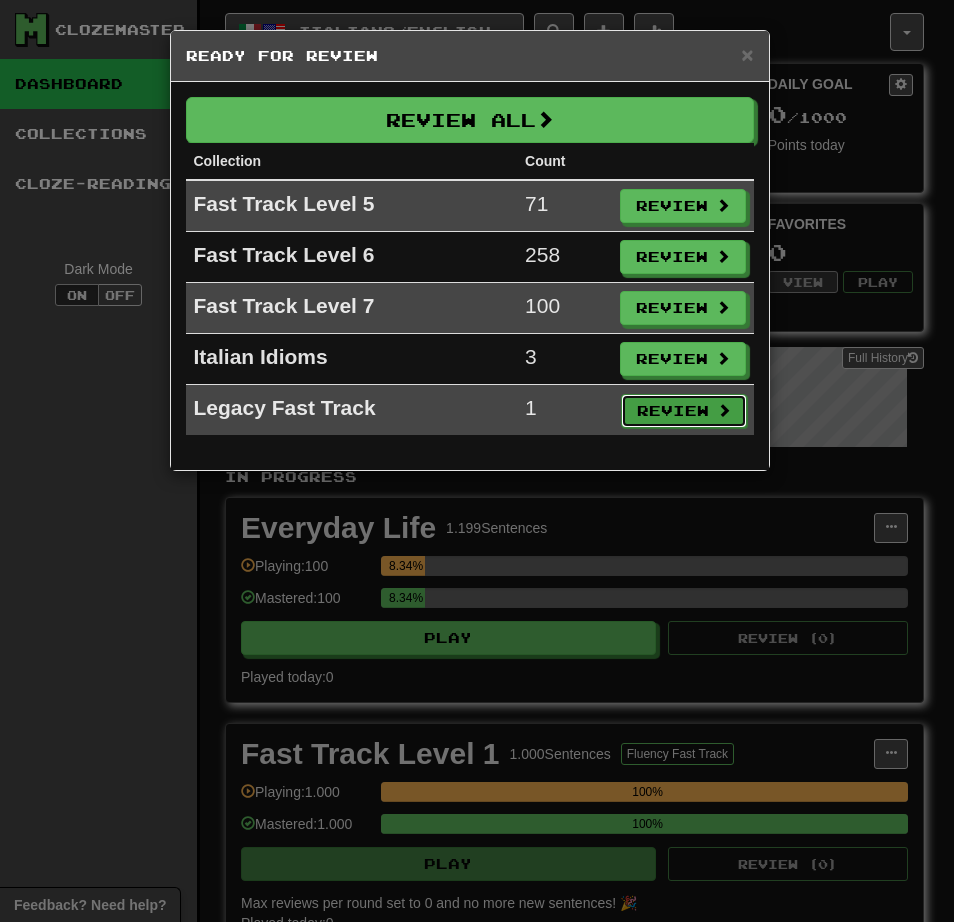 click on "Review" at bounding box center (684, 411) 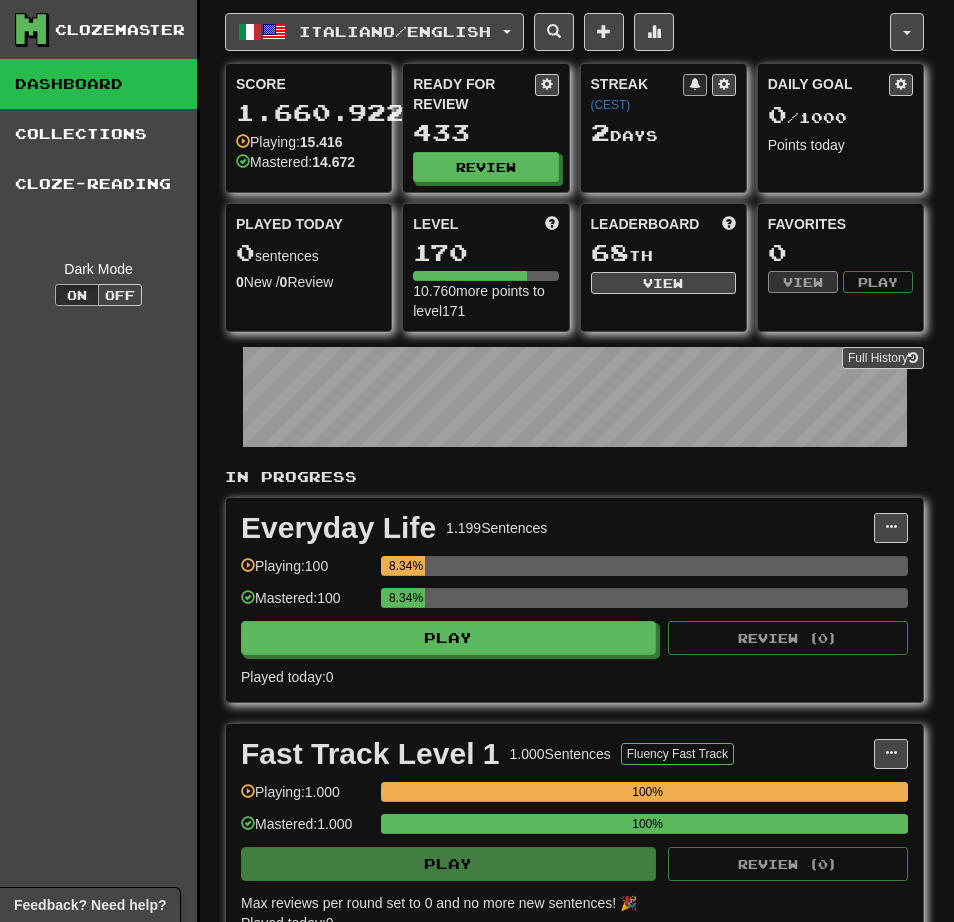 select on "**" 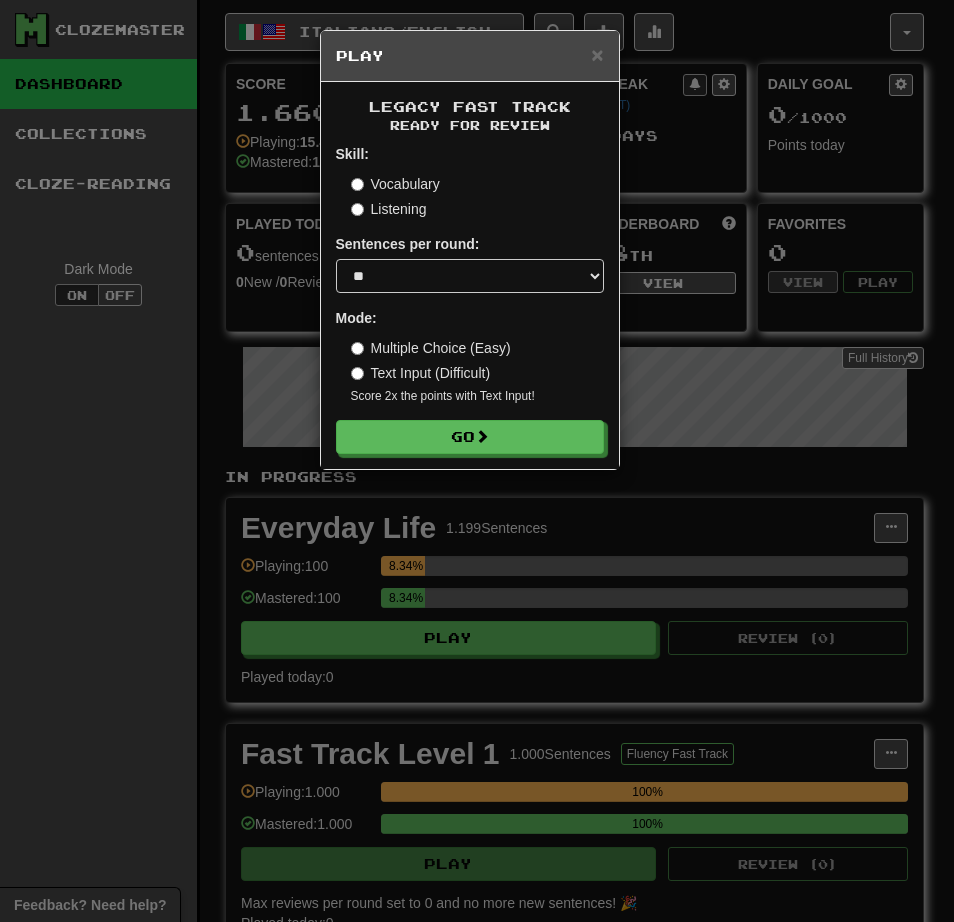 click on "× Play Legacy Fast Track Ready for Review Skill: Vocabulary Listening Sentences per round: * ** ** ** ** ** *** ******** Mode: Multiple Choice (Easy) Text Input (Difficult) Score 2x the points with Text Input ! Go" at bounding box center (477, 461) 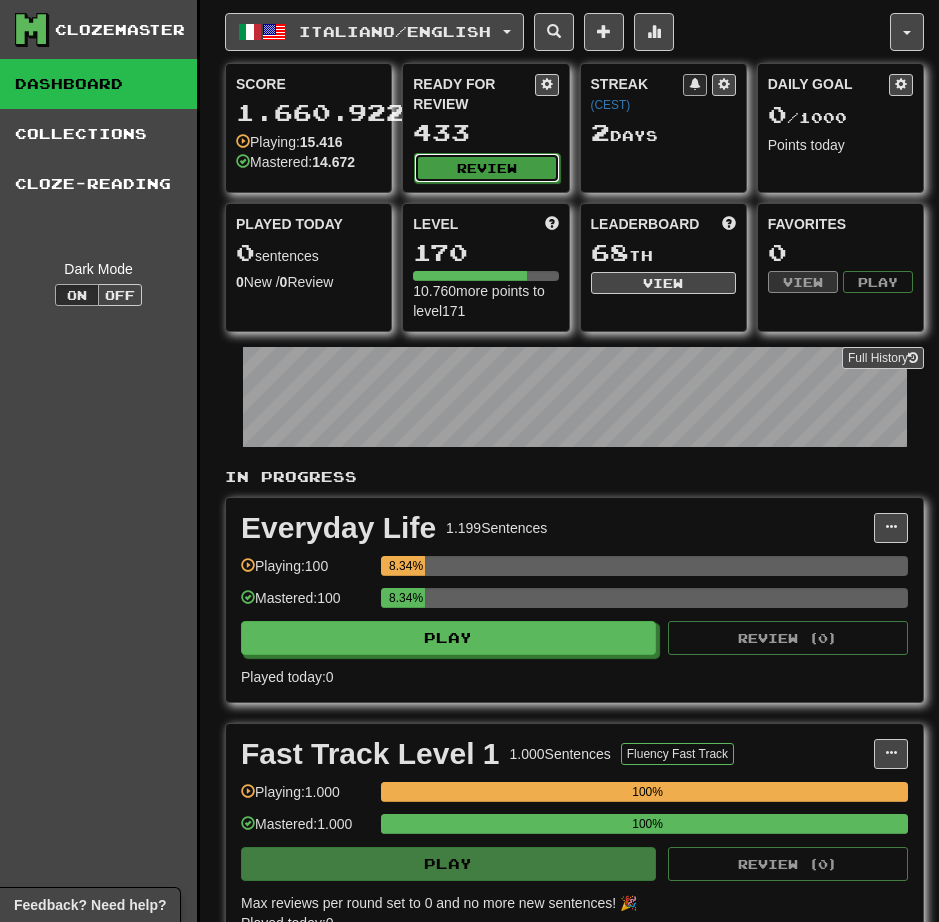 click on "Review" at bounding box center (486, 168) 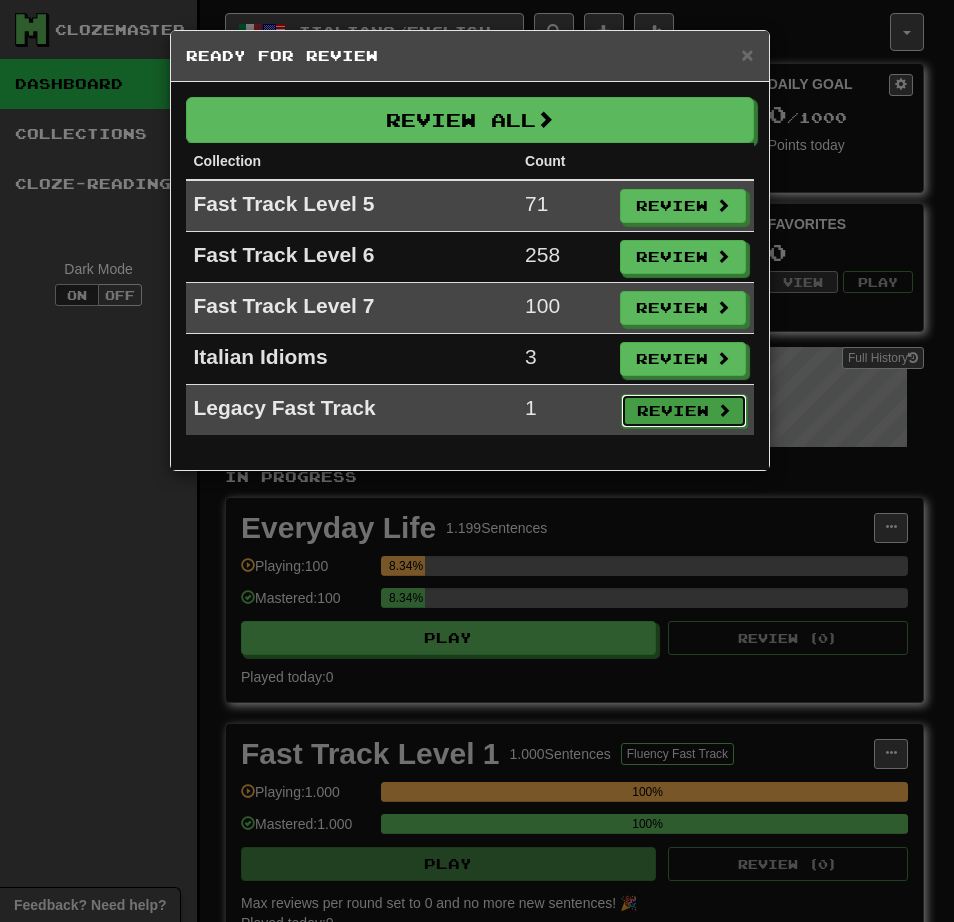 click at bounding box center (724, 410) 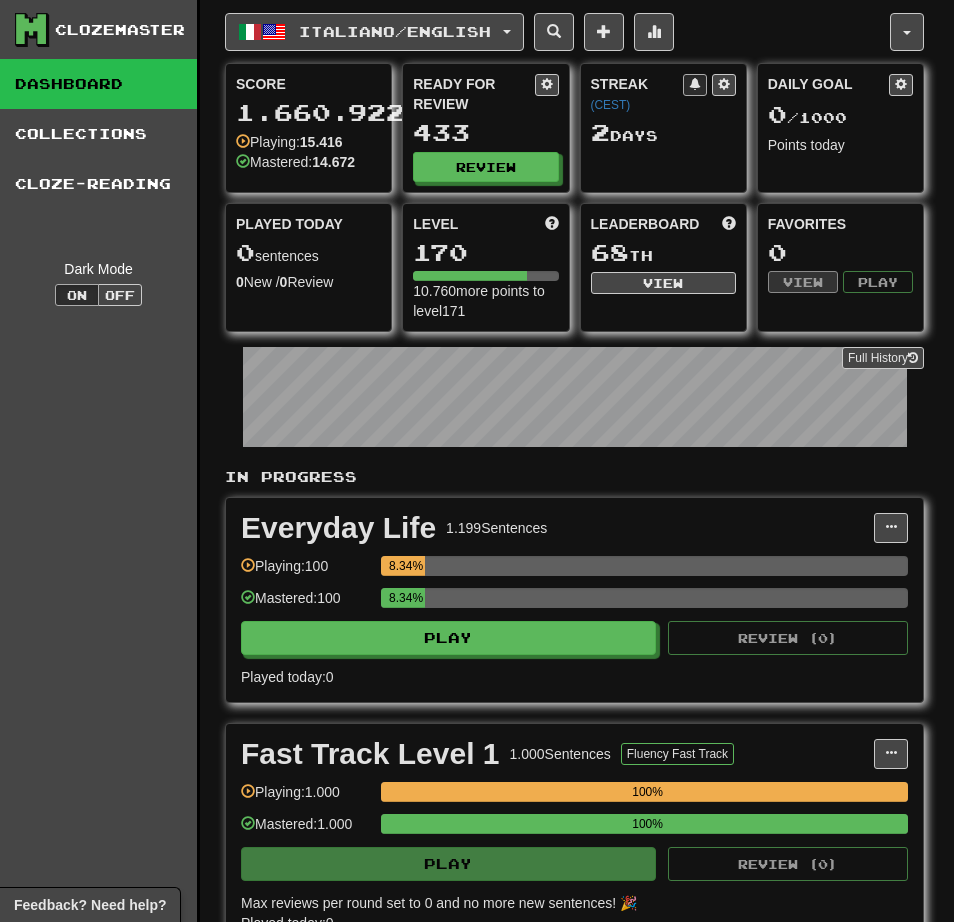 select on "**" 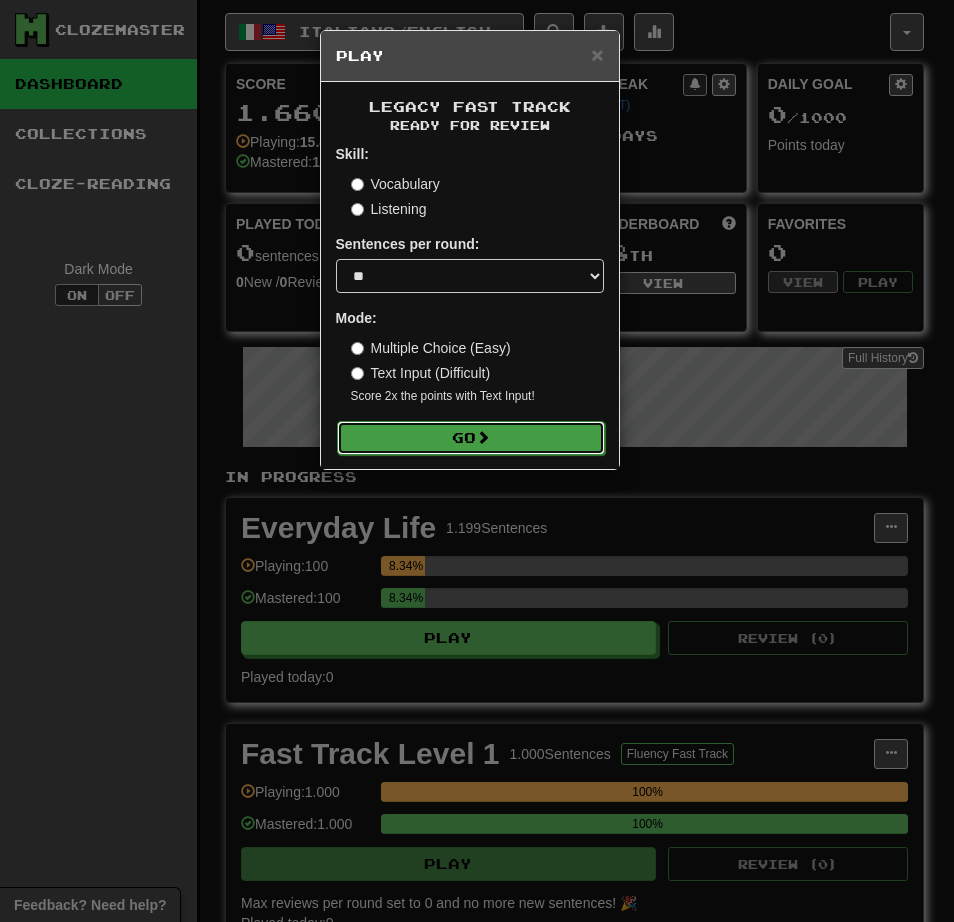 click on "Go" at bounding box center [471, 438] 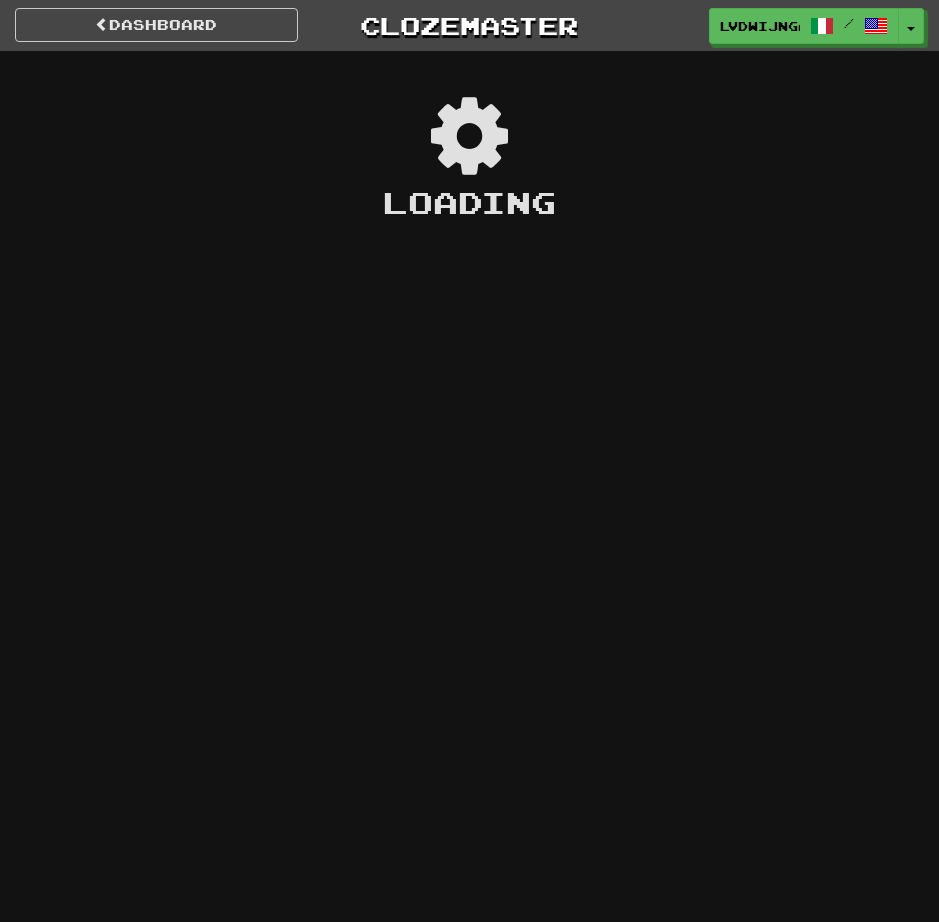 scroll, scrollTop: 0, scrollLeft: 0, axis: both 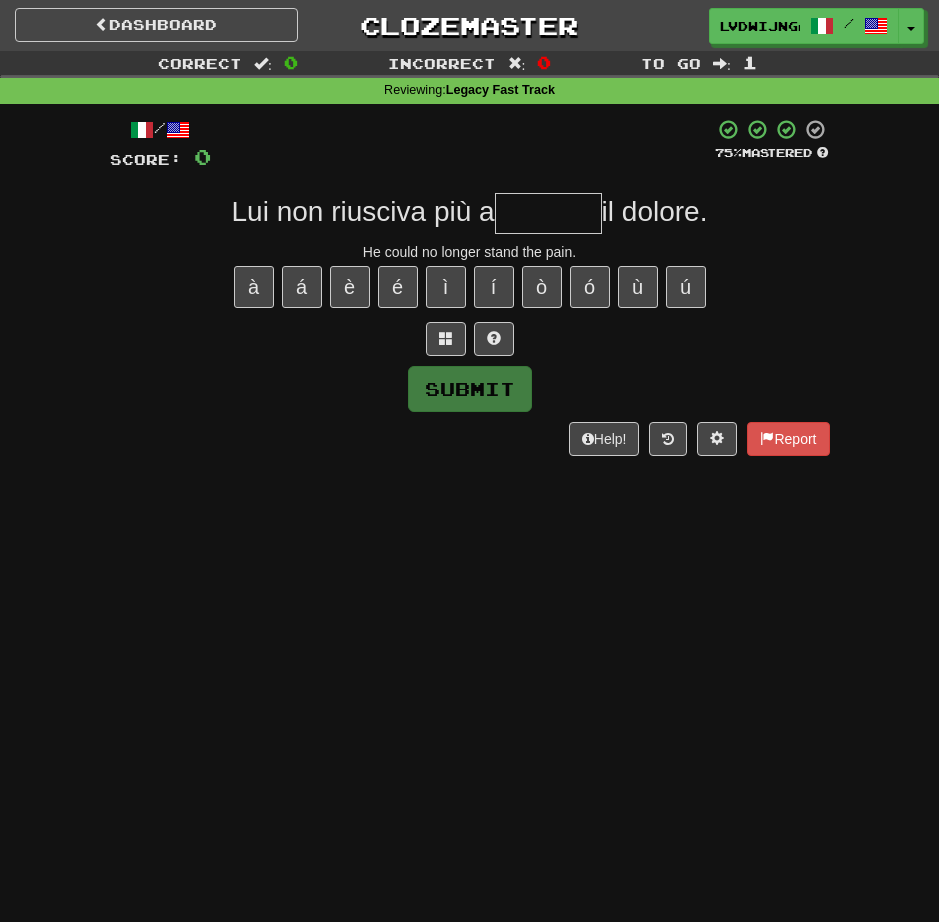 type on "*" 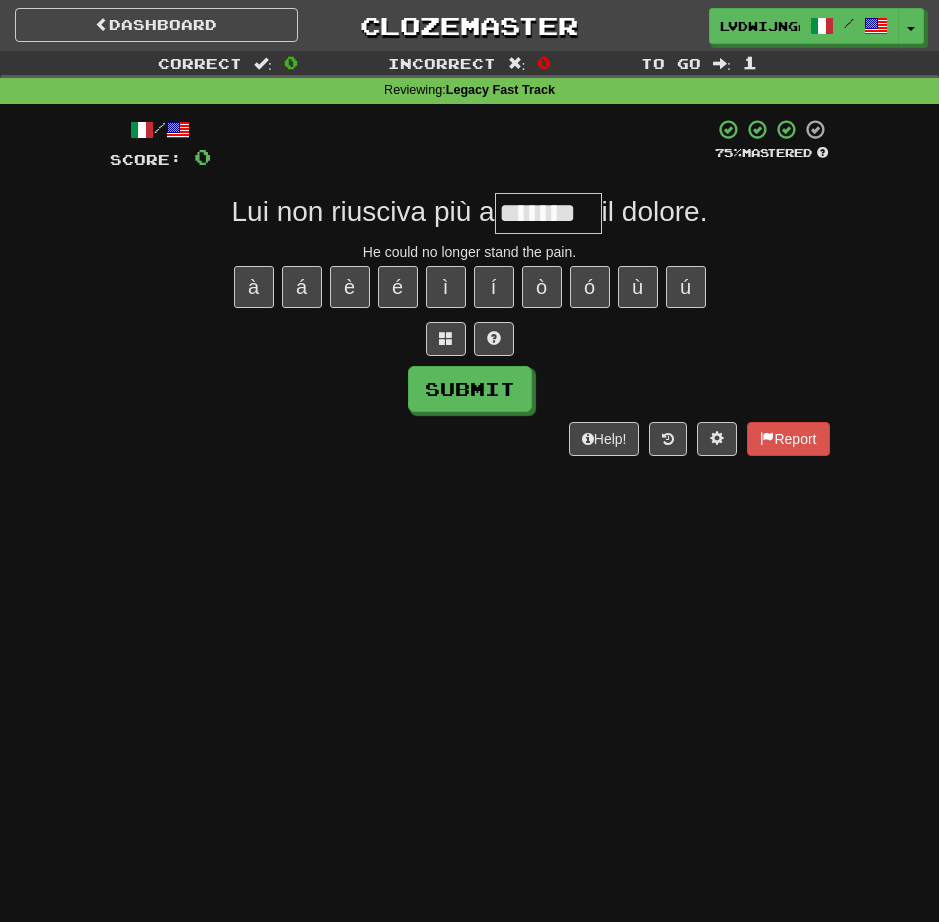 type on "*******" 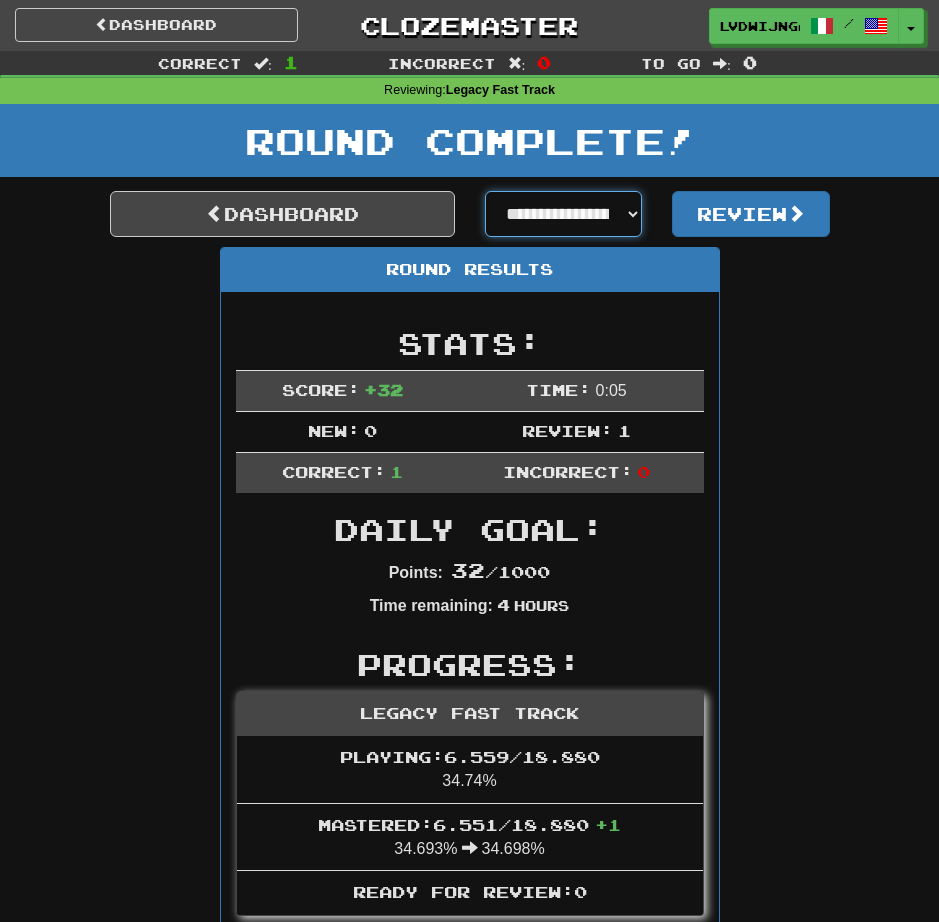 click on "**********" at bounding box center [564, 214] 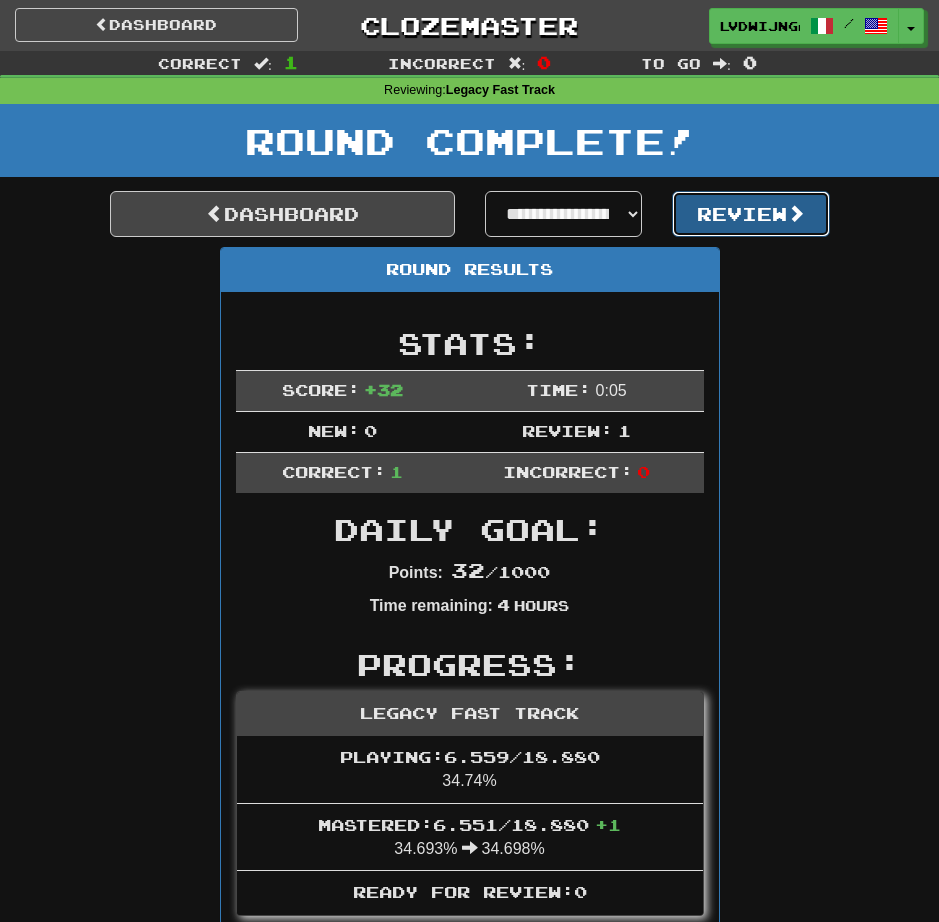click on "Review" at bounding box center [751, 214] 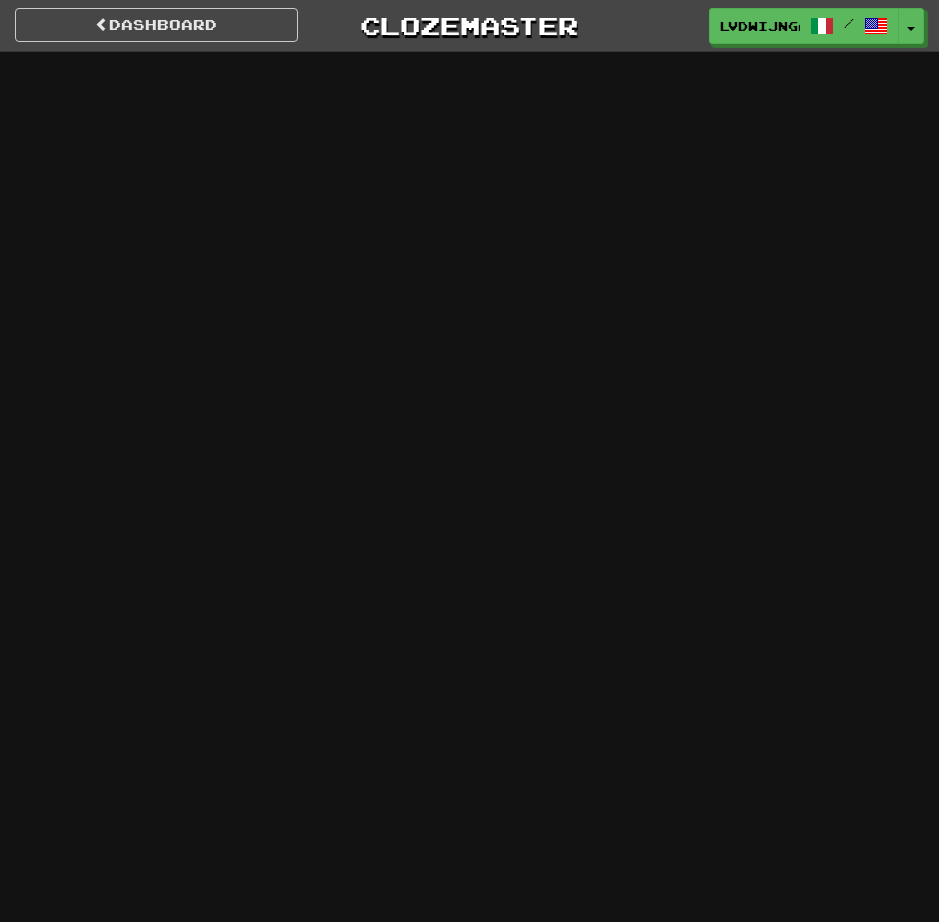 scroll, scrollTop: 0, scrollLeft: 0, axis: both 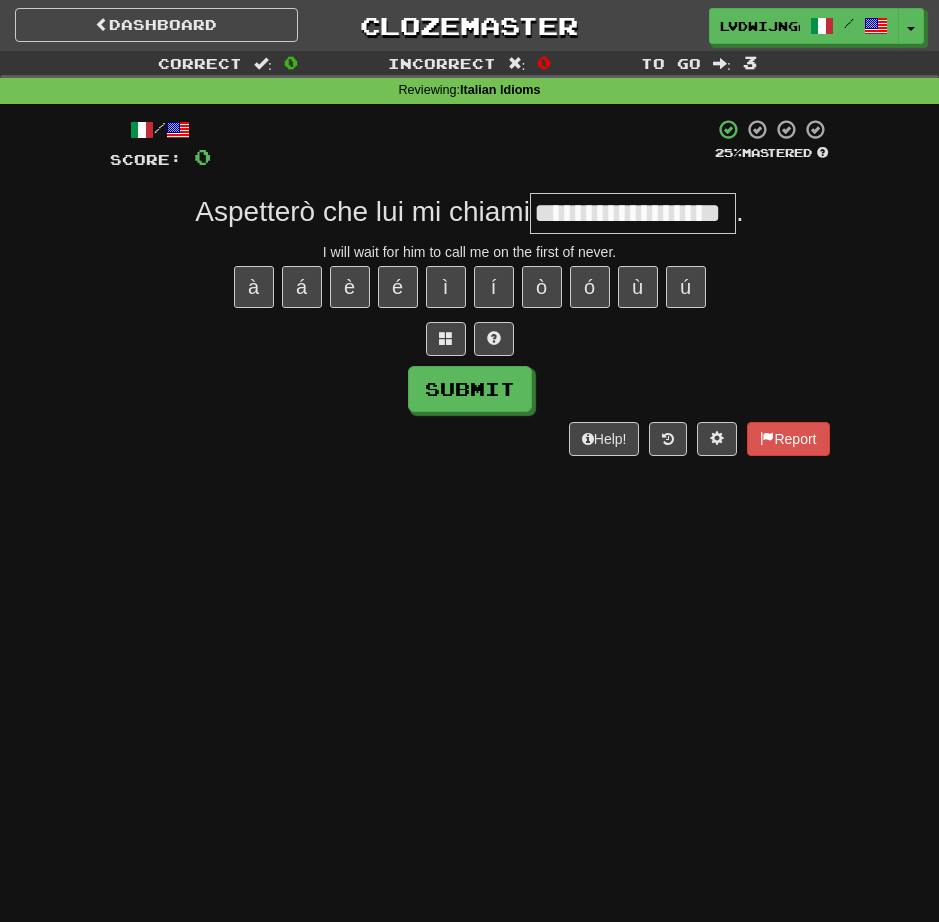 type on "**********" 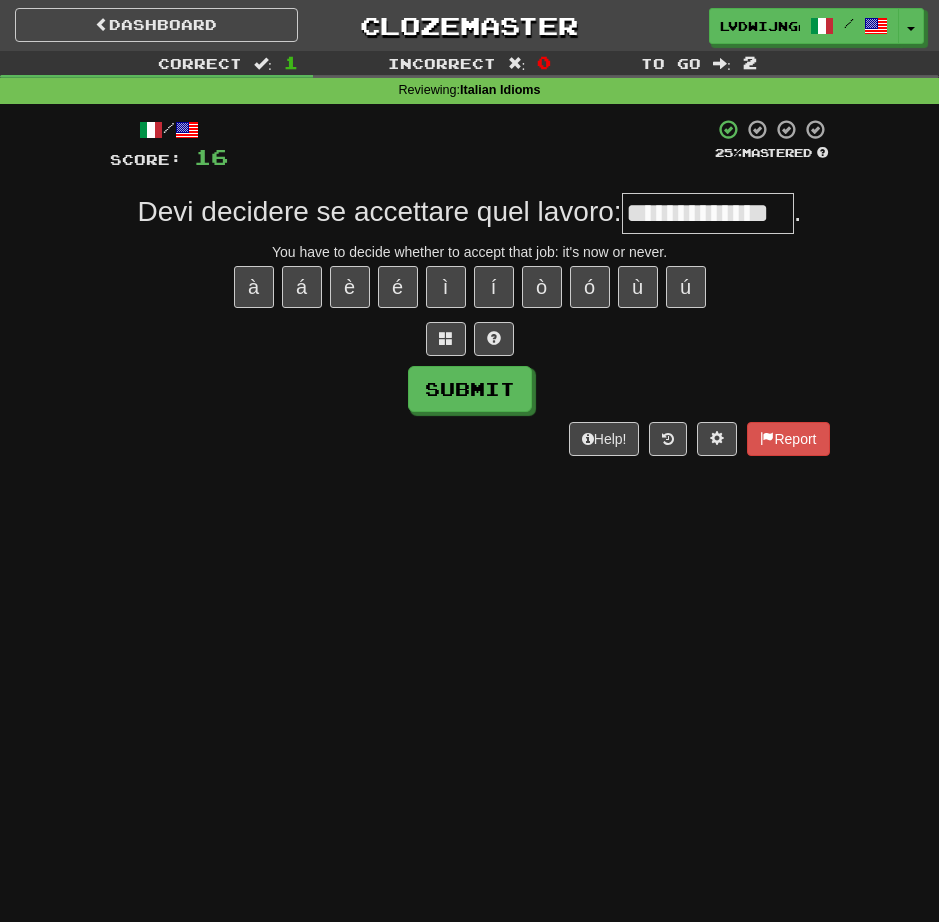 scroll, scrollTop: 0, scrollLeft: 0, axis: both 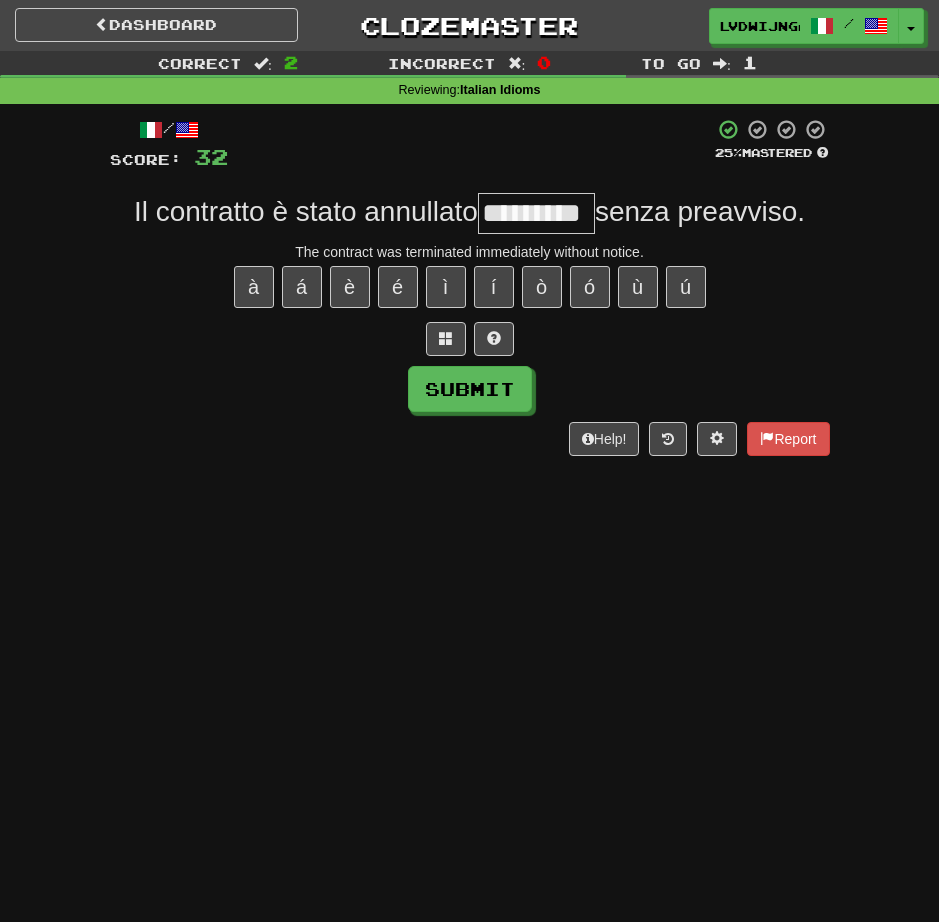type on "*********" 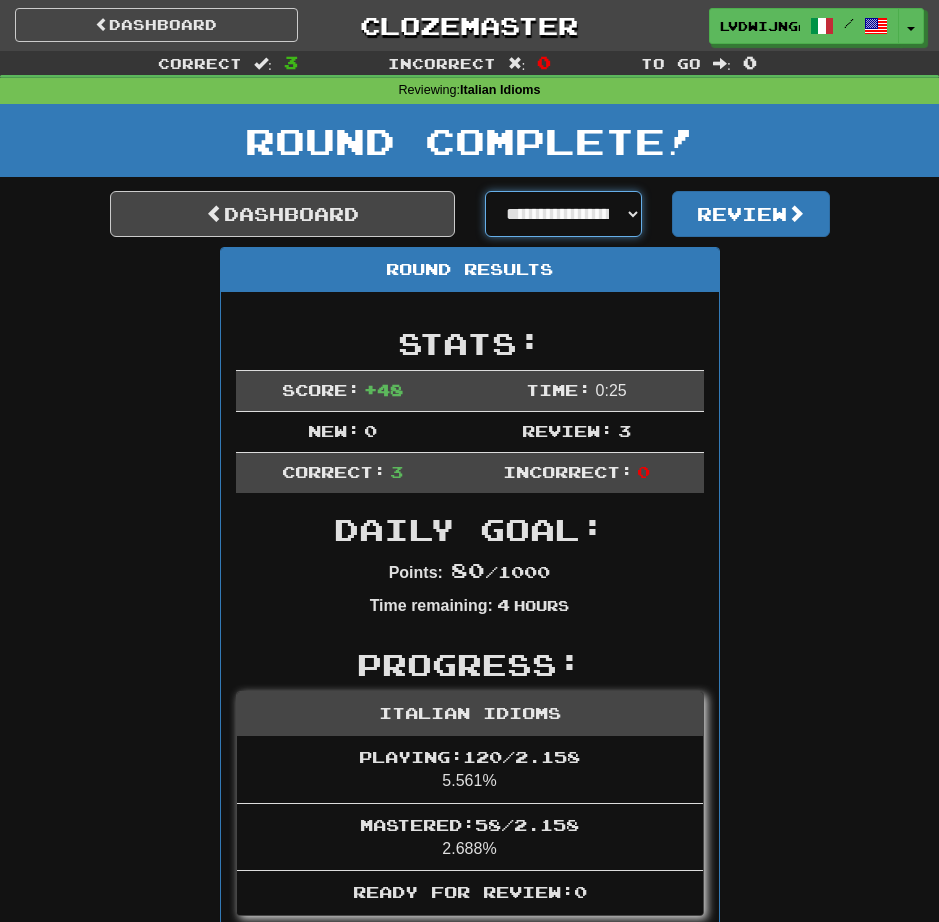 click on "**********" at bounding box center (564, 214) 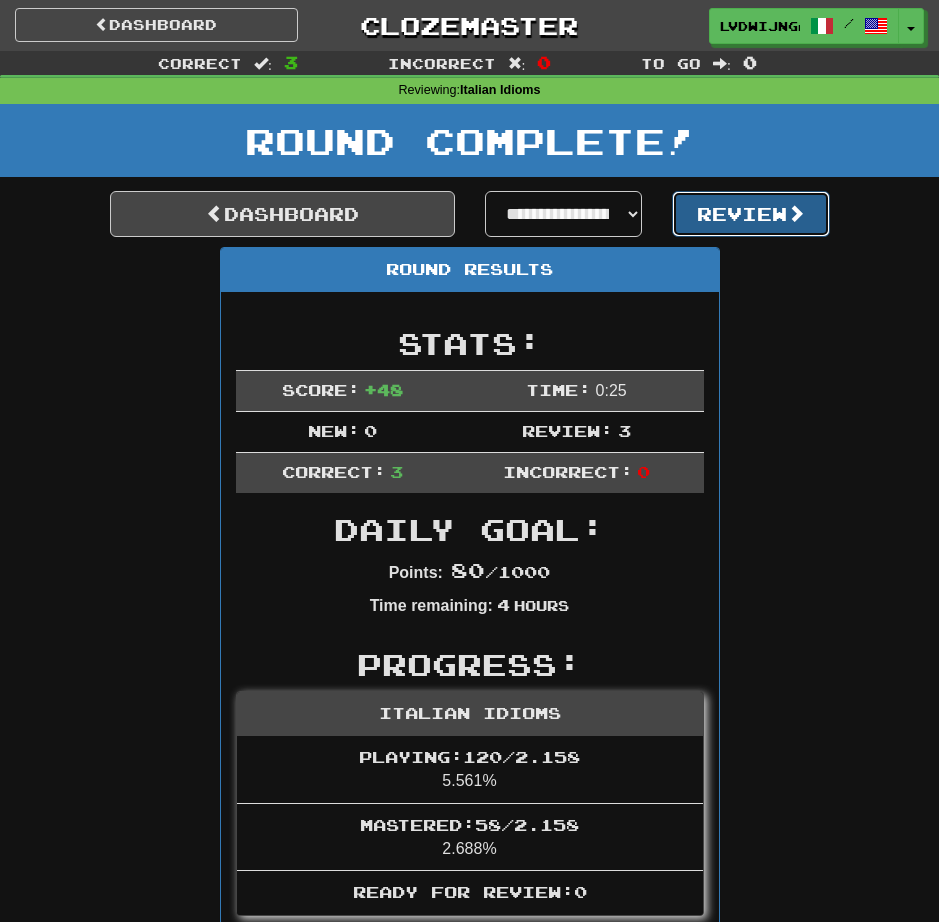 click on "Review" at bounding box center (751, 214) 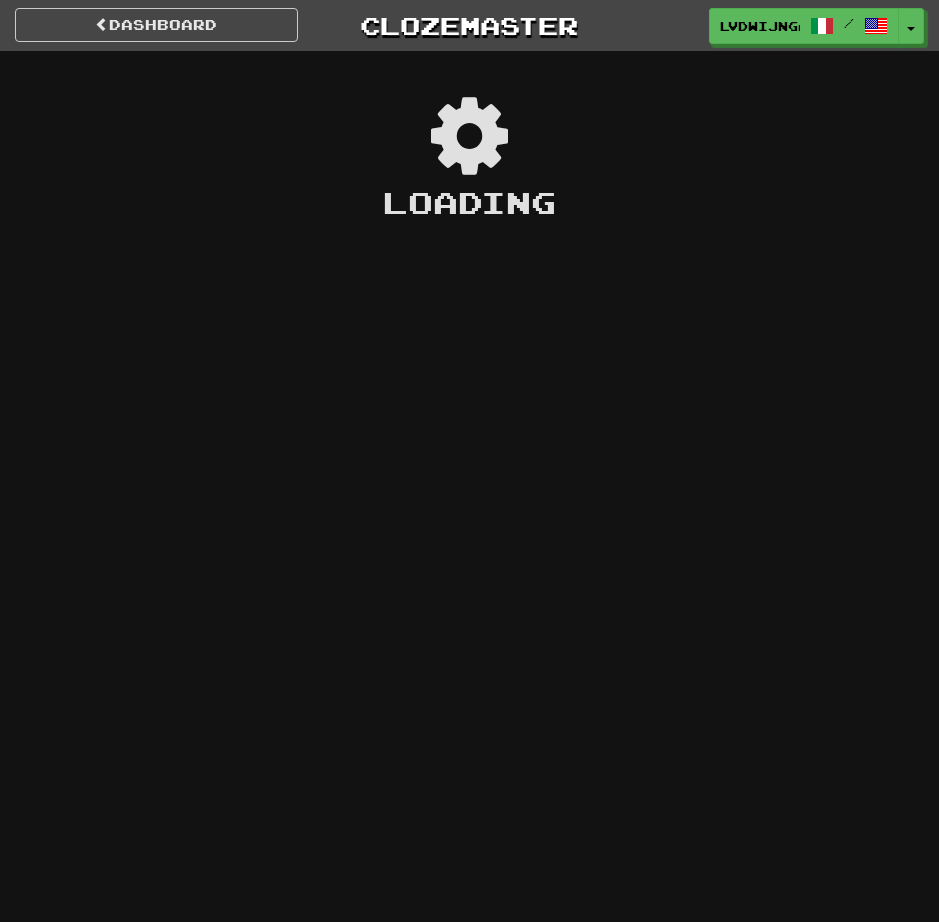 scroll, scrollTop: 0, scrollLeft: 0, axis: both 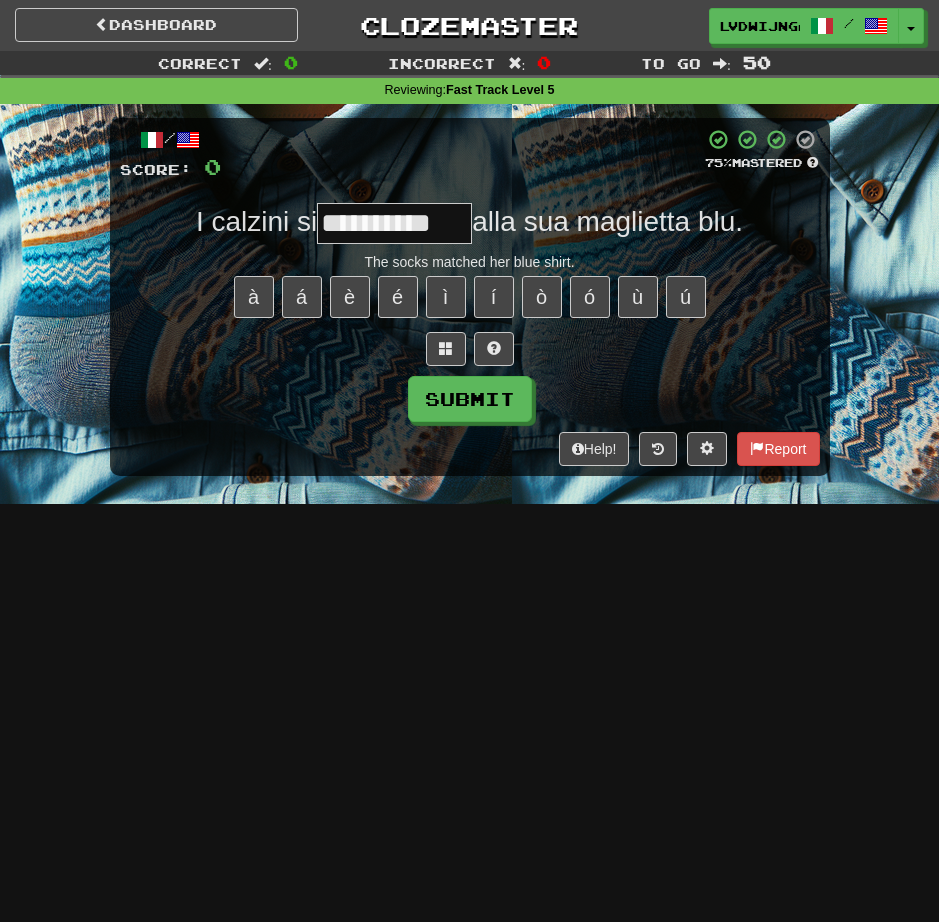 type on "**********" 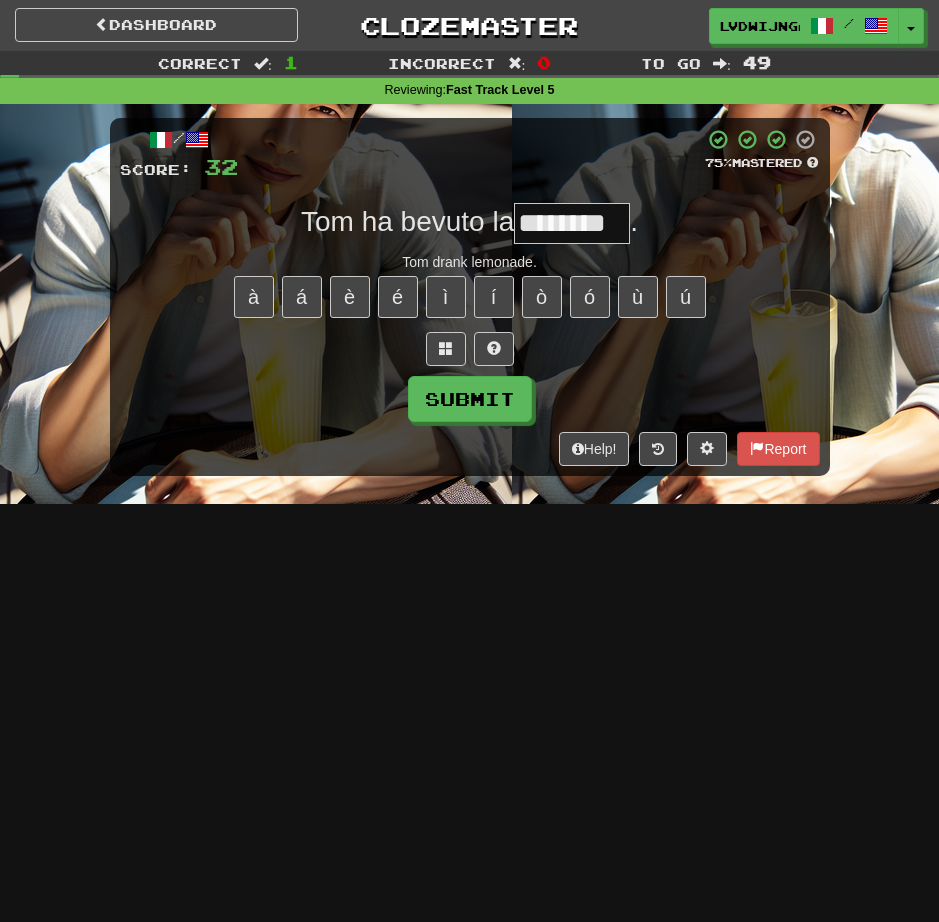 type on "********" 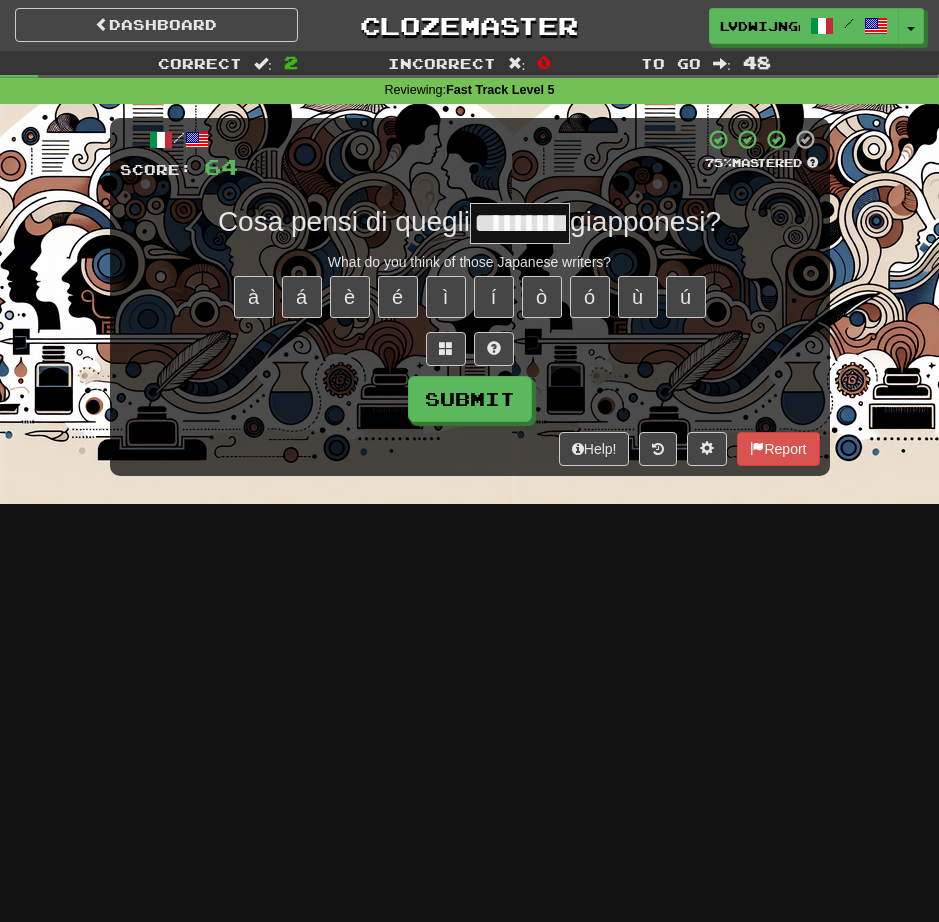 type on "*********" 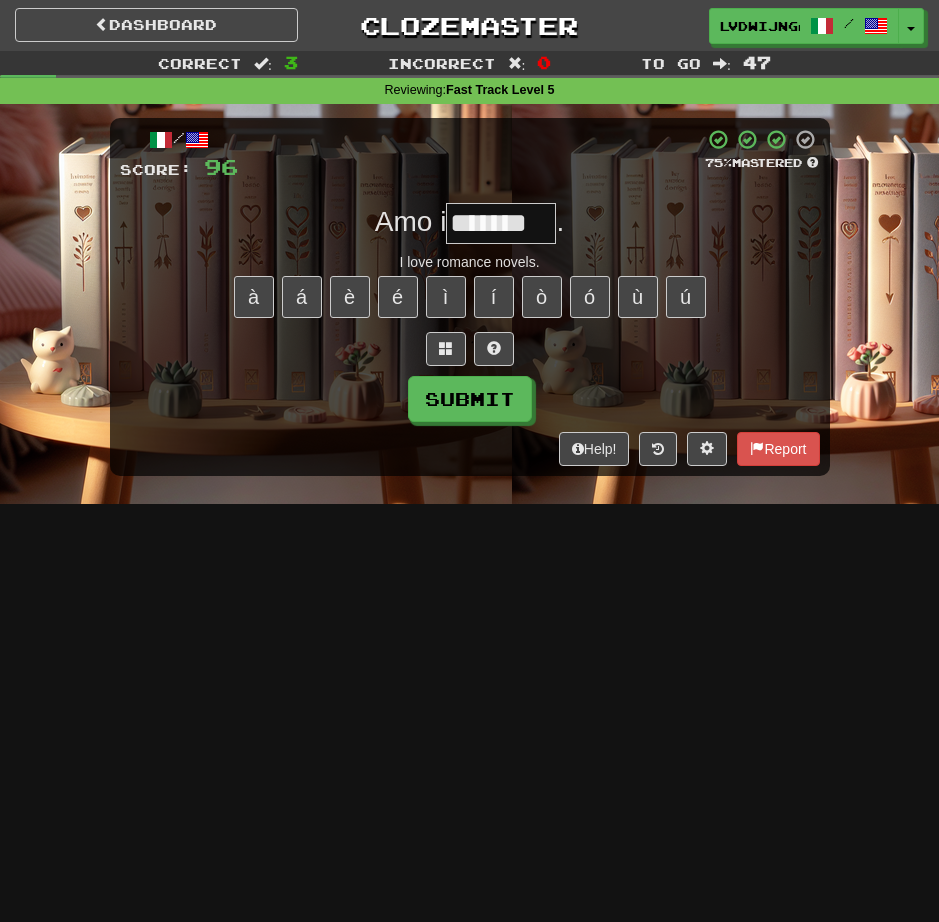 type on "*******" 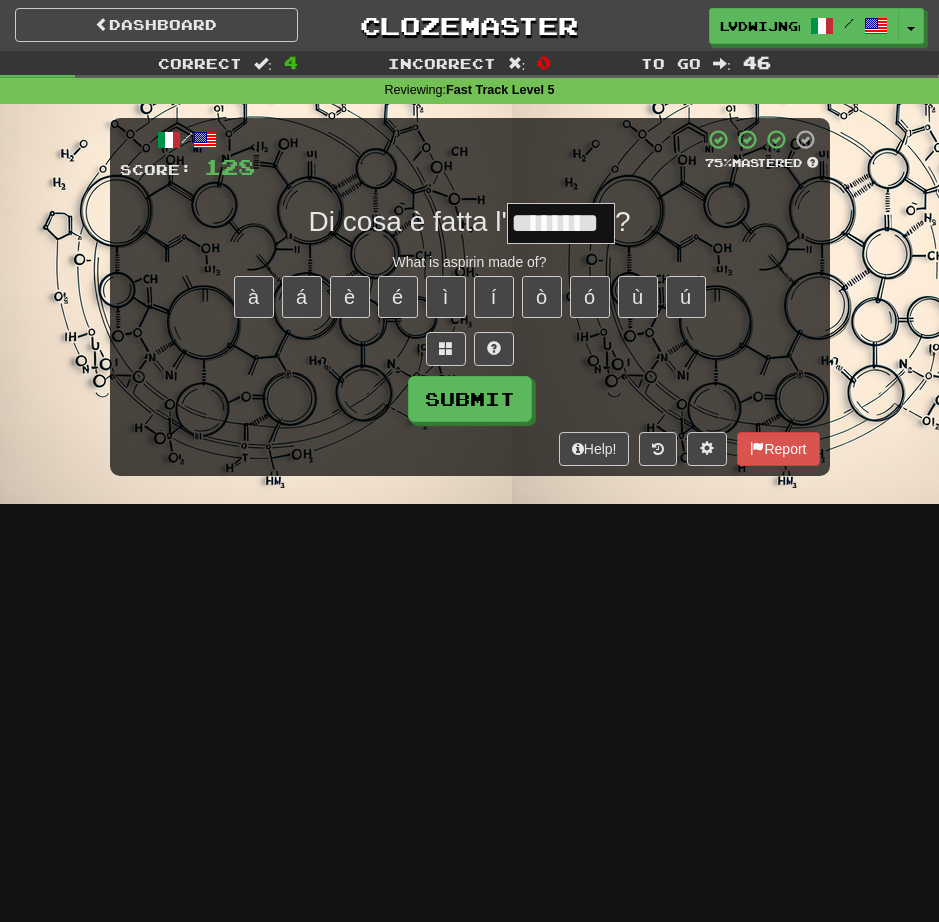 type on "********" 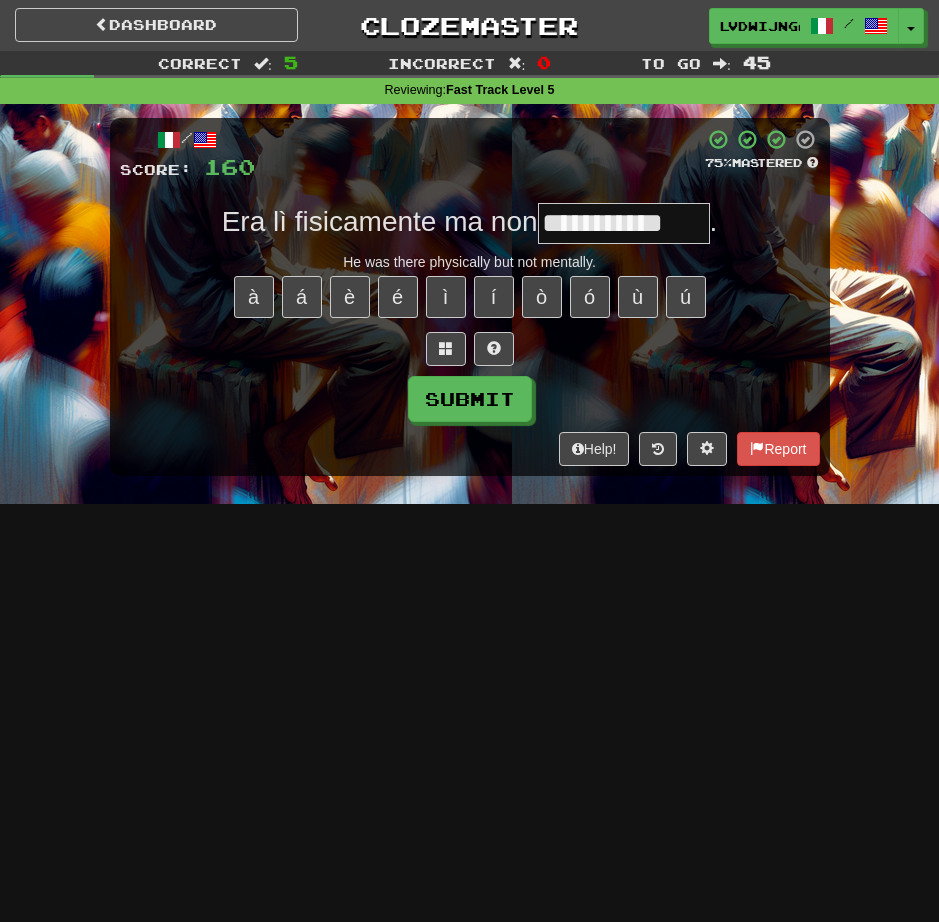 type on "**********" 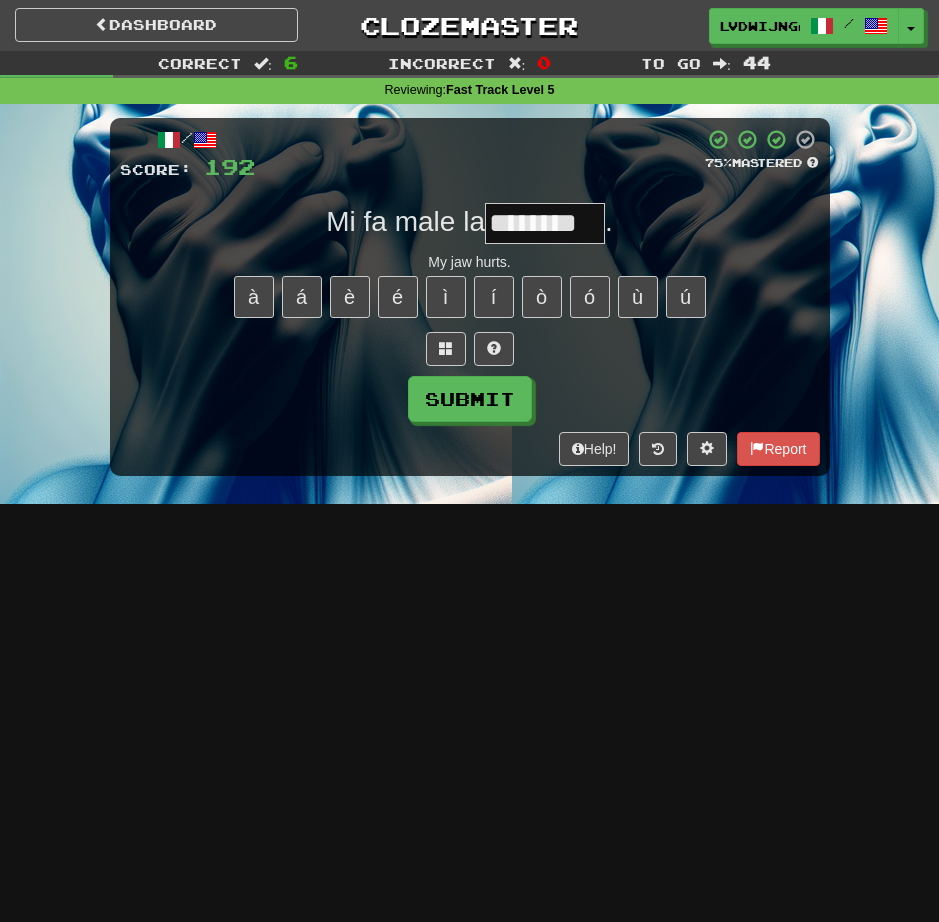 type on "********" 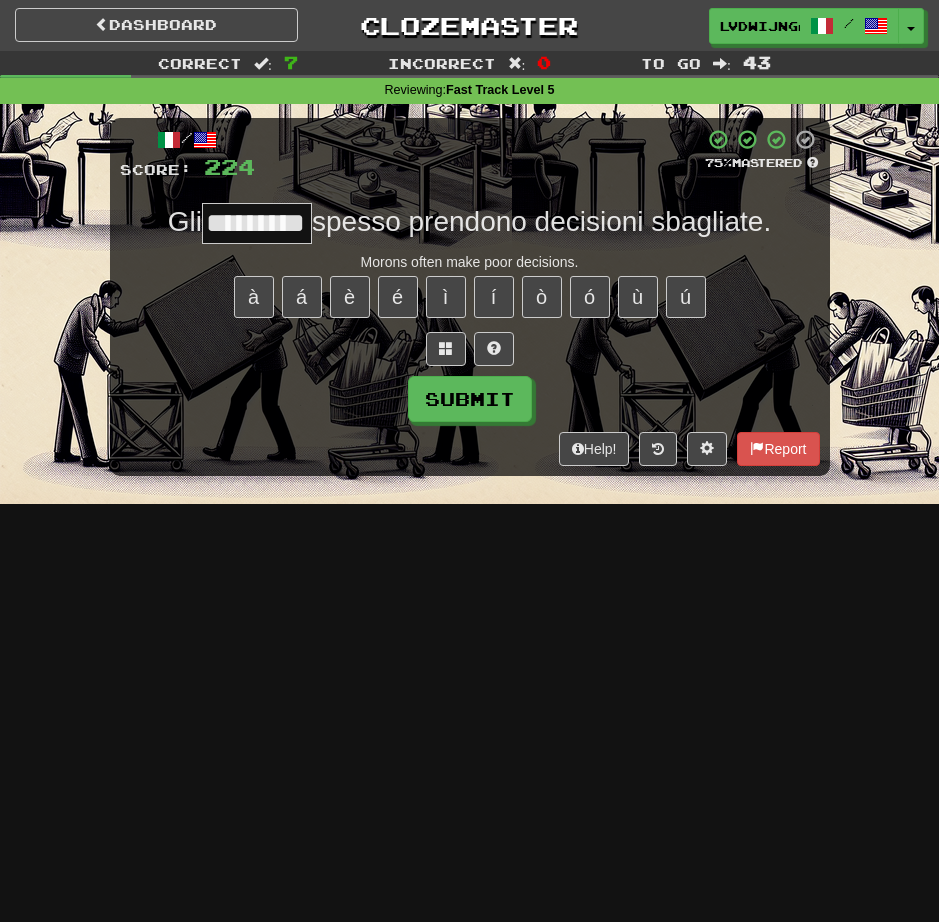 type on "*********" 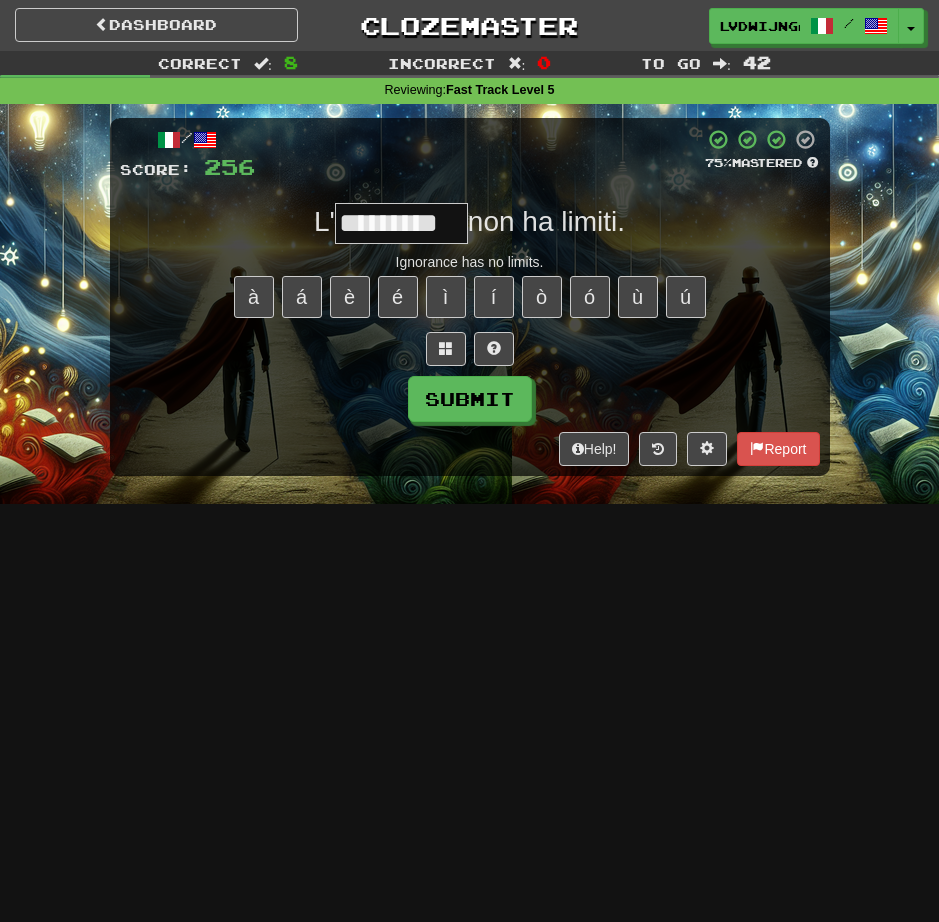 type on "*********" 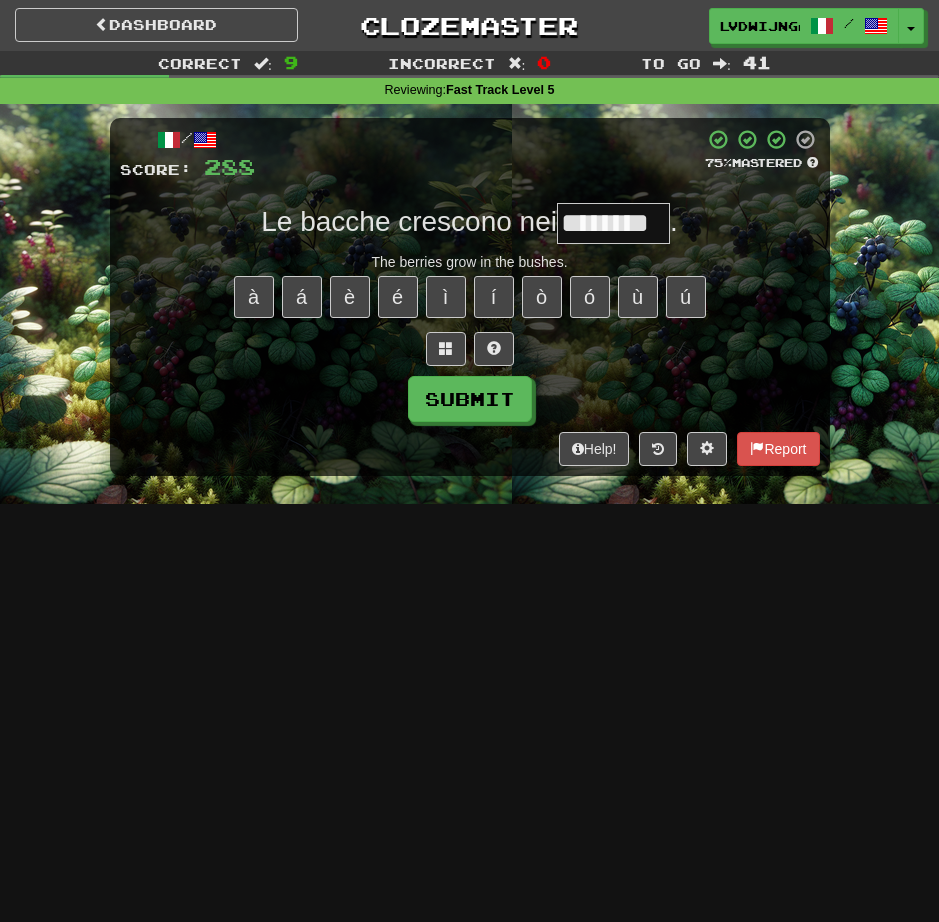 type on "********" 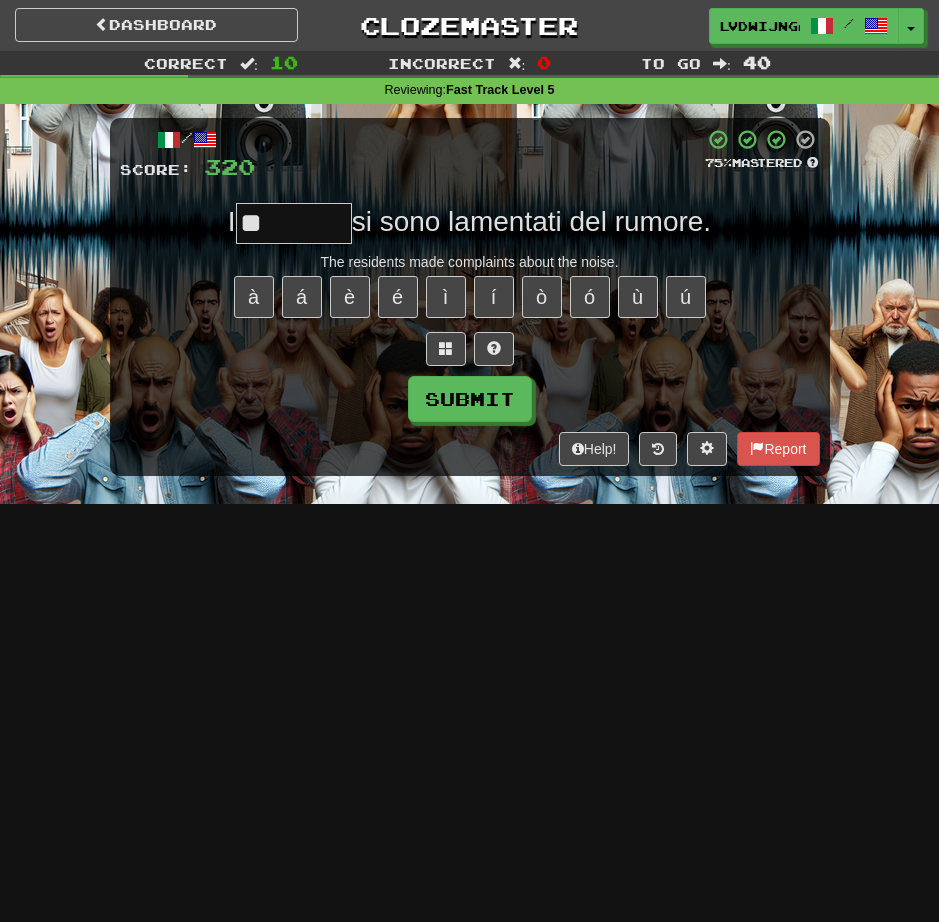 type on "*" 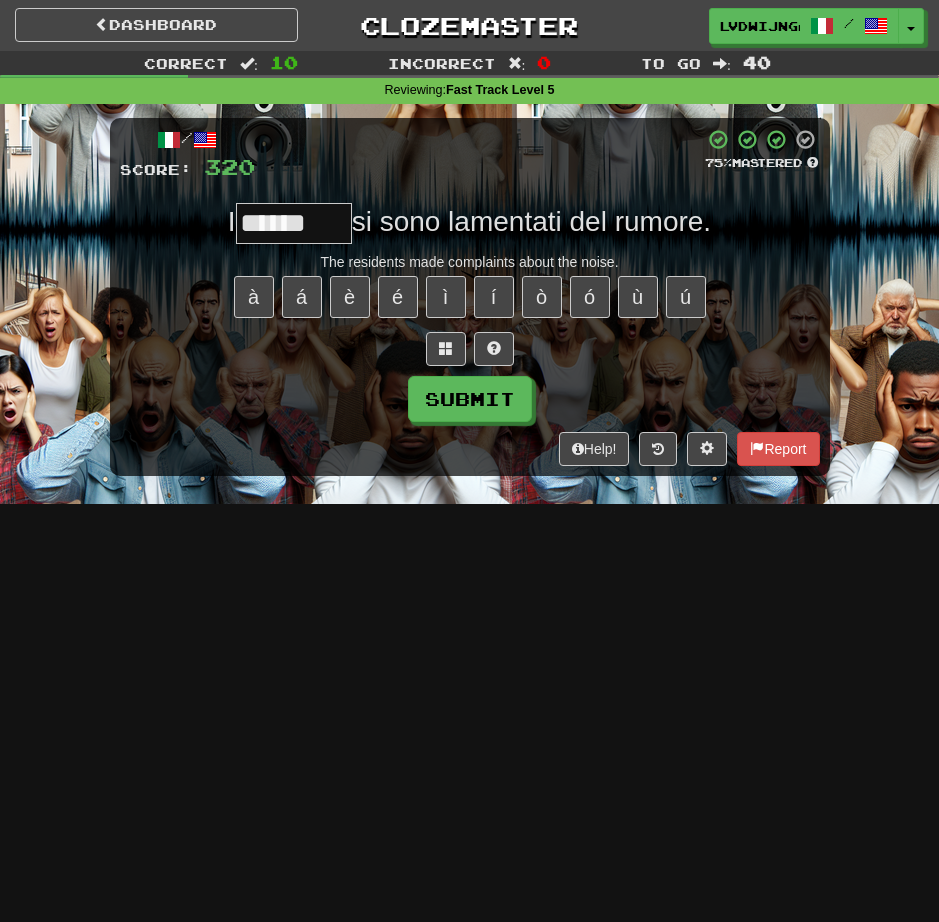 type on "*******" 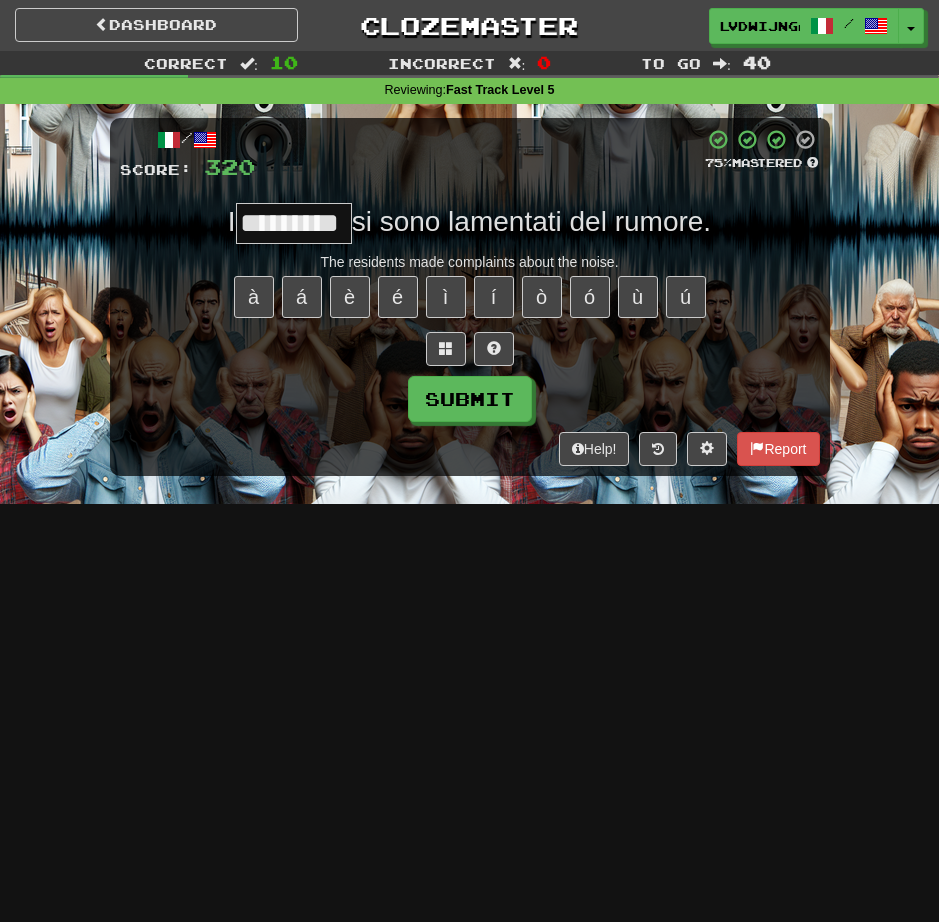 type on "*********" 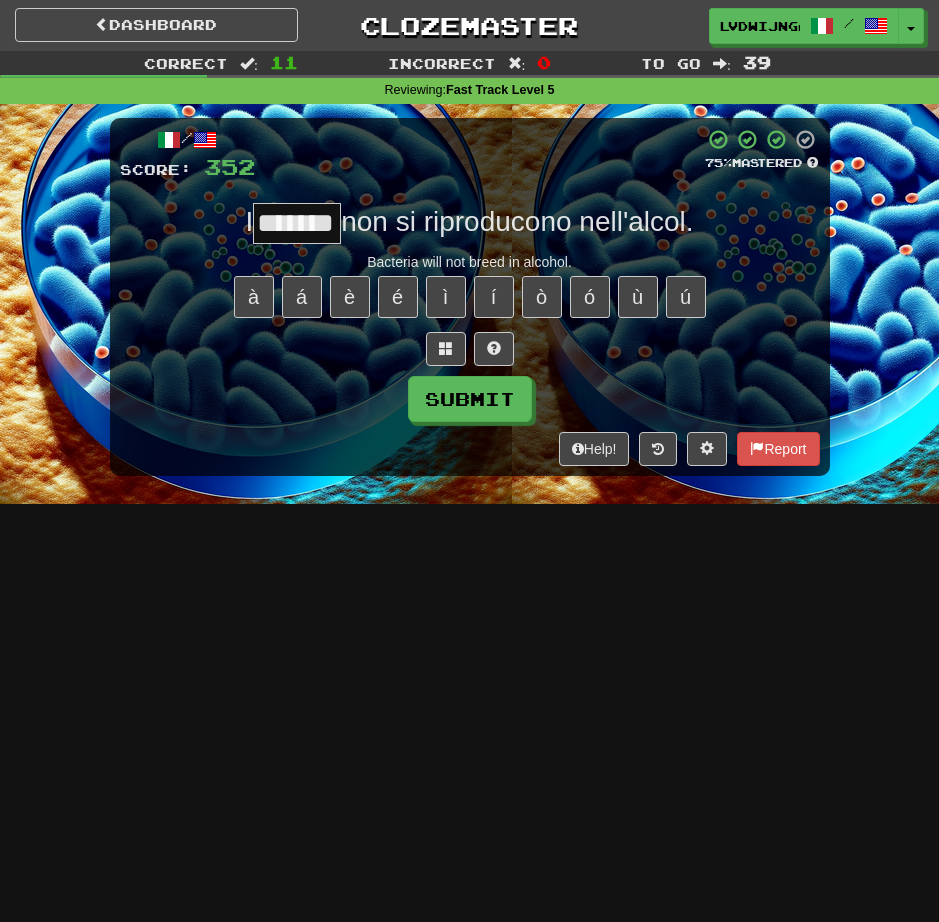 type on "*******" 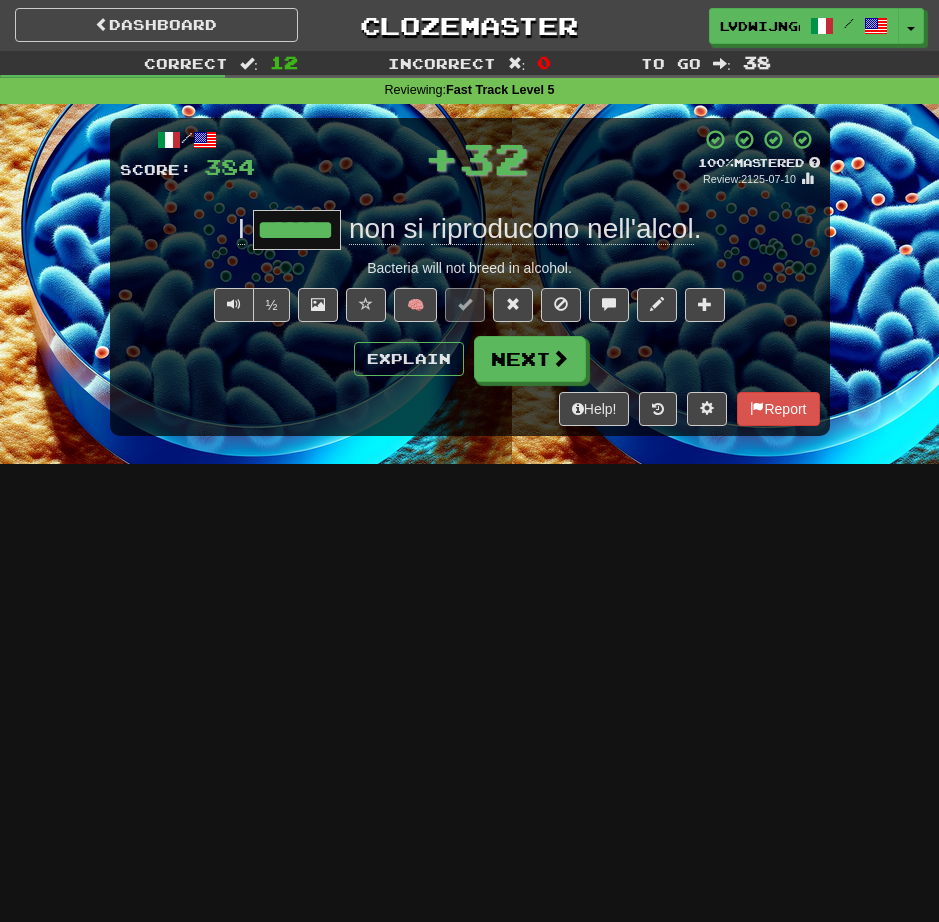 click on "*******" at bounding box center [297, 230] 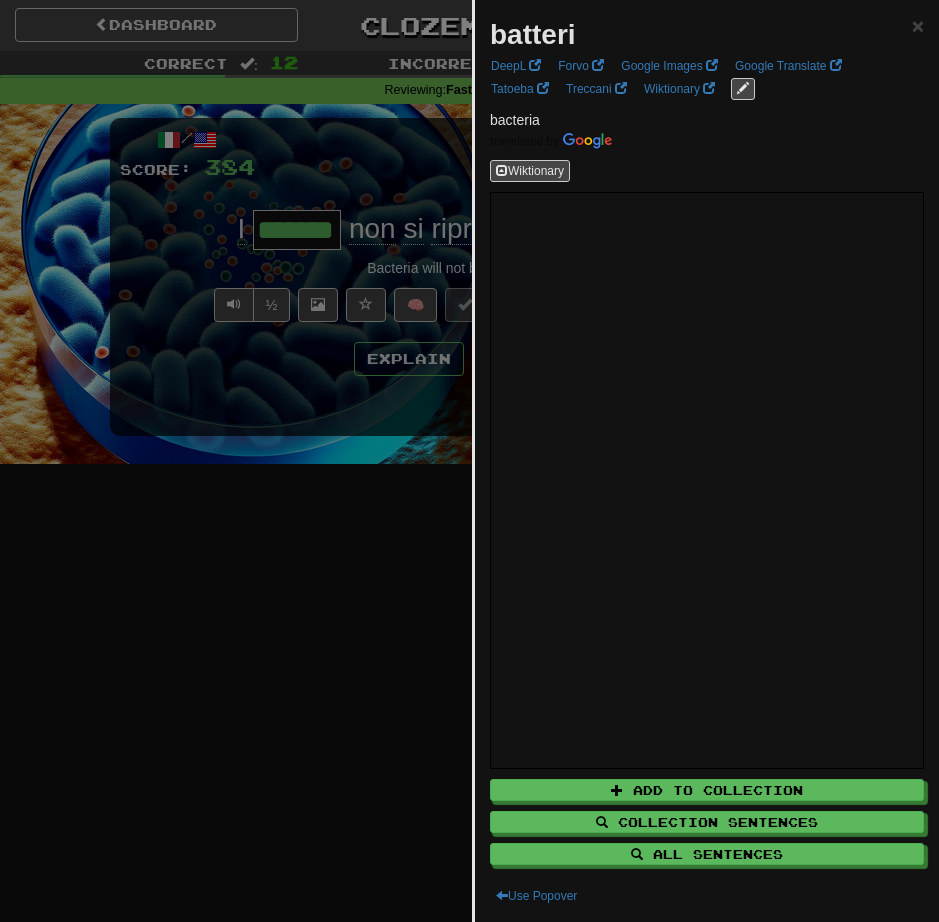 click at bounding box center [469, 461] 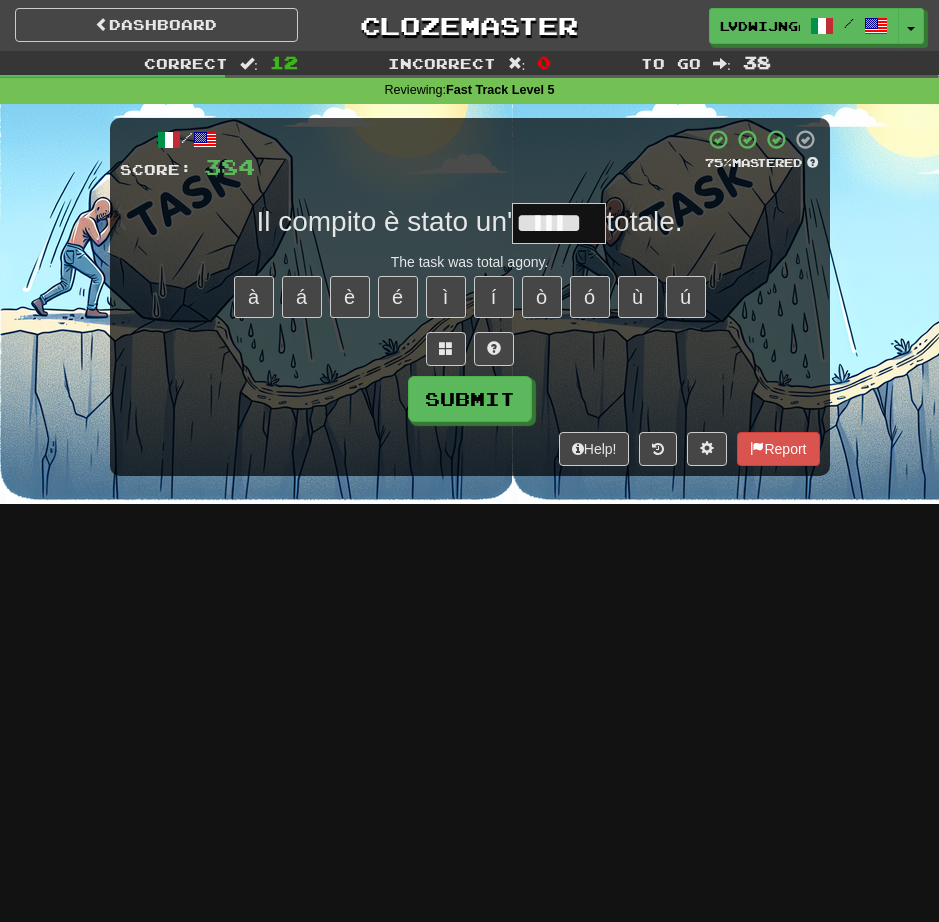 type on "******" 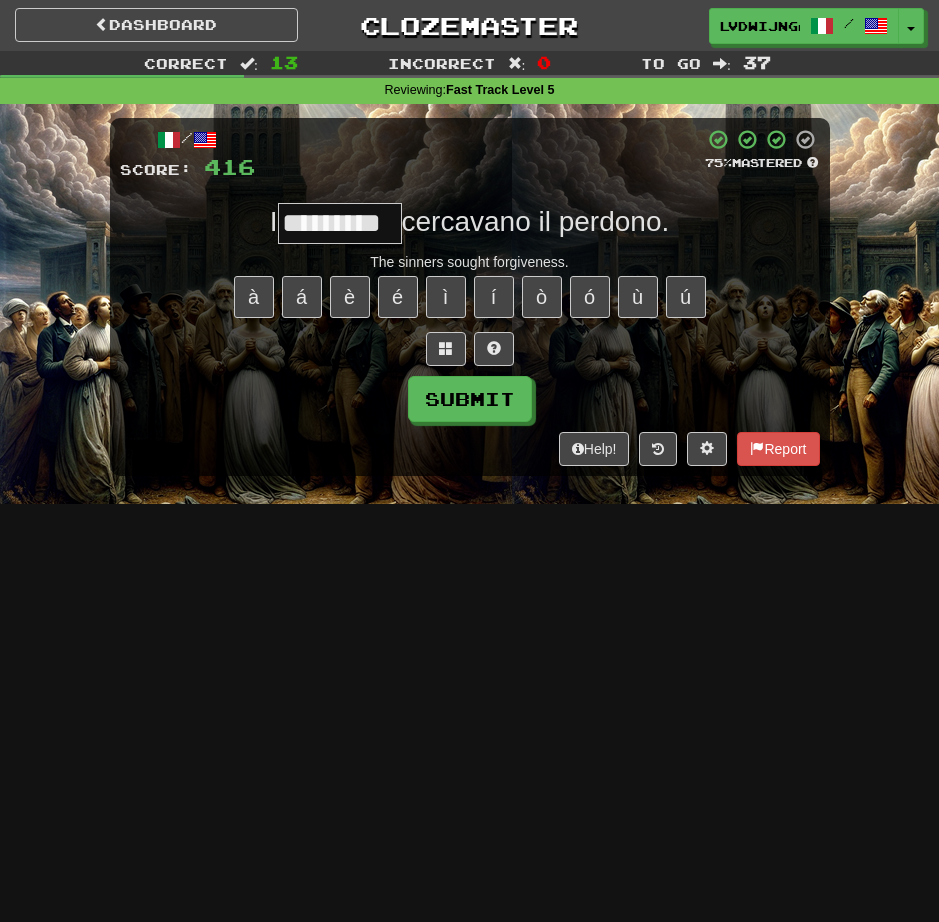 type on "*********" 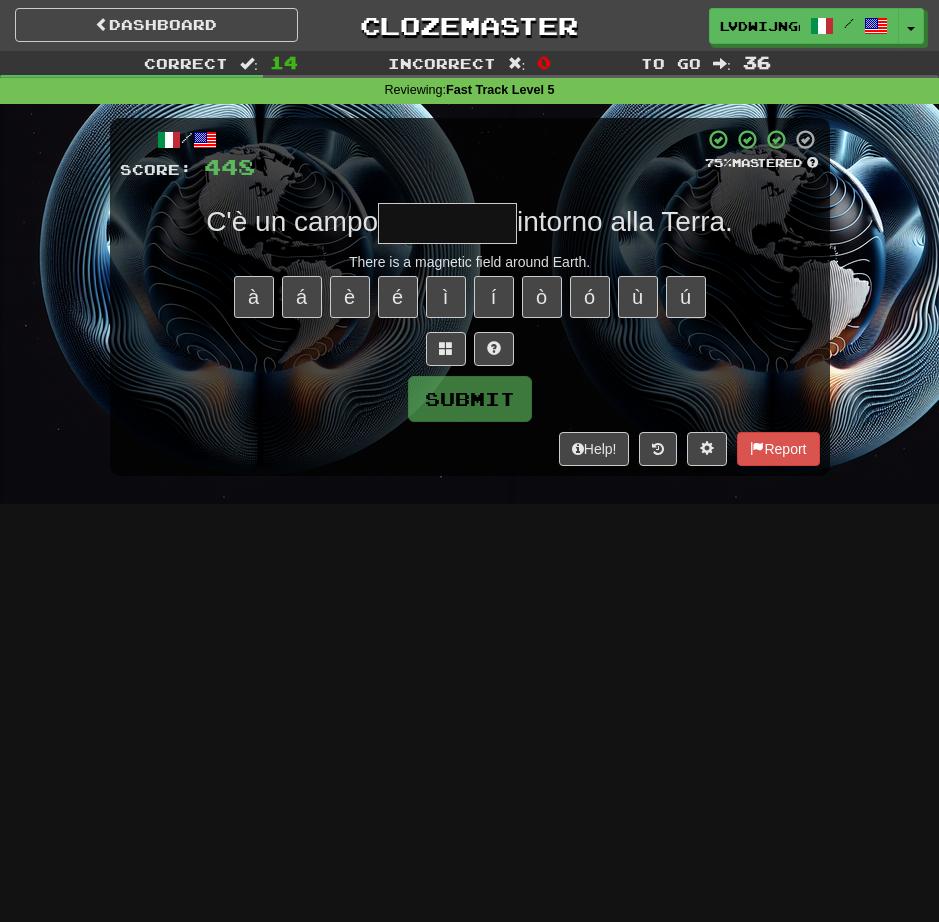 click at bounding box center (447, 223) 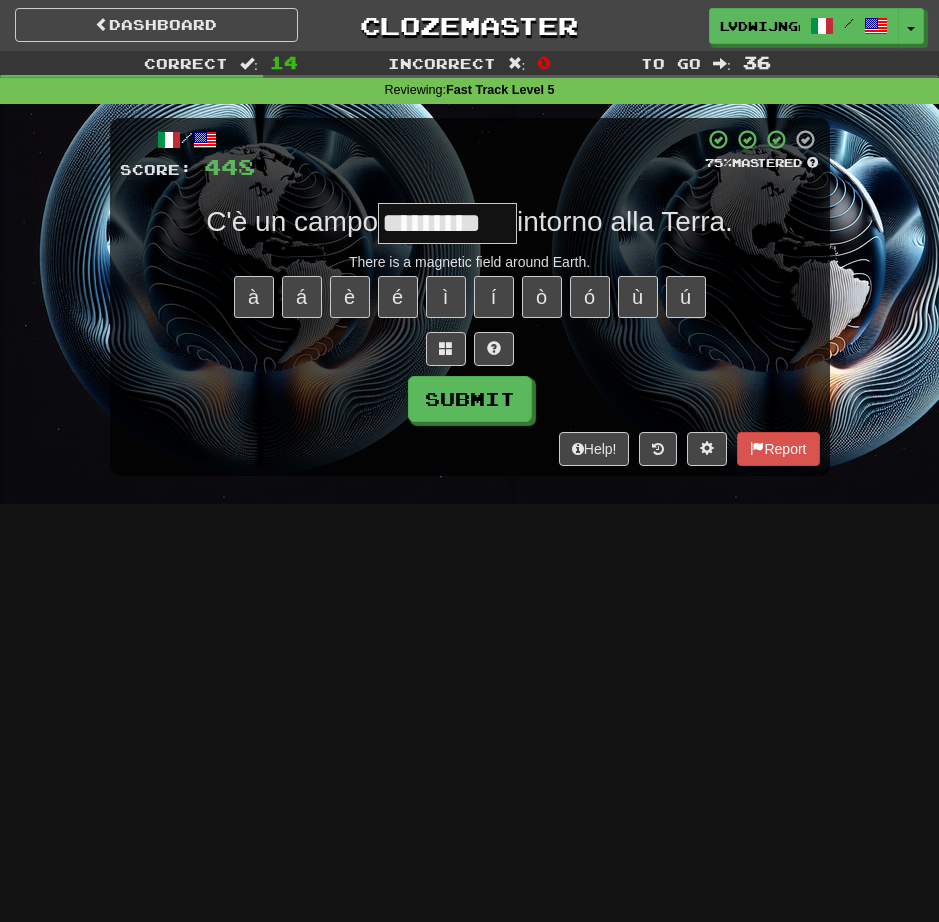 type on "*********" 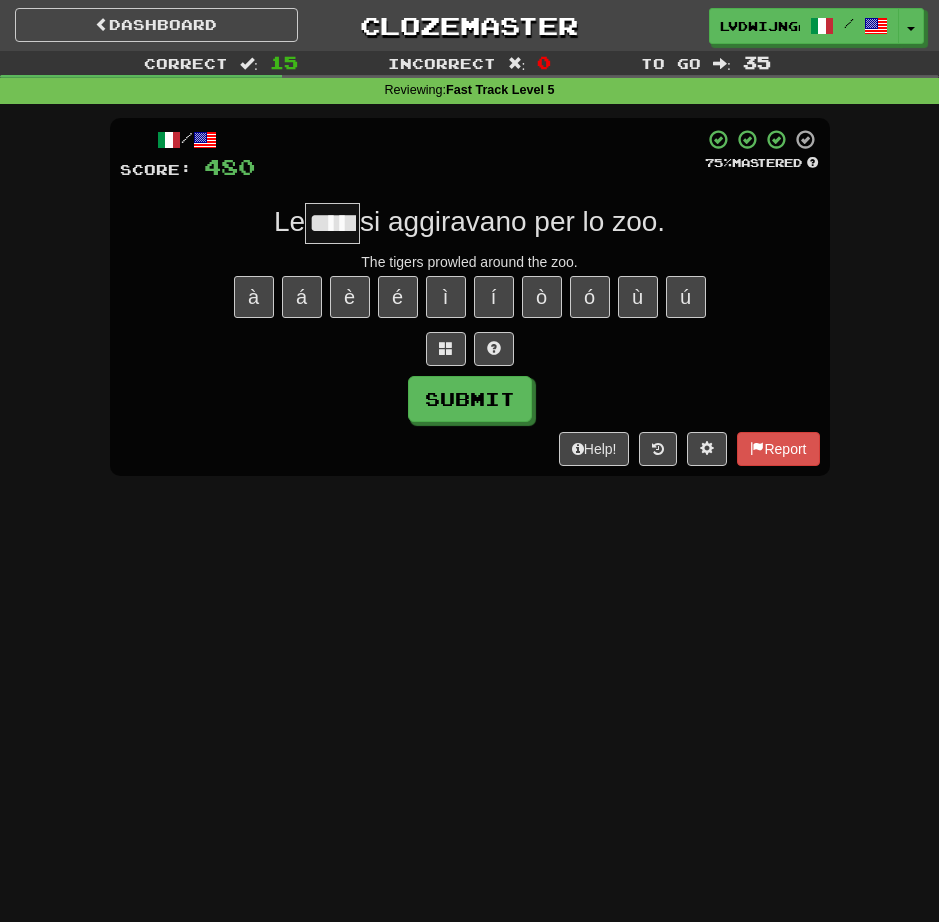 type on "*****" 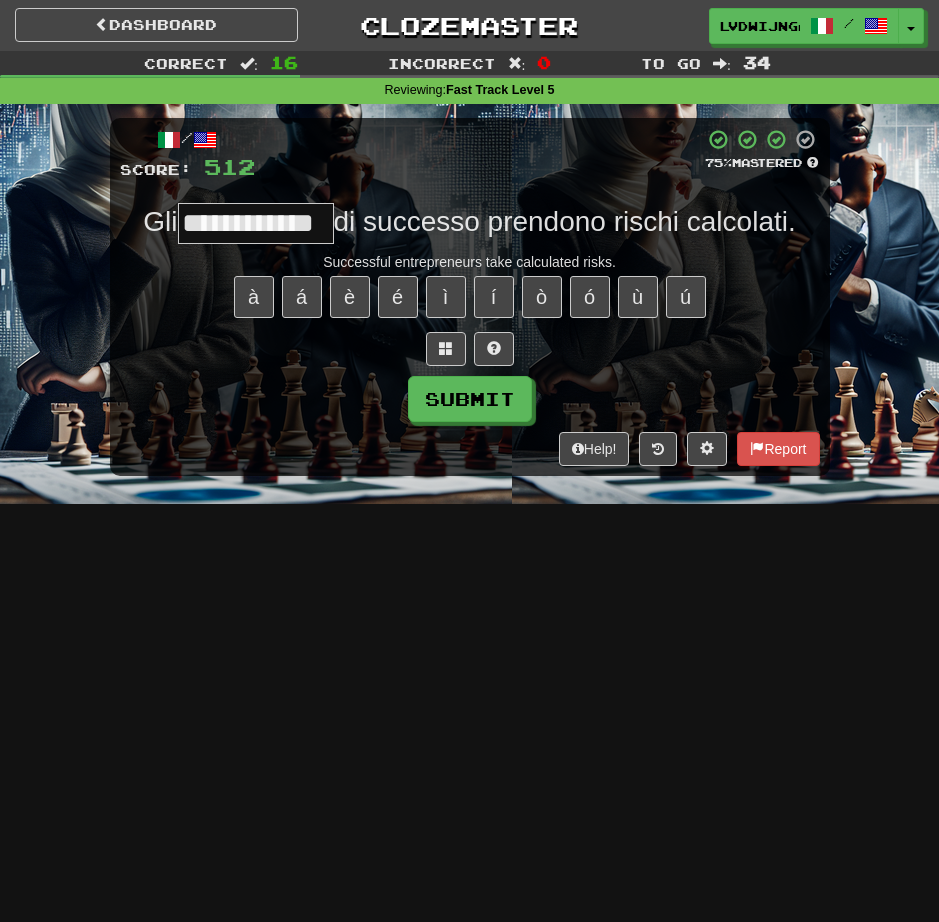 type on "**********" 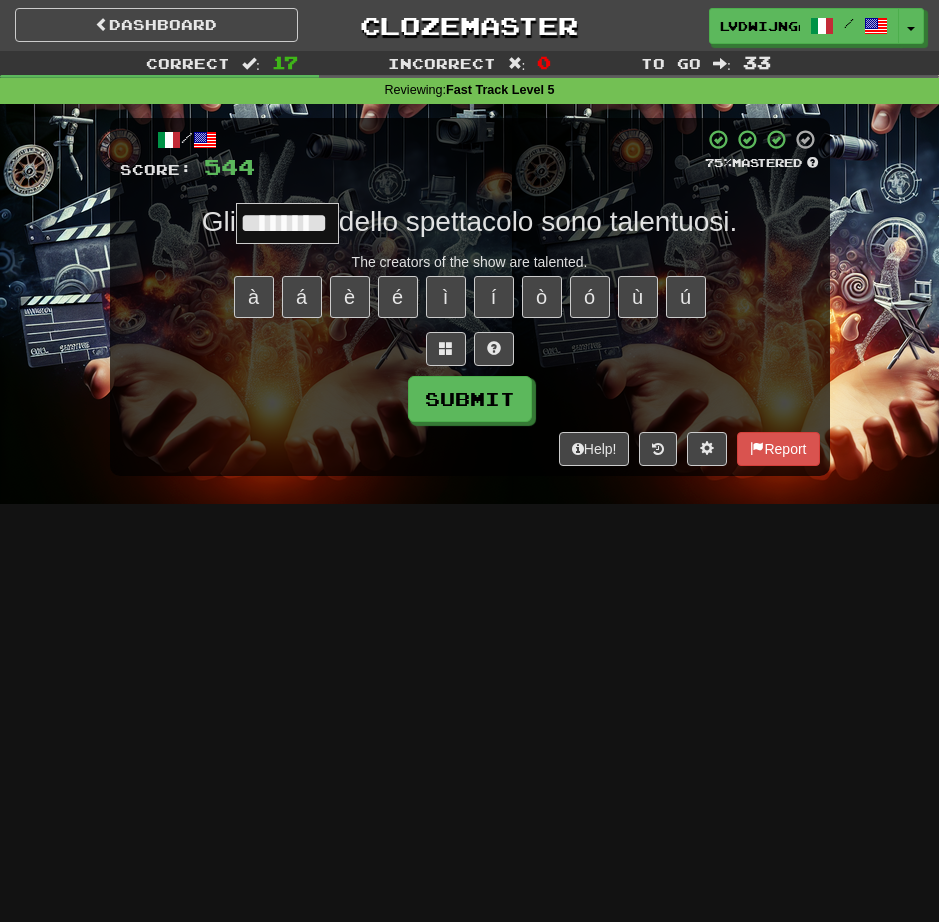 type on "********" 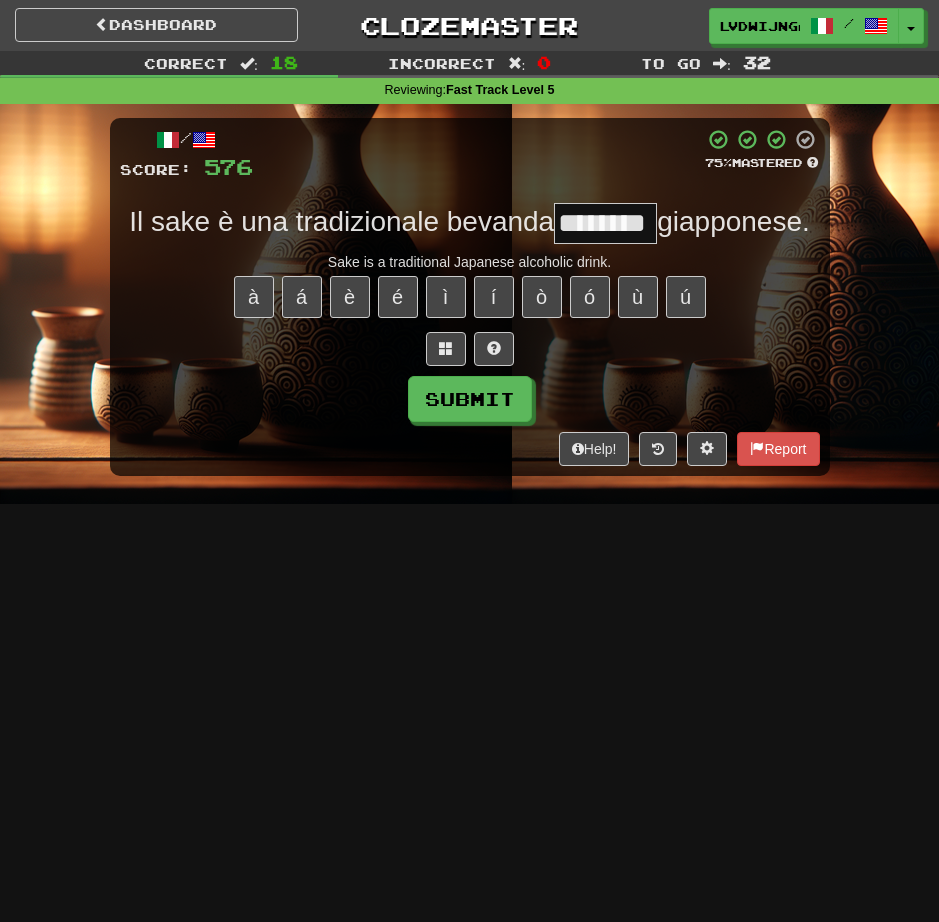 type on "********" 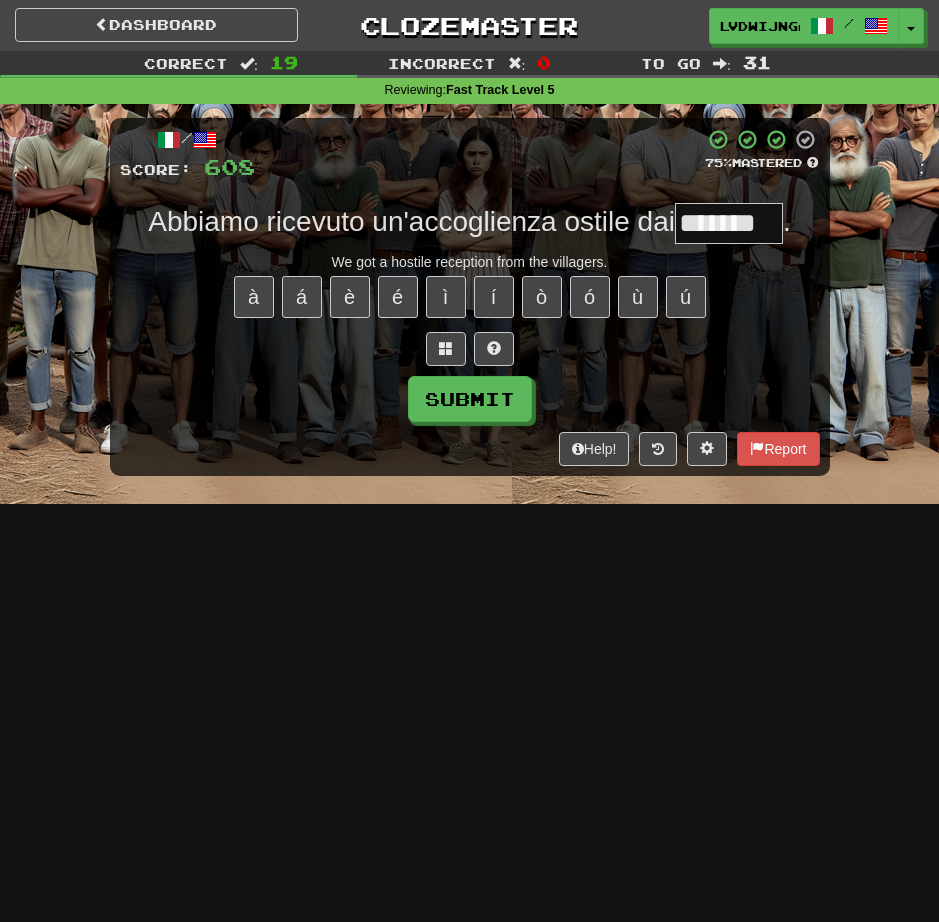 type on "*******" 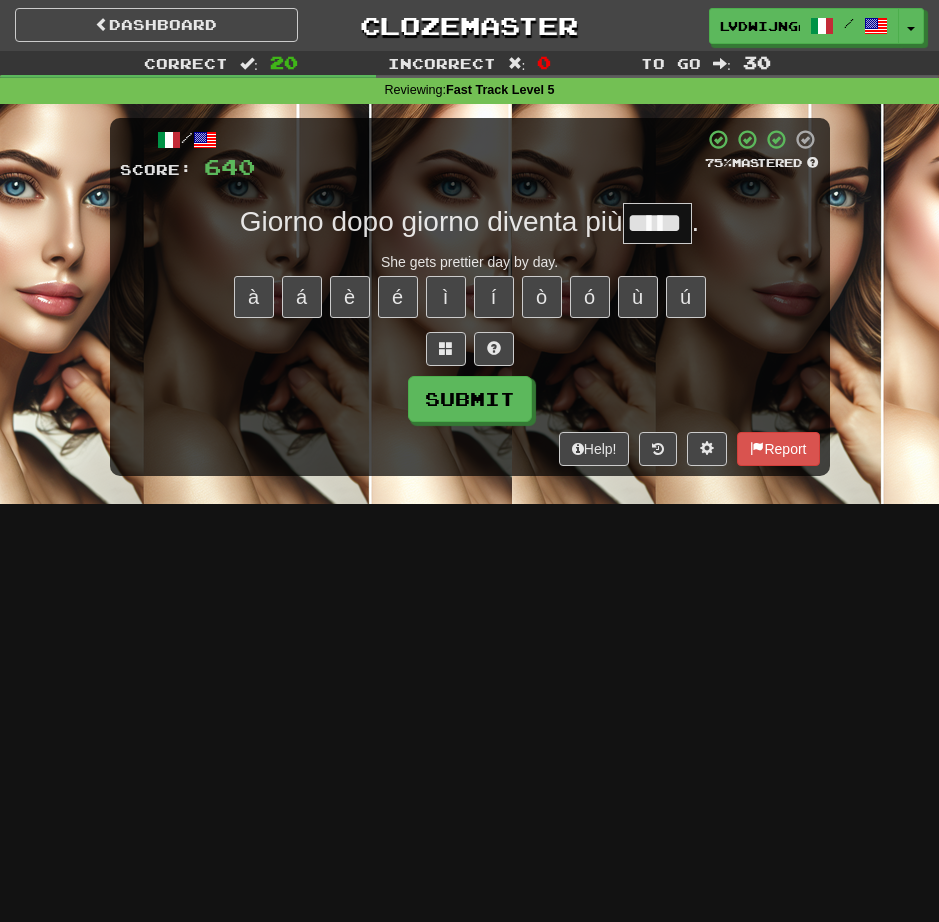 type on "*****" 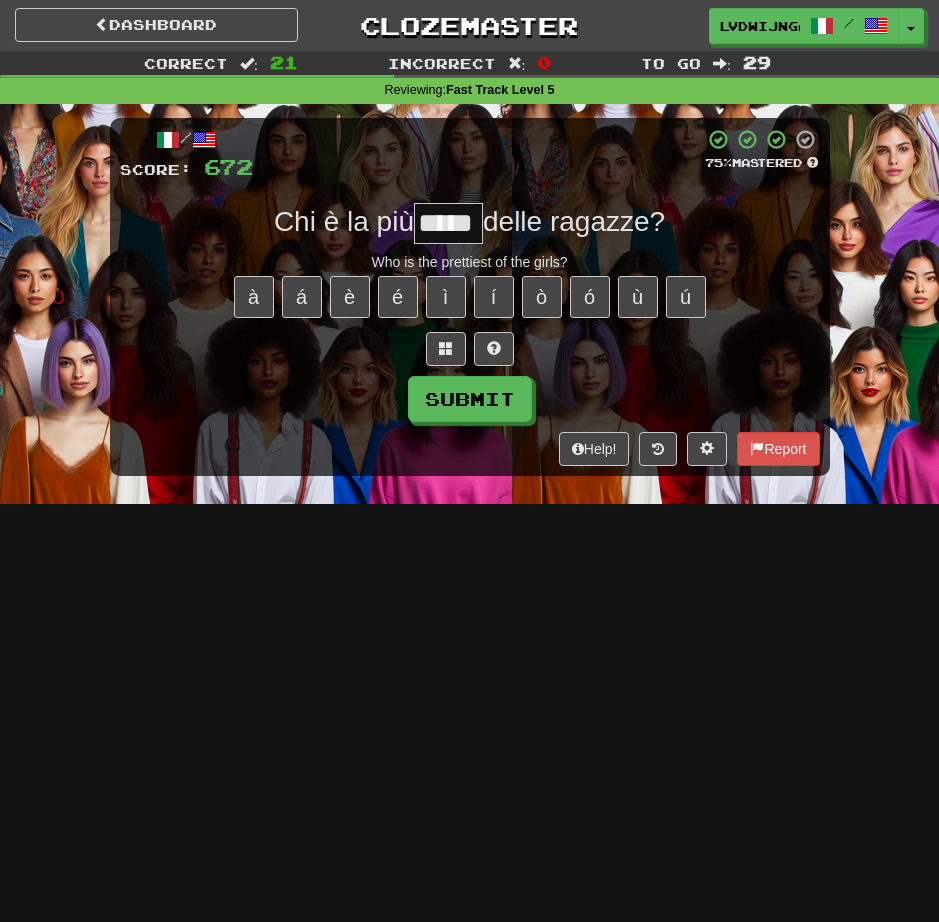 type on "*****" 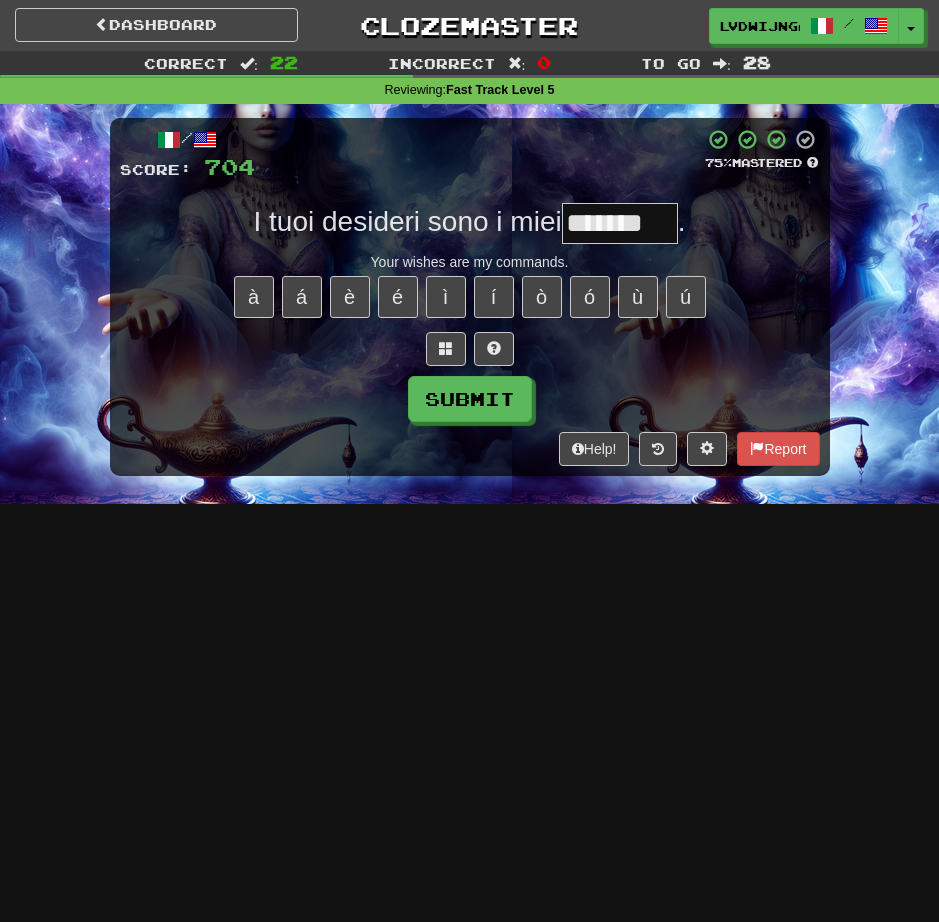 type on "*******" 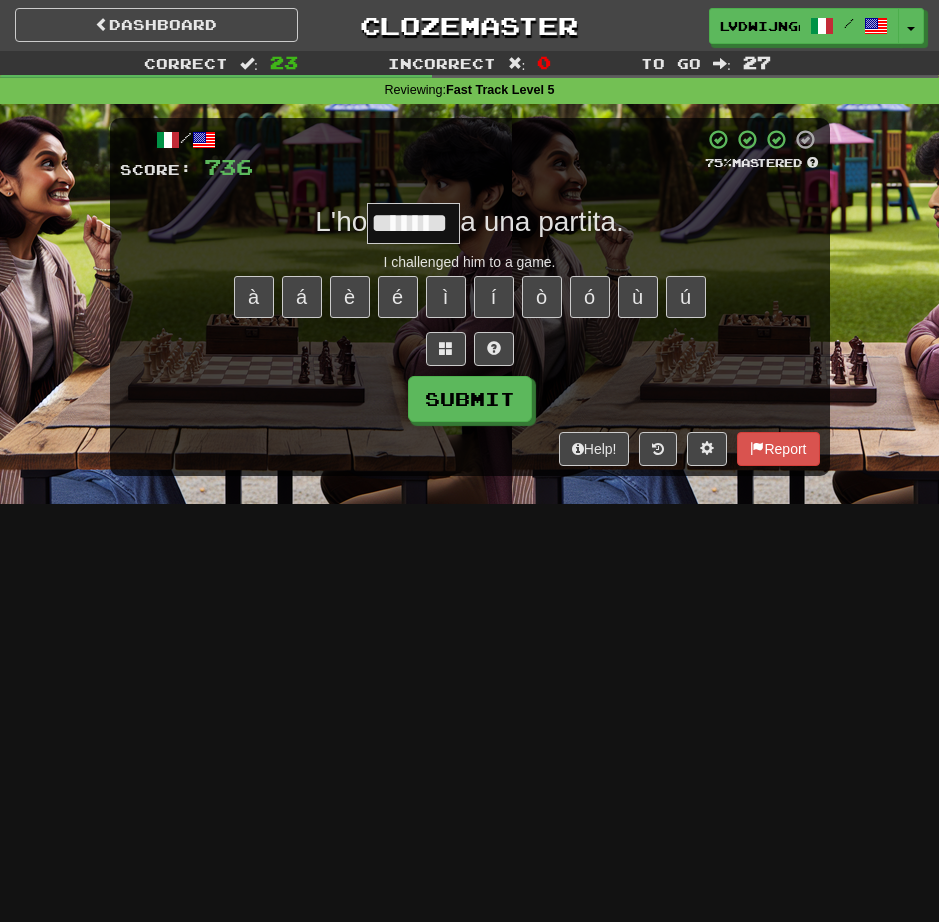 type on "*******" 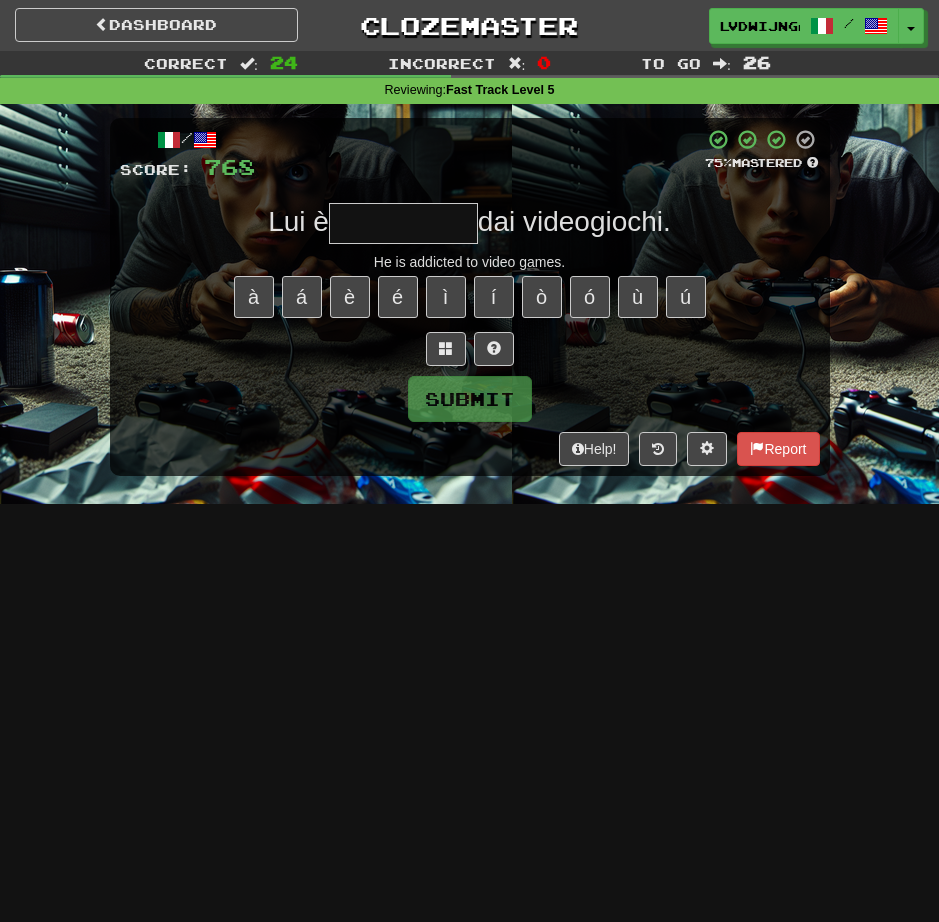 click at bounding box center [403, 223] 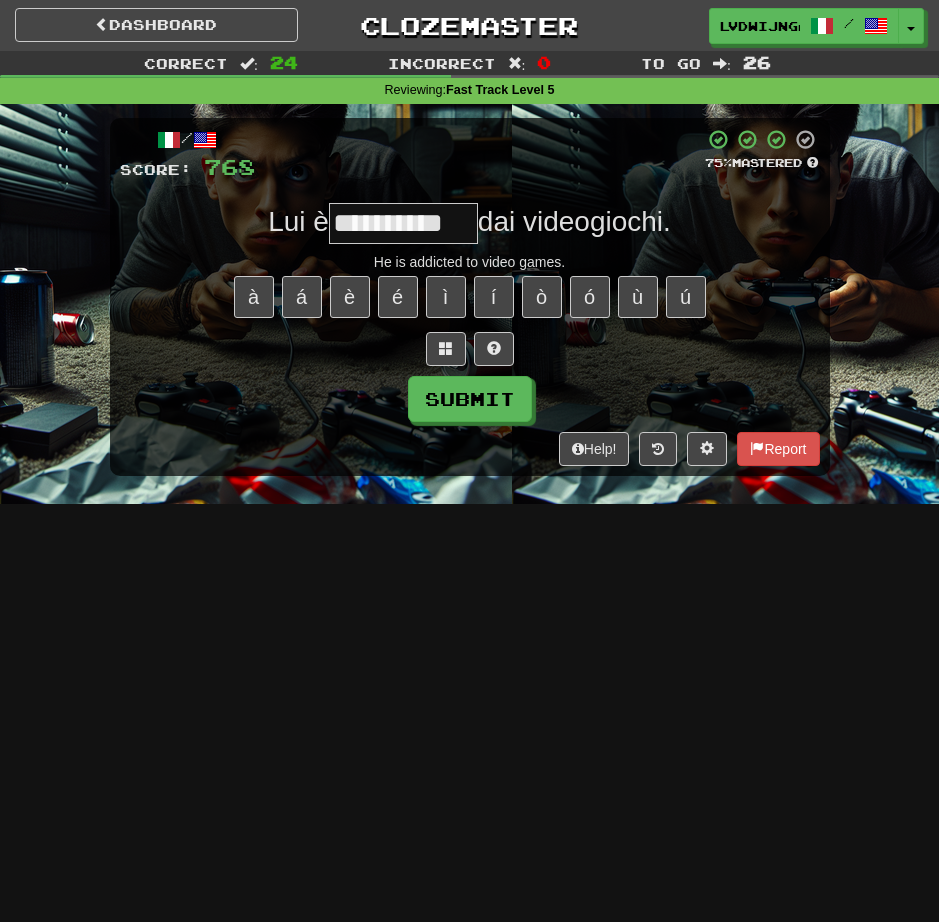 type on "**********" 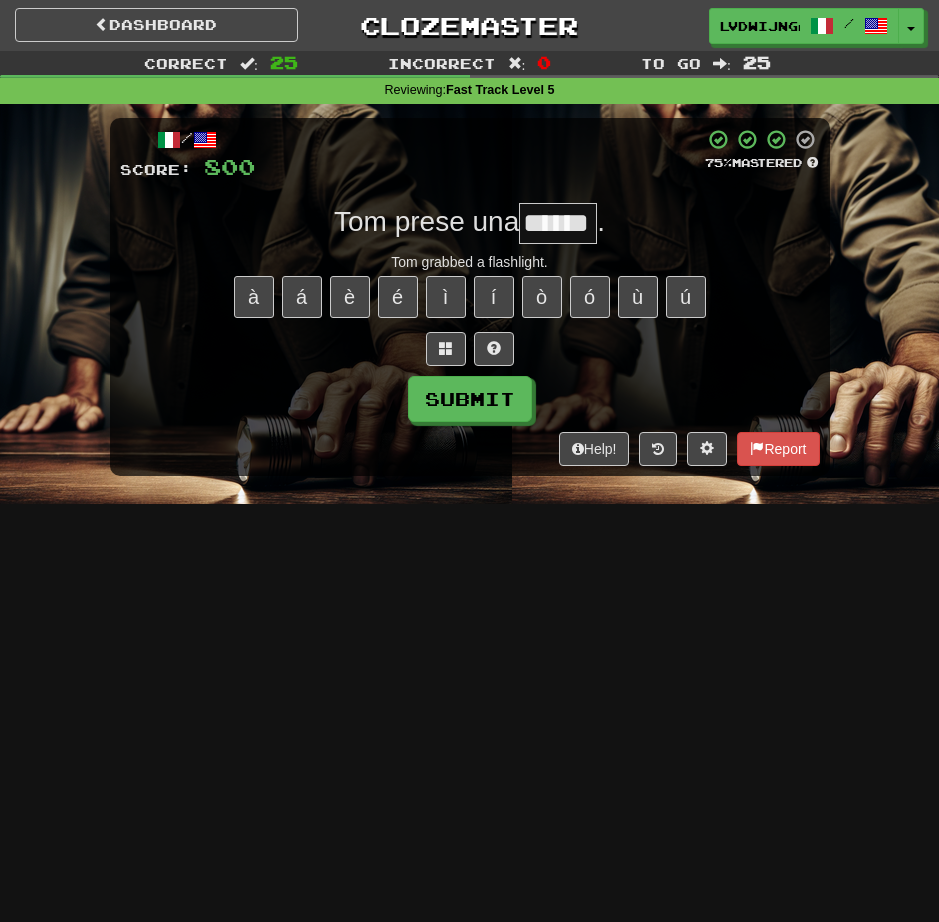 type on "******" 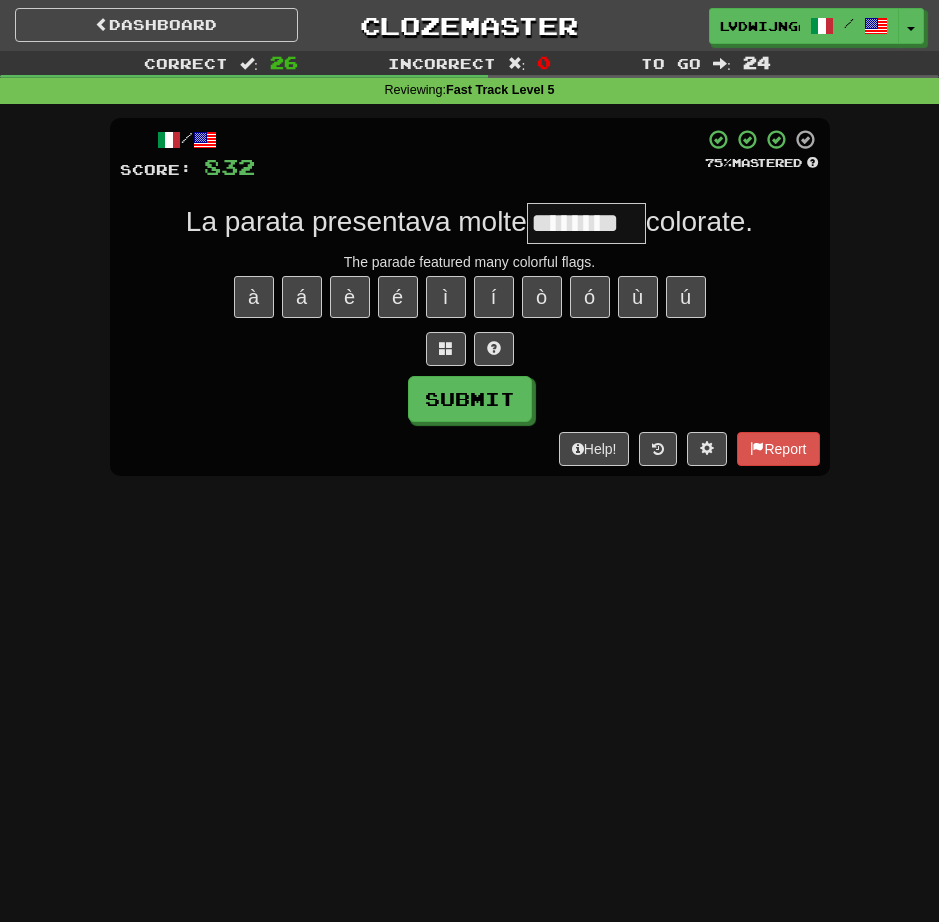type on "********" 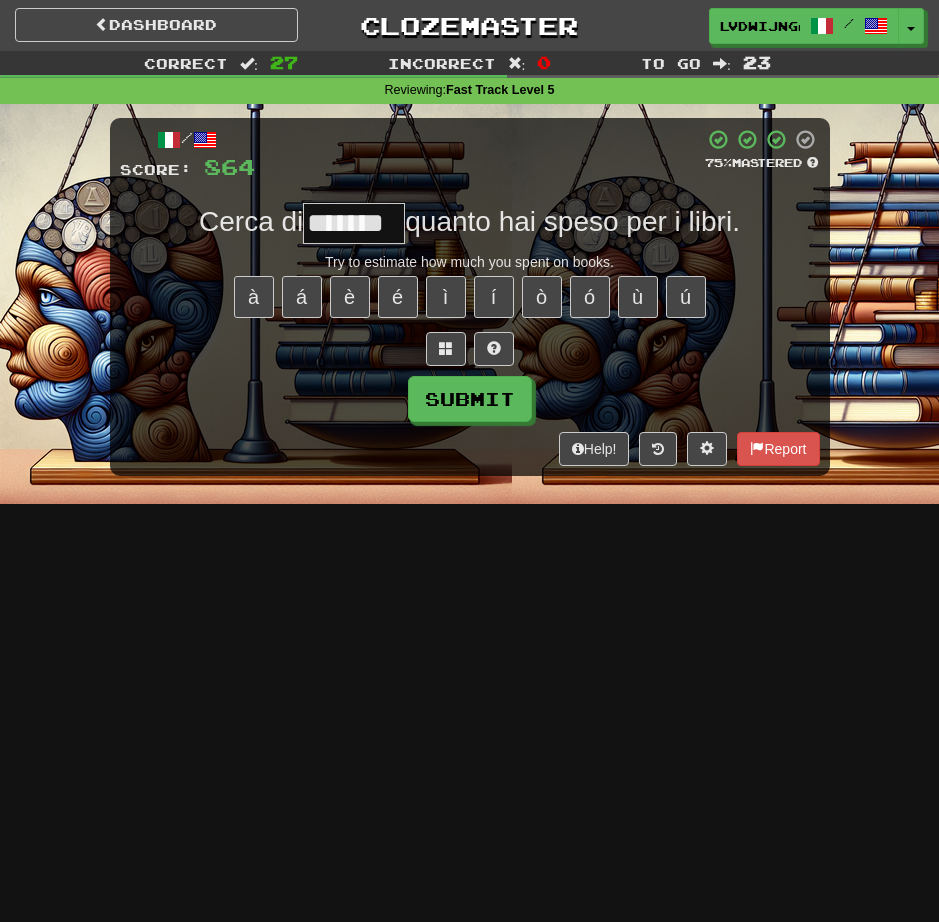 type on "*******" 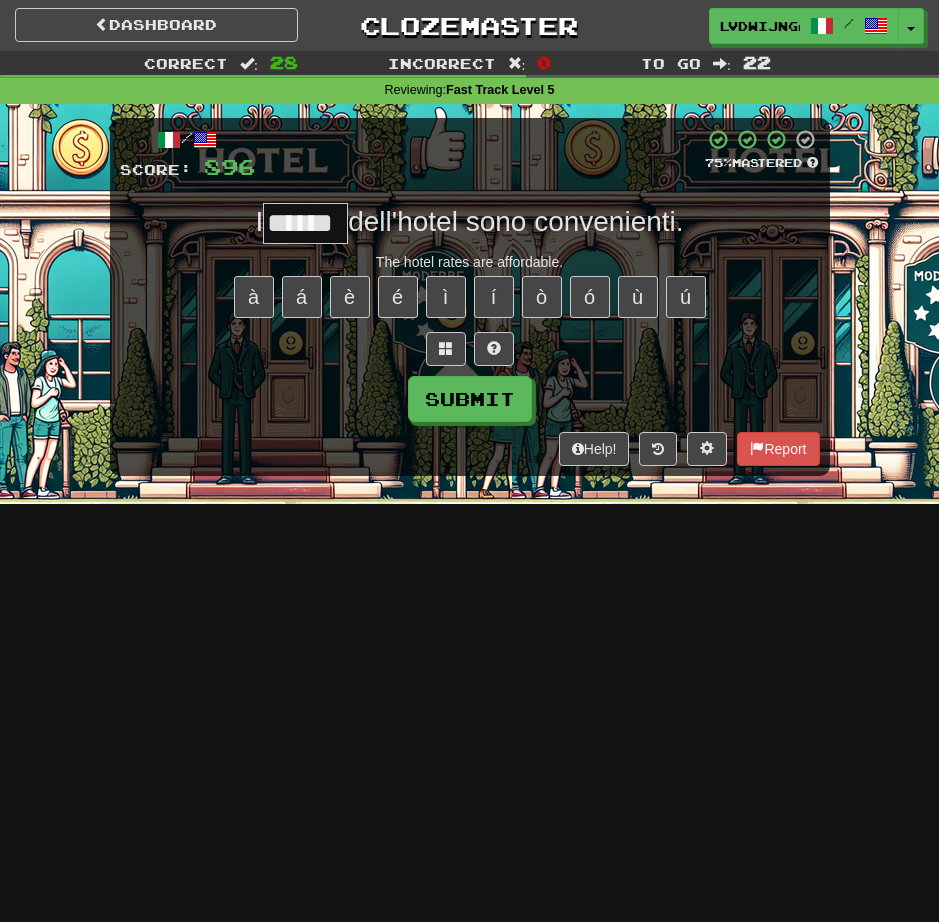 type on "******" 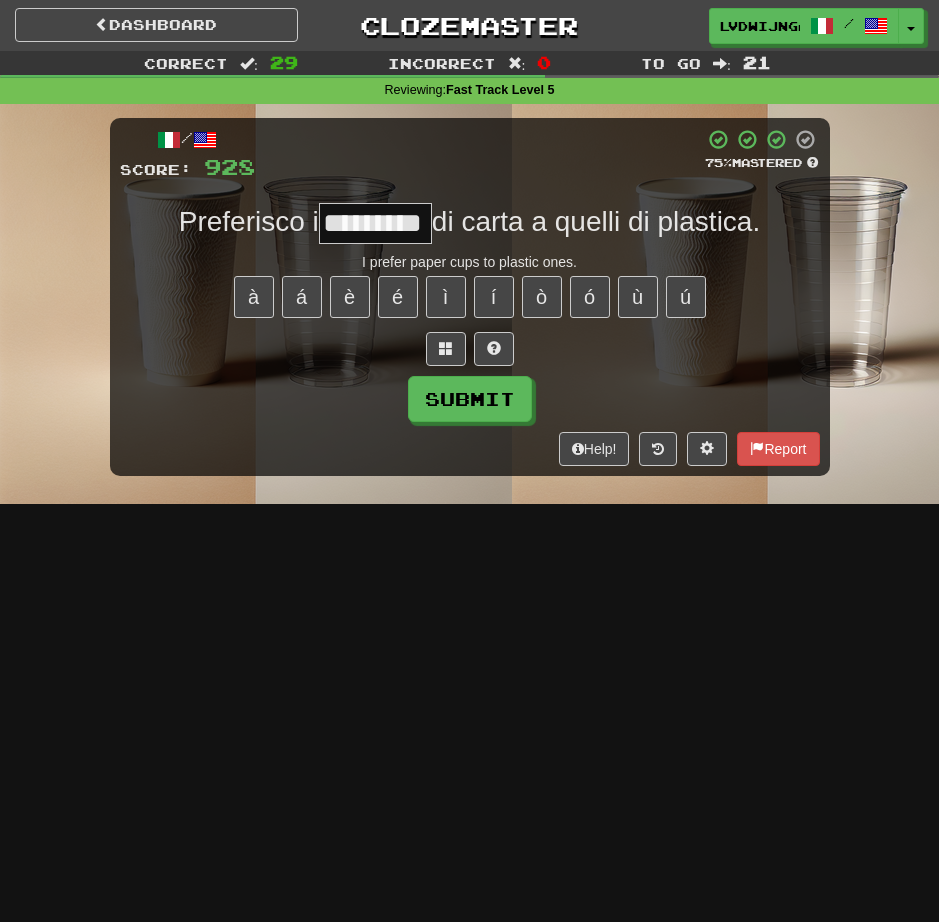 type on "*********" 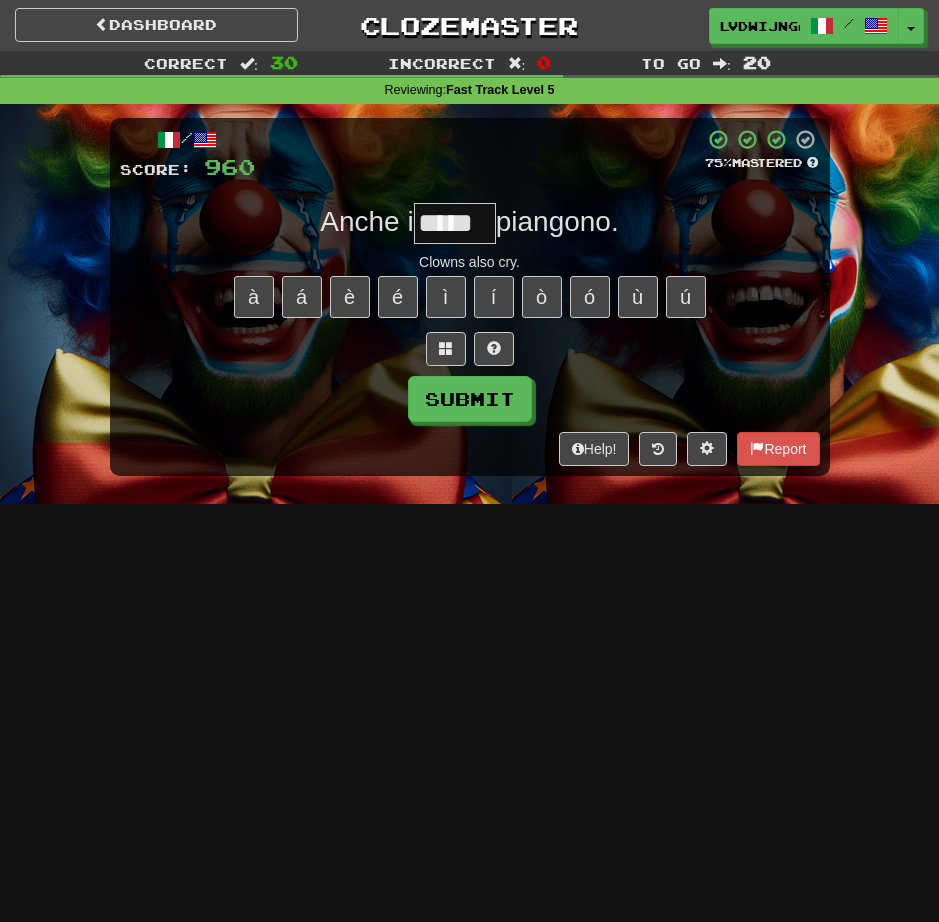 type on "*****" 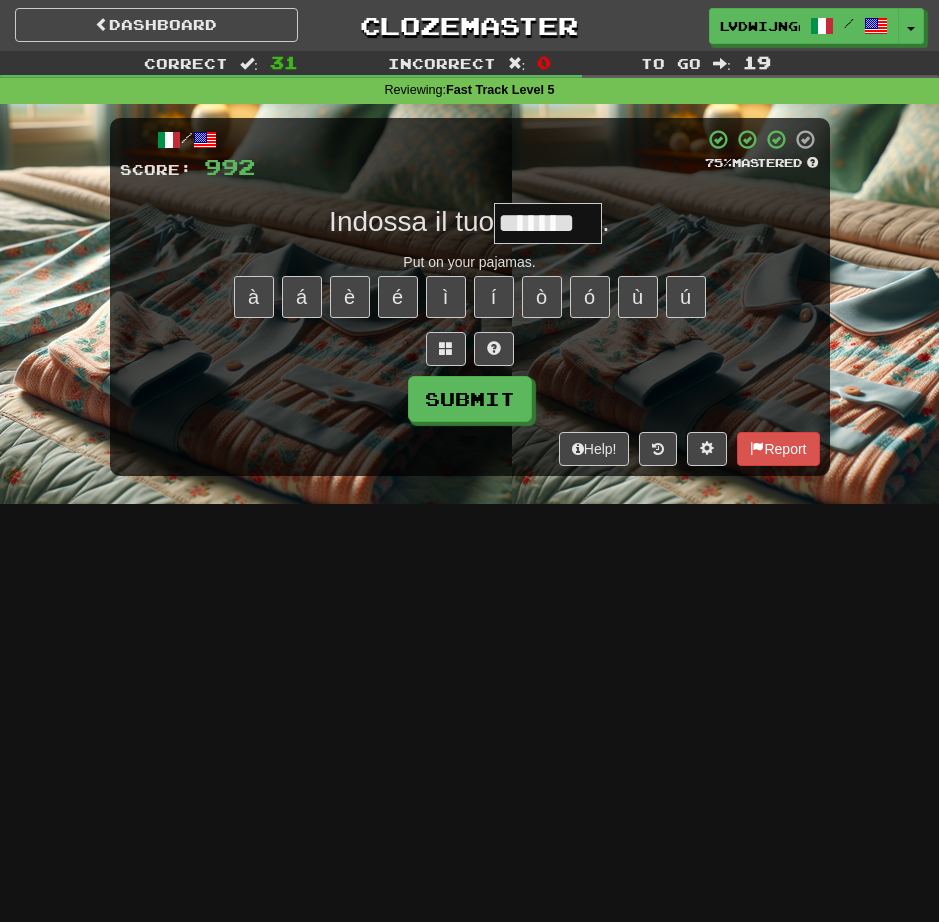 type on "*******" 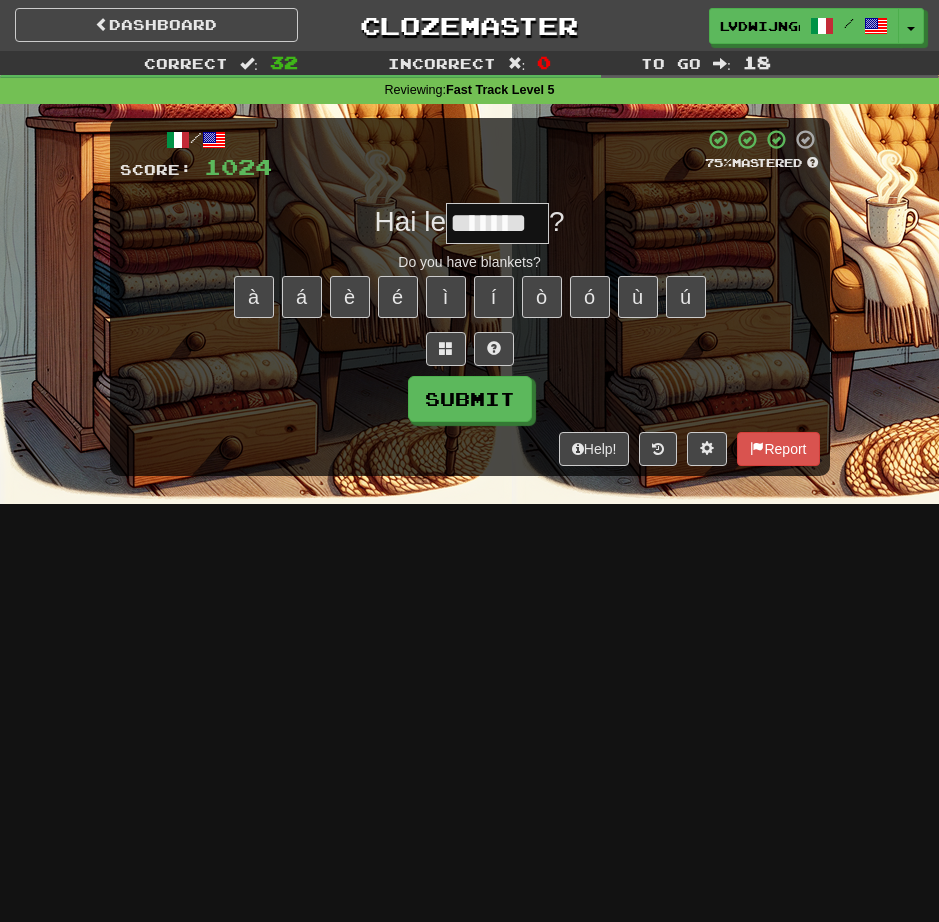 type on "*******" 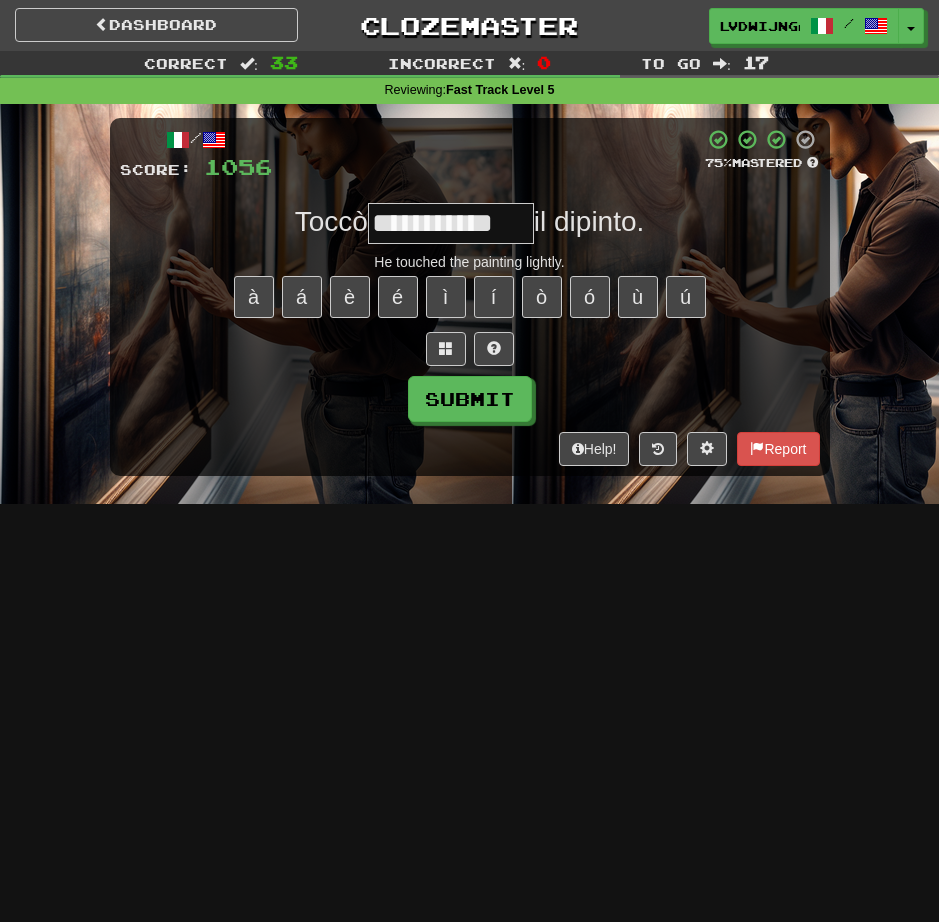 type on "**********" 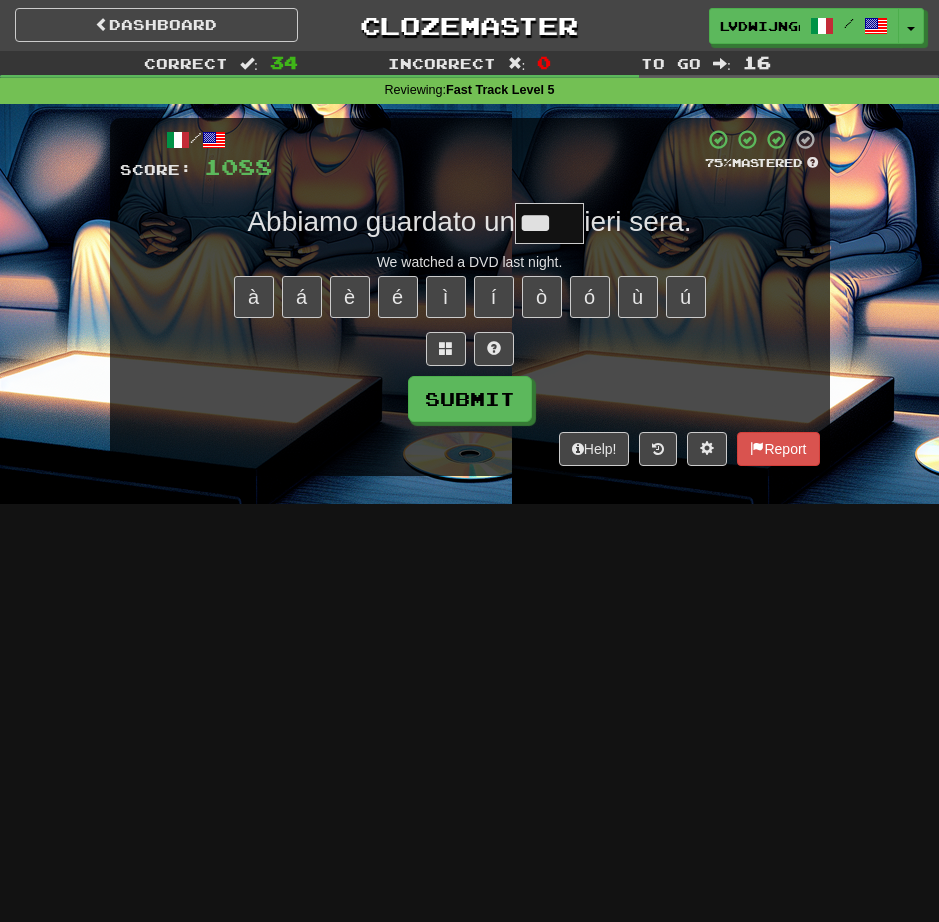 type on "***" 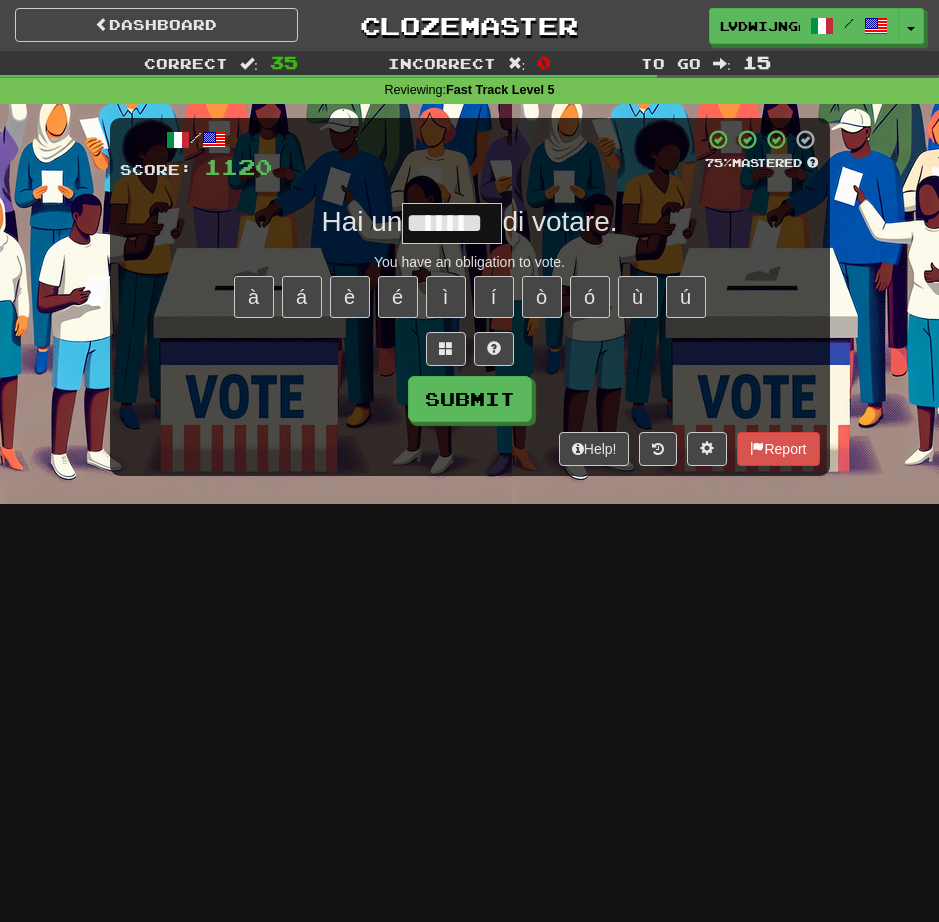 type on "*******" 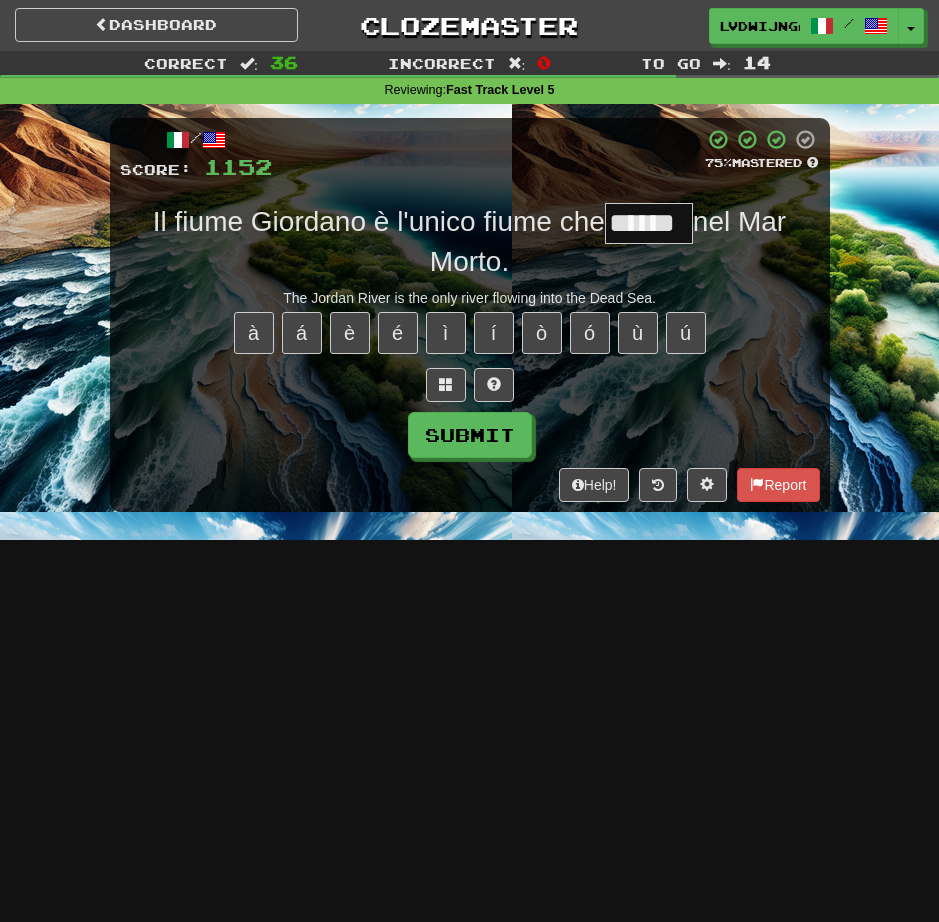 type on "******" 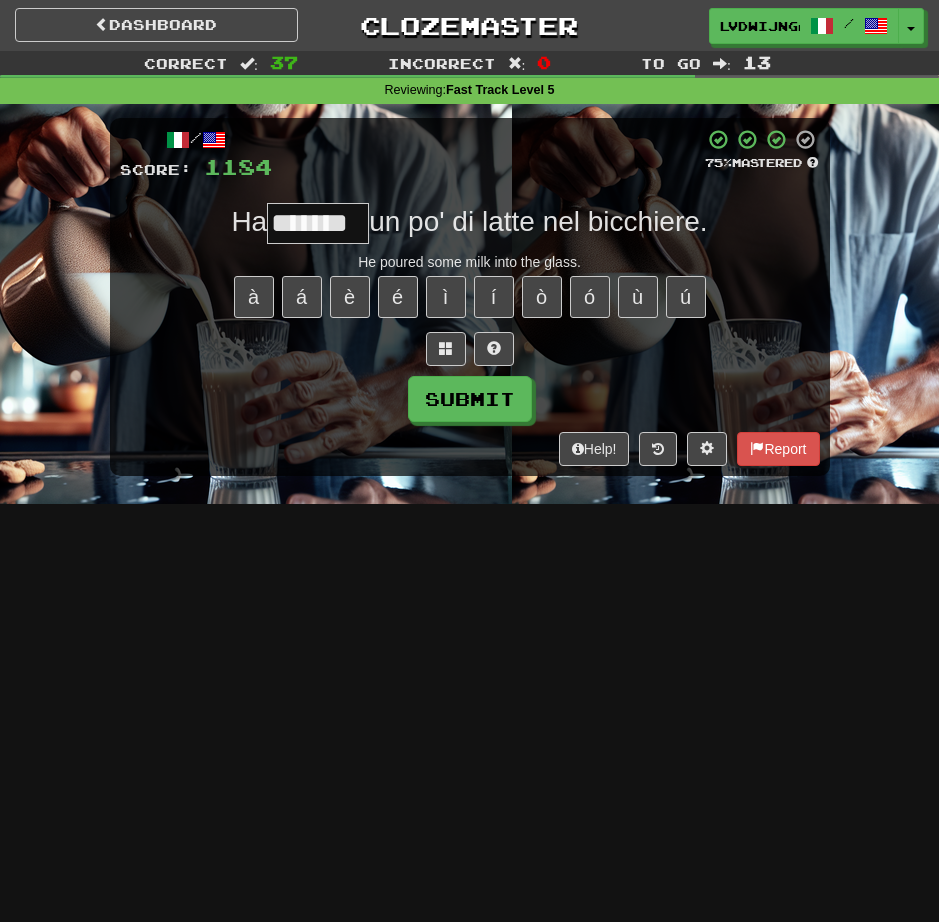 type on "*******" 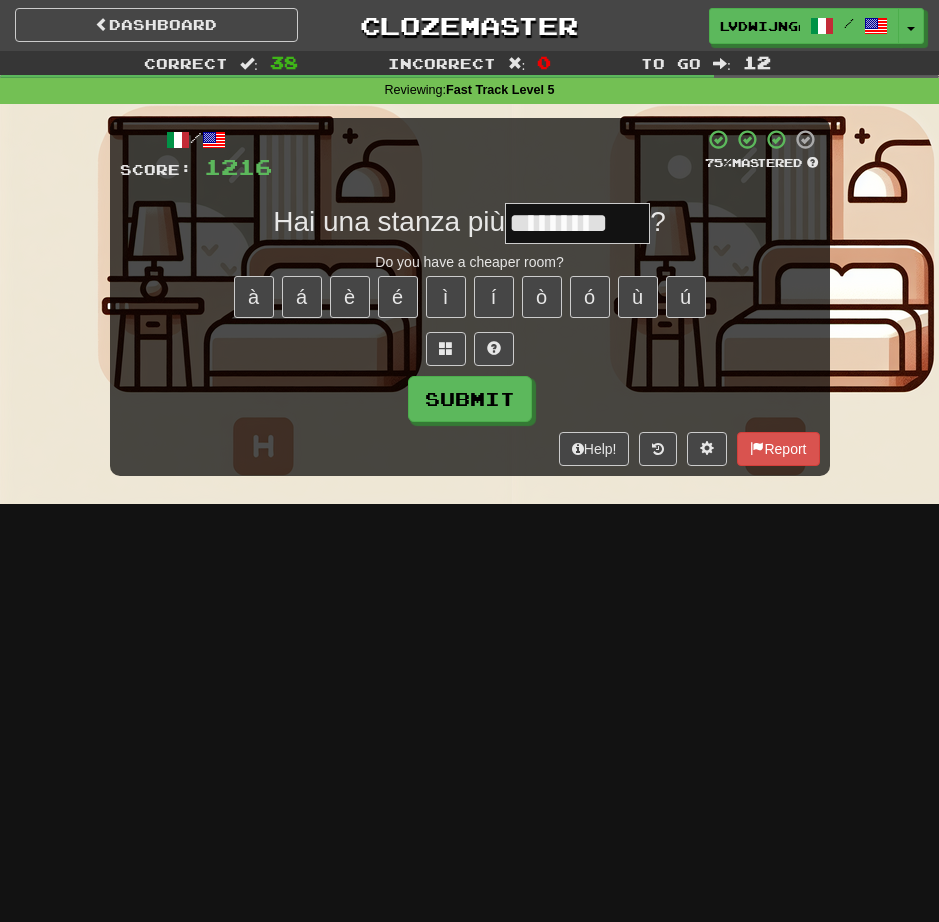 type on "*********" 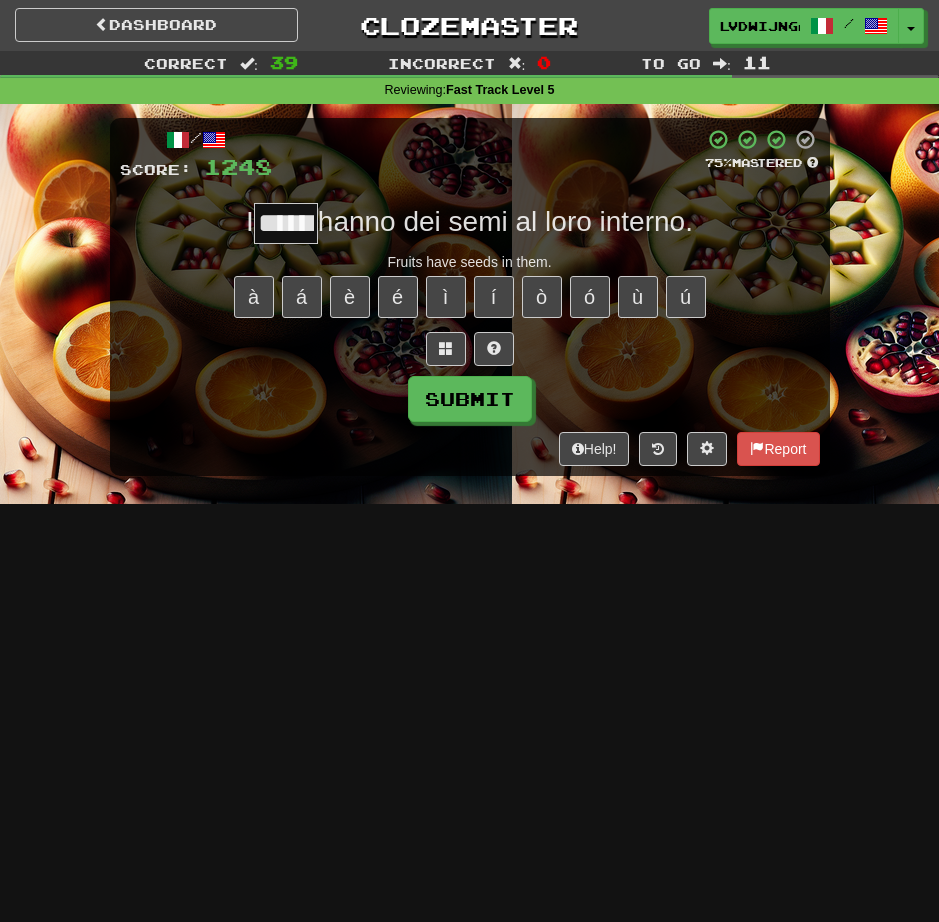 type on "******" 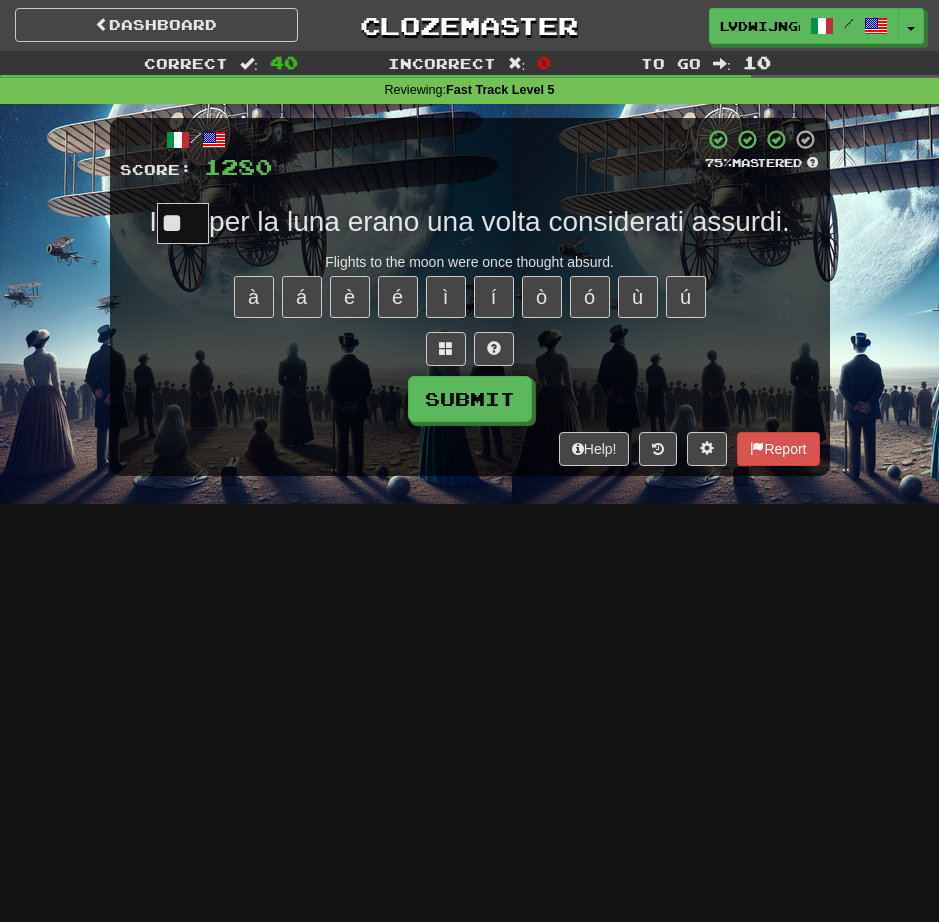 type on "*" 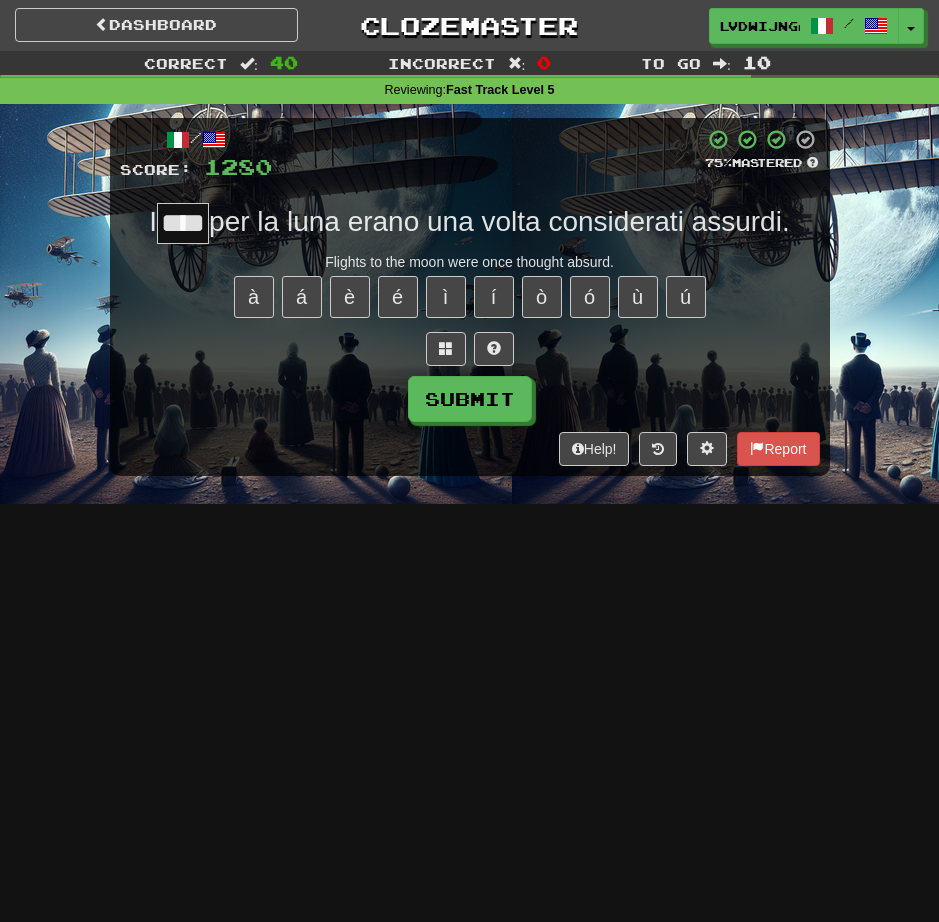 type on "****" 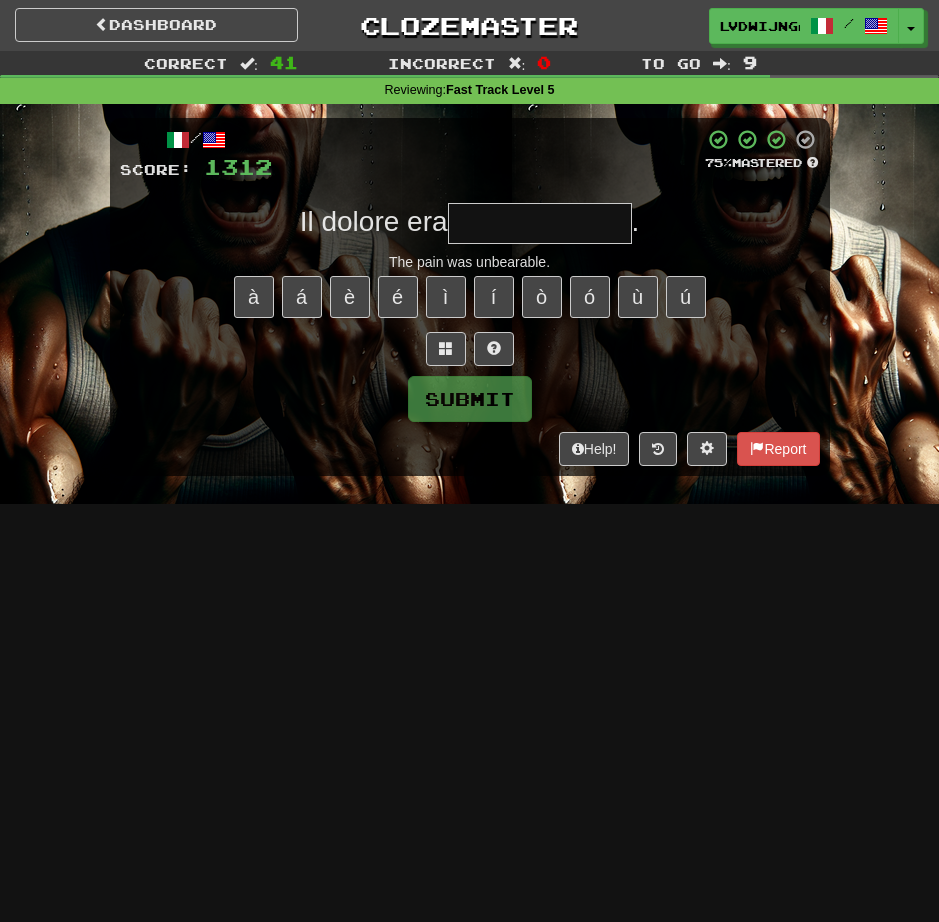 type on "**********" 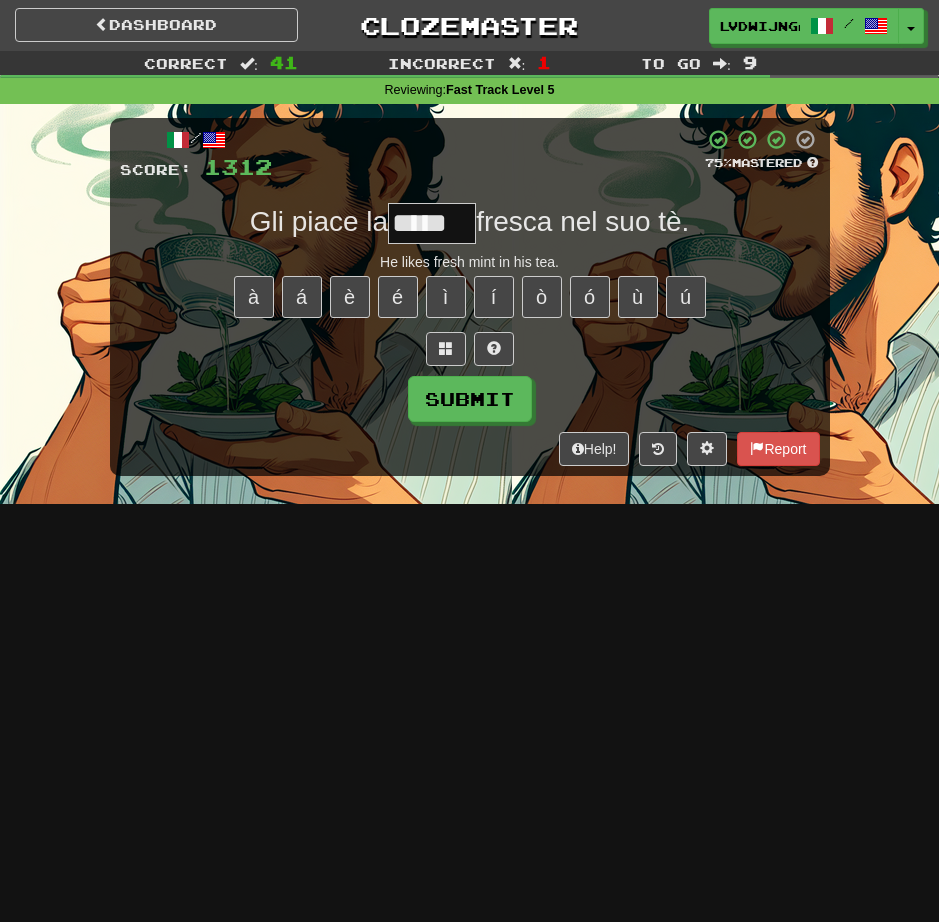 type on "*****" 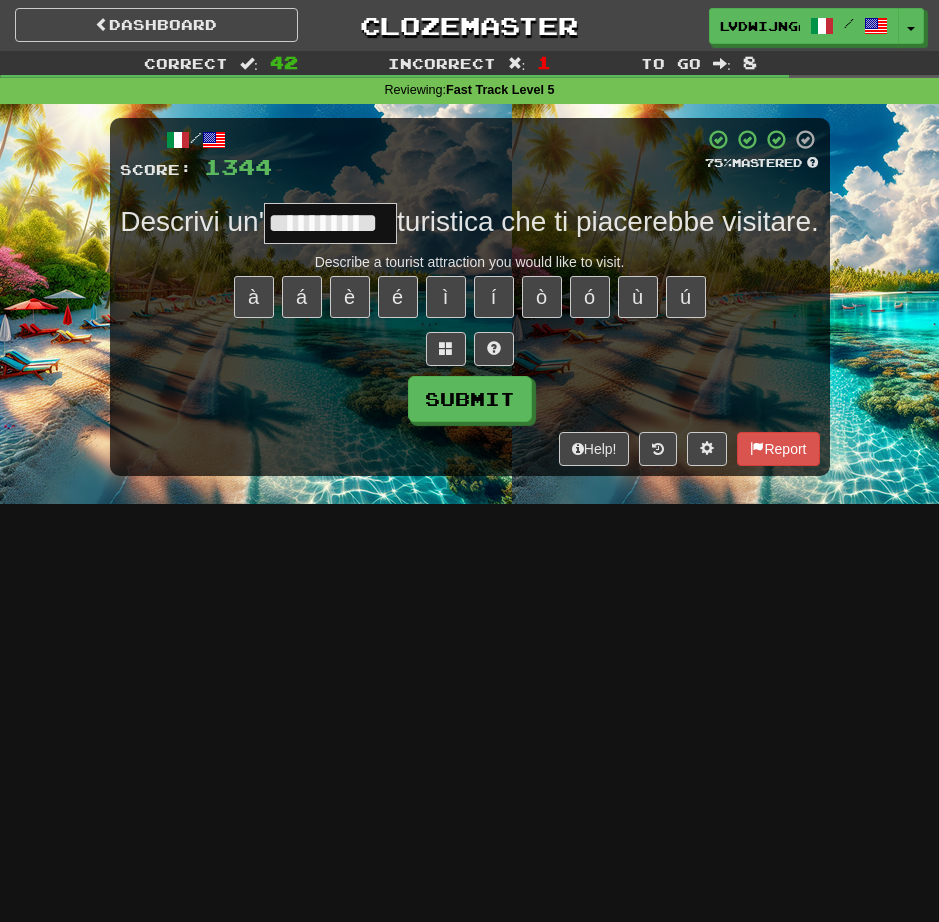 type on "**********" 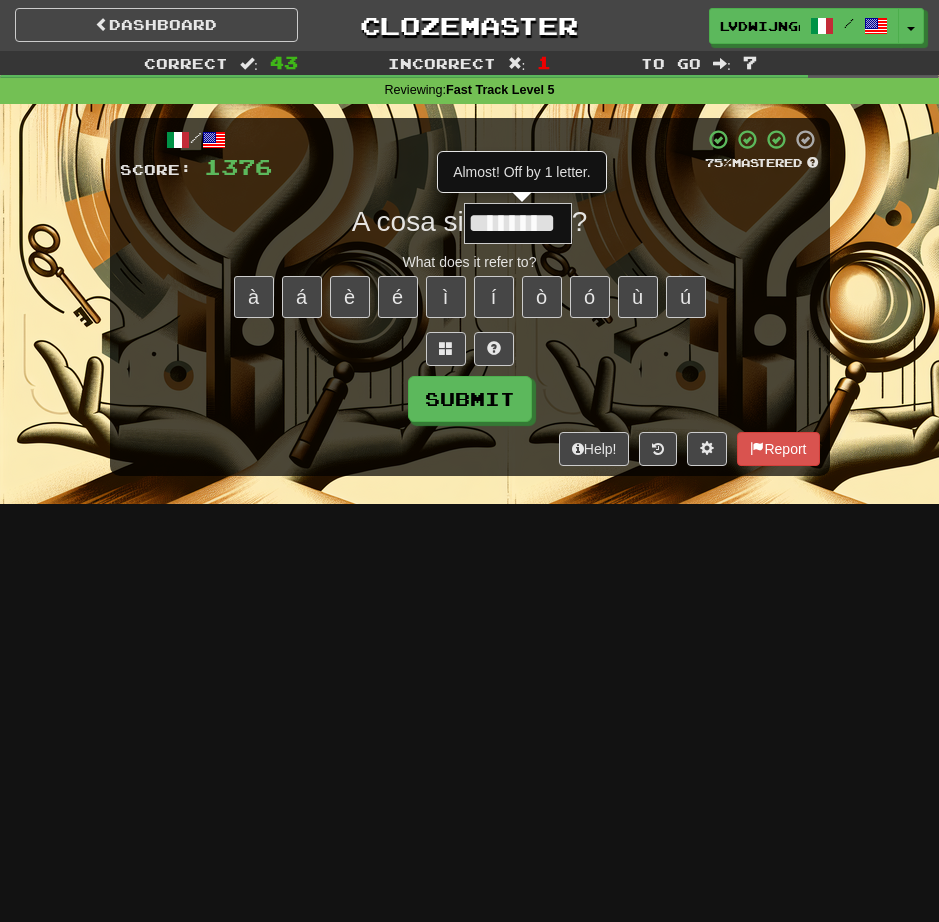 scroll, scrollTop: 0, scrollLeft: 0, axis: both 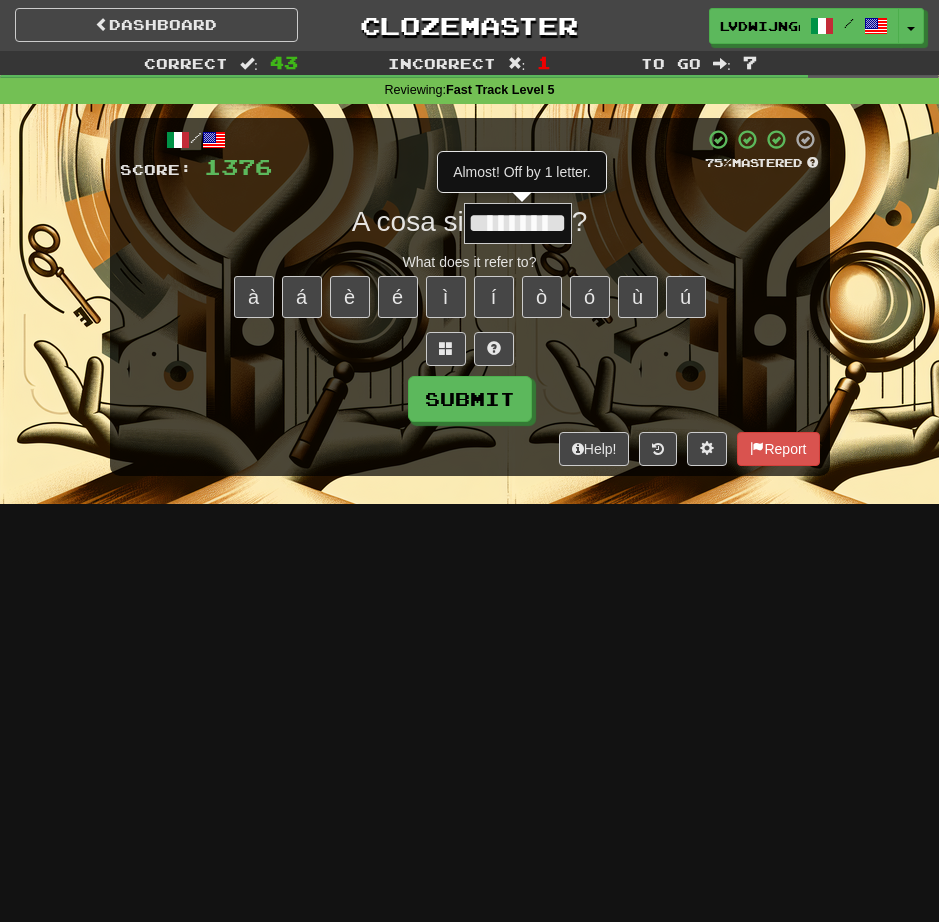 type on "*********" 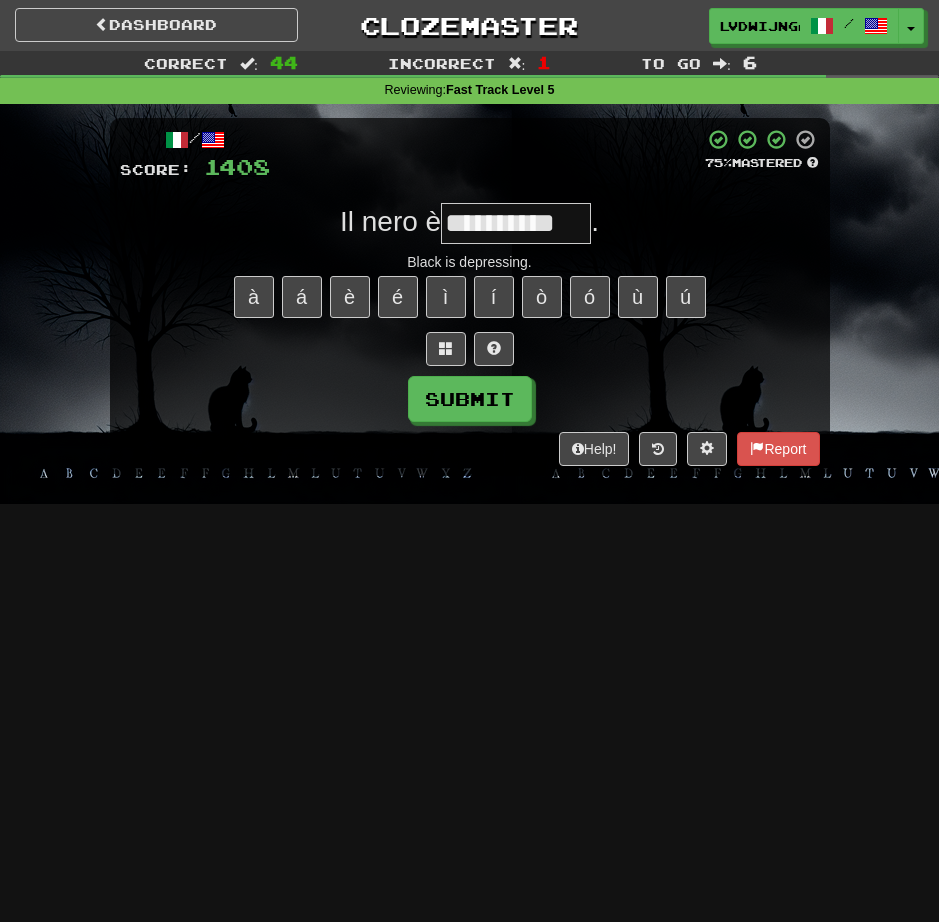 type on "**********" 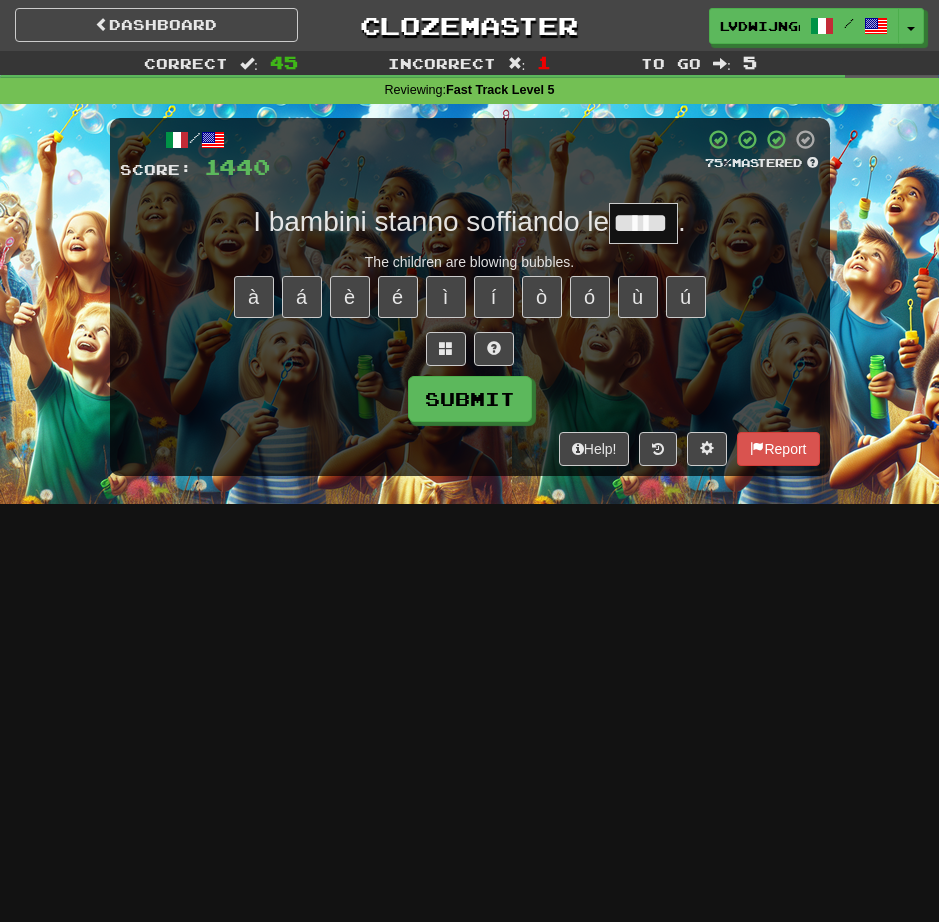 type on "*****" 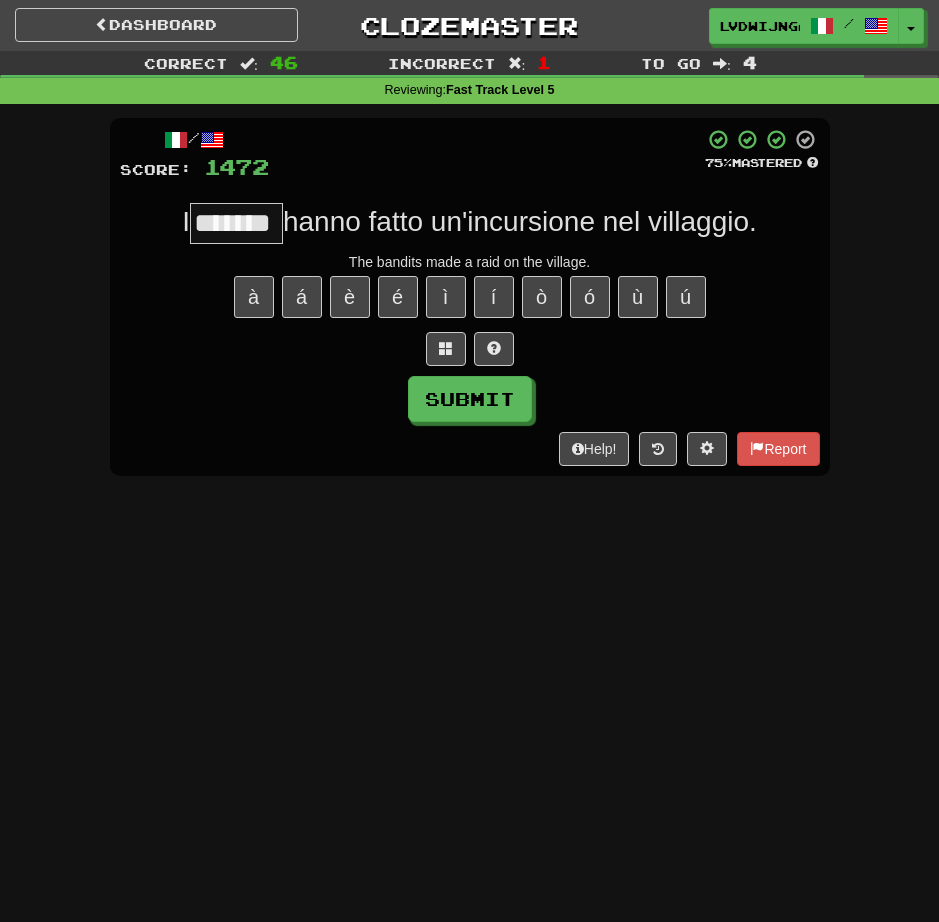 type on "*******" 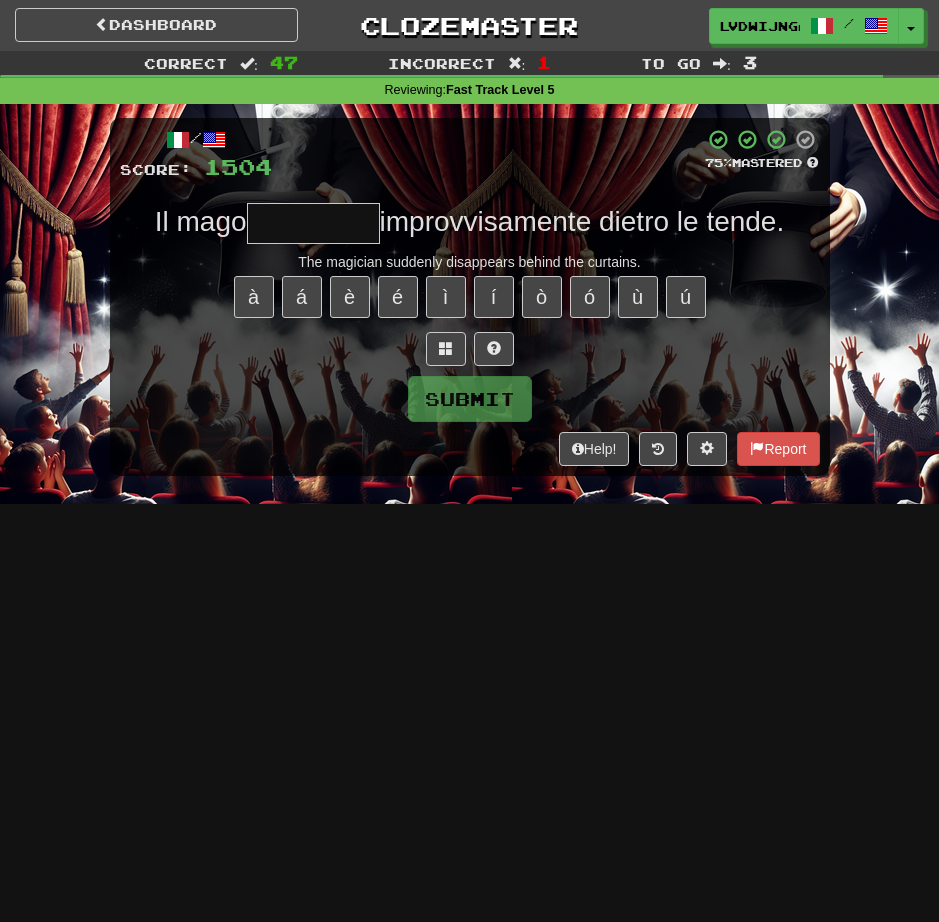 type on "*" 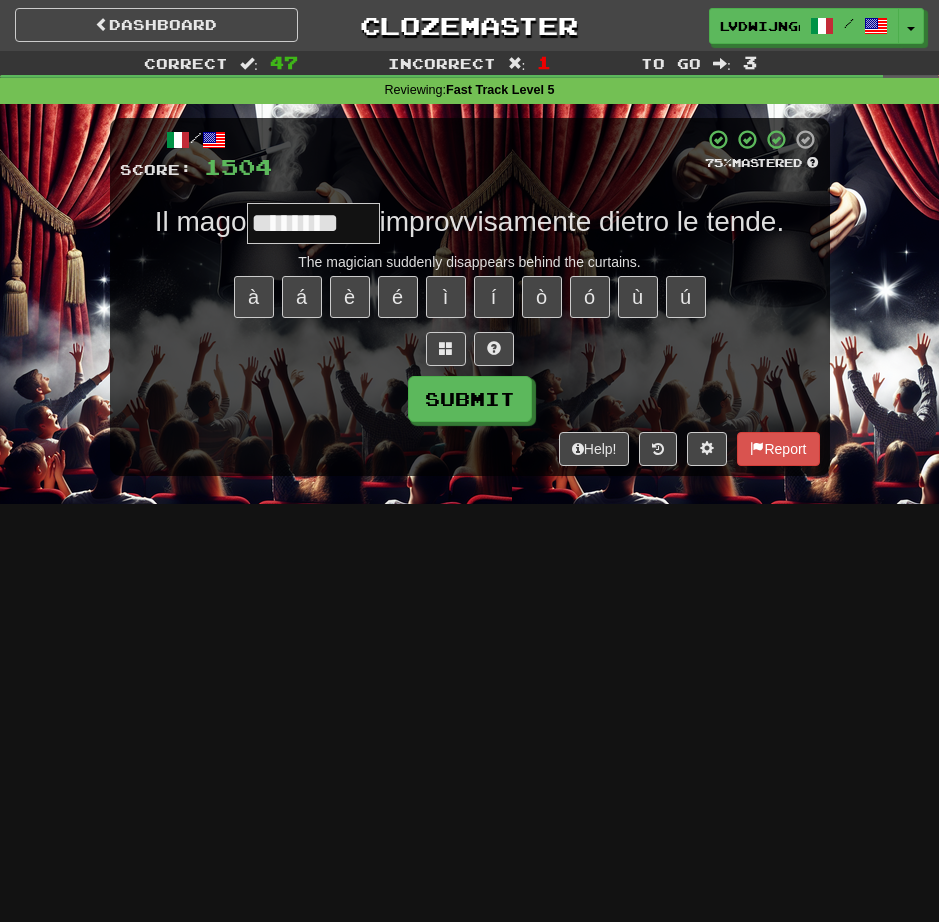 type on "********" 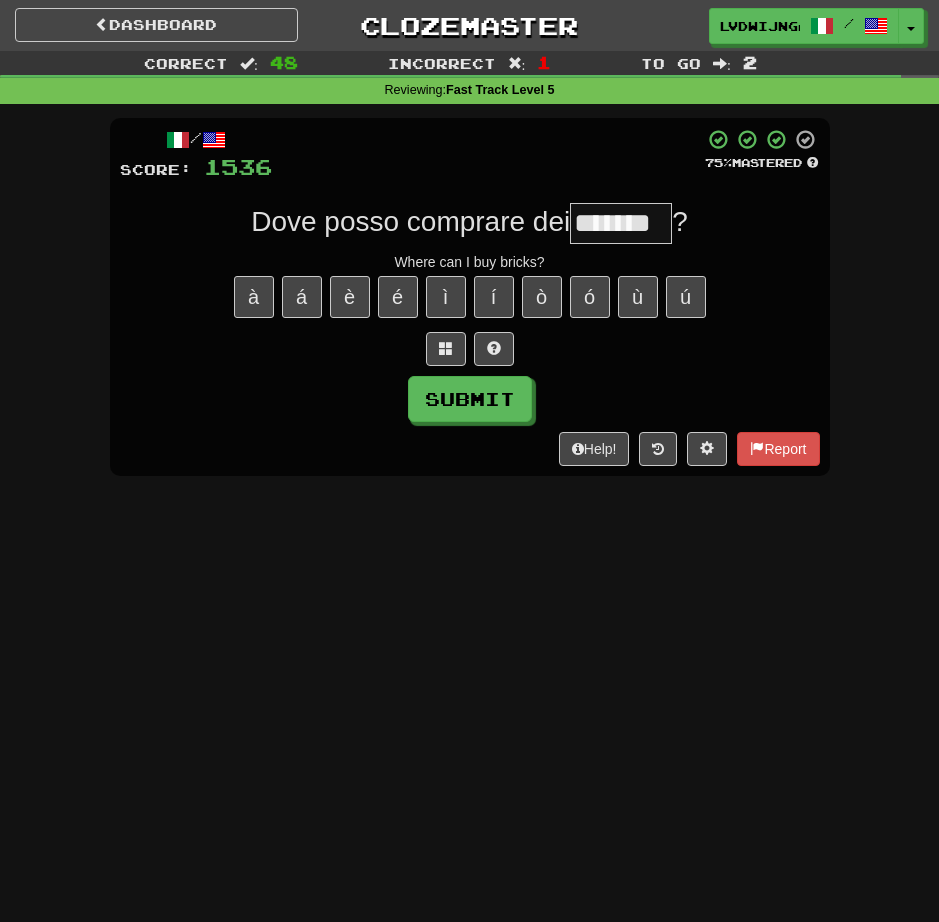 type on "*******" 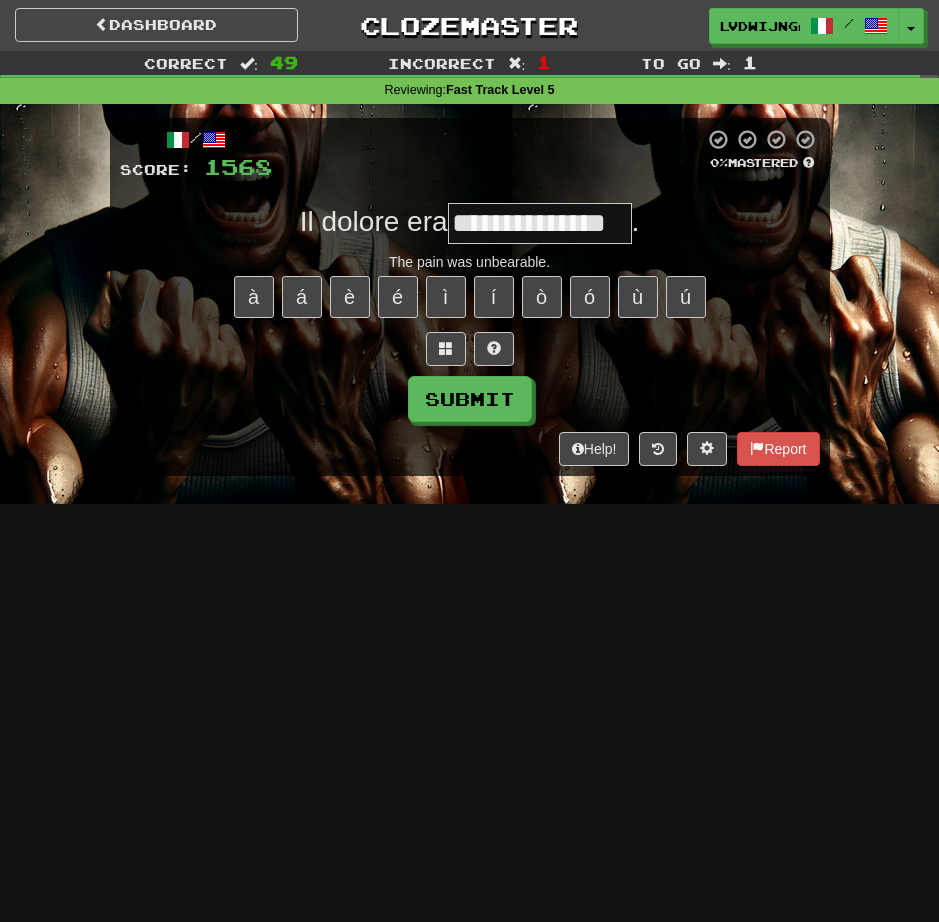 type on "**********" 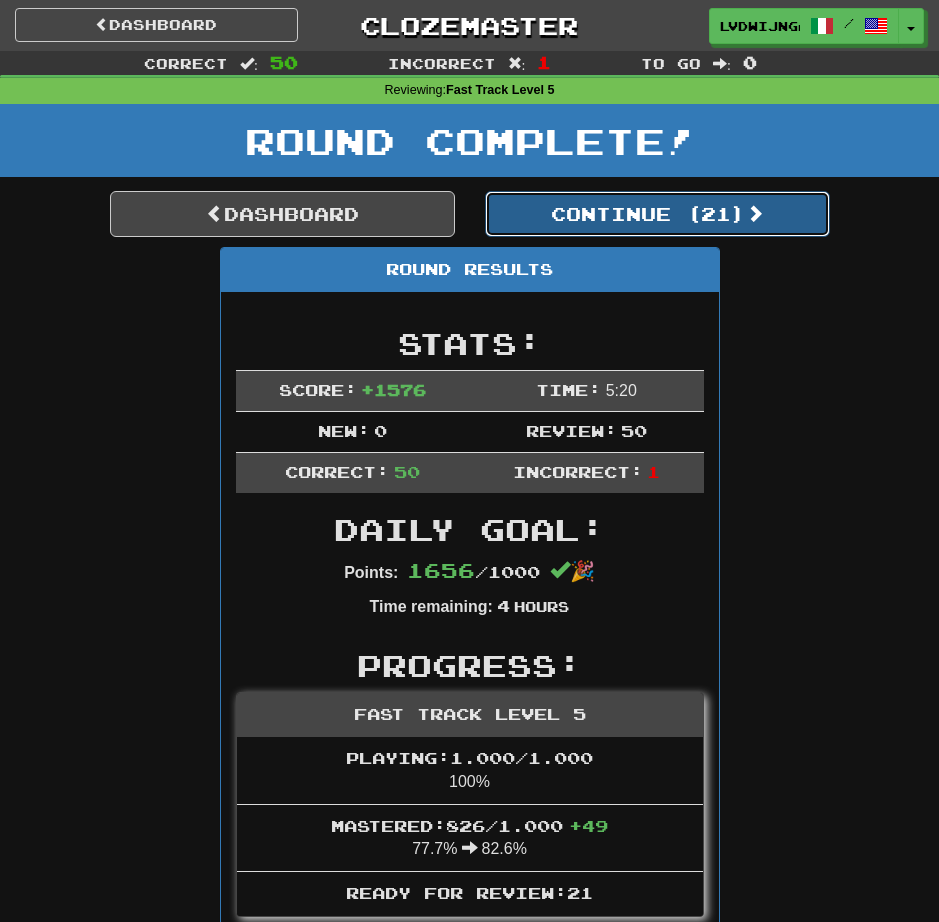 click on "Continue ( 21 )" at bounding box center (657, 214) 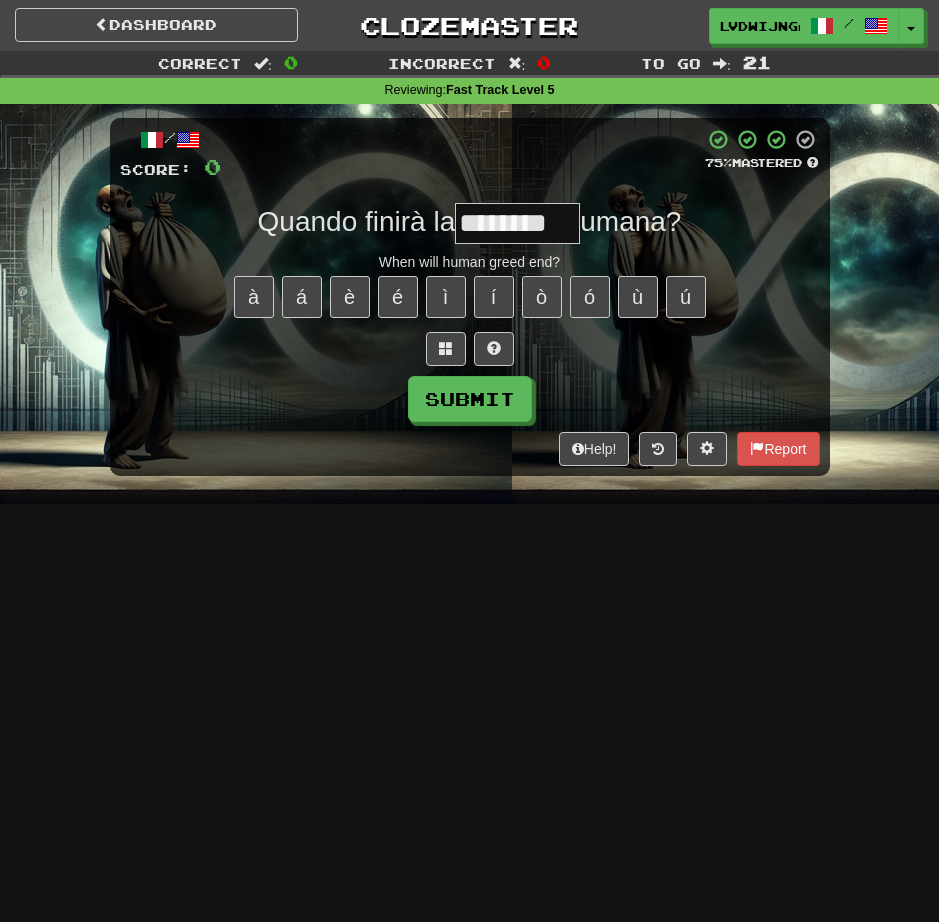 type on "********" 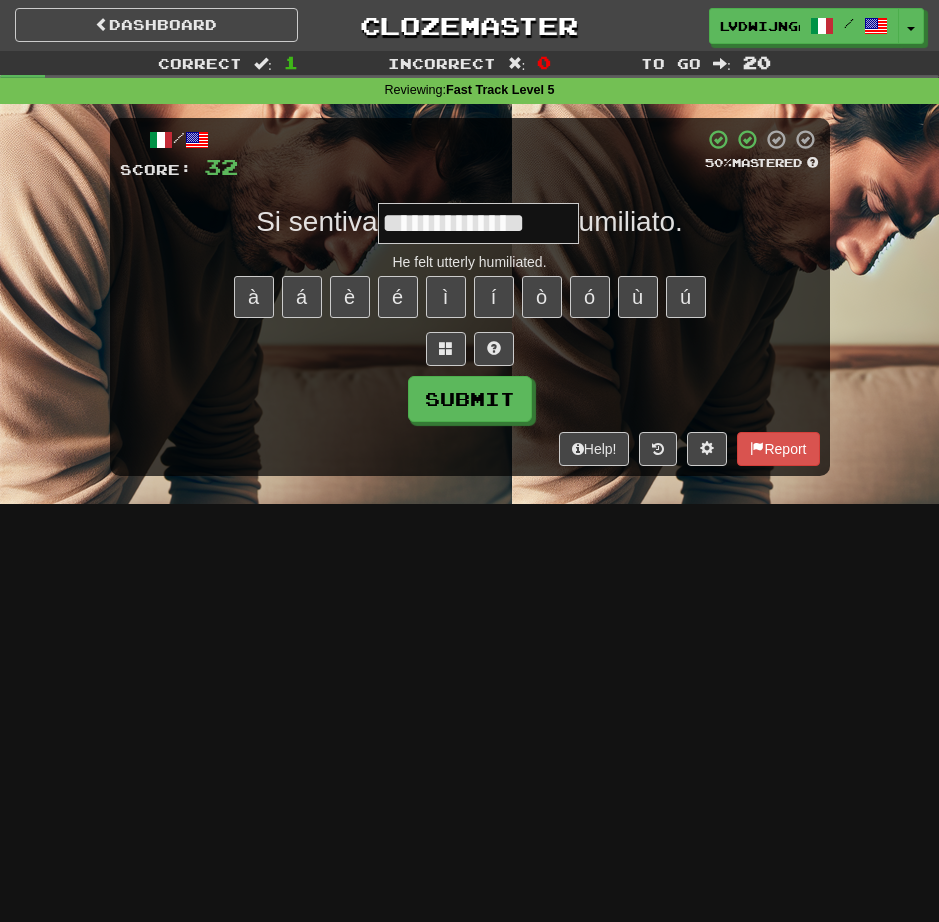type on "**********" 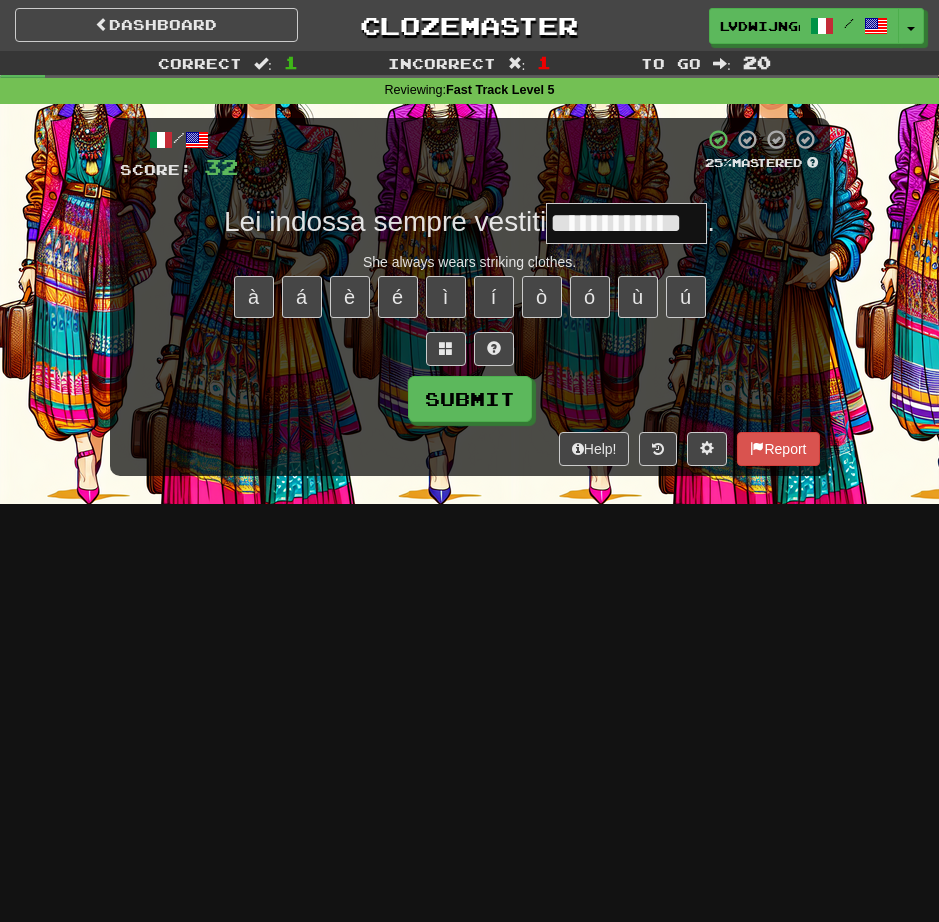 type on "**********" 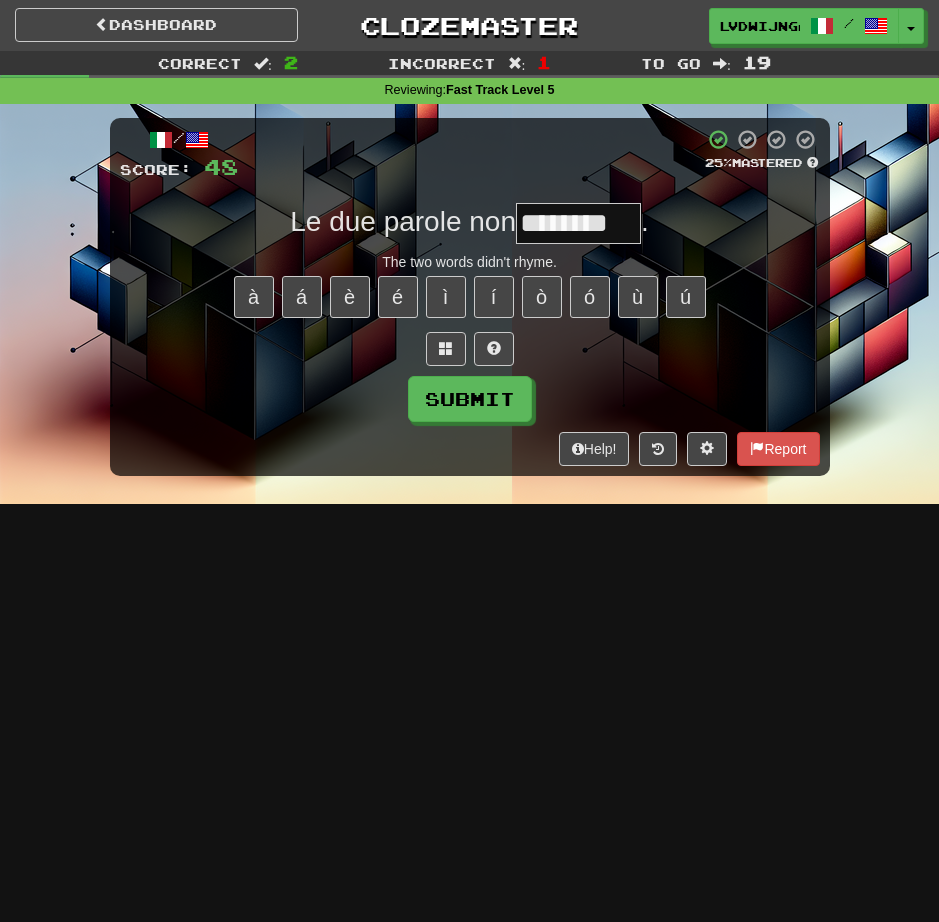 type on "********" 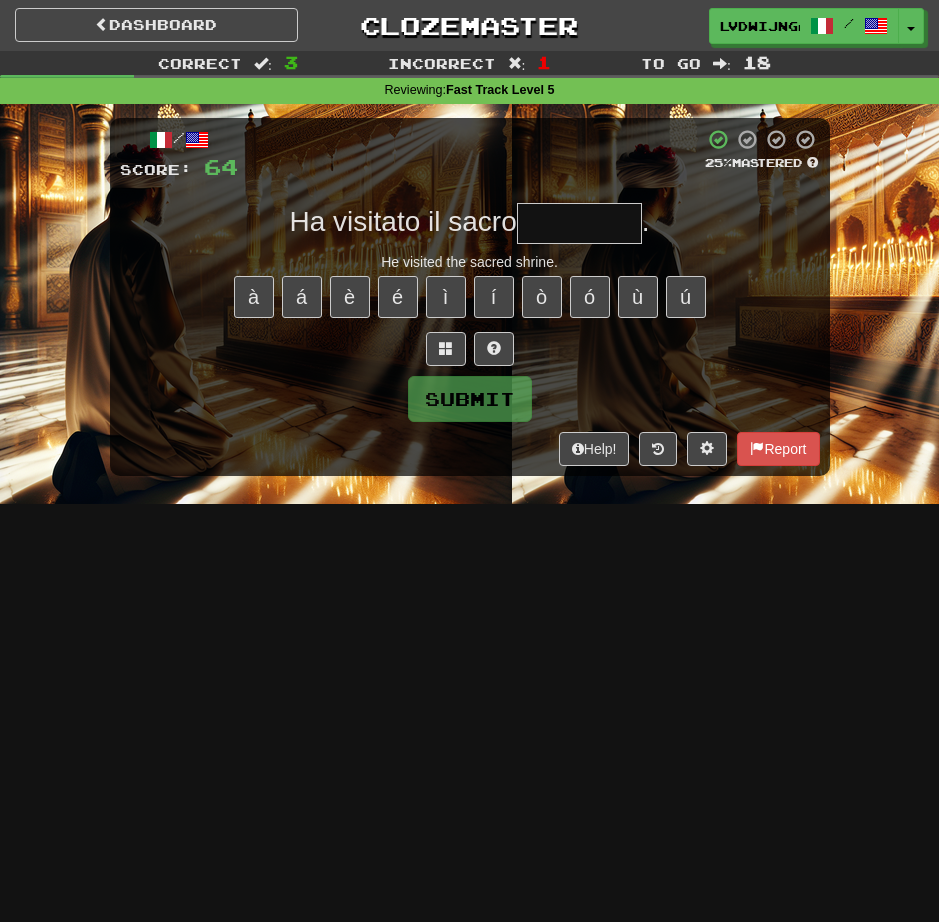 type on "*" 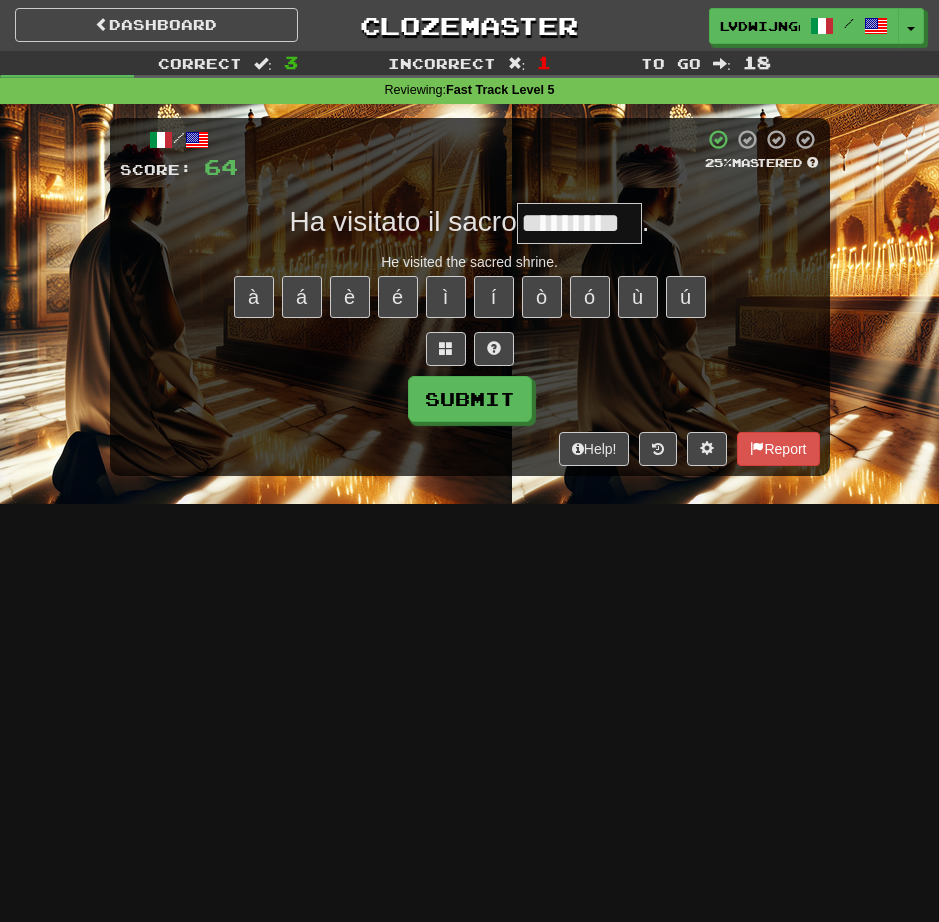 type on "*********" 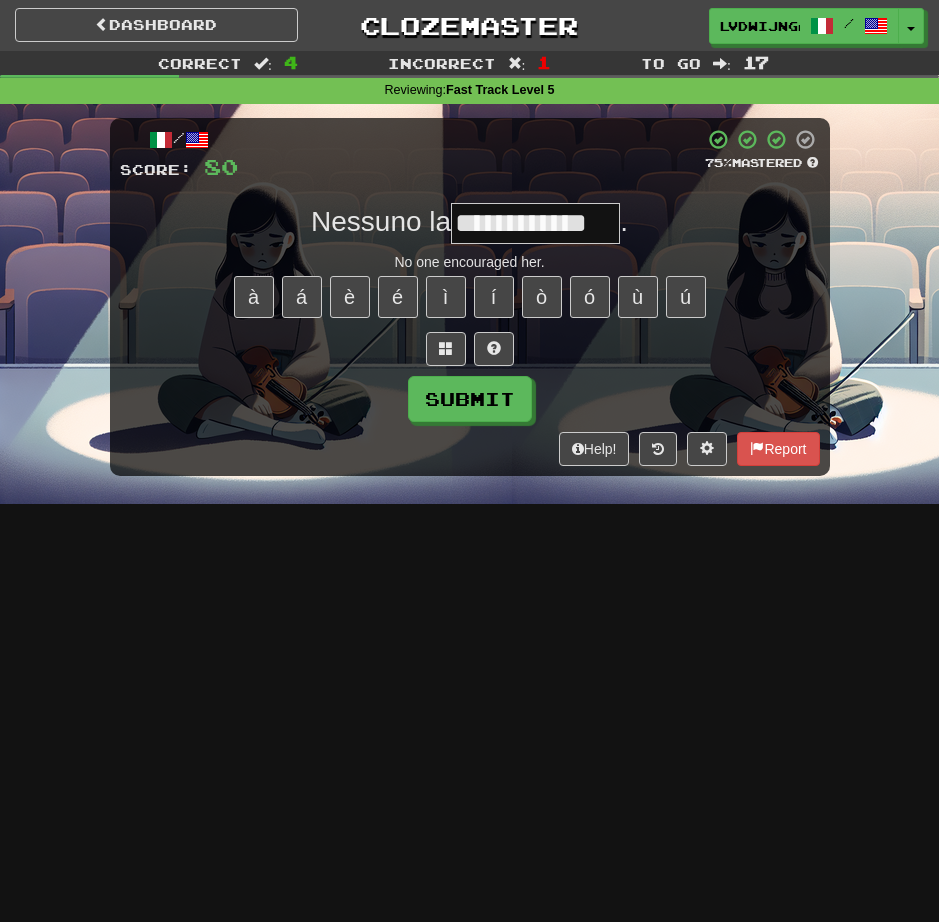 scroll, scrollTop: 0, scrollLeft: 0, axis: both 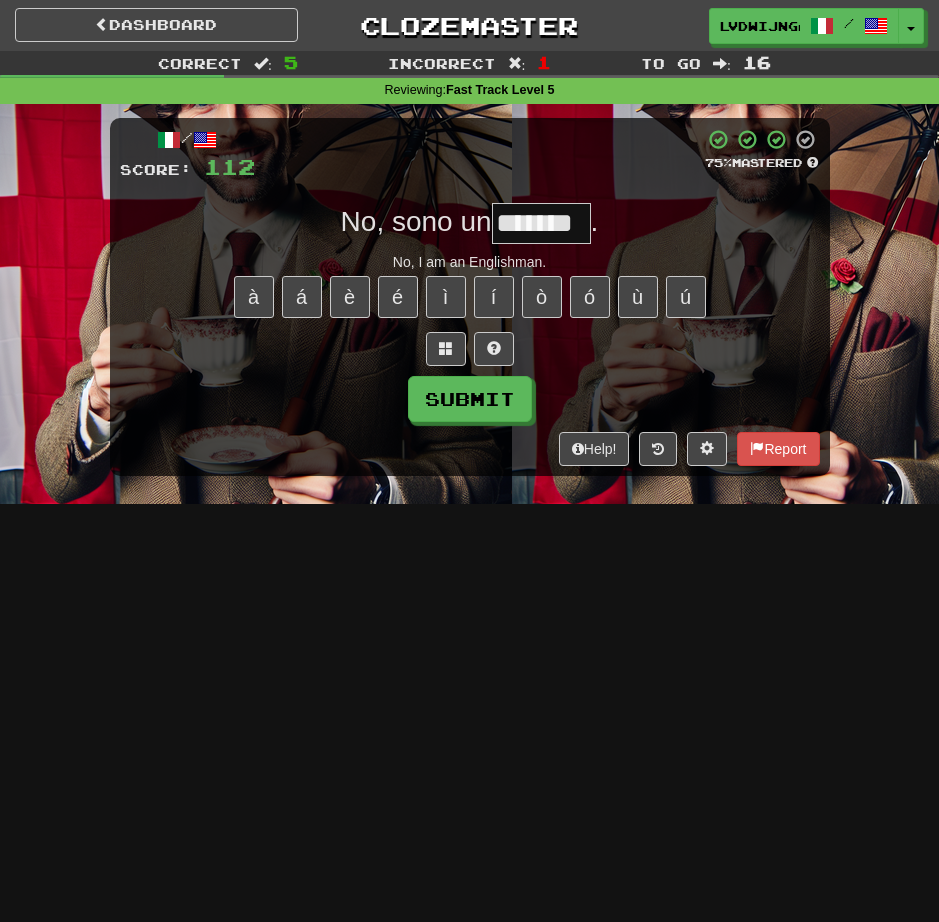 type on "*******" 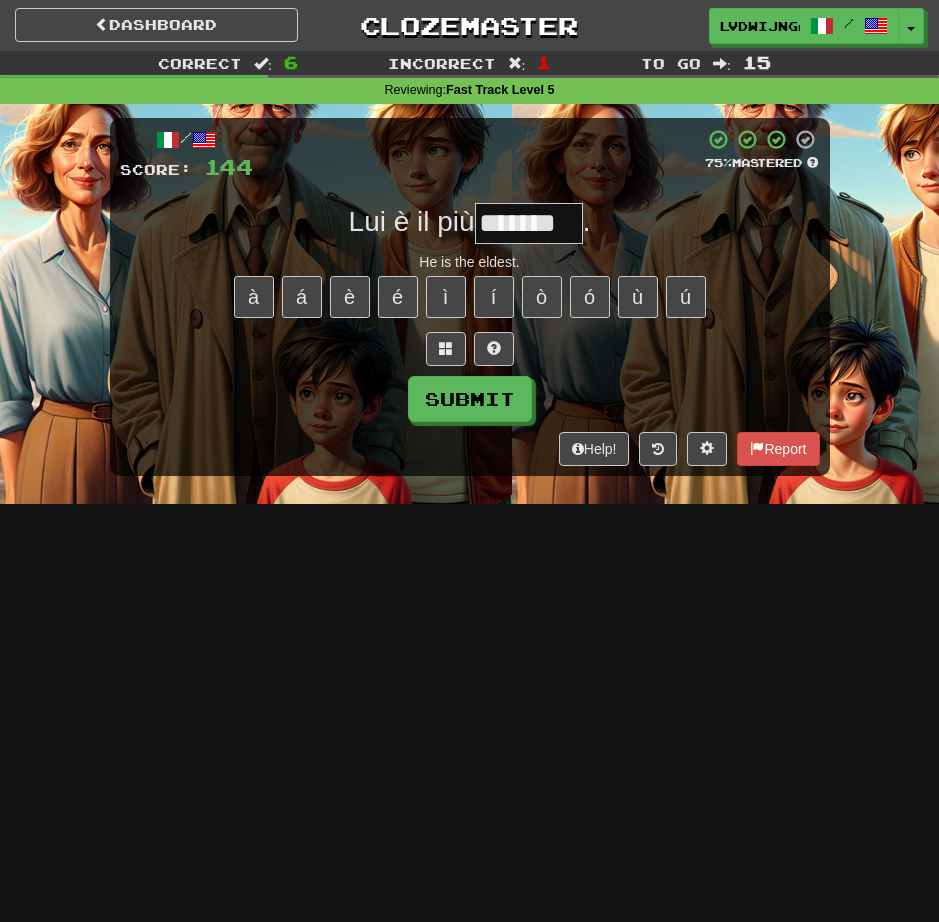 type on "*******" 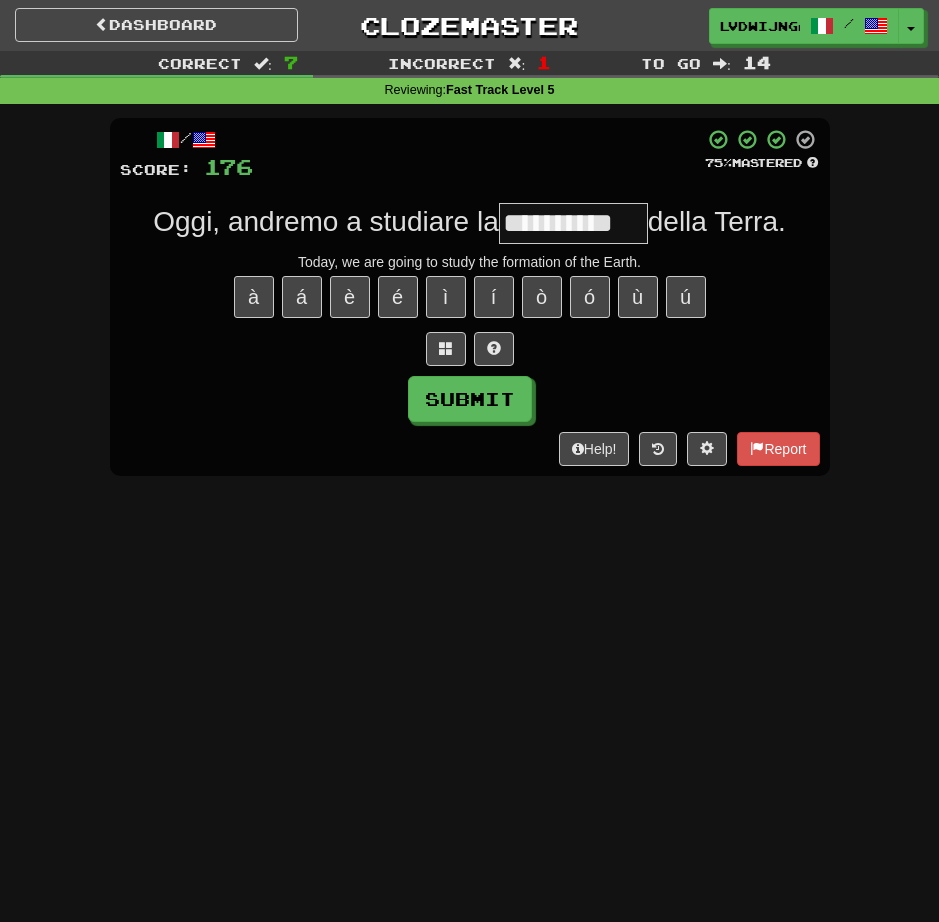 type on "**********" 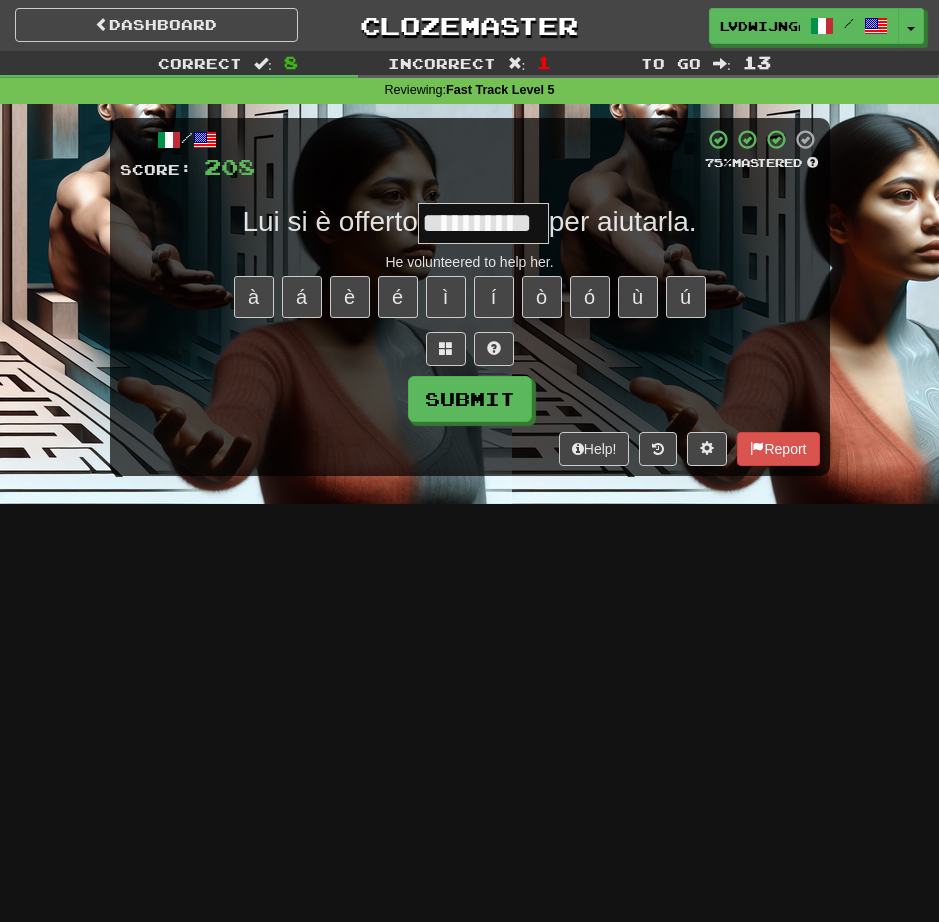 type on "**********" 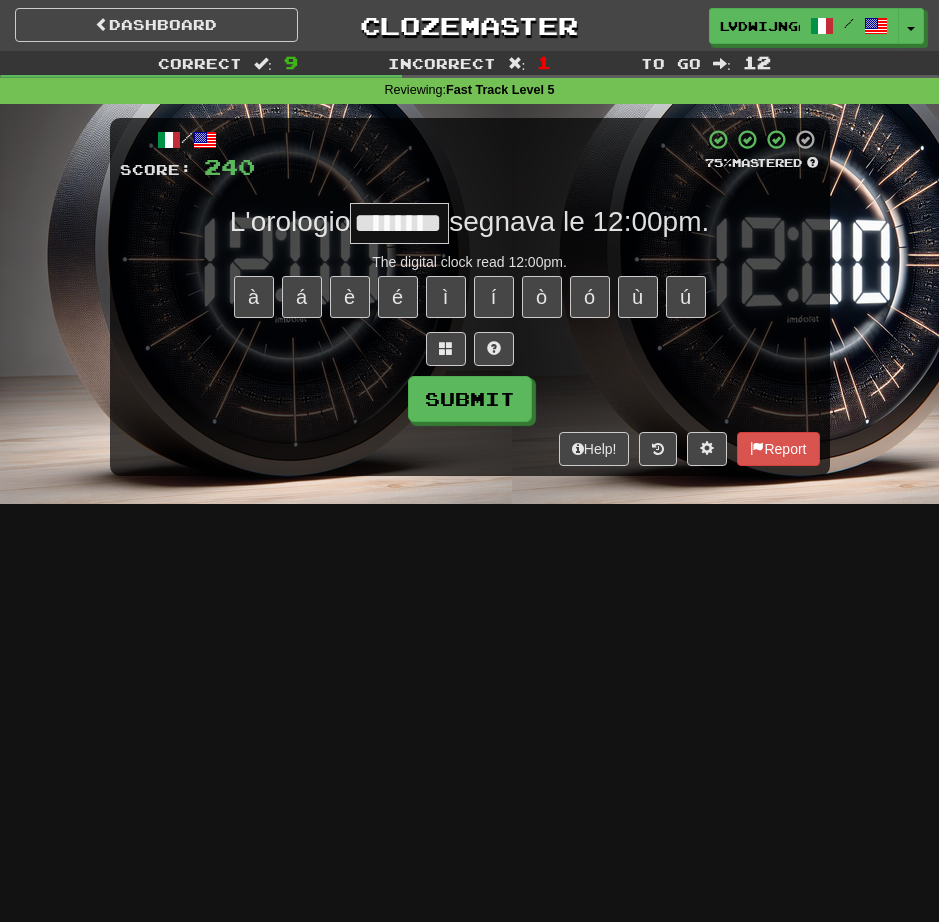 type on "********" 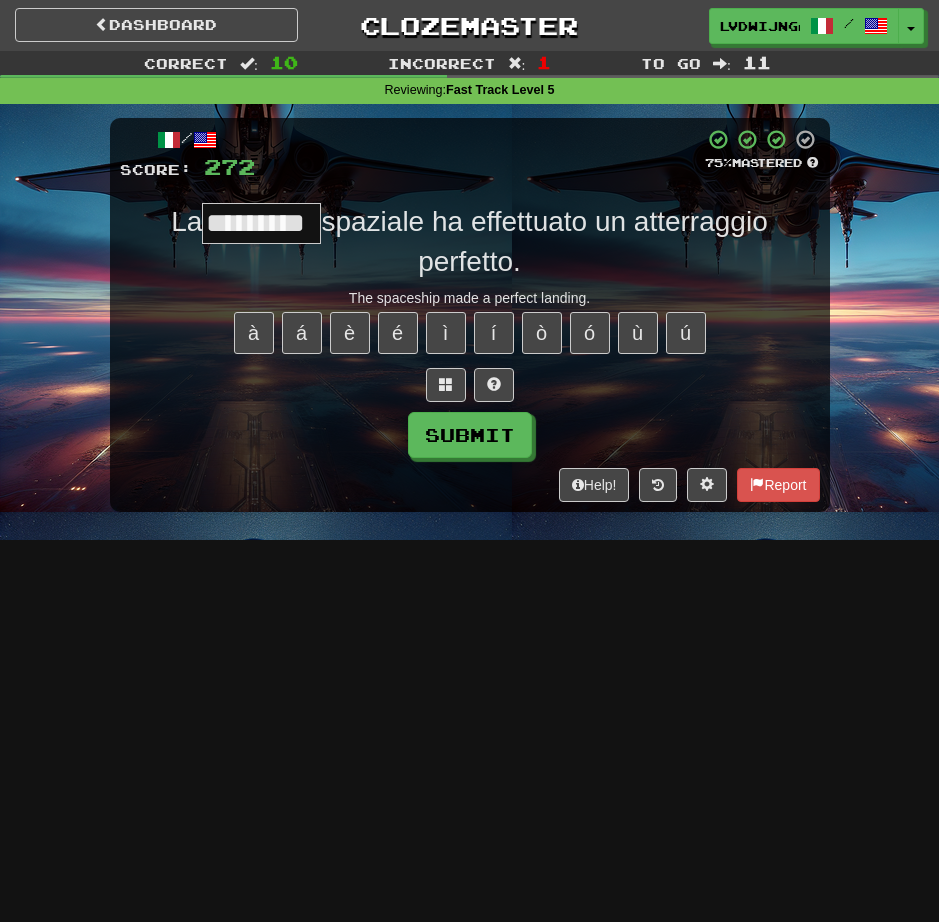 type on "*********" 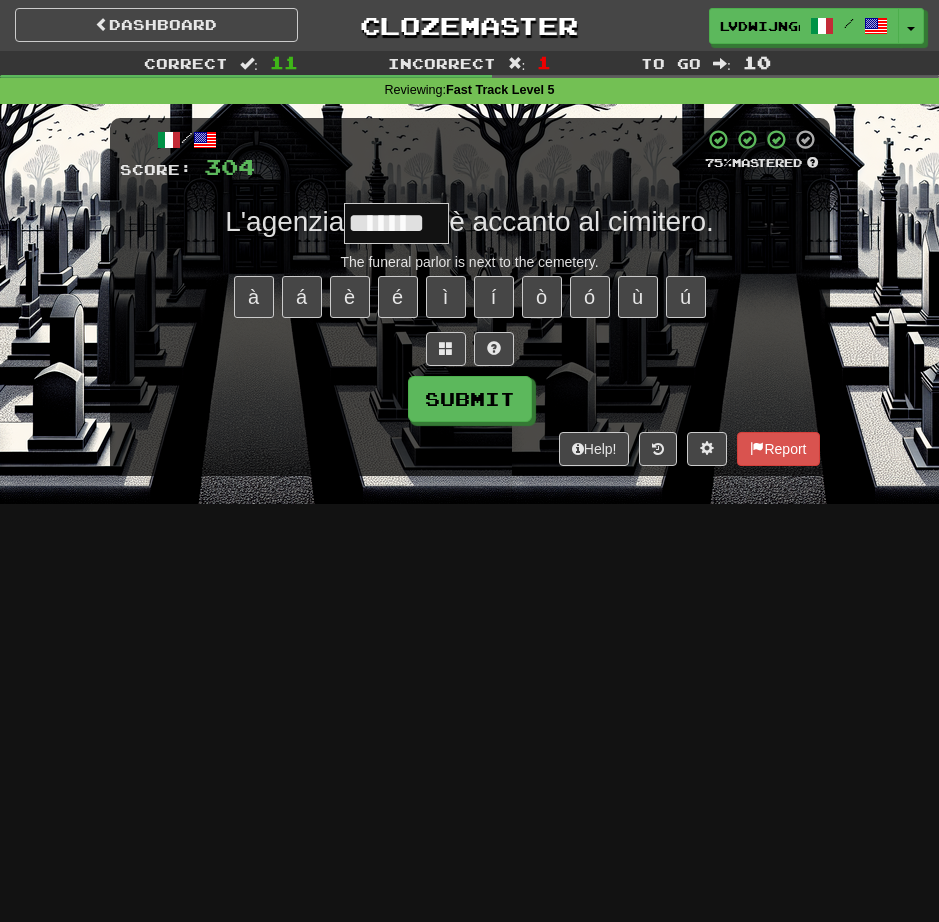 type on "*******" 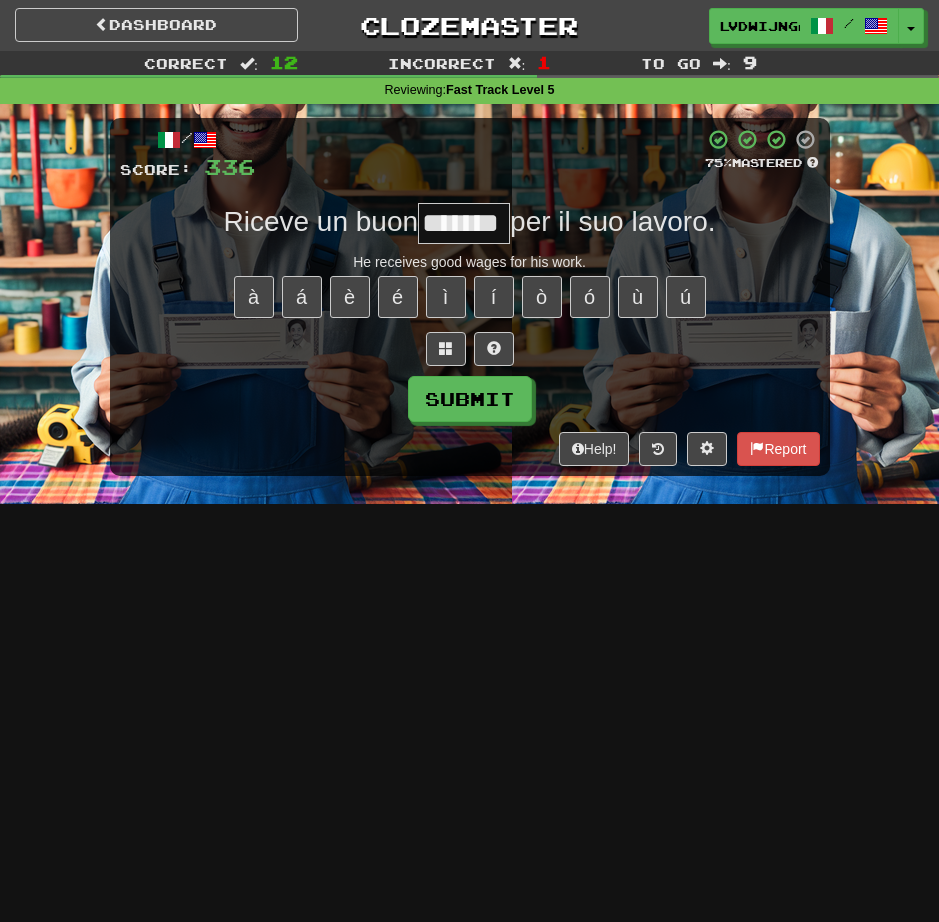 type on "*******" 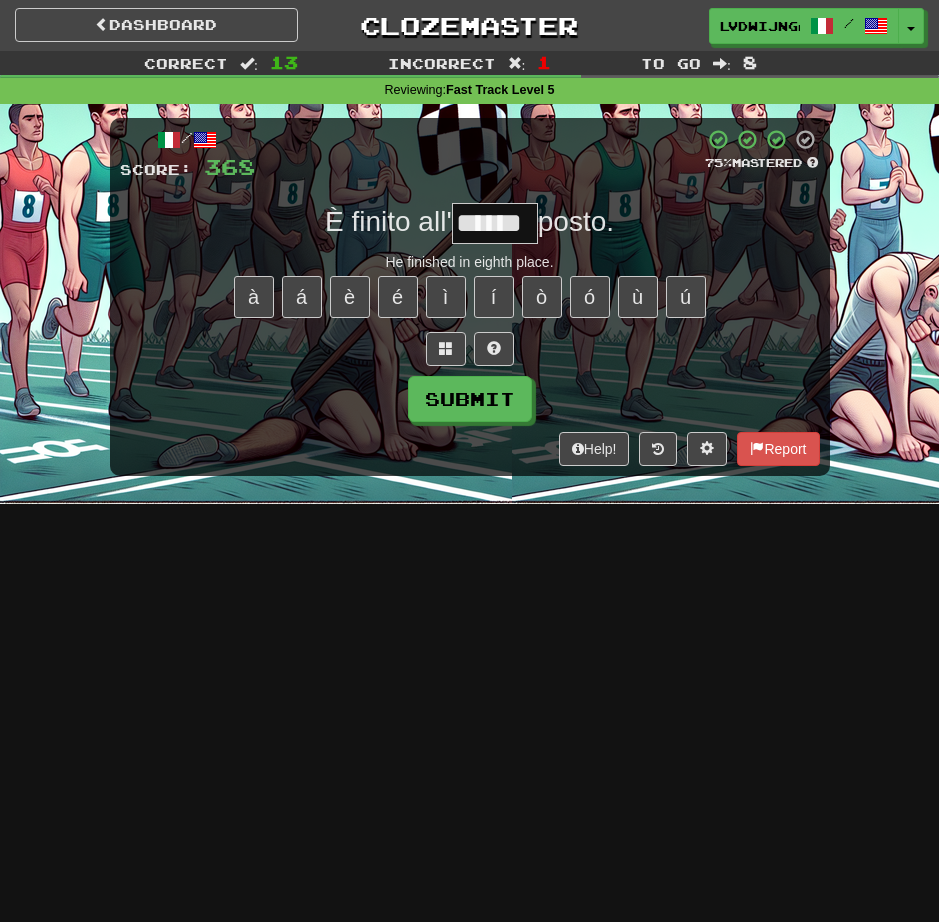 type on "******" 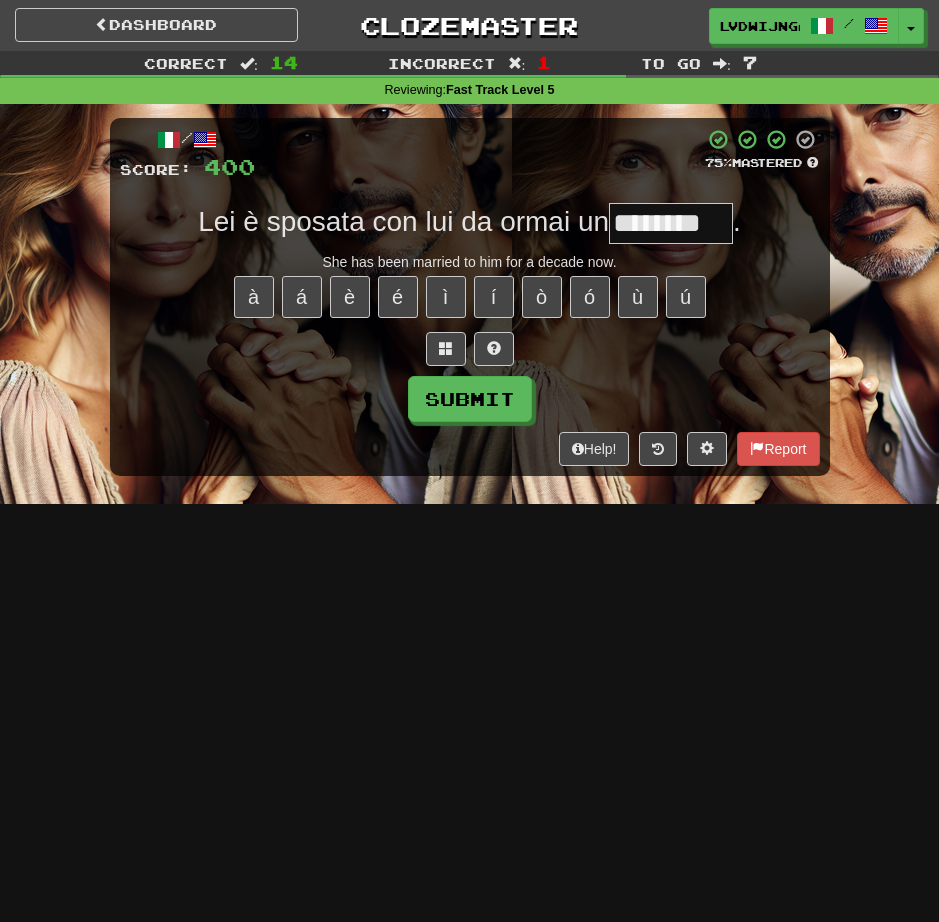type on "********" 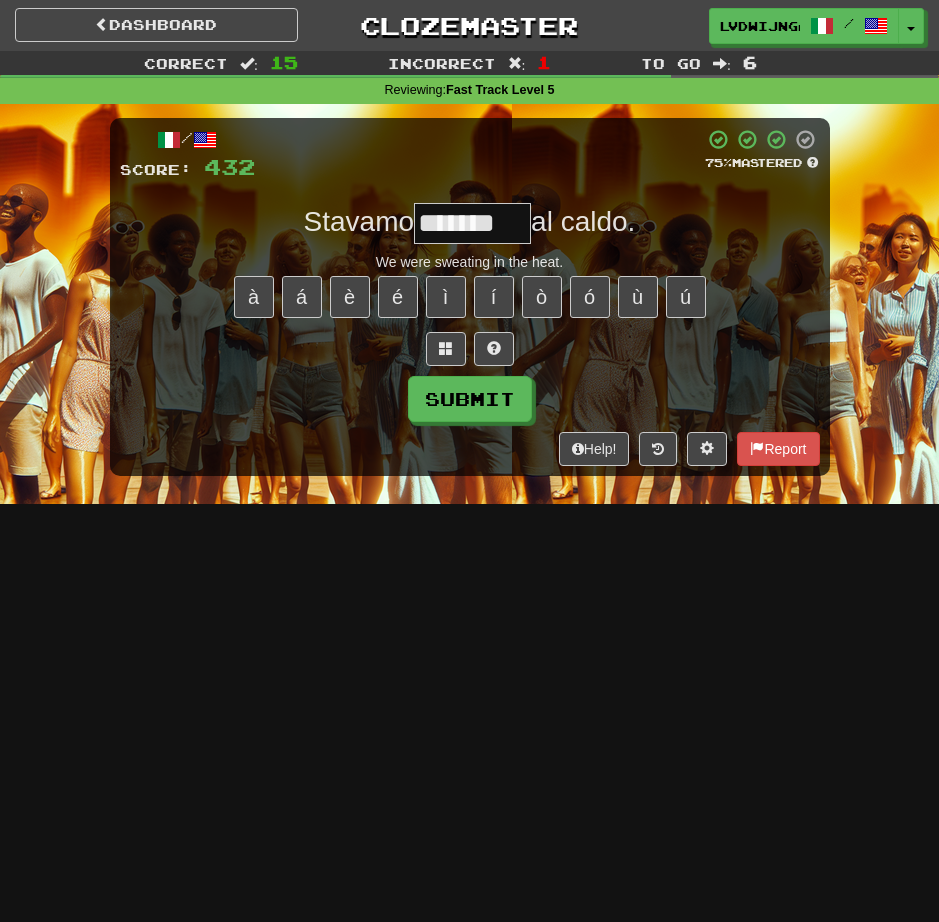 type on "*******" 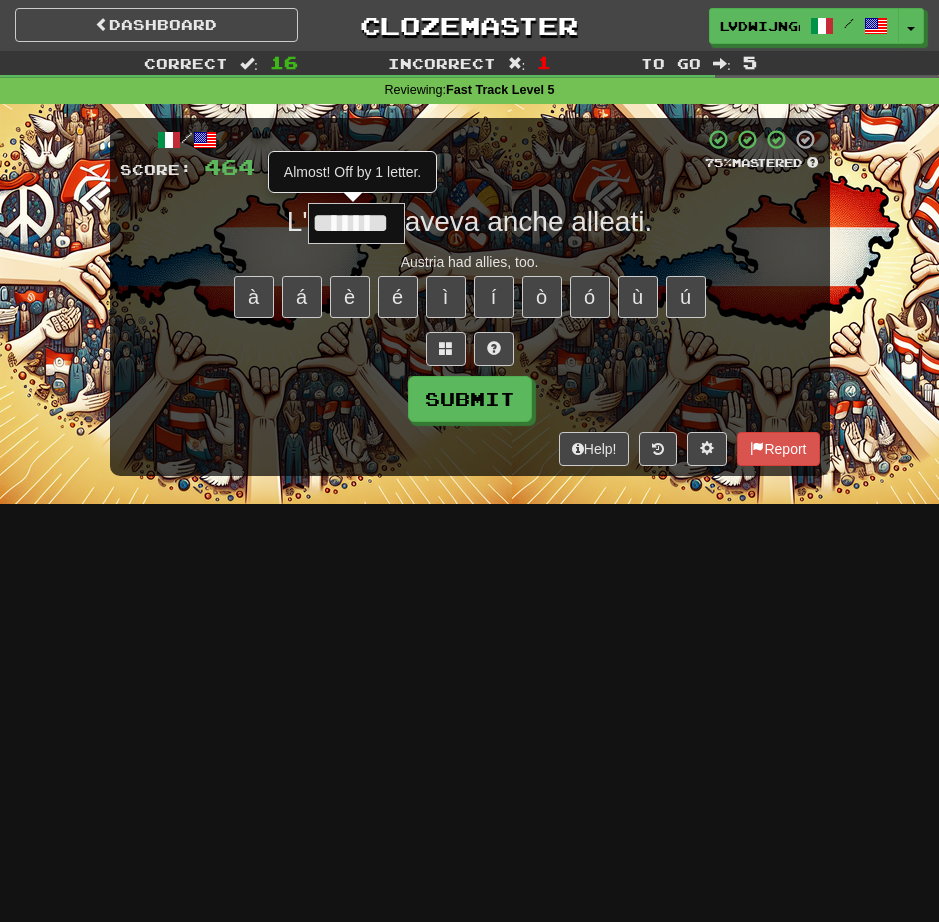 type on "*******" 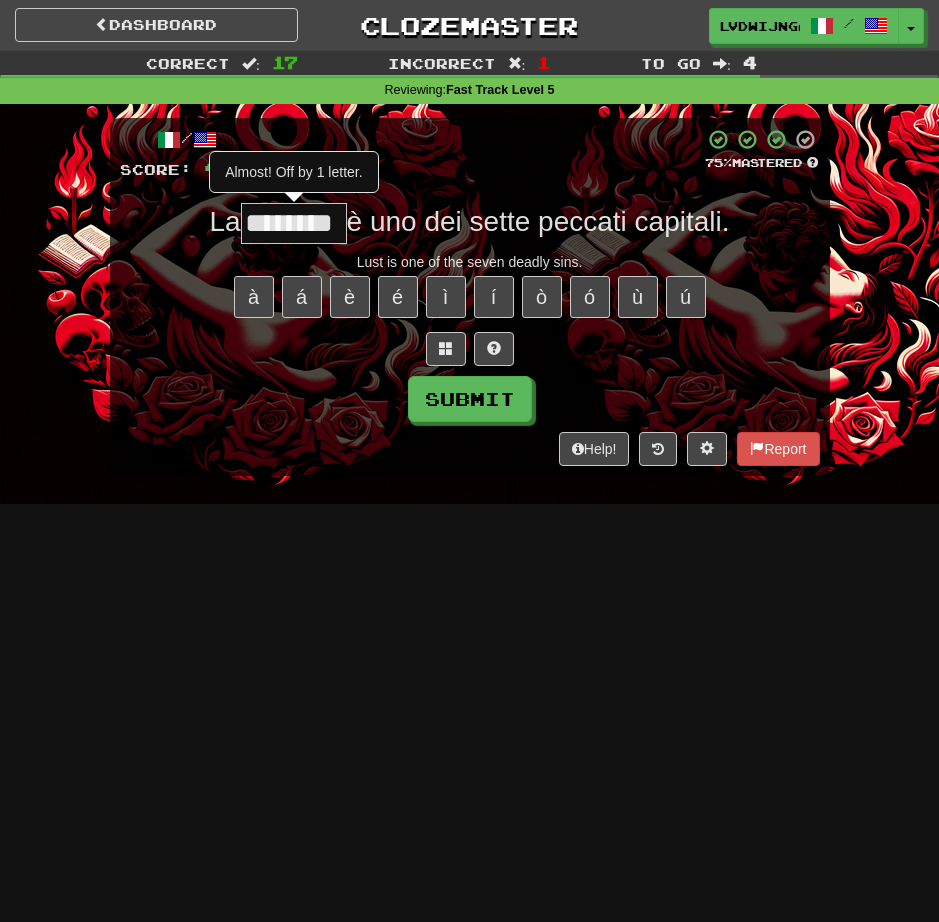 type on "********" 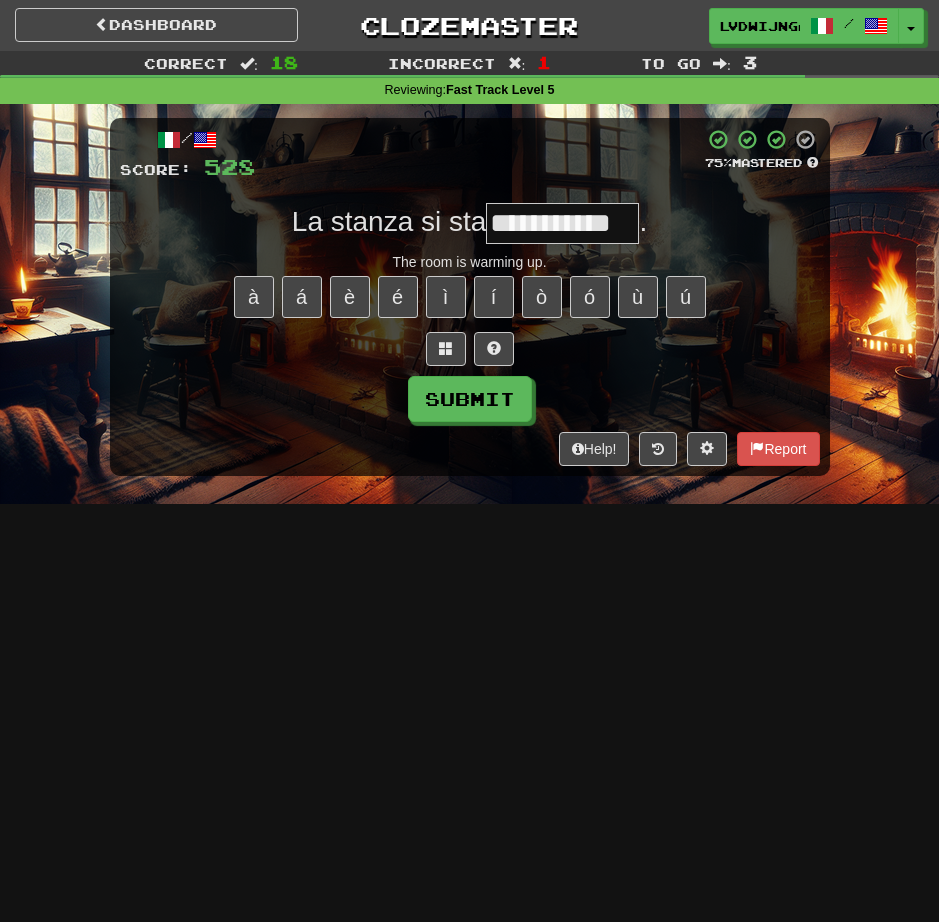 type on "**********" 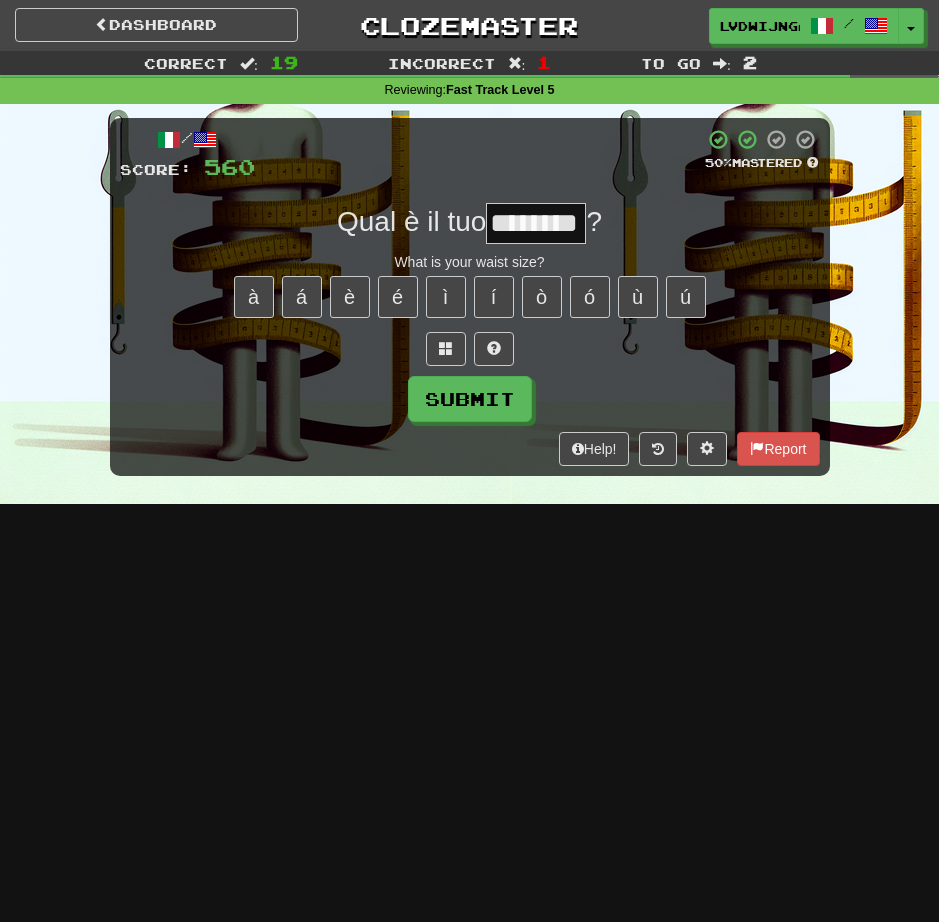 type on "********" 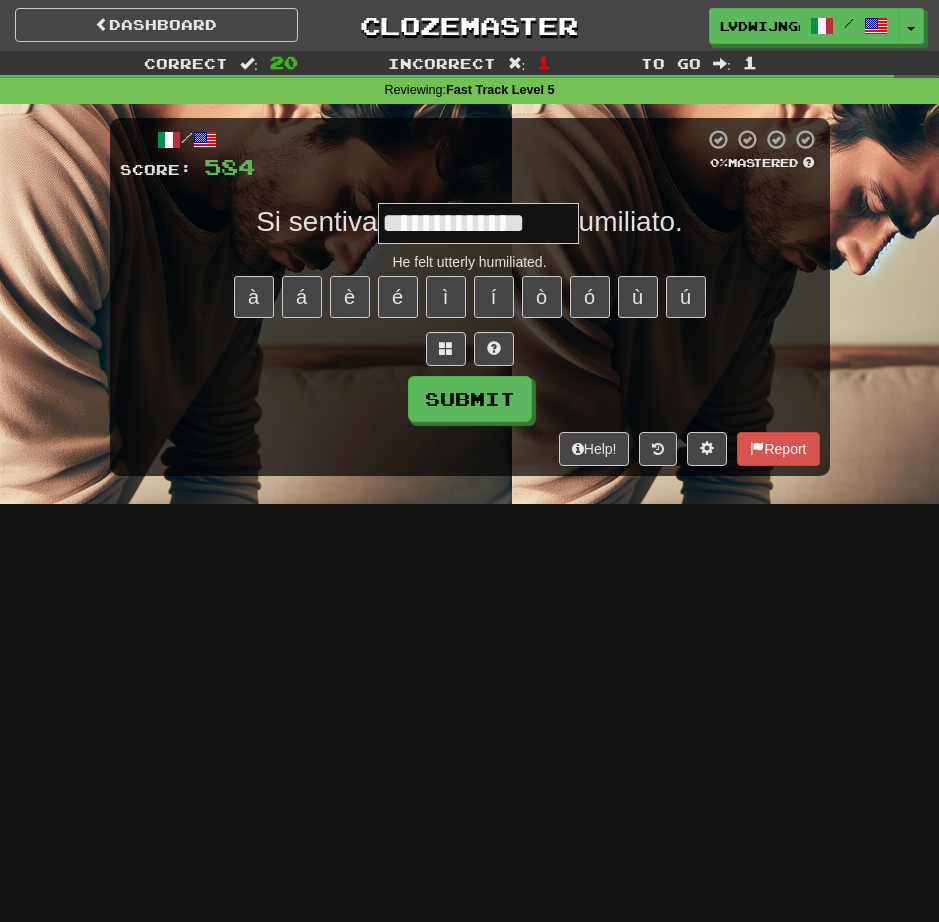 type on "**********" 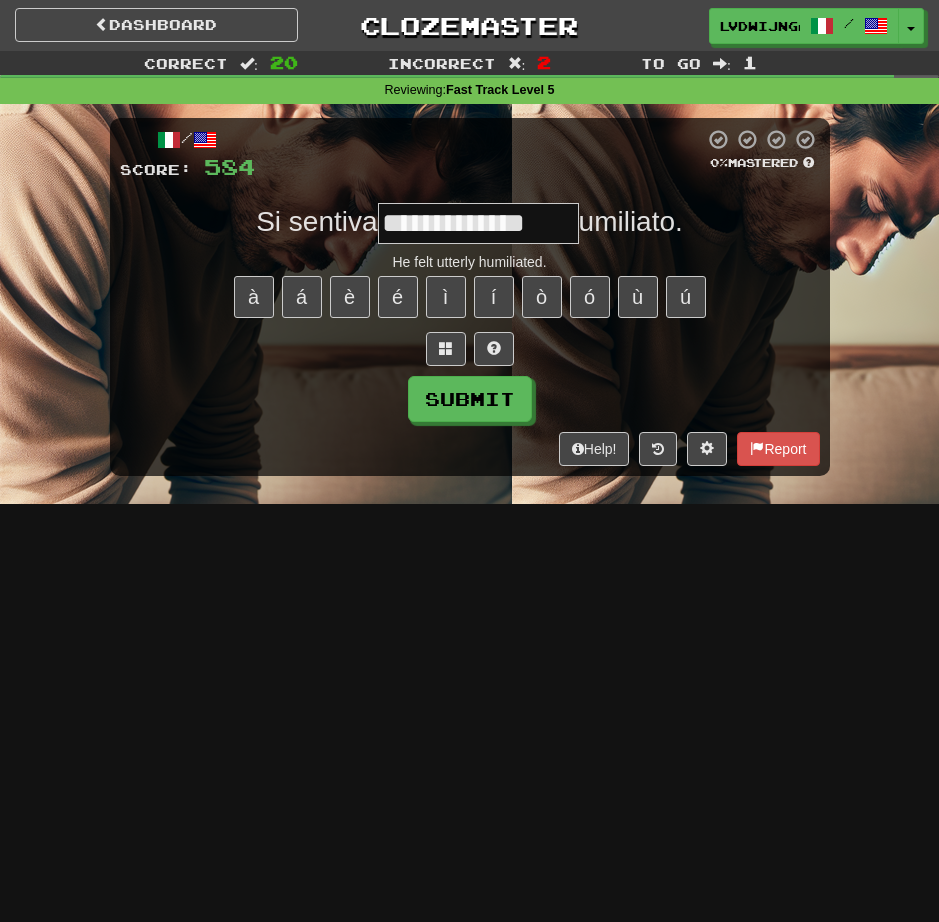 type on "**********" 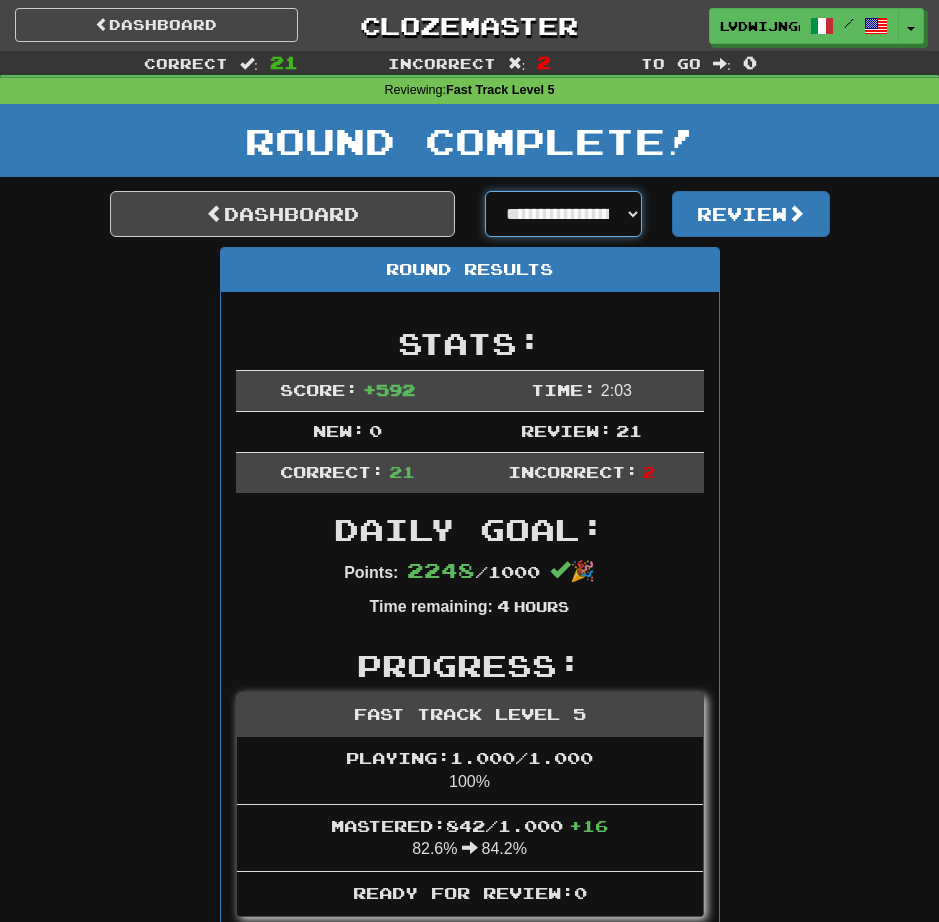 click on "**********" at bounding box center [564, 214] 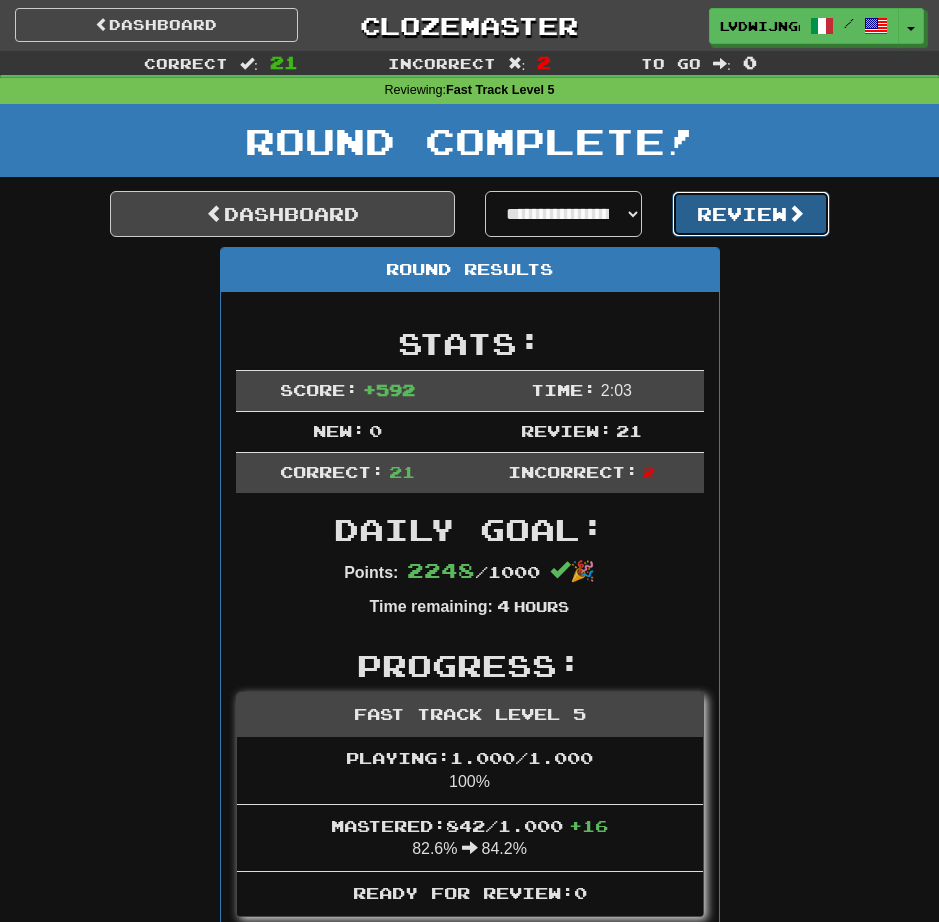 click on "Review" at bounding box center [751, 214] 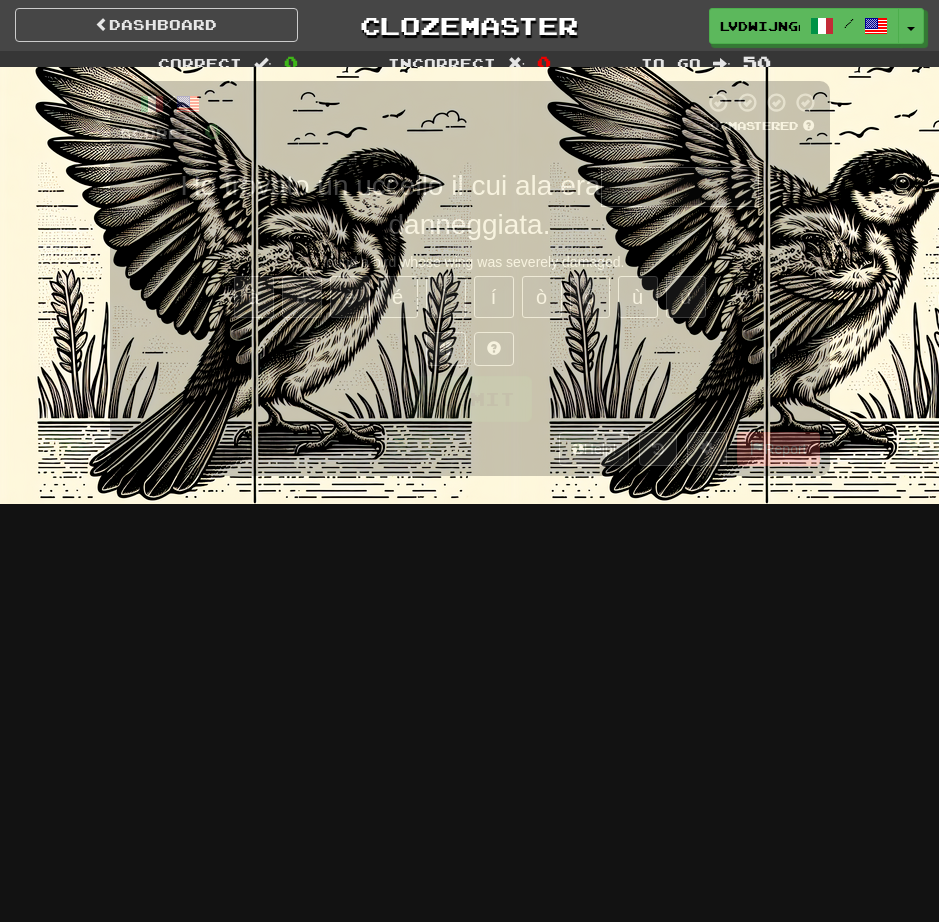scroll, scrollTop: 0, scrollLeft: 0, axis: both 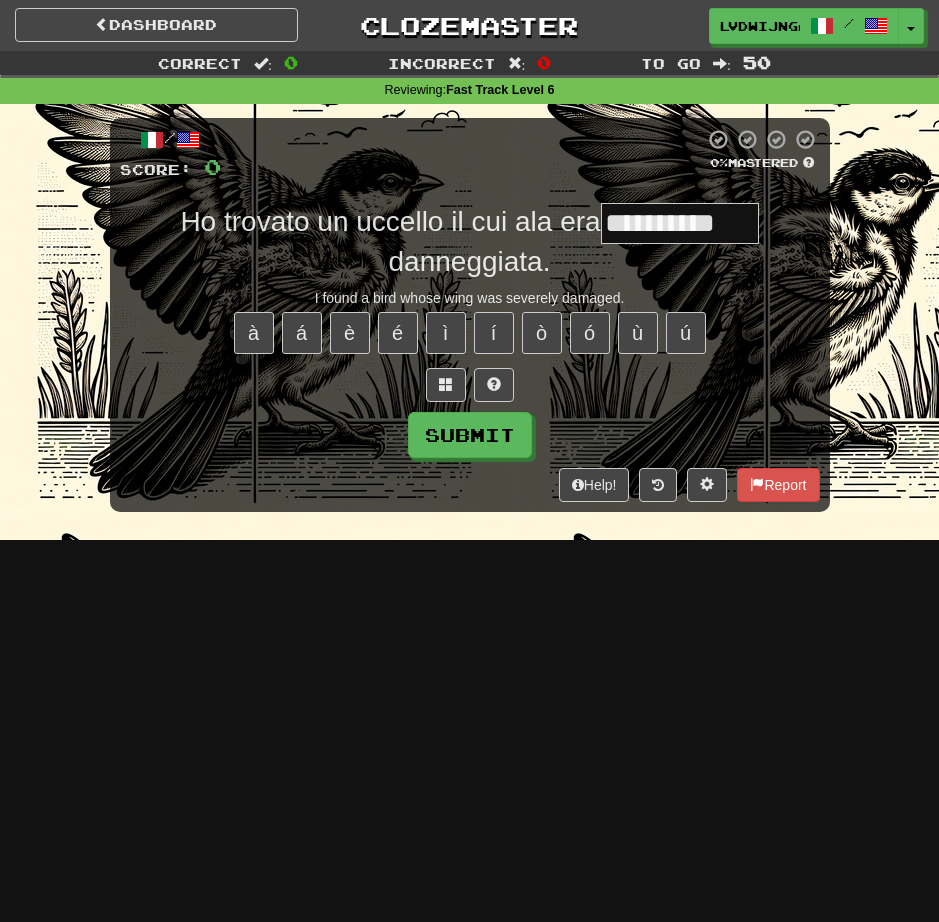type on "**********" 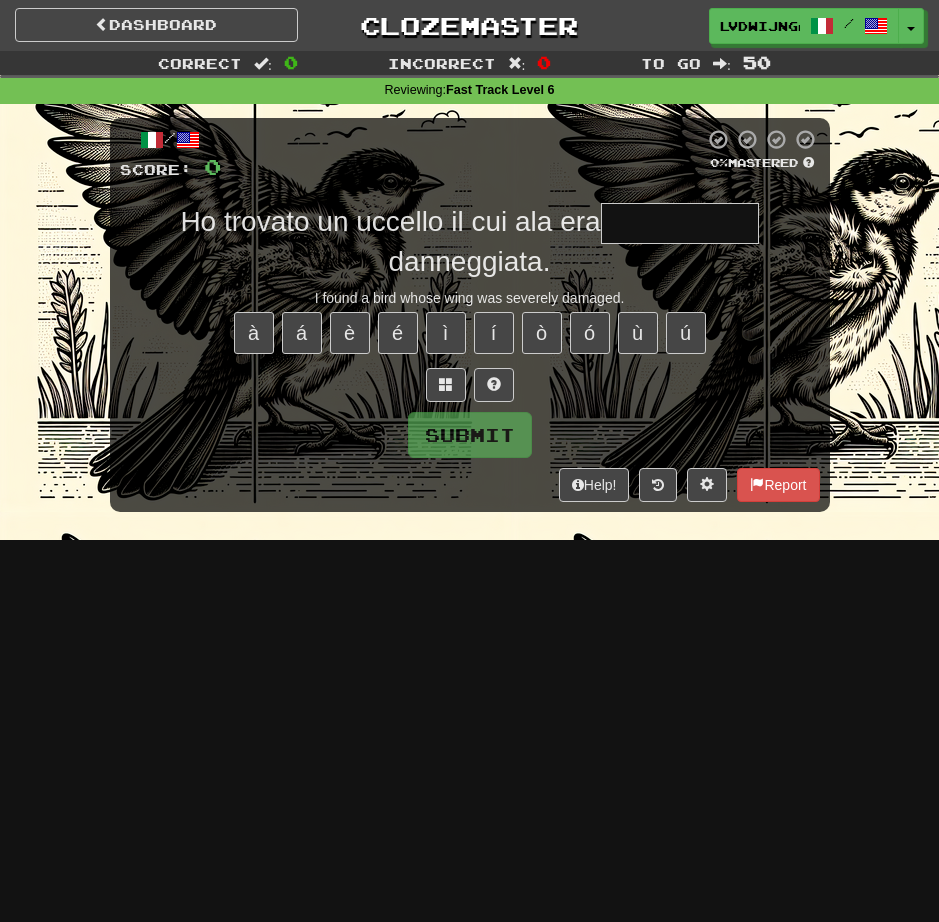 scroll, scrollTop: 0, scrollLeft: 0, axis: both 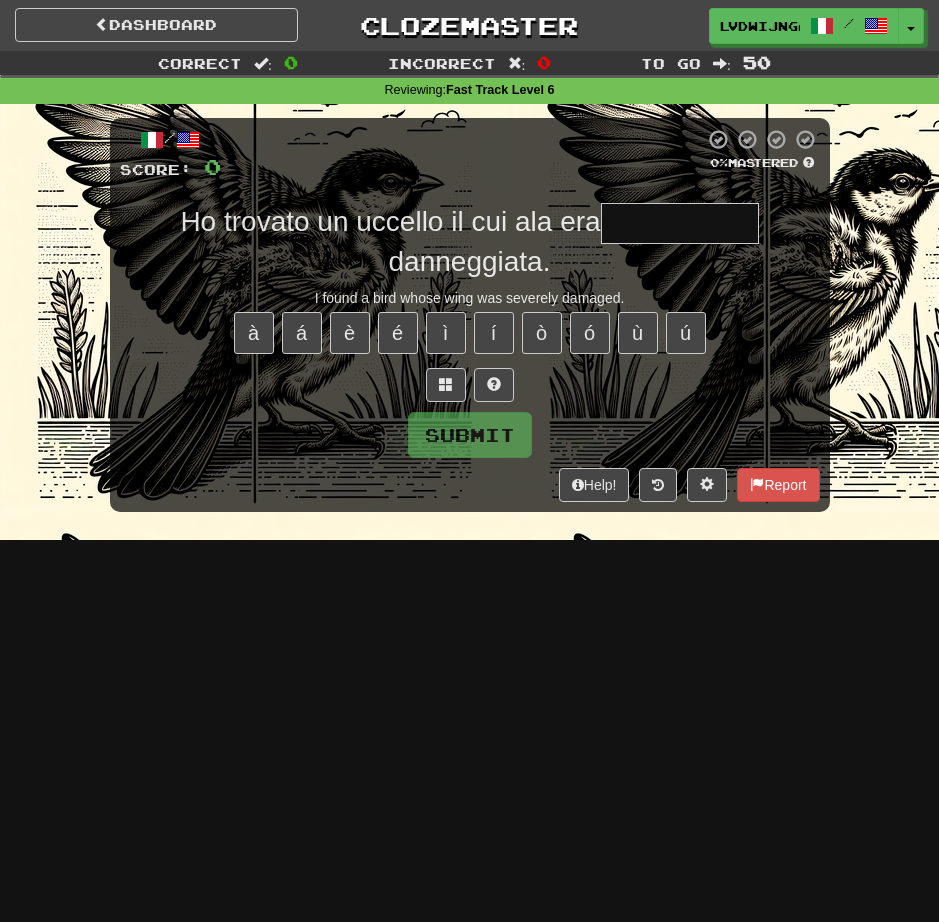 type on "**********" 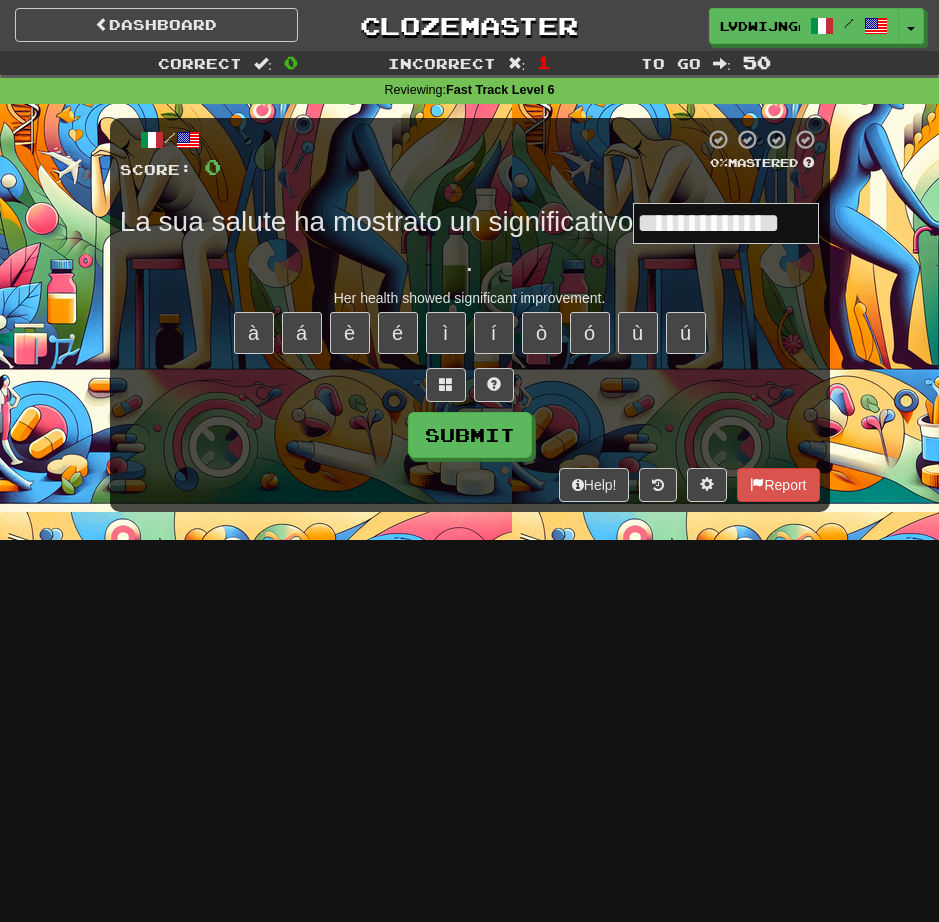 type on "**********" 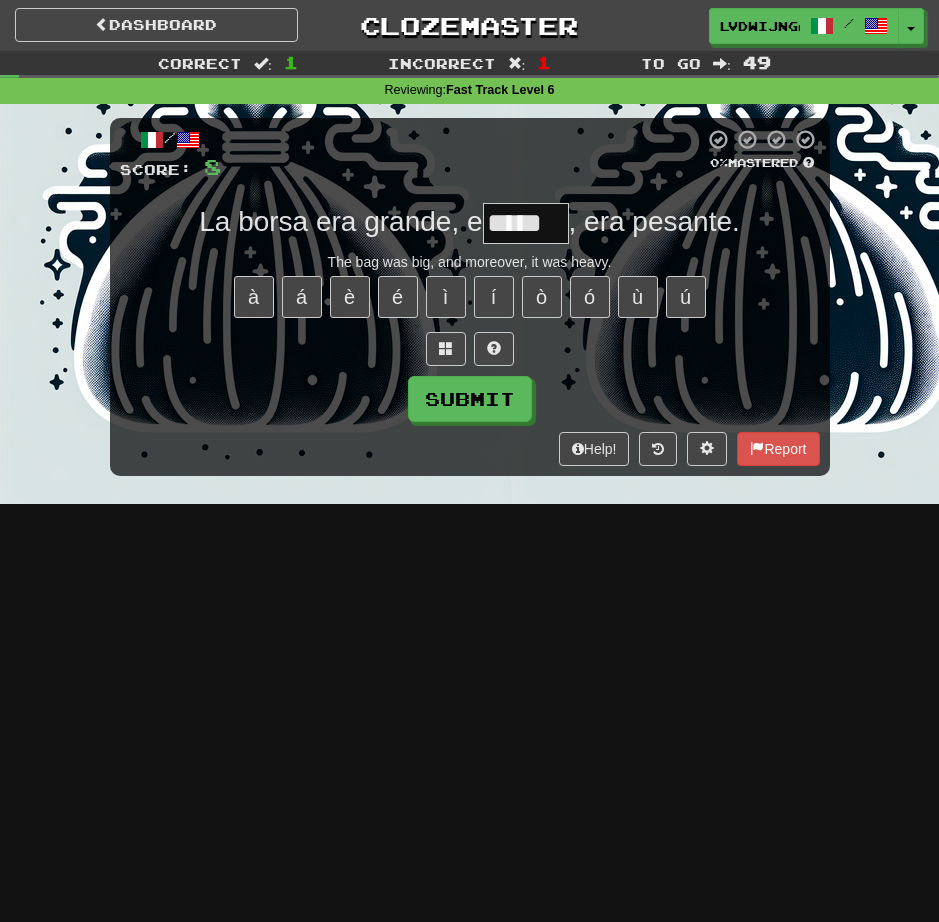 type on "****" 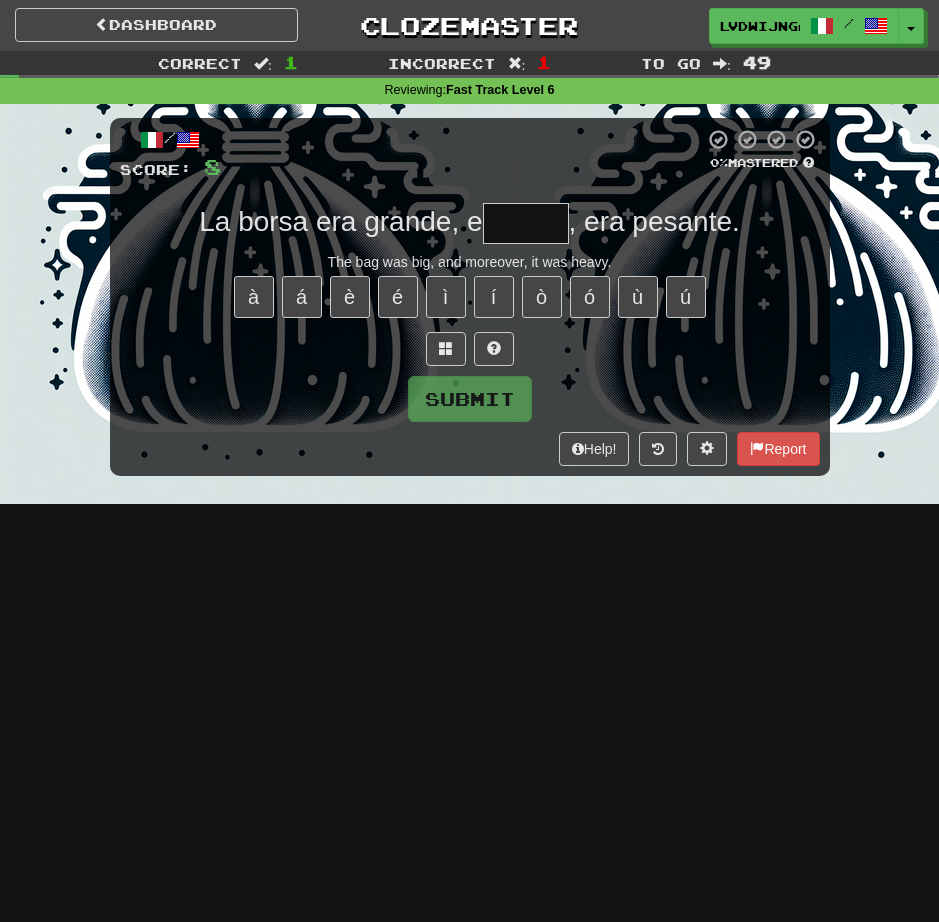 type on "*******" 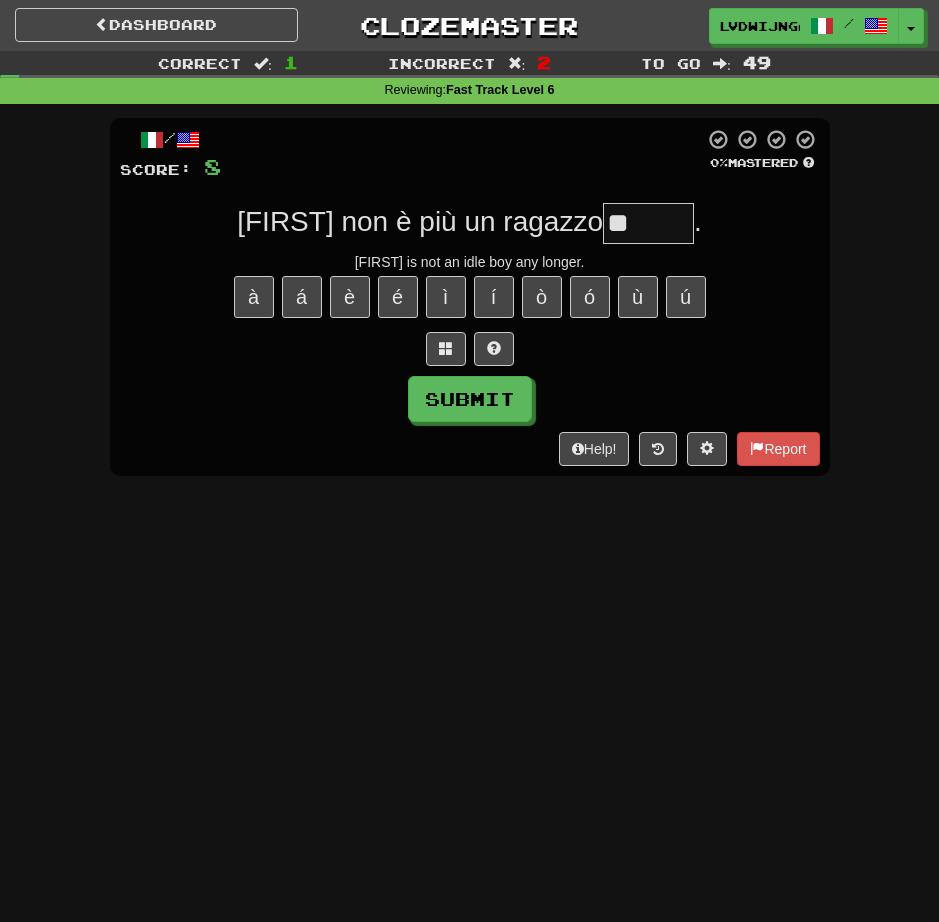 type on "******" 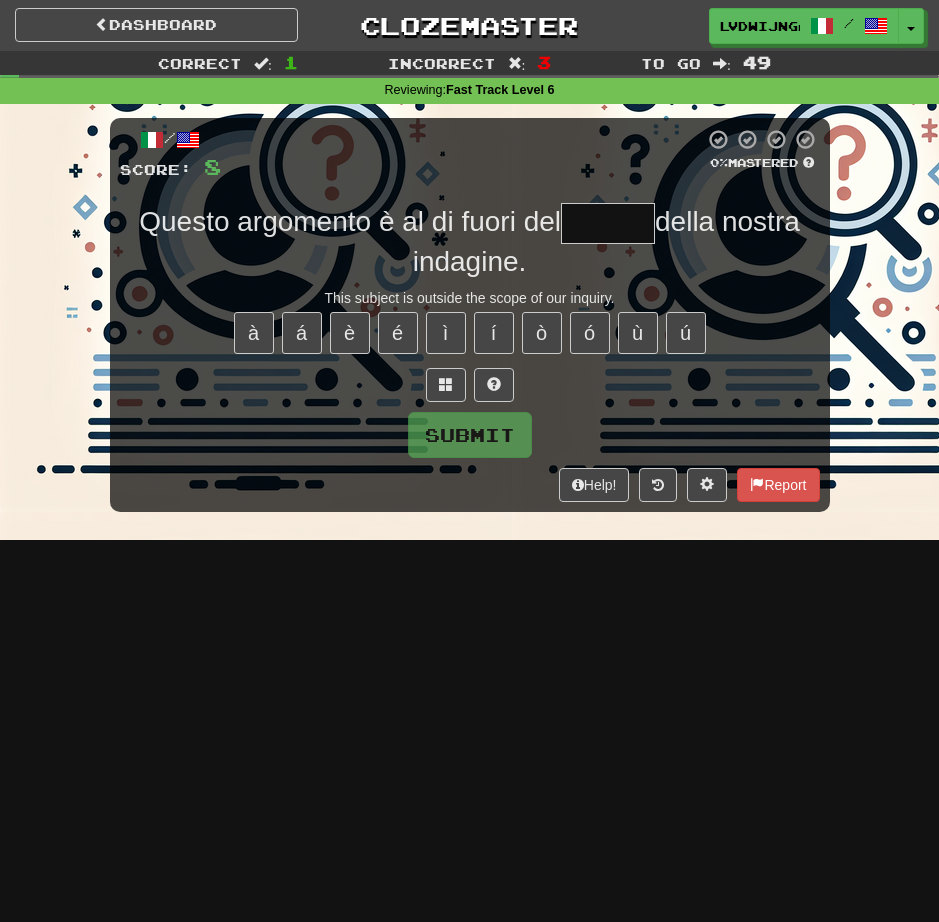 click at bounding box center (608, 223) 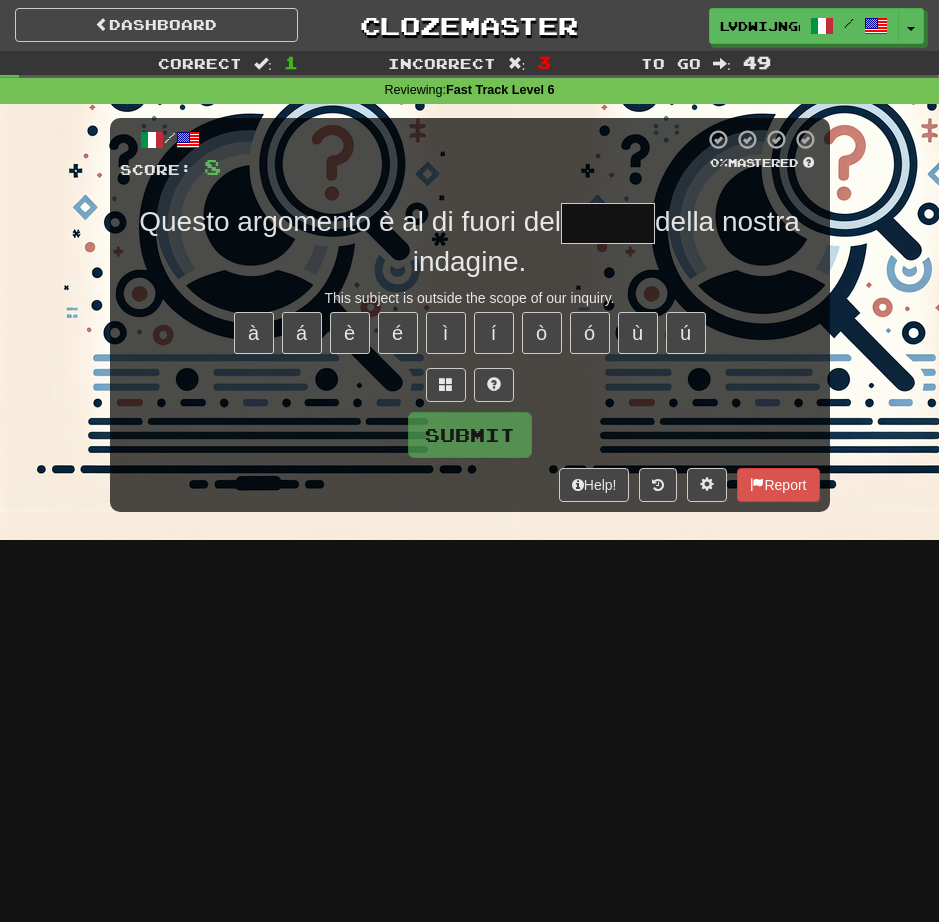 type on "*****" 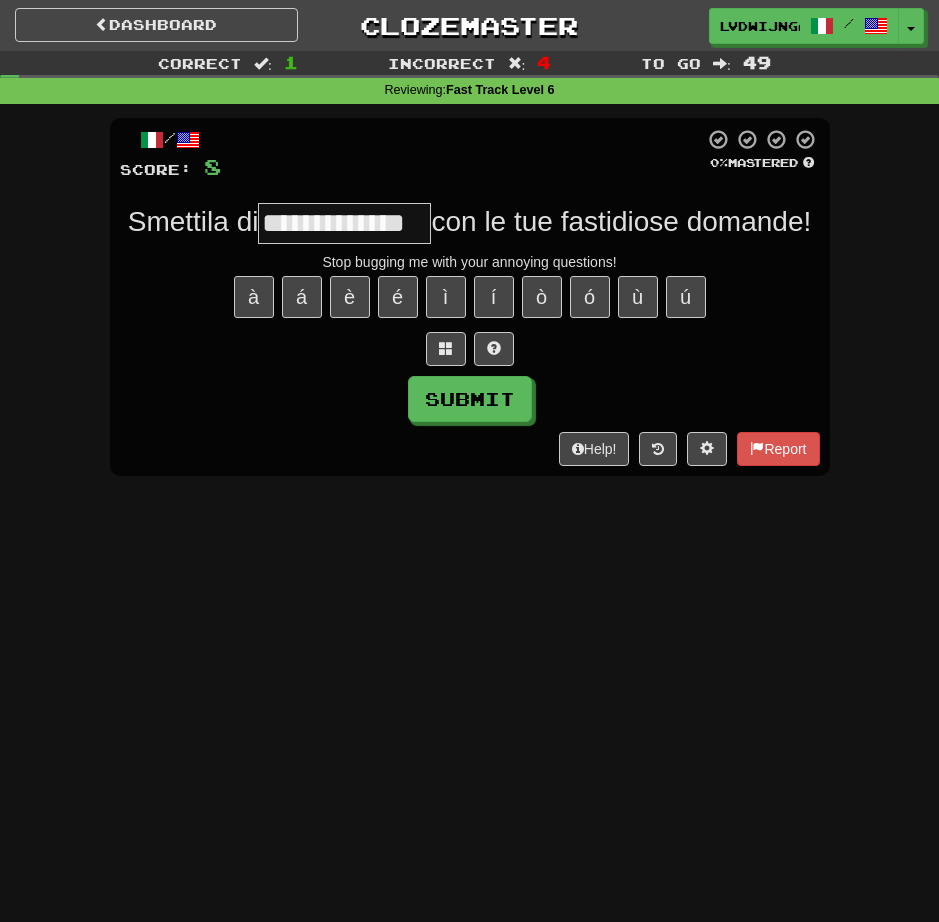 type on "**********" 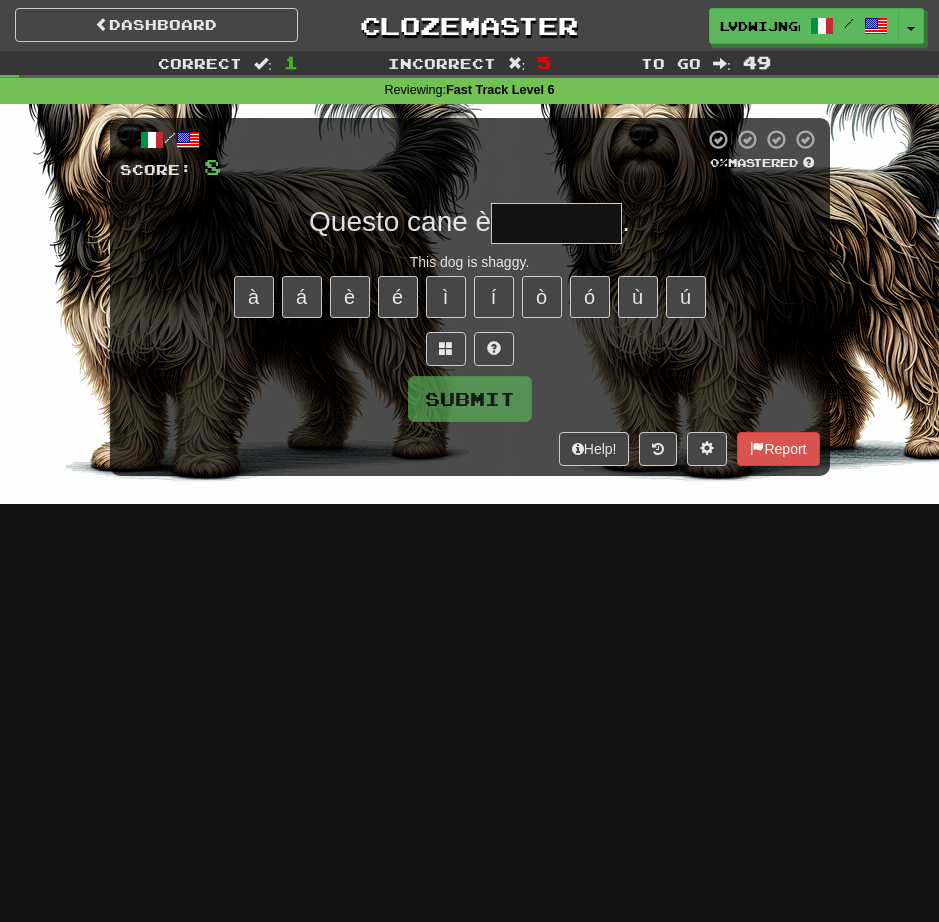 type on "**********" 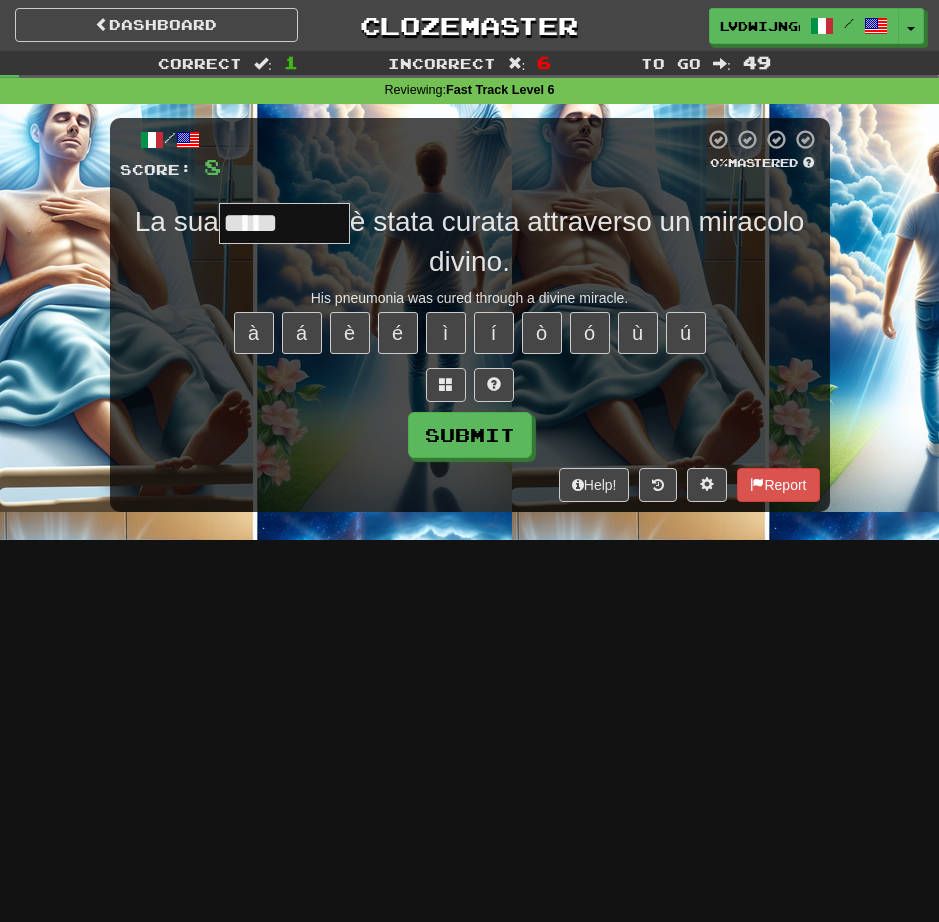 type on "*********" 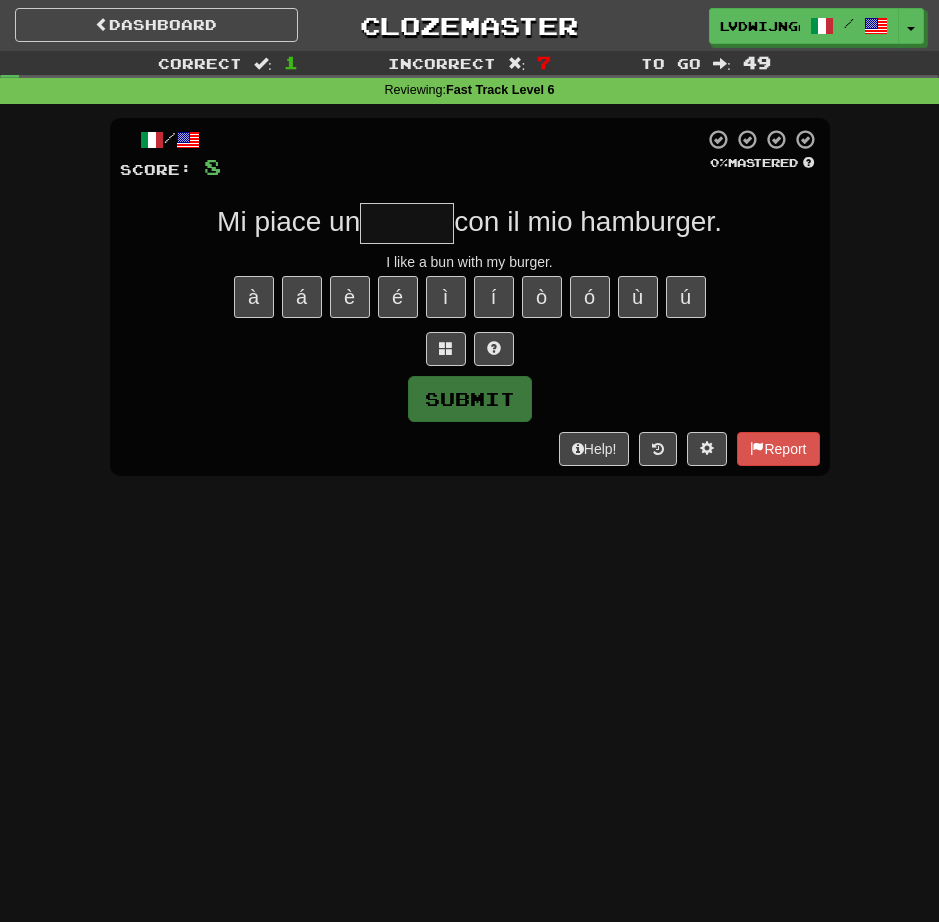 type on "******" 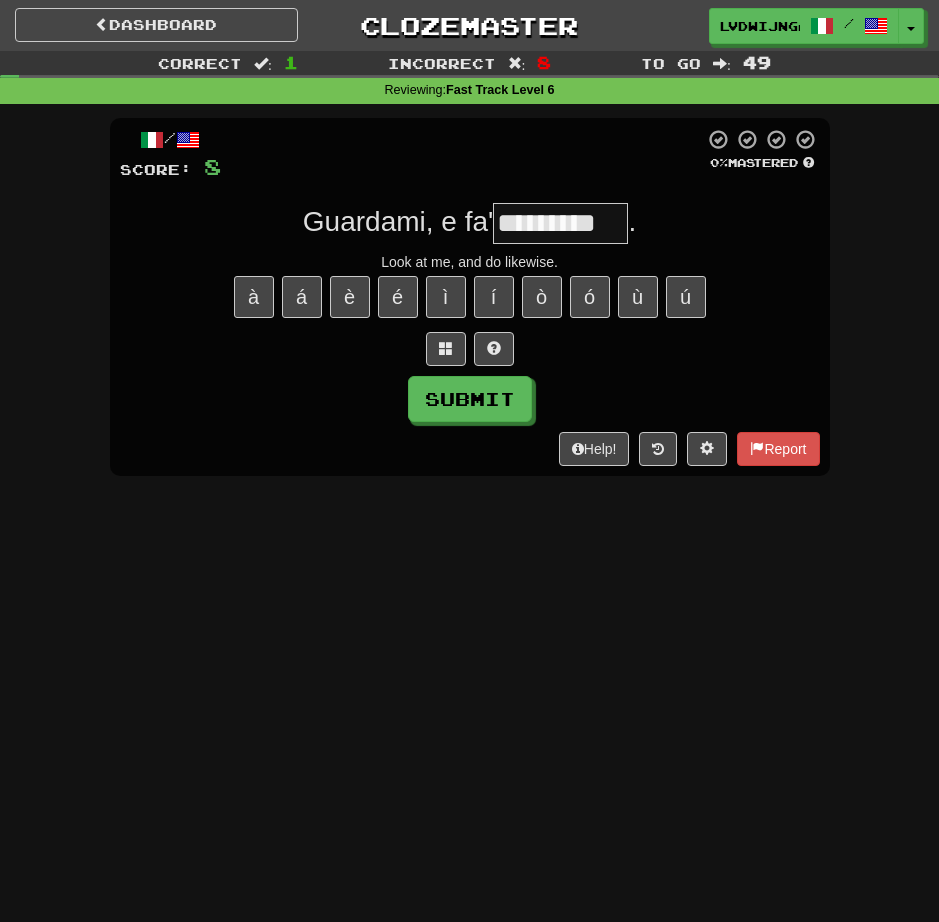 type on "**********" 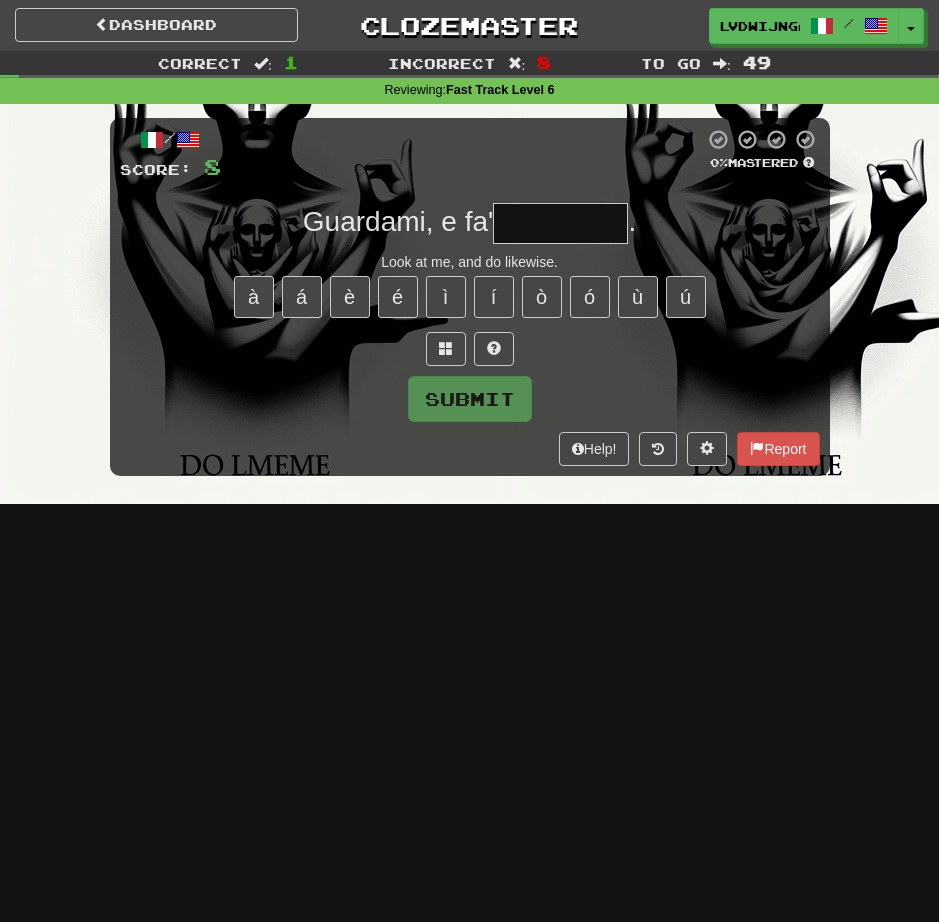 type on "**********" 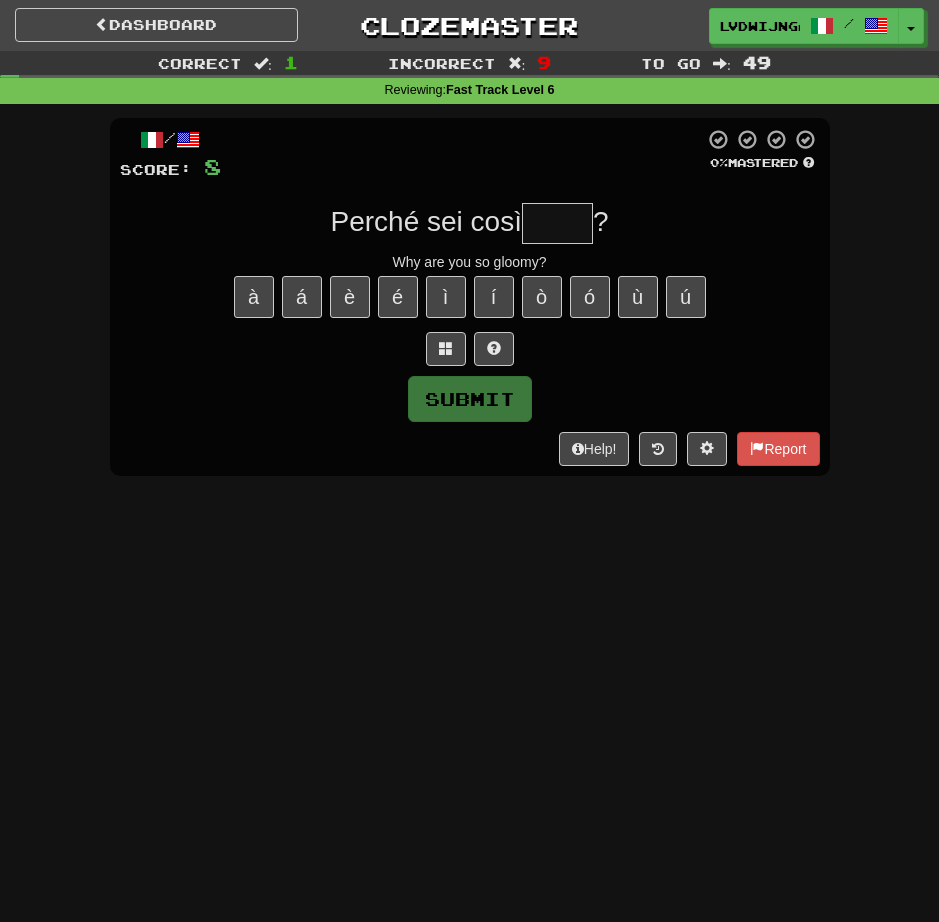 type on "****" 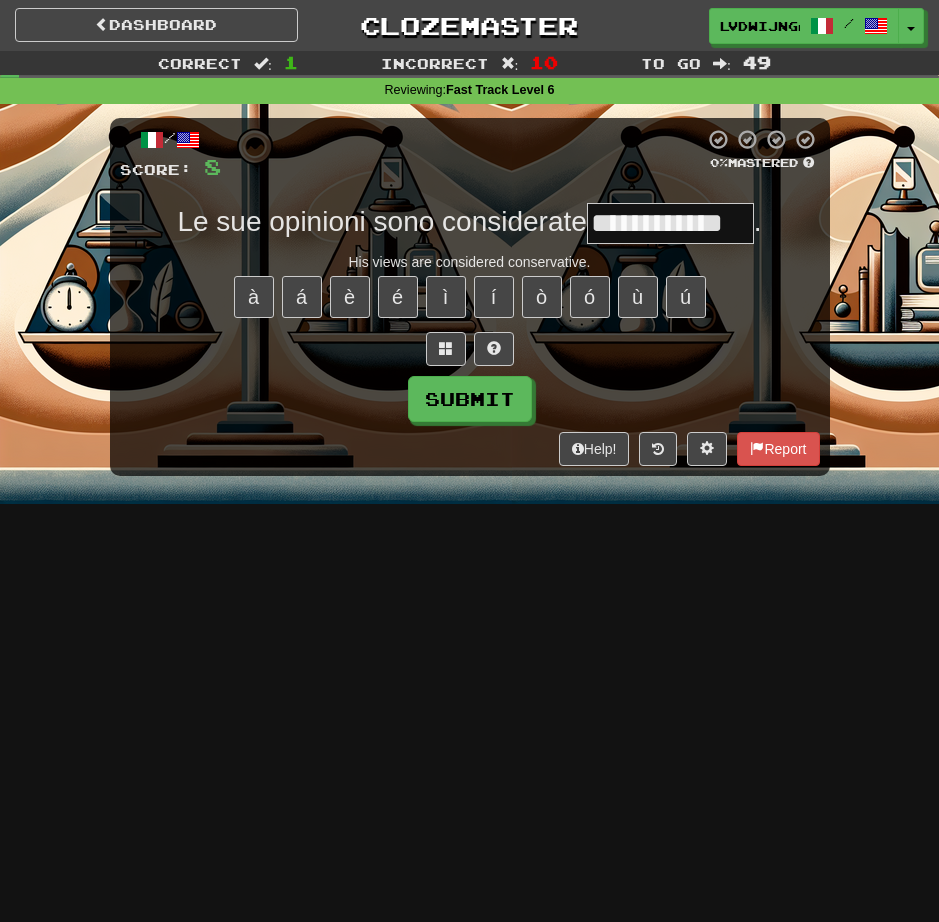type on "**********" 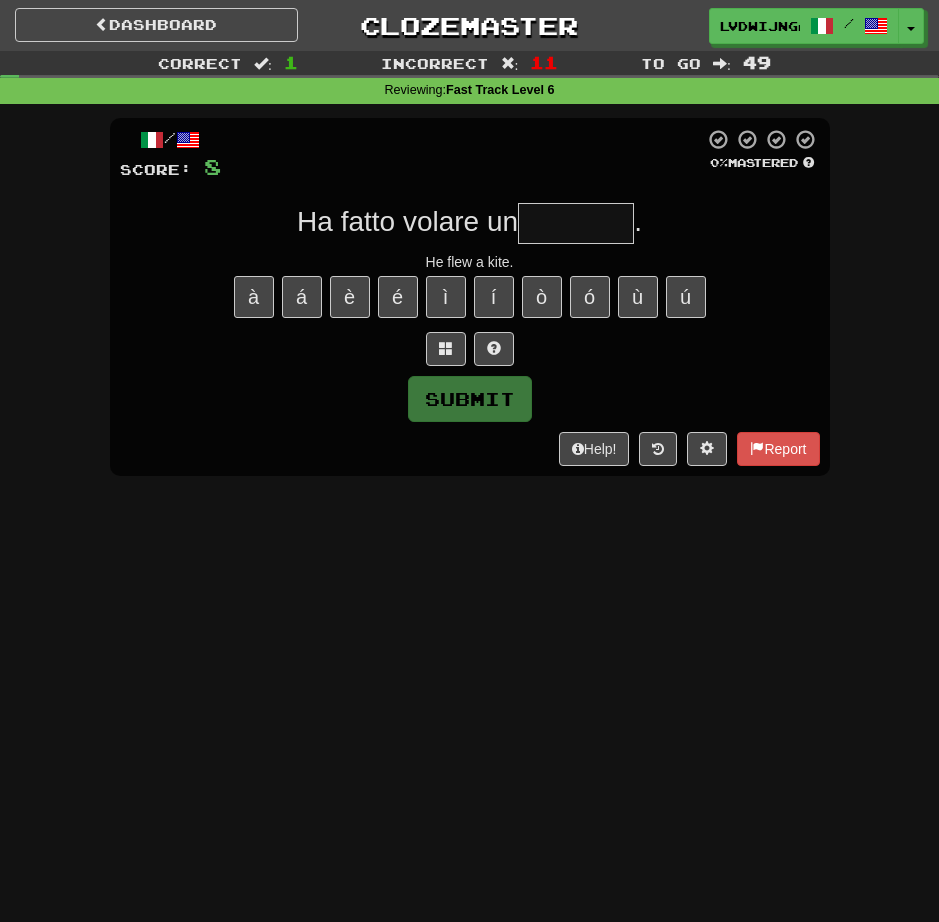 type on "********" 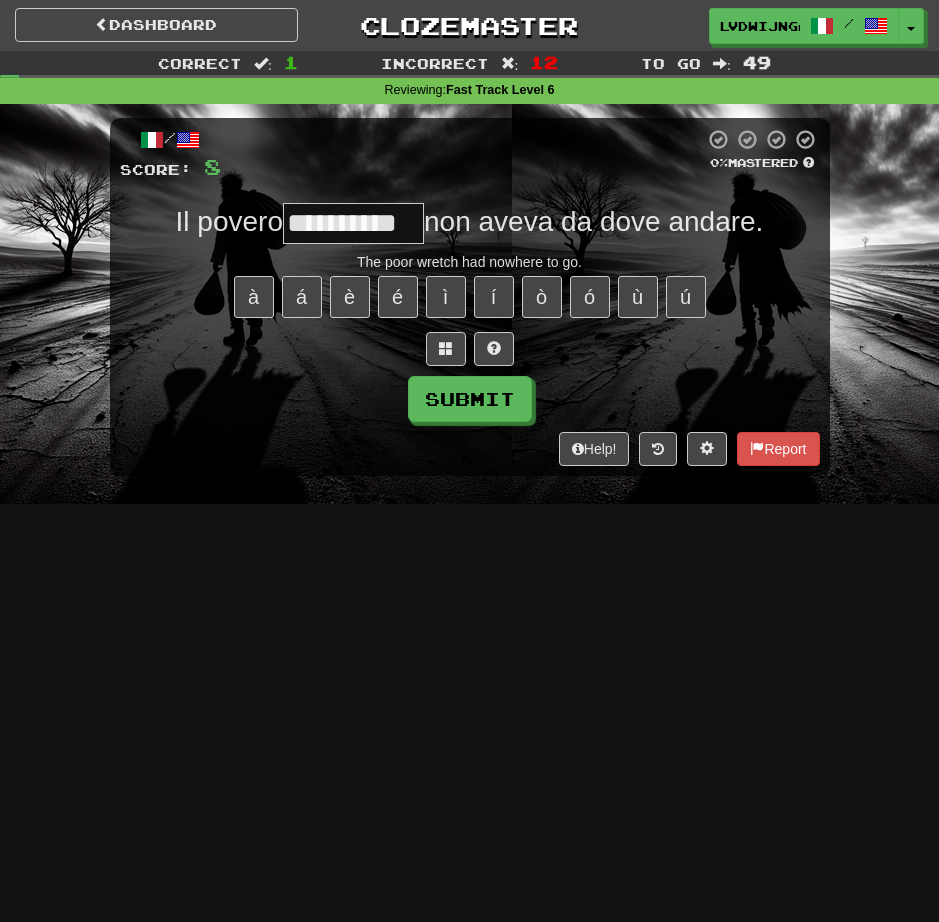 type on "**********" 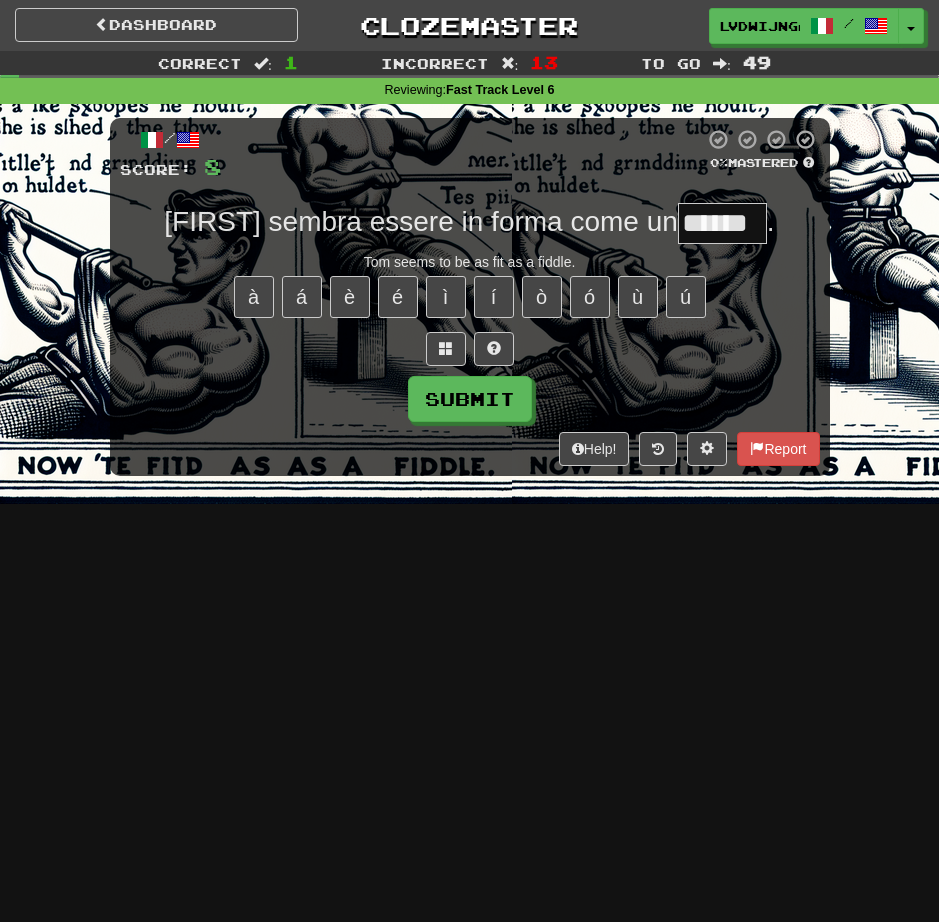 type on "*******" 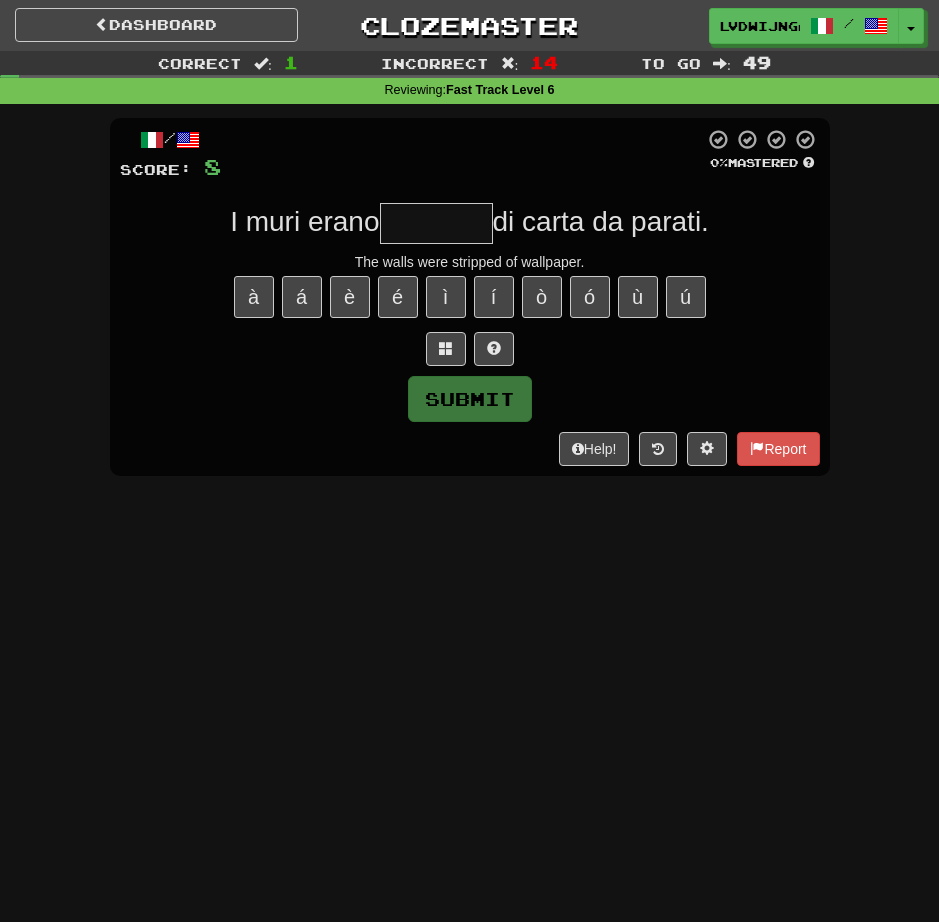 type on "*********" 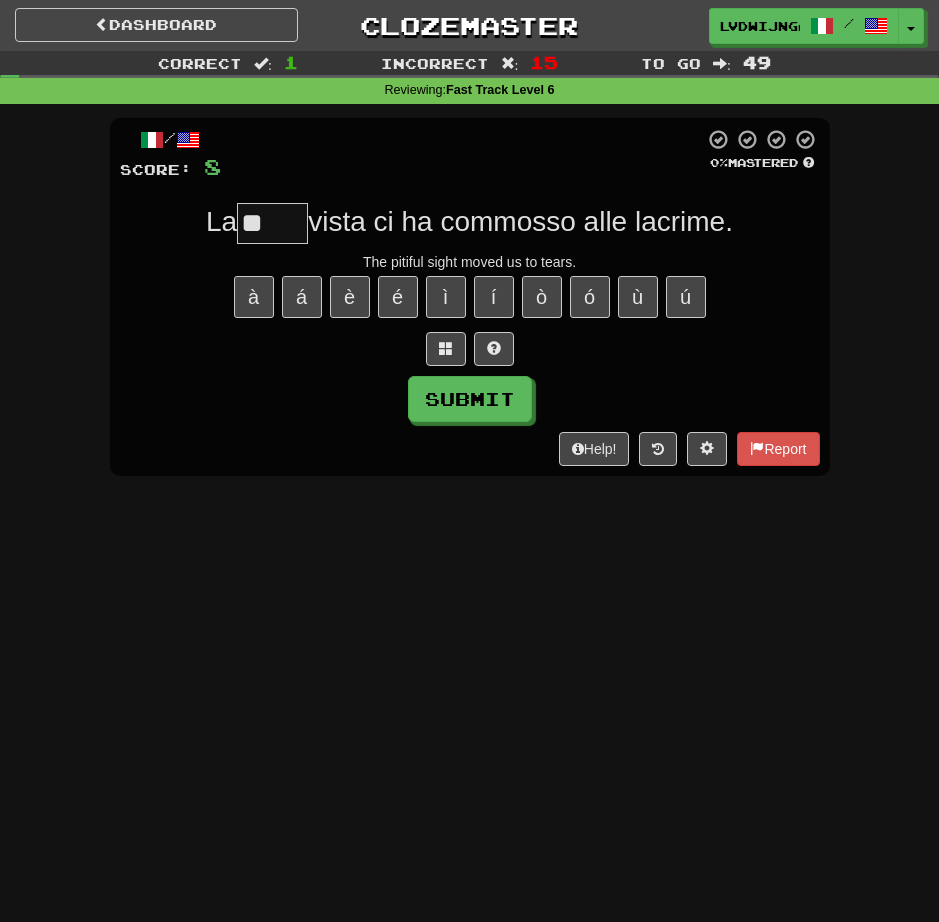 type on "******" 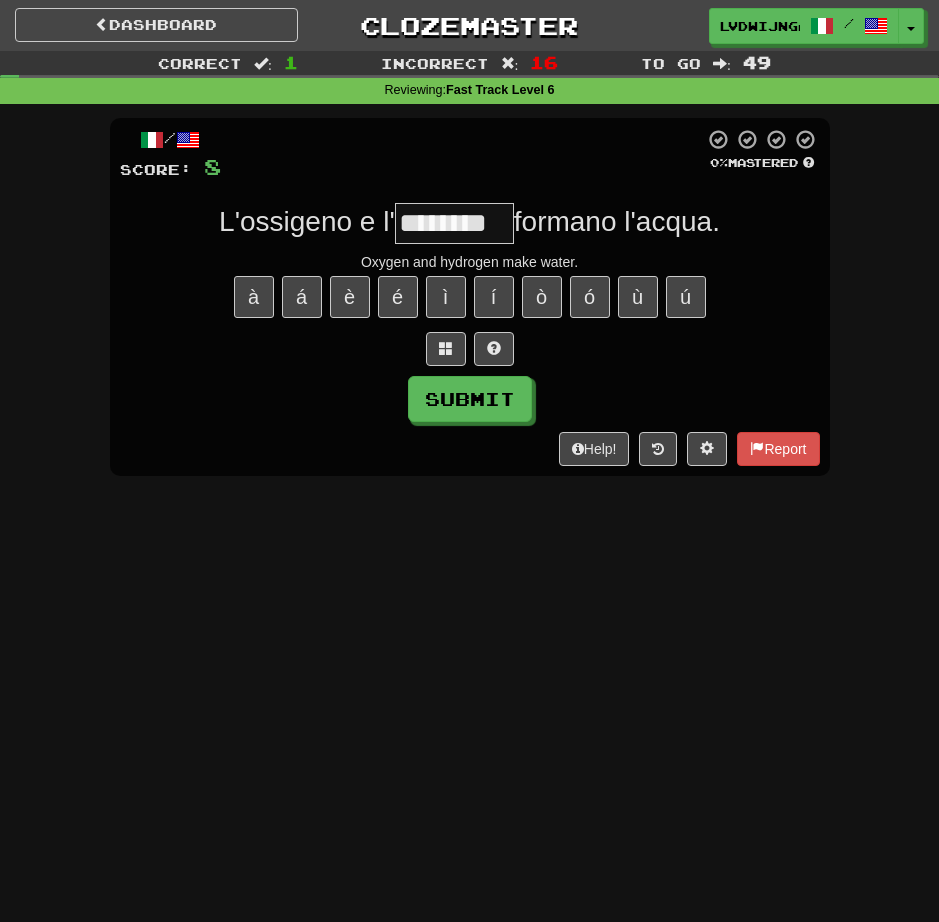 type on "********" 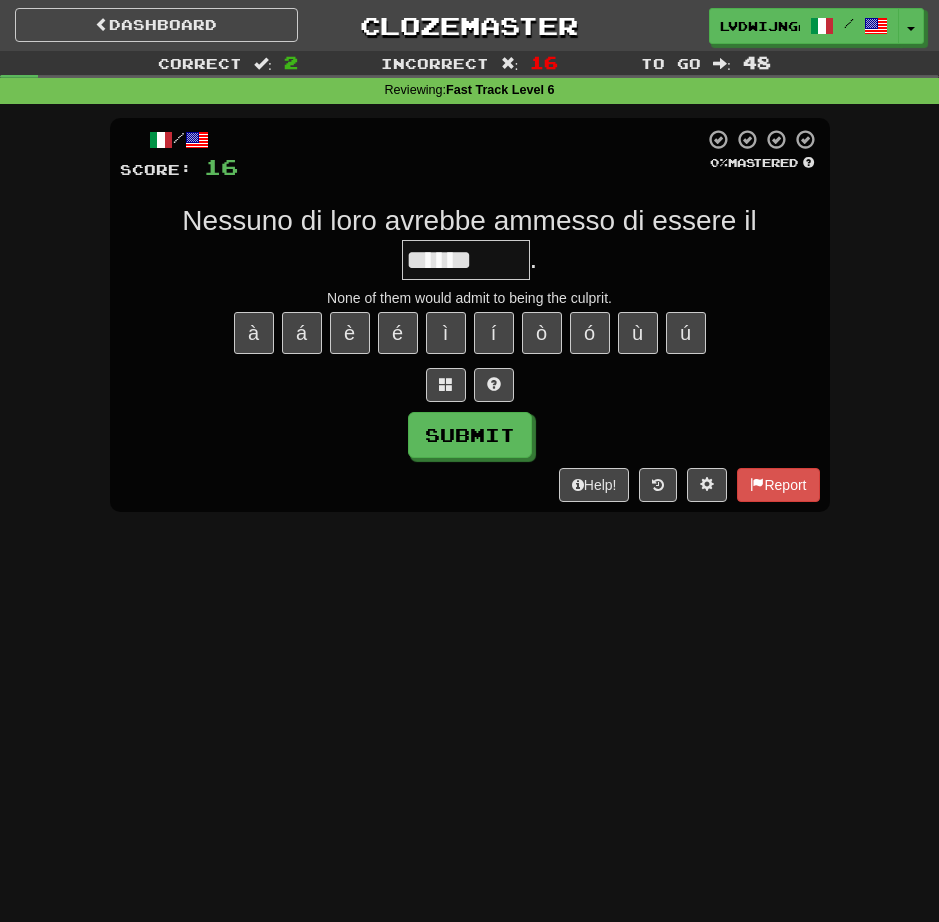type on "*******" 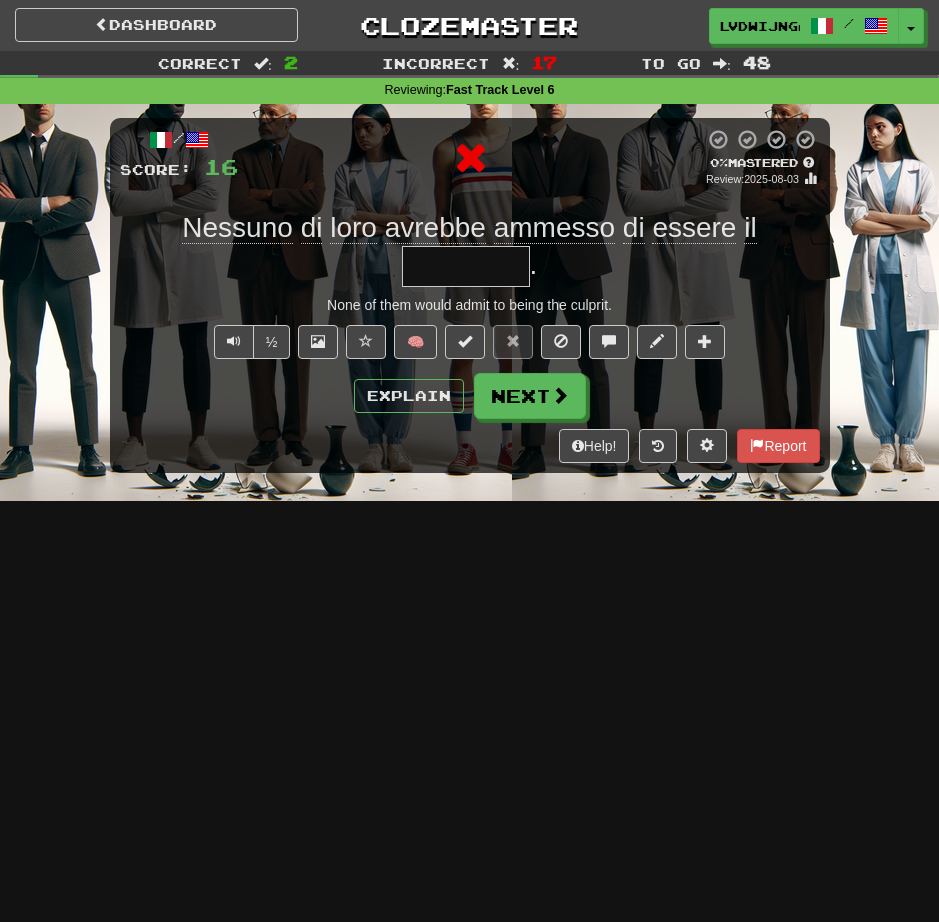 type on "*********" 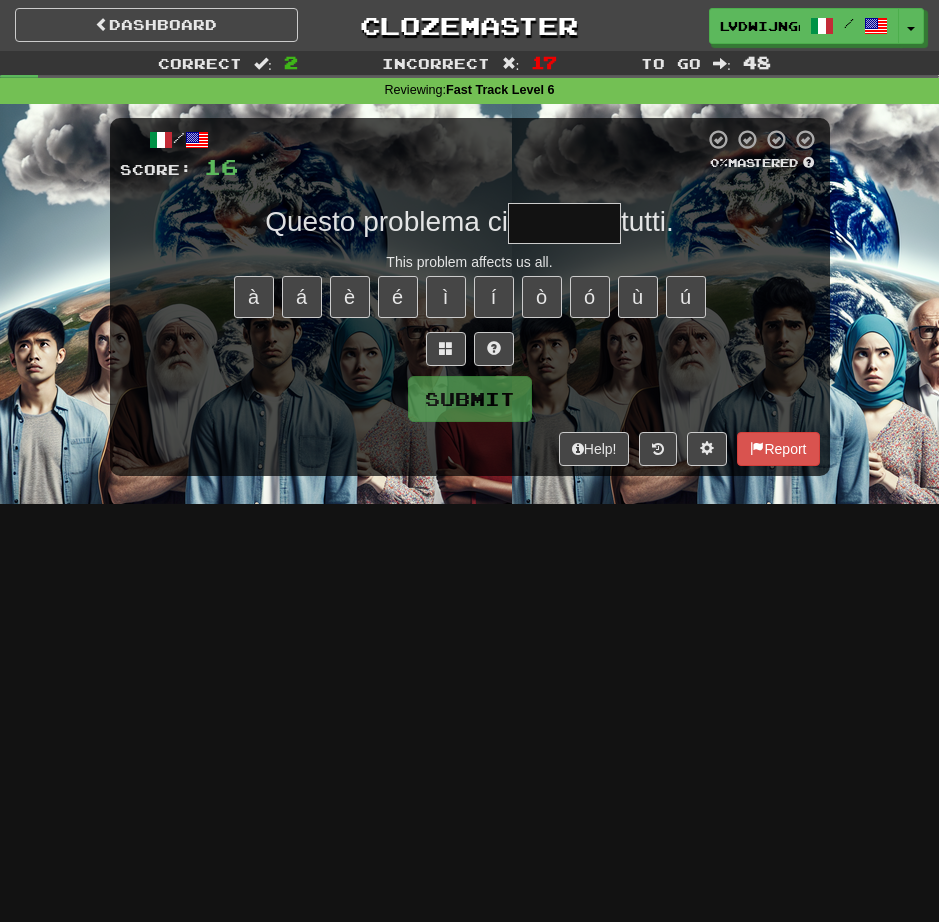 click at bounding box center (564, 223) 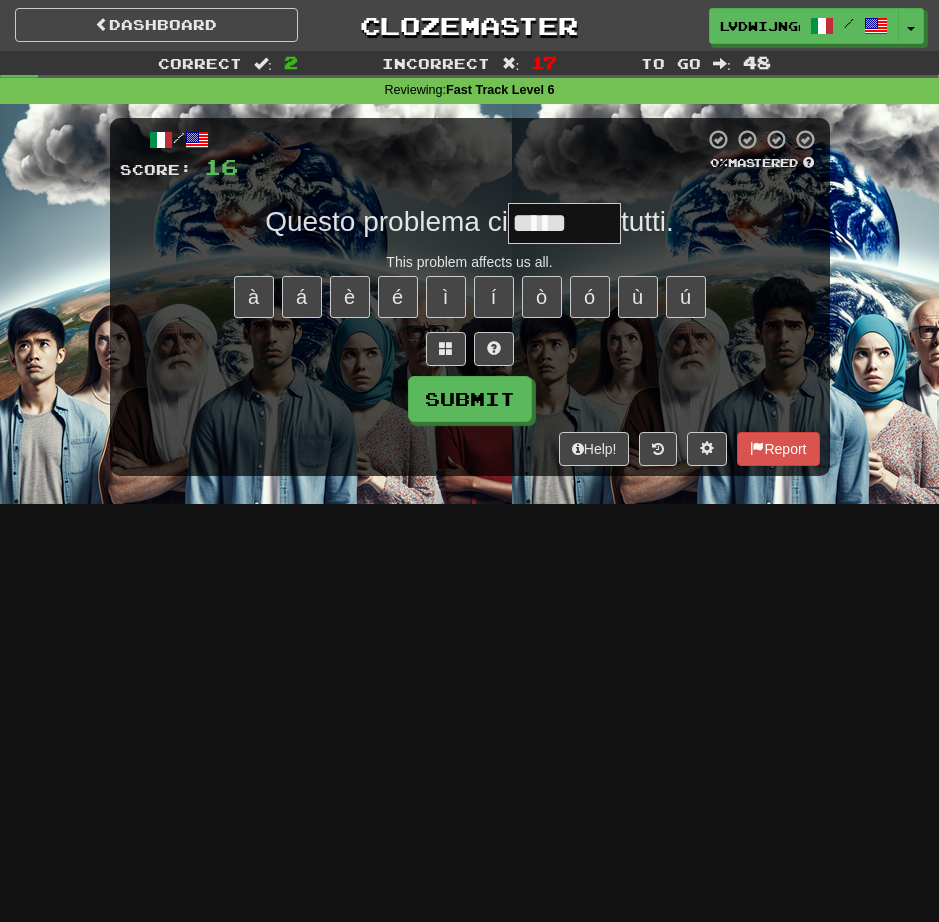 type on "******" 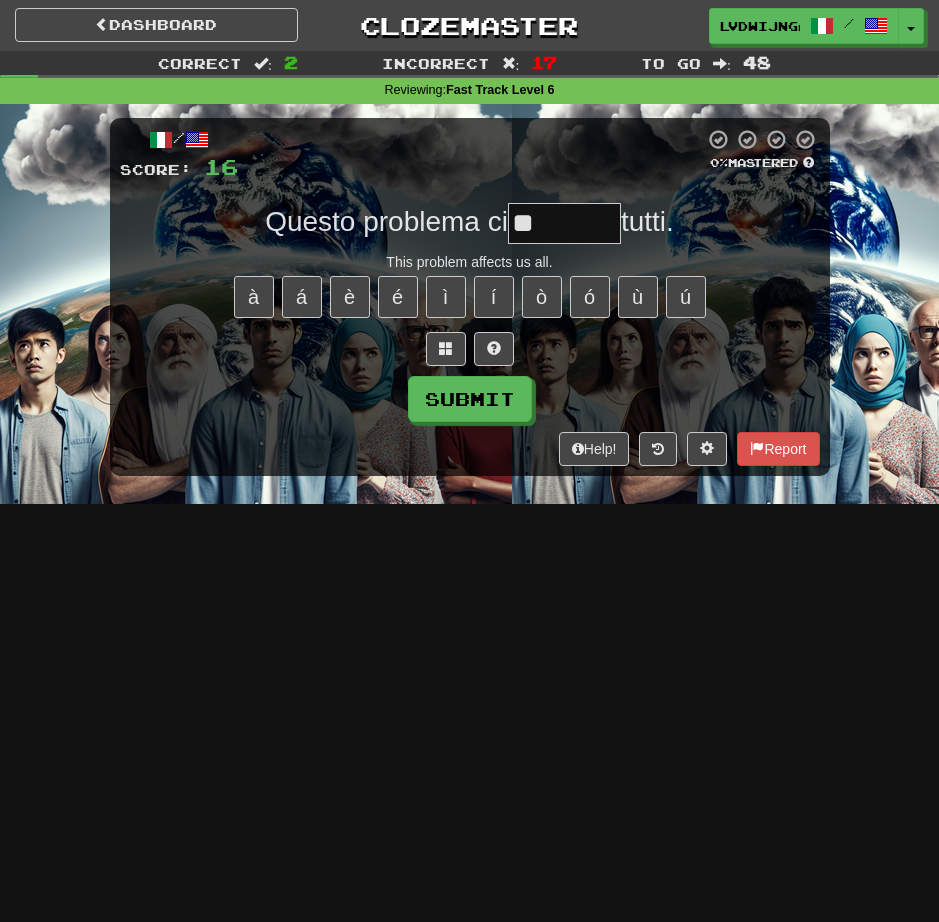type on "********" 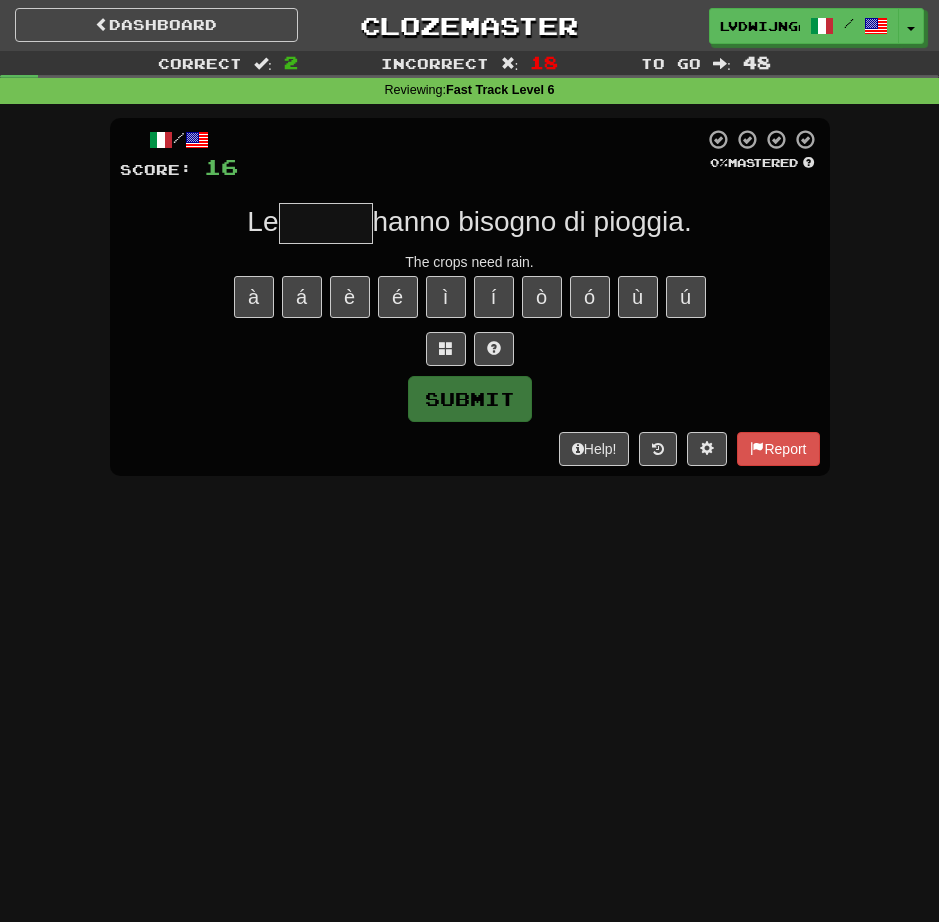 type on "*" 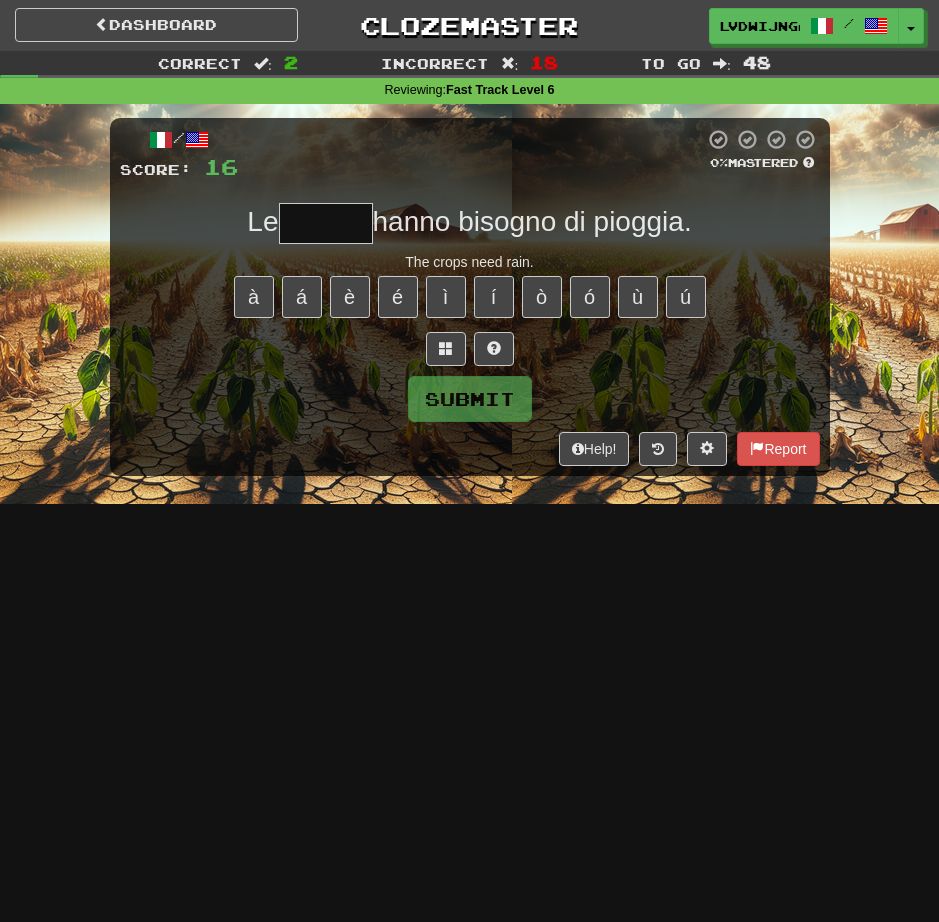 type on "*******" 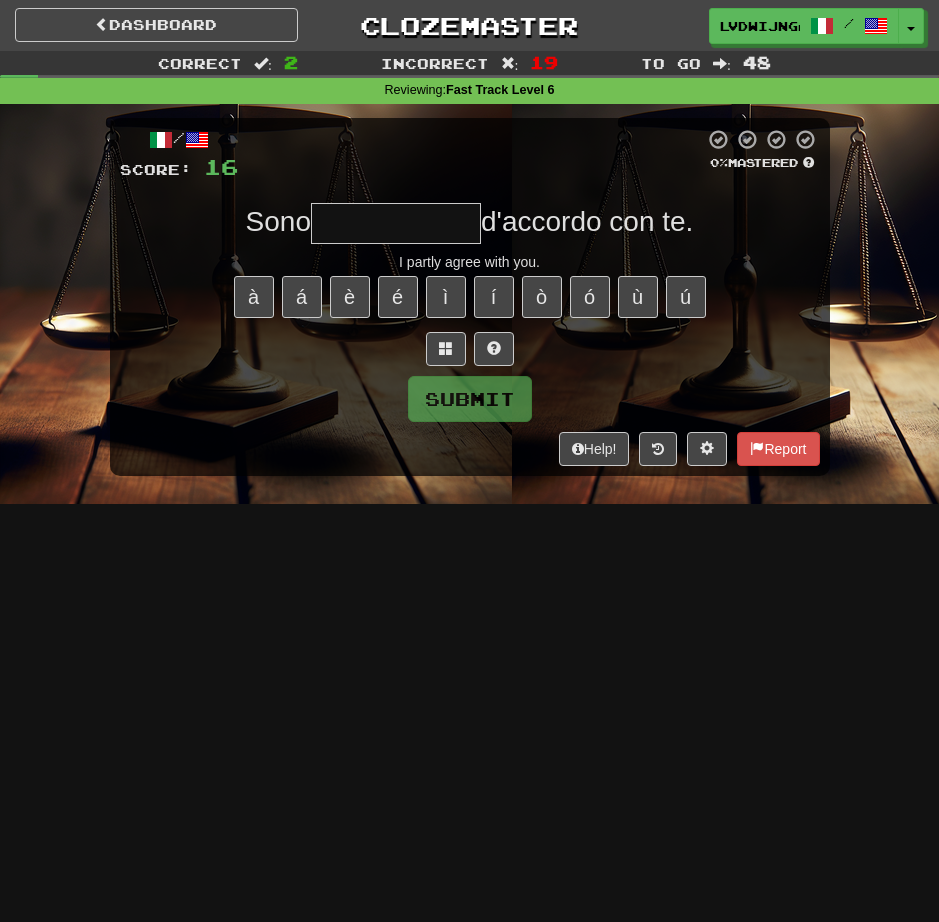 click at bounding box center [396, 223] 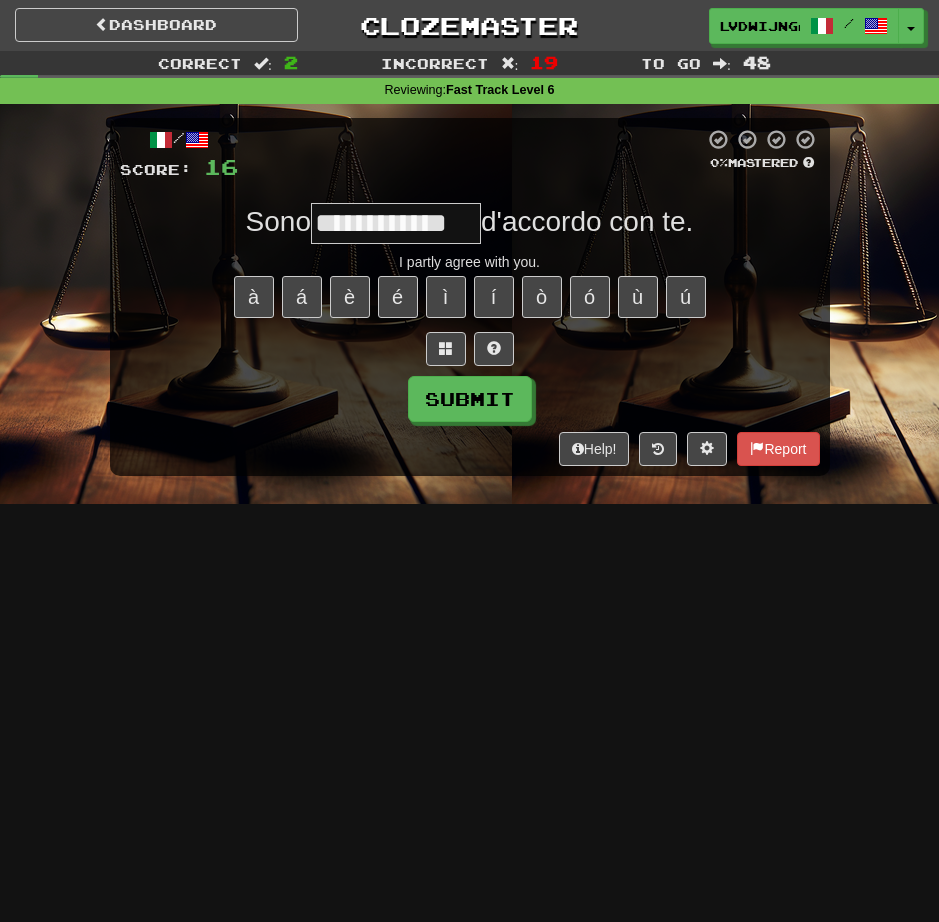 type on "**********" 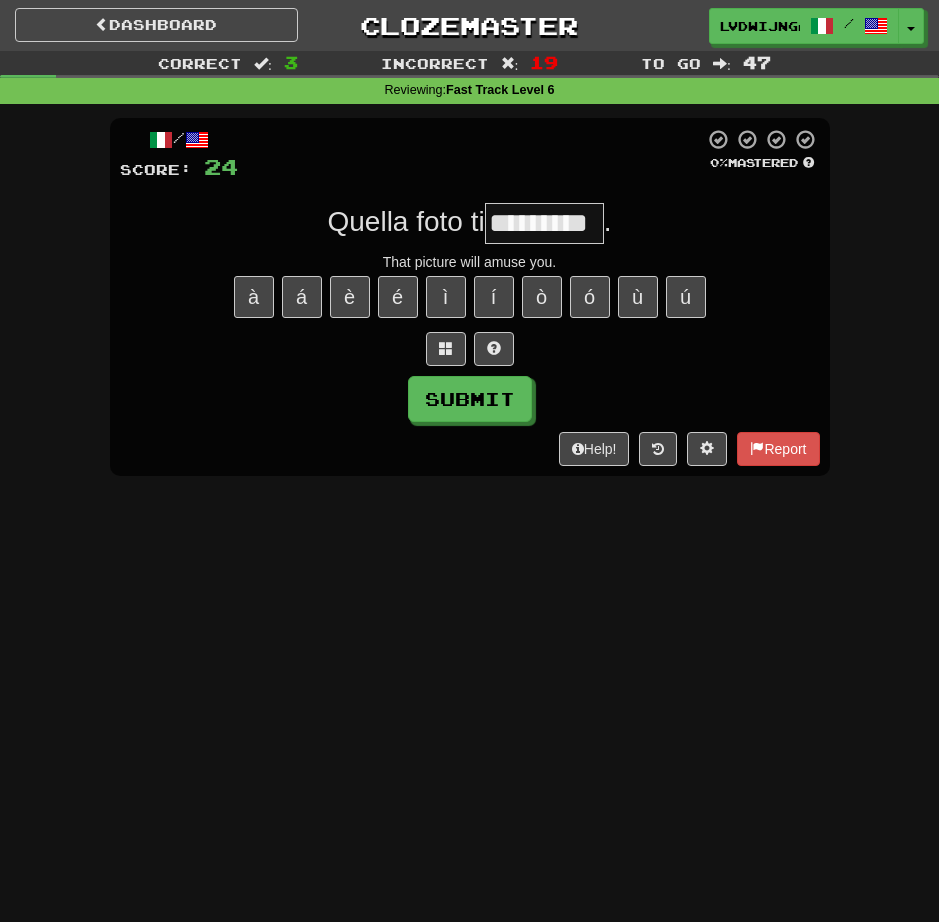 type on "*********" 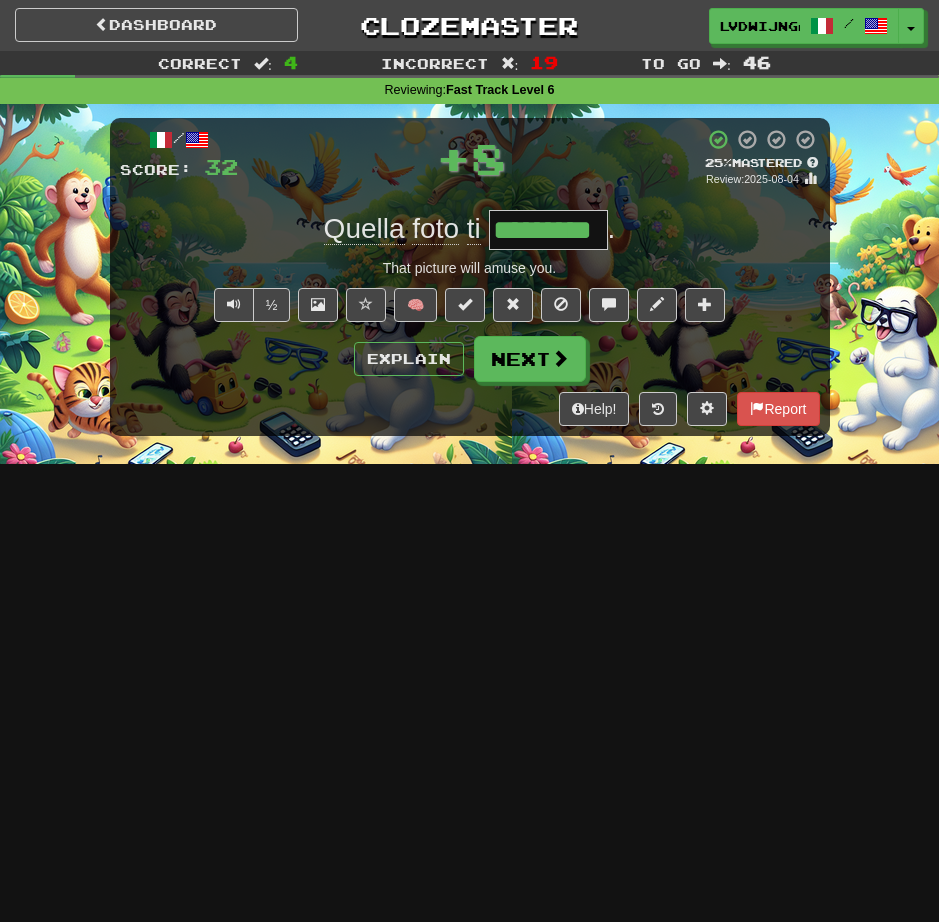 type 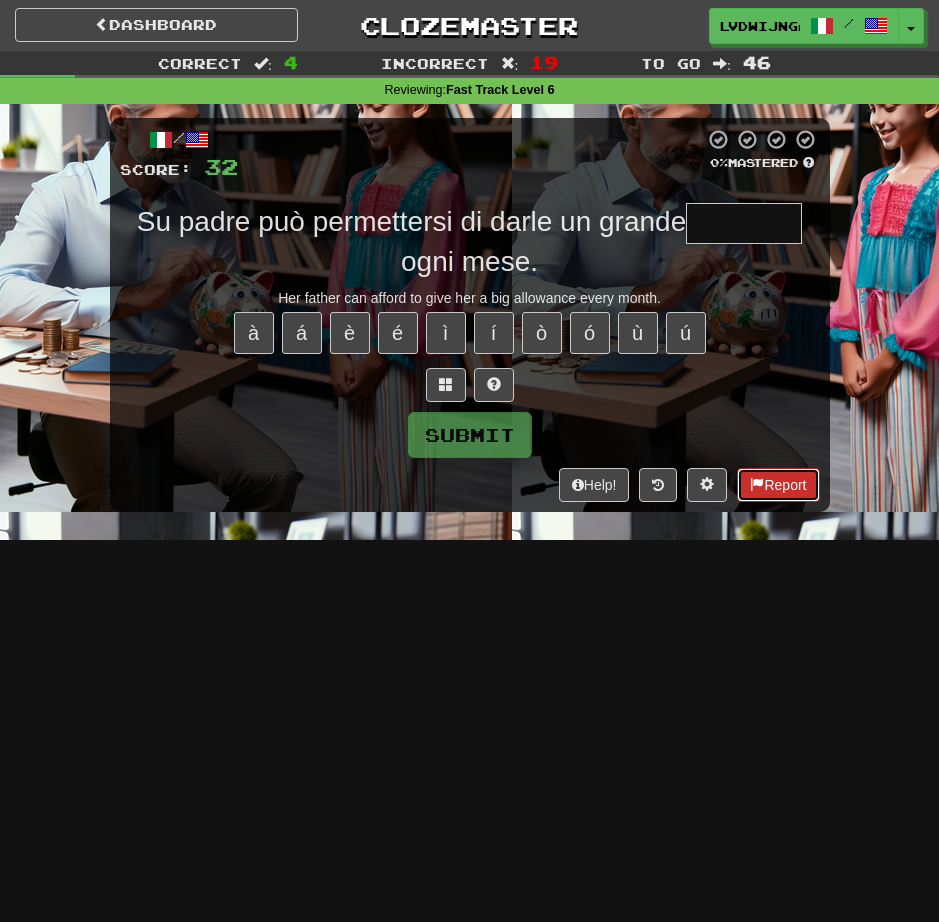 click on "Report" at bounding box center [778, 485] 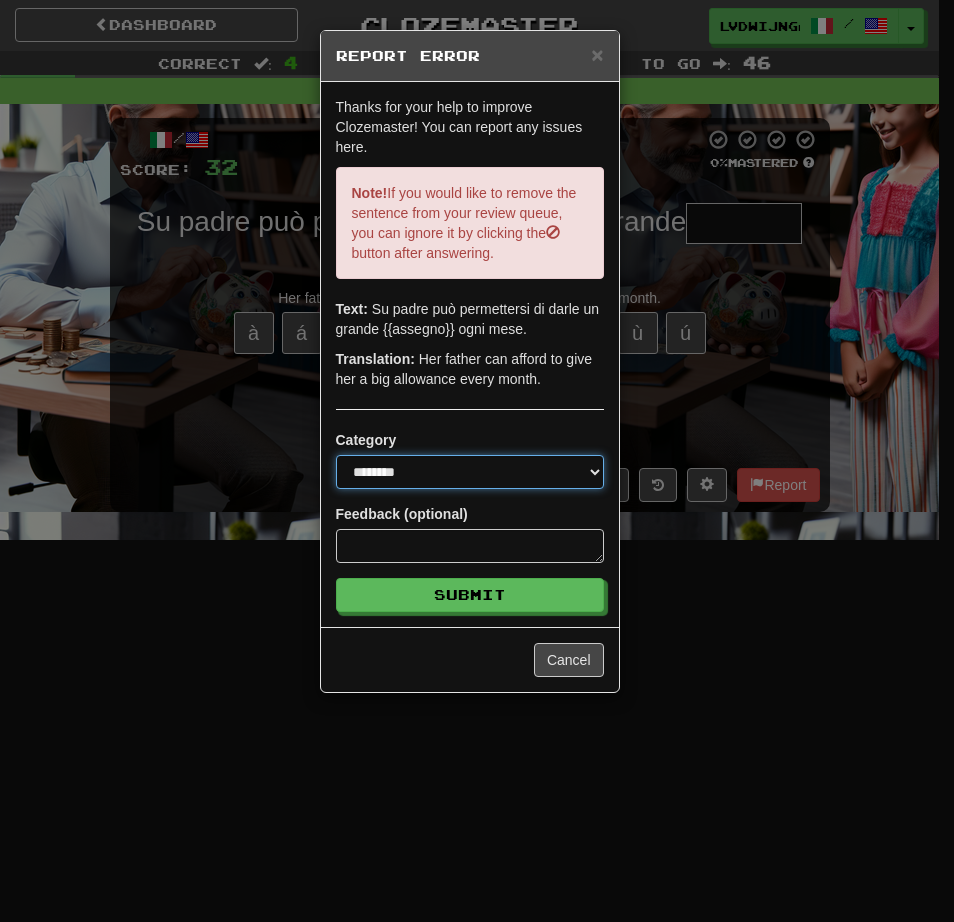 click on "**********" at bounding box center [470, 472] 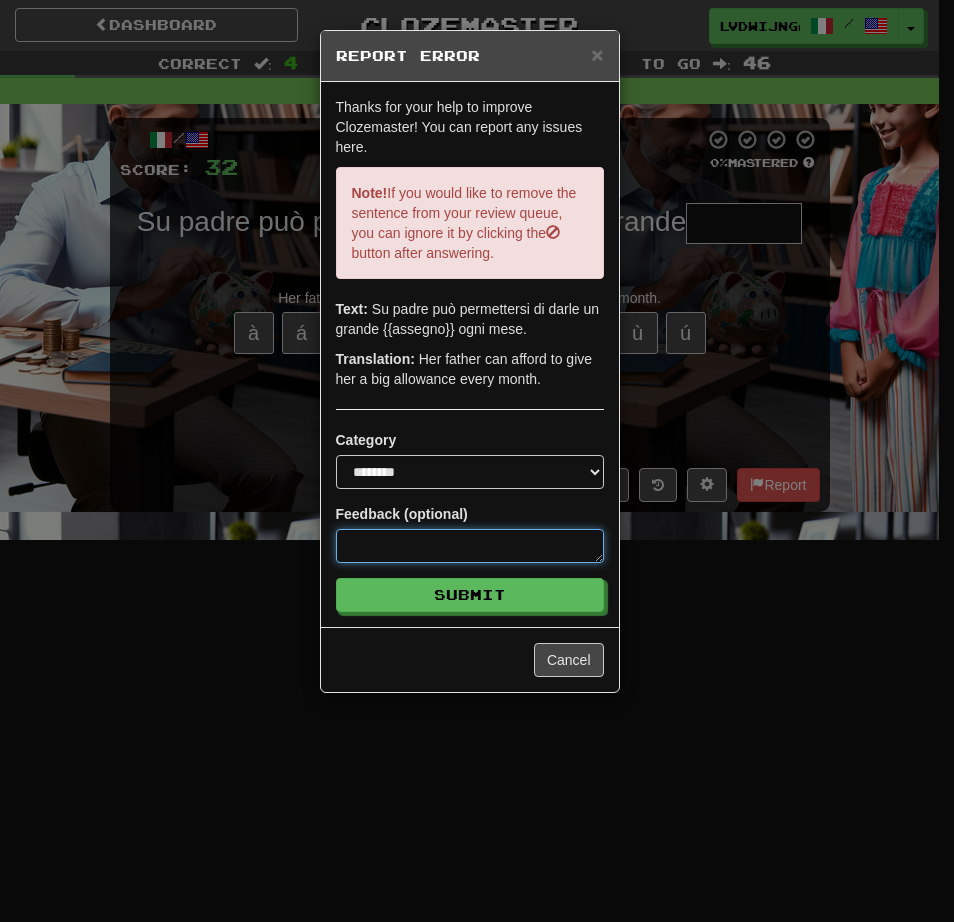 click at bounding box center (470, 546) 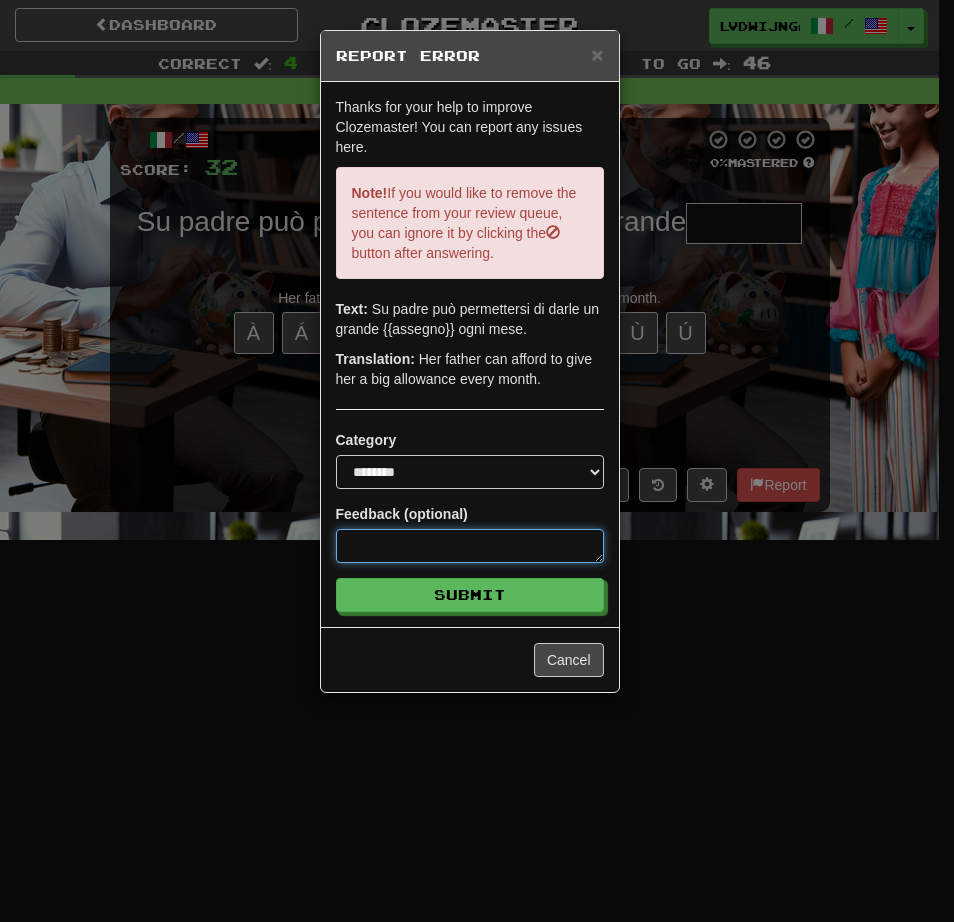 type on "*" 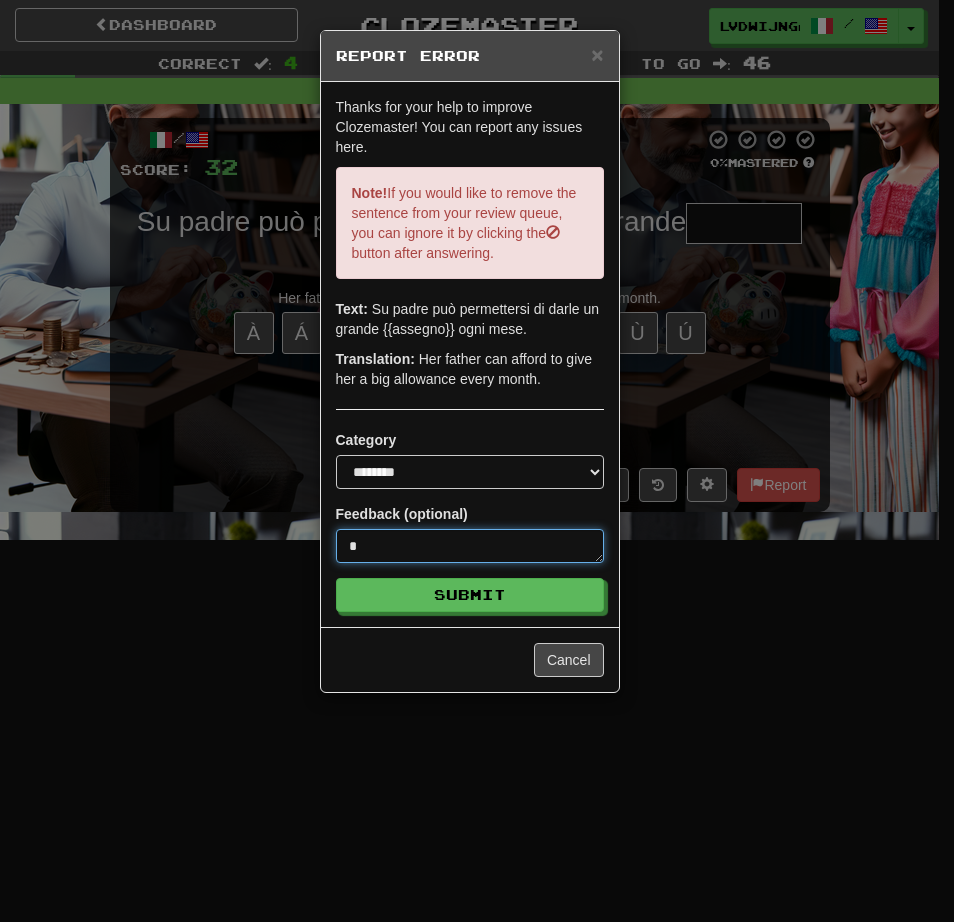 type on "**" 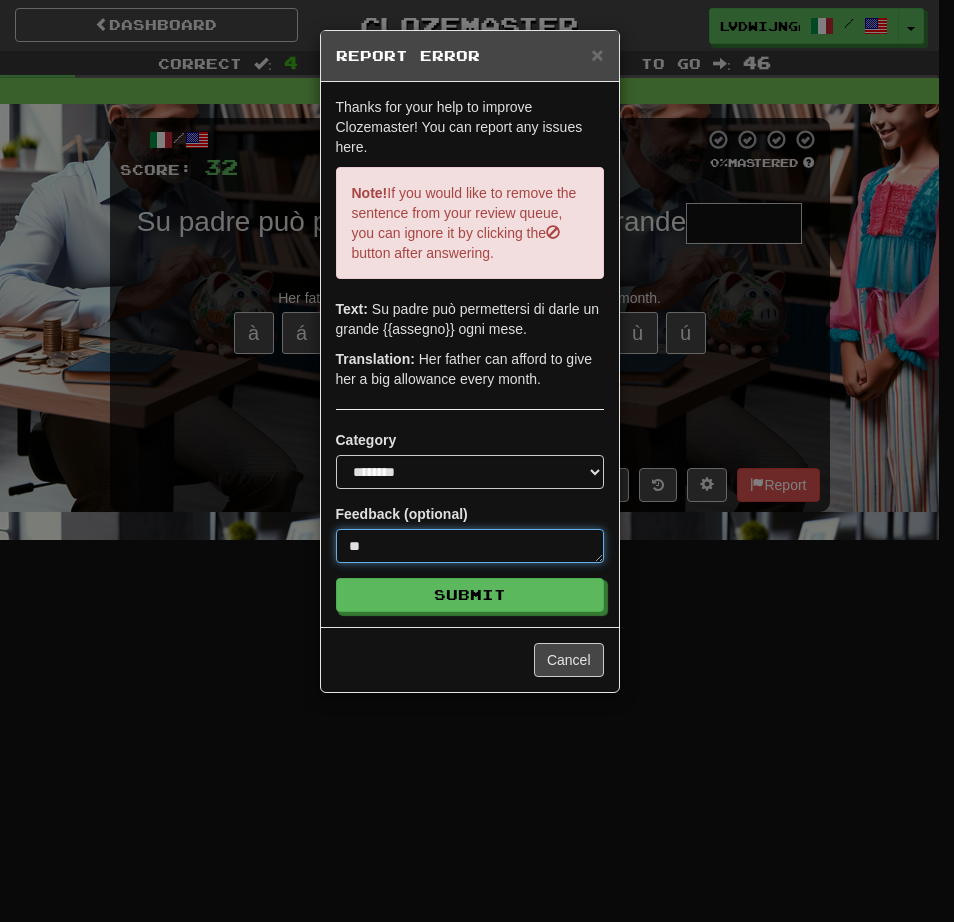 type on "***" 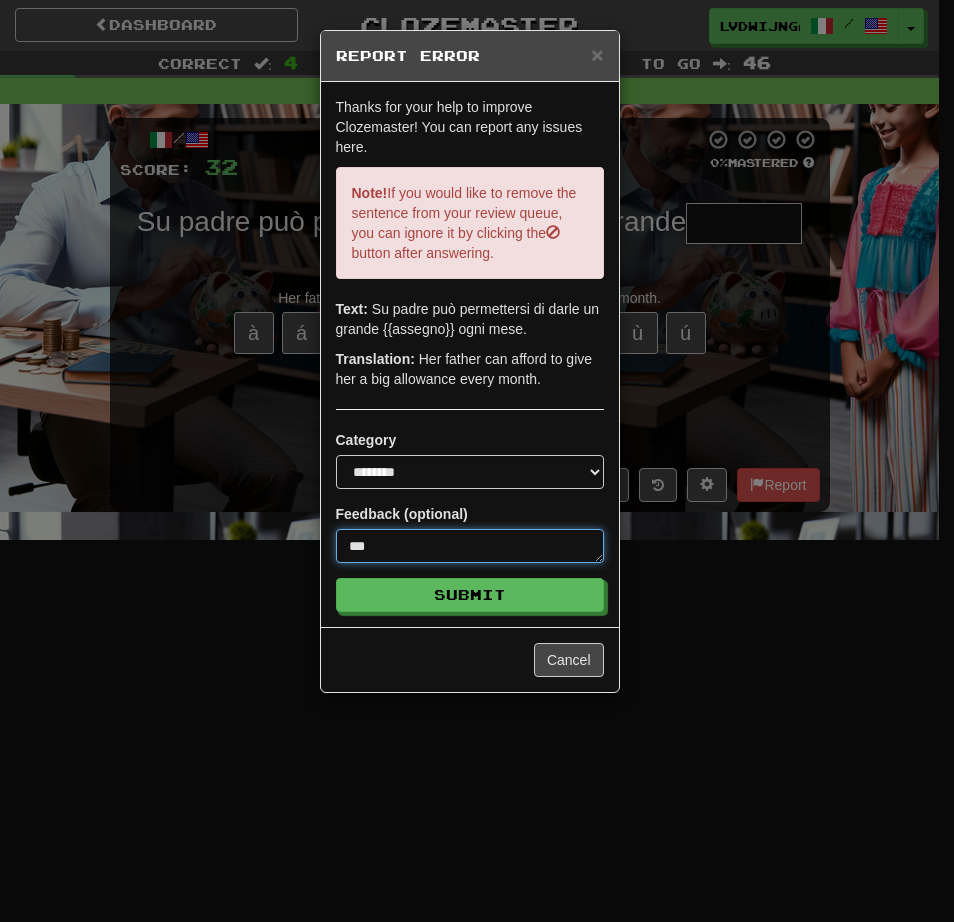 type on "***" 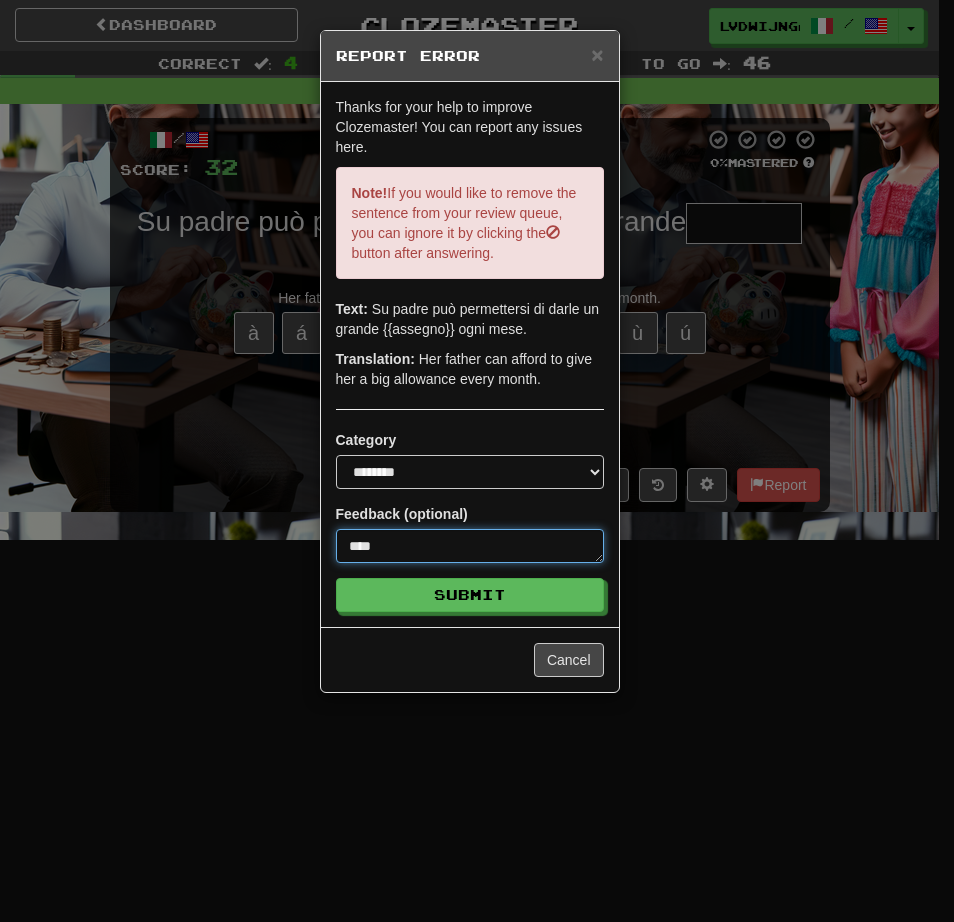 type on "*****" 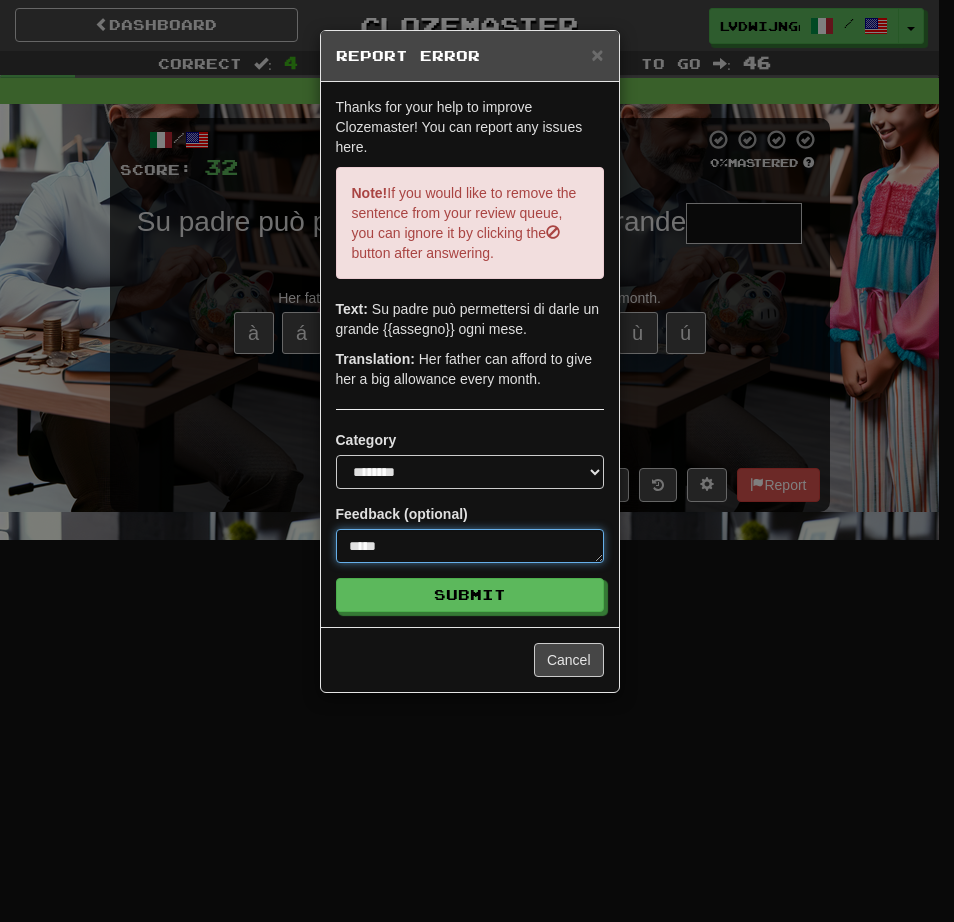 type on "******" 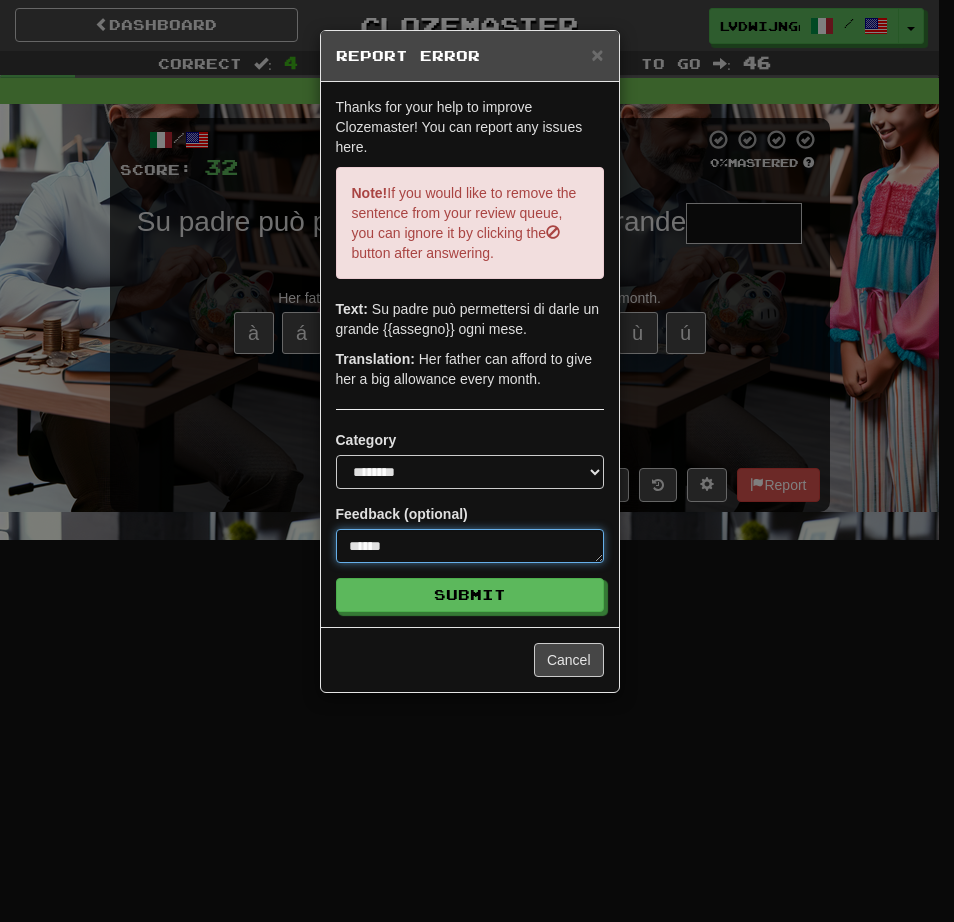 type on "*******" 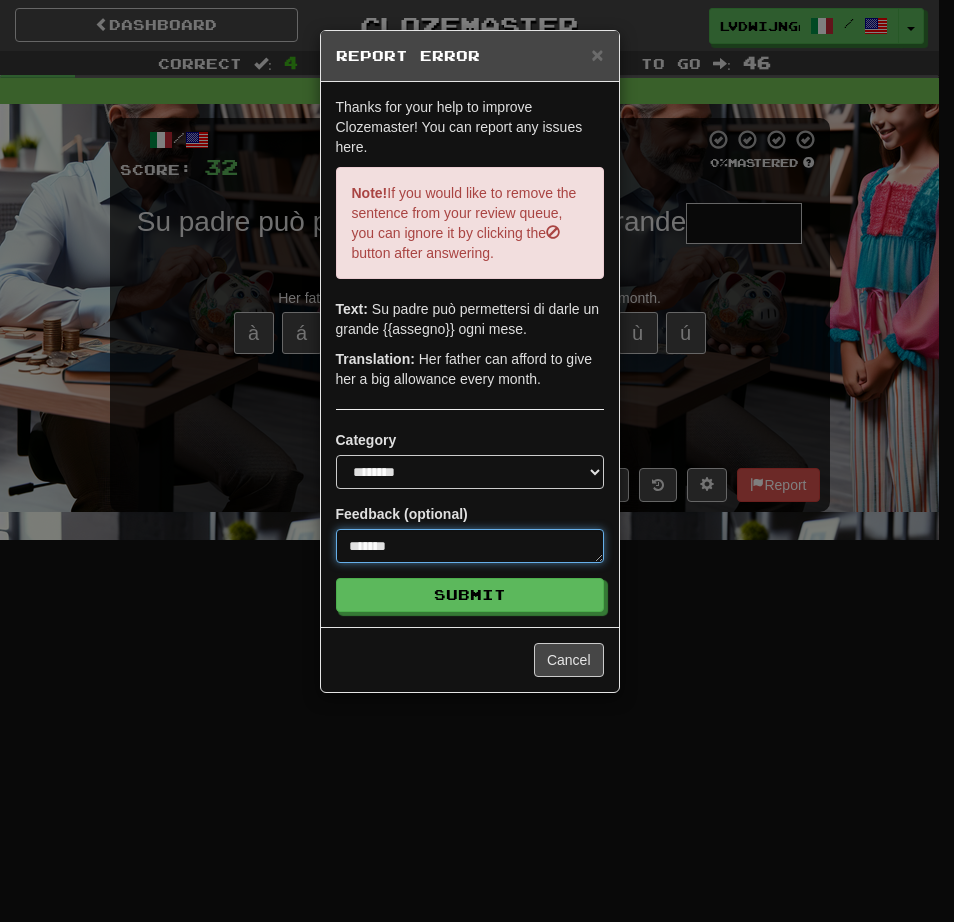 type on "********" 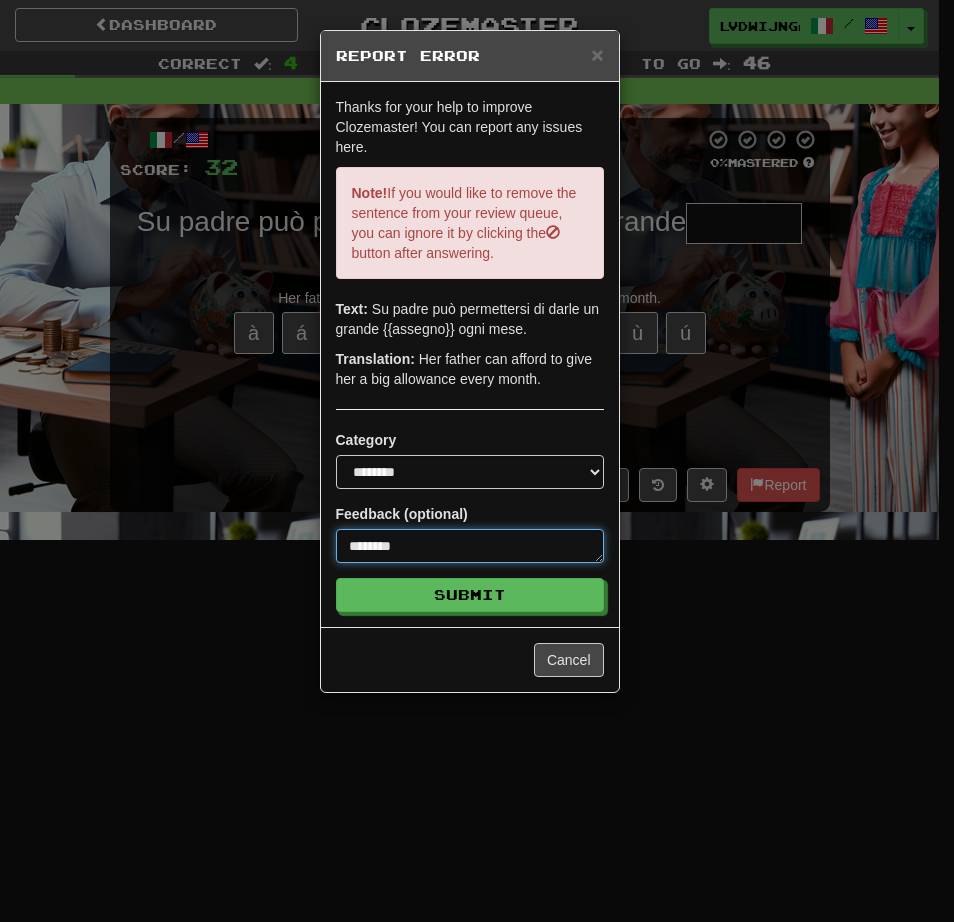type on "*********" 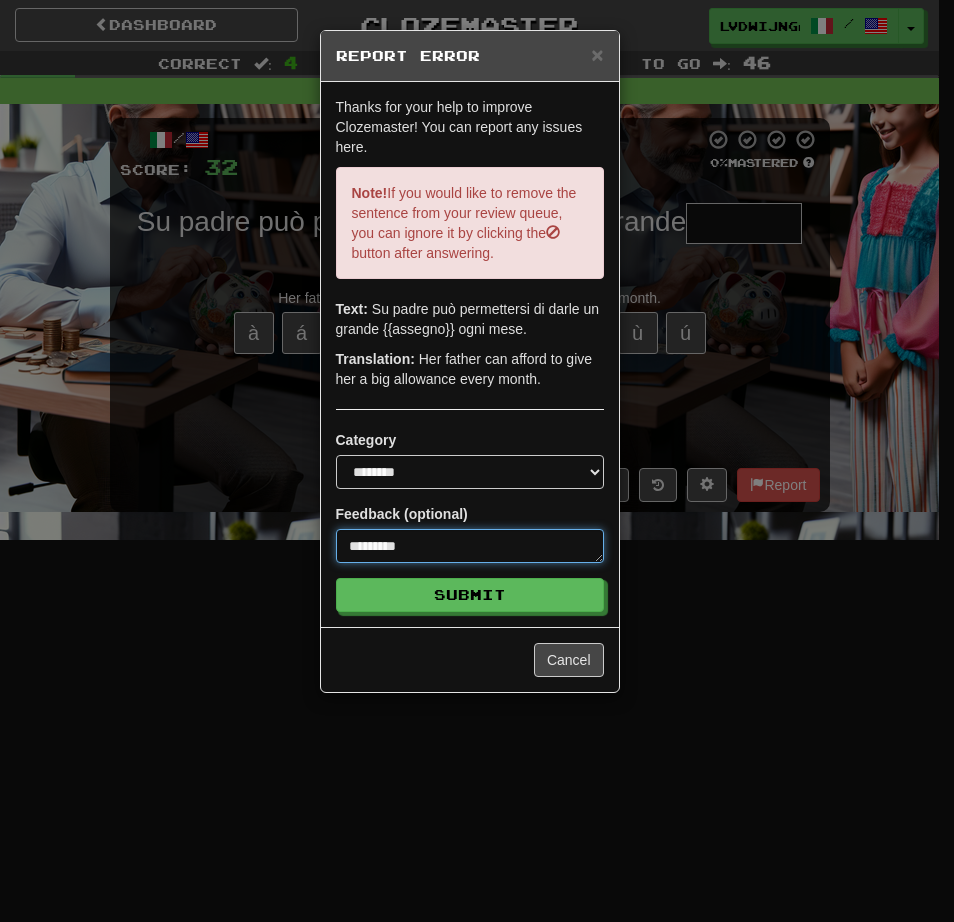 type on "**********" 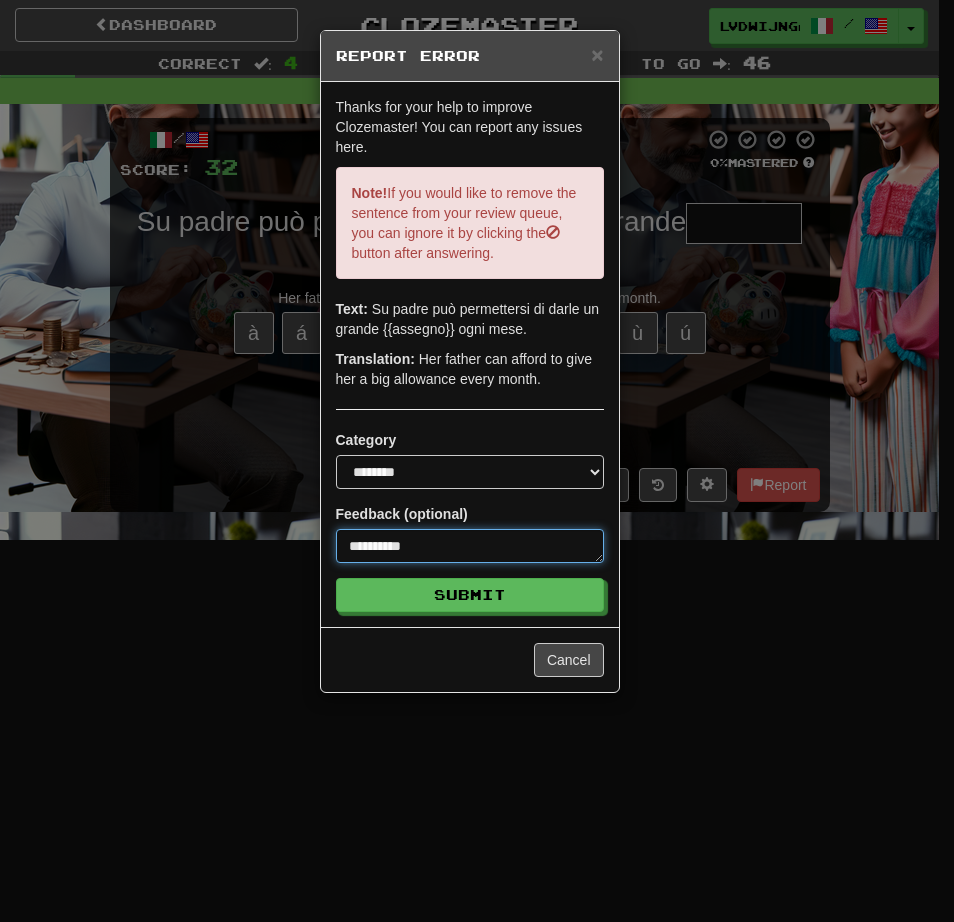 type on "*" 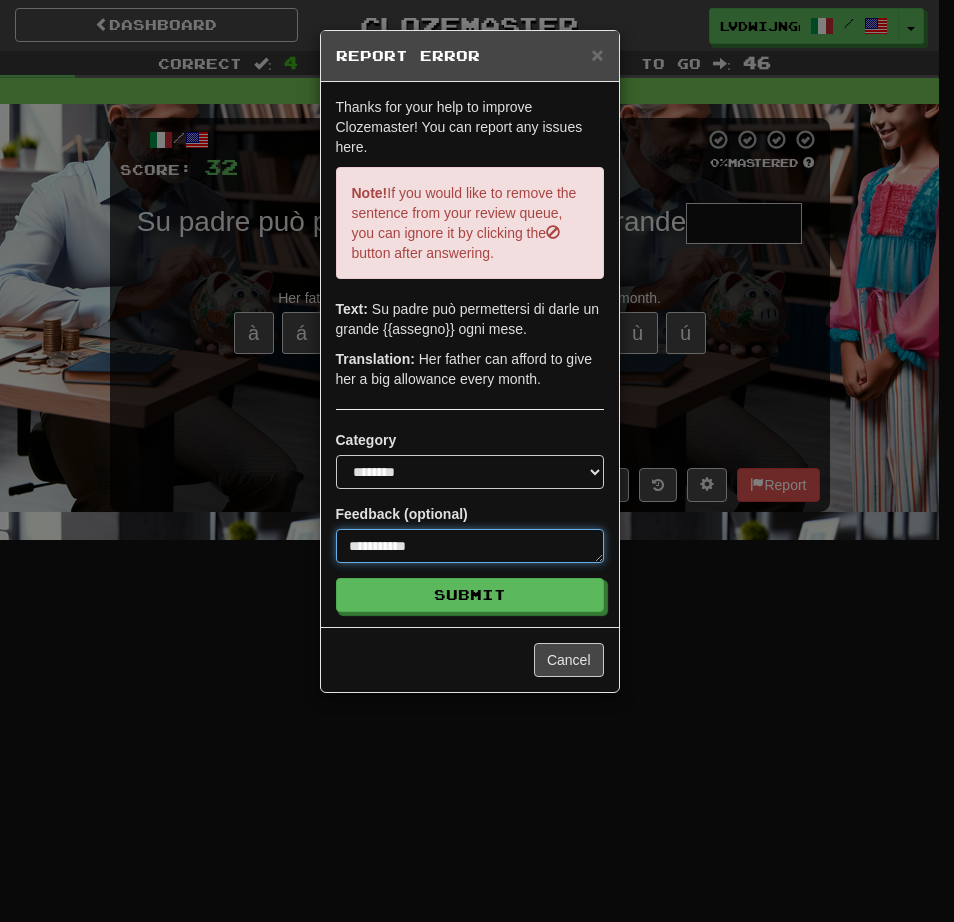 type on "*" 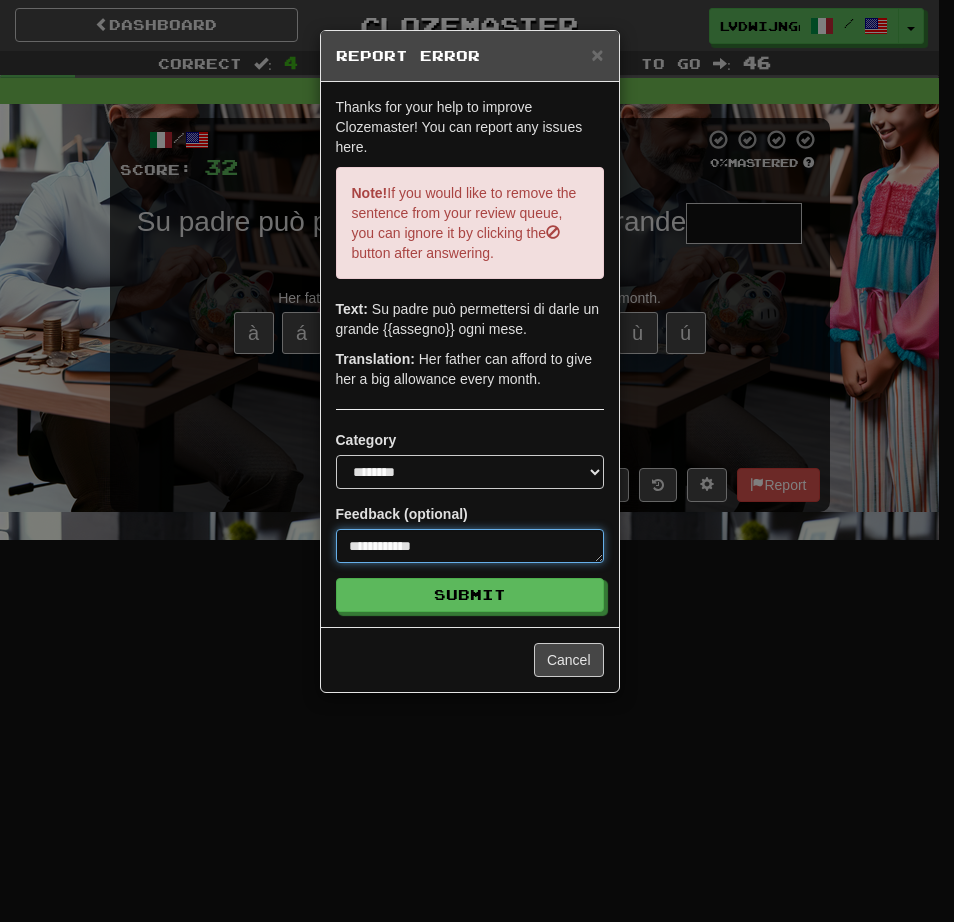 type on "*" 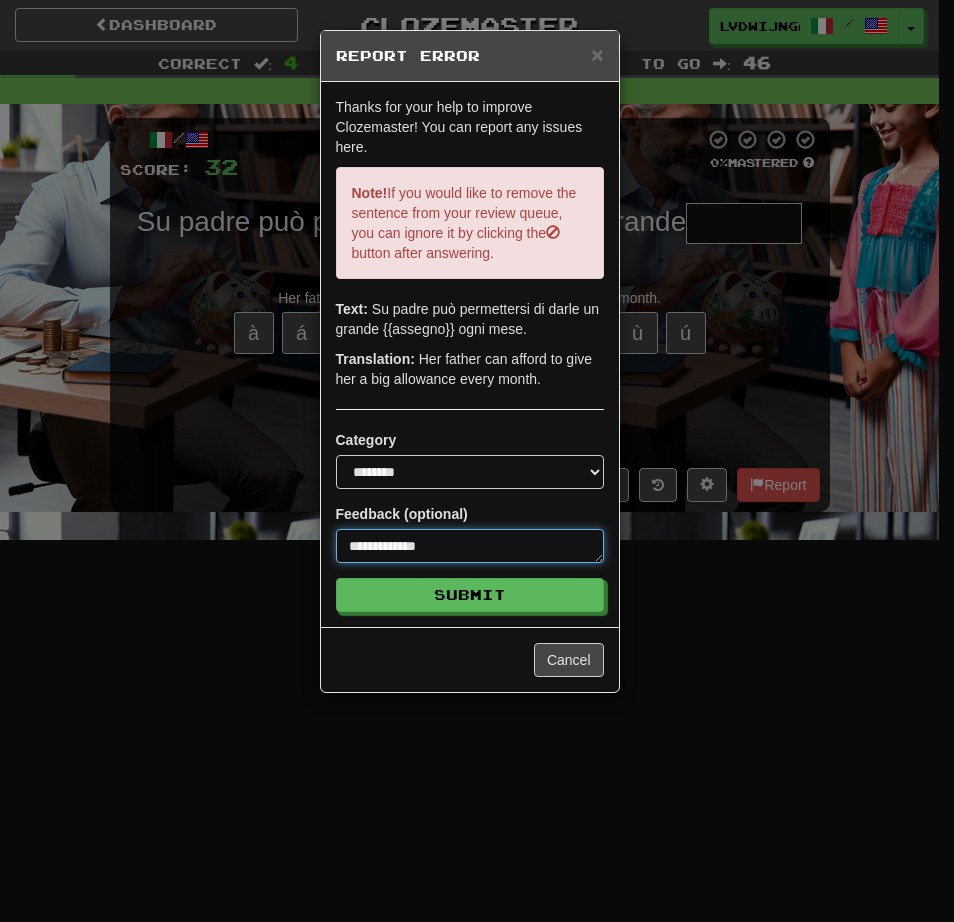 type on "**********" 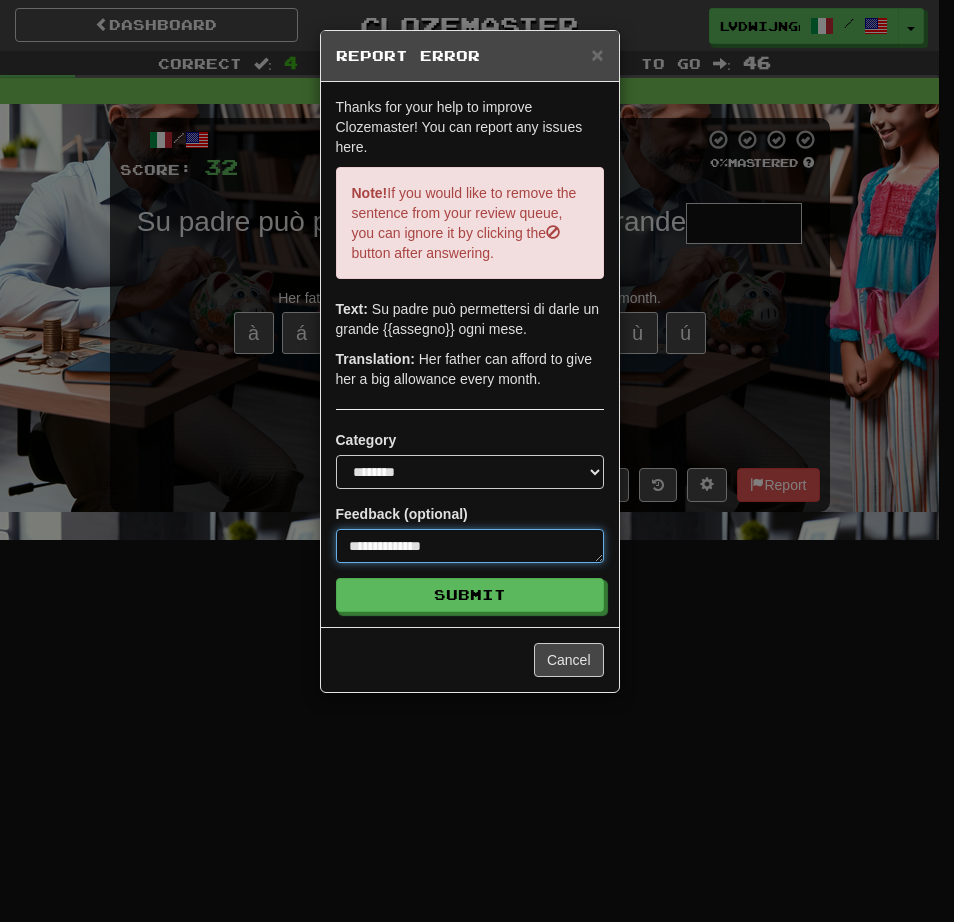 type on "**********" 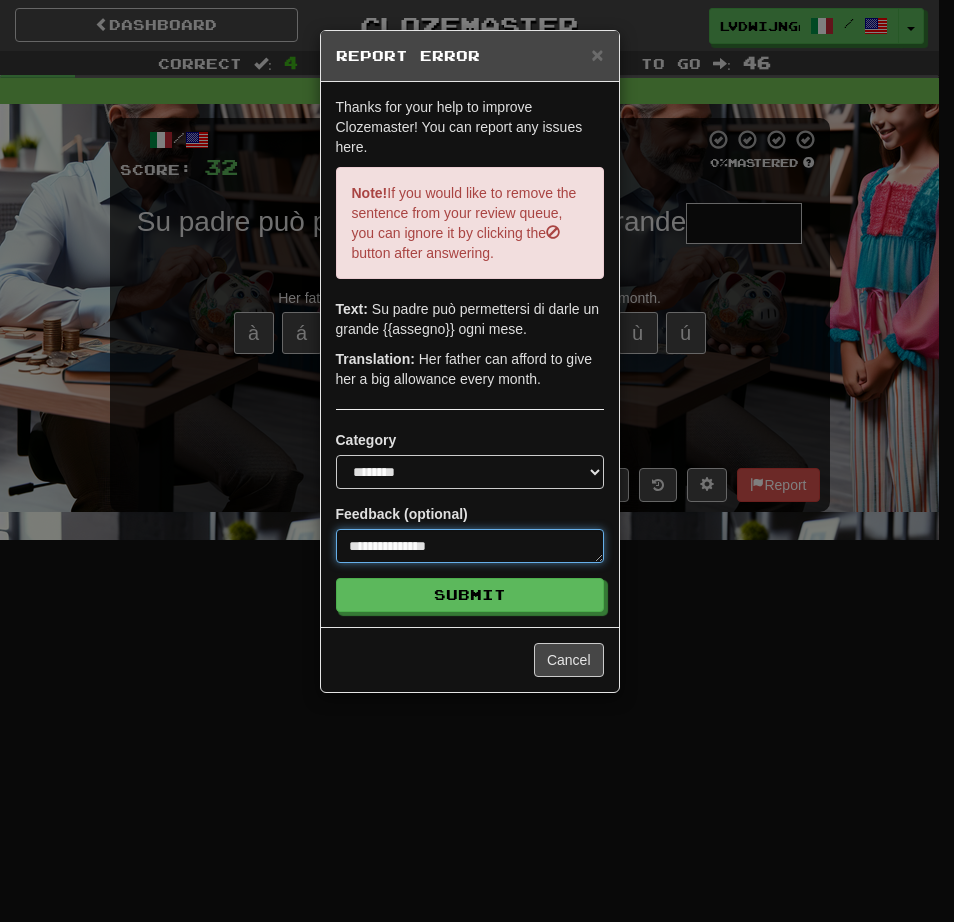 type on "**********" 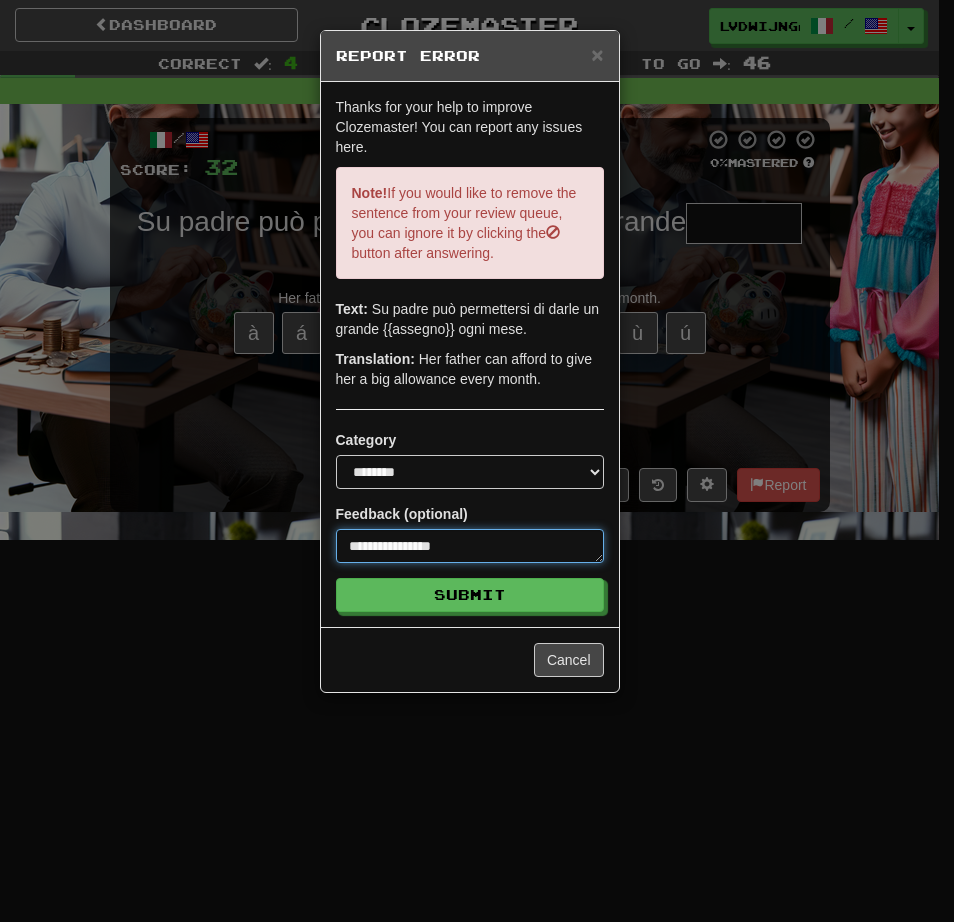 type on "**********" 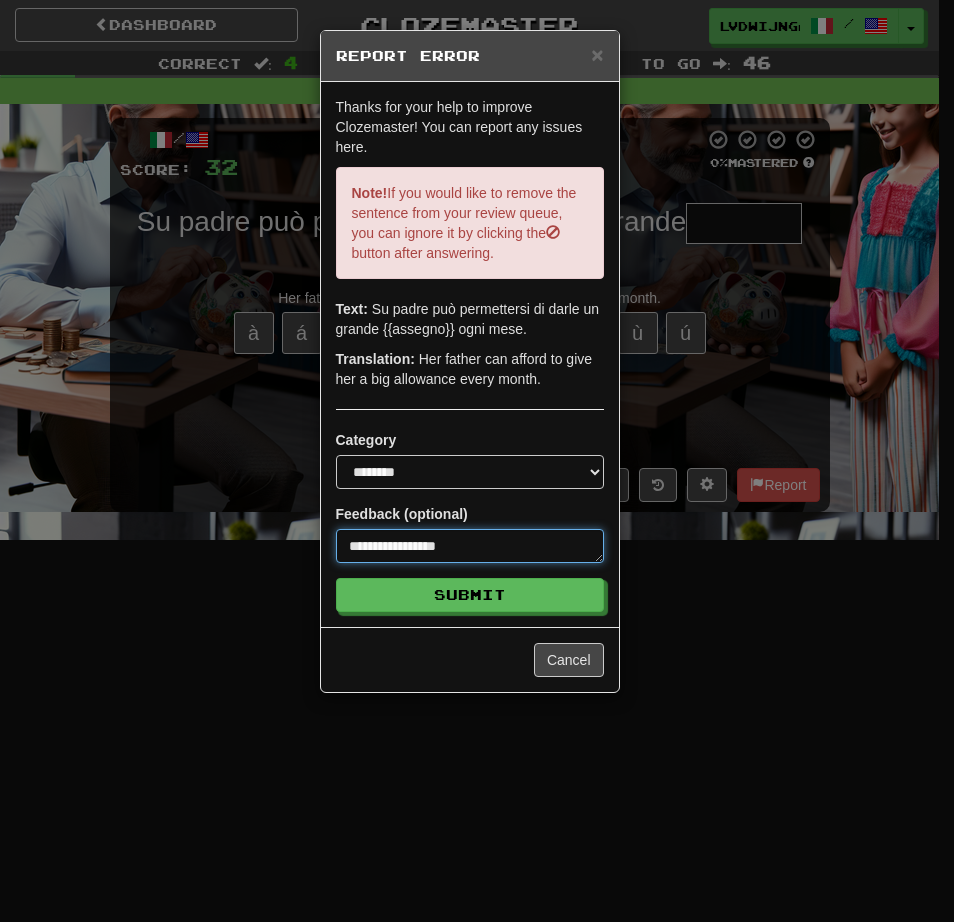 type on "**********" 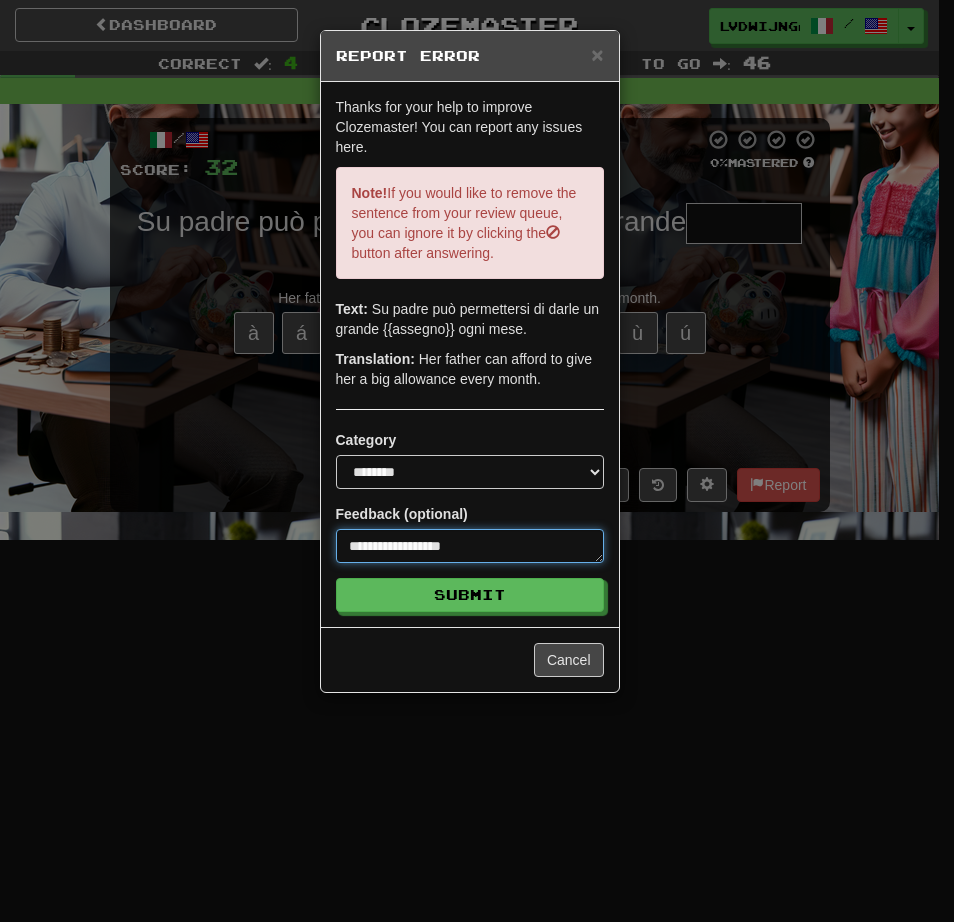 click on "**********" at bounding box center [470, 546] 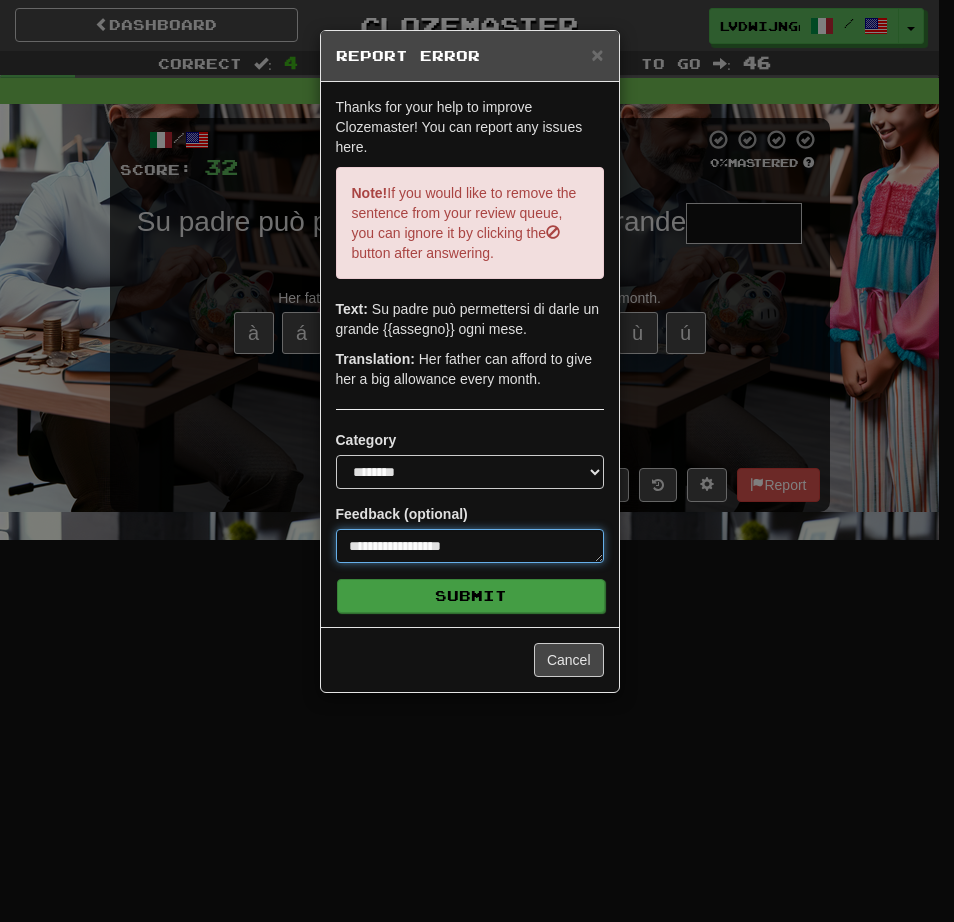 type on "**********" 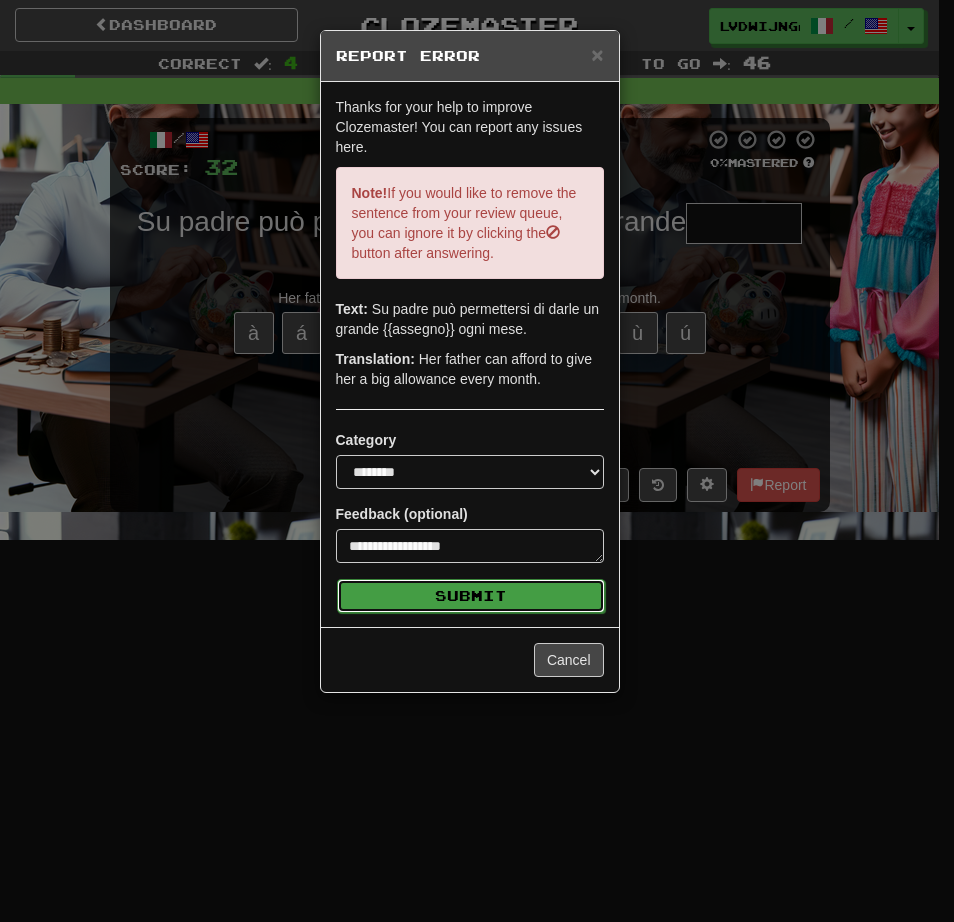 click on "Submit" at bounding box center [471, 596] 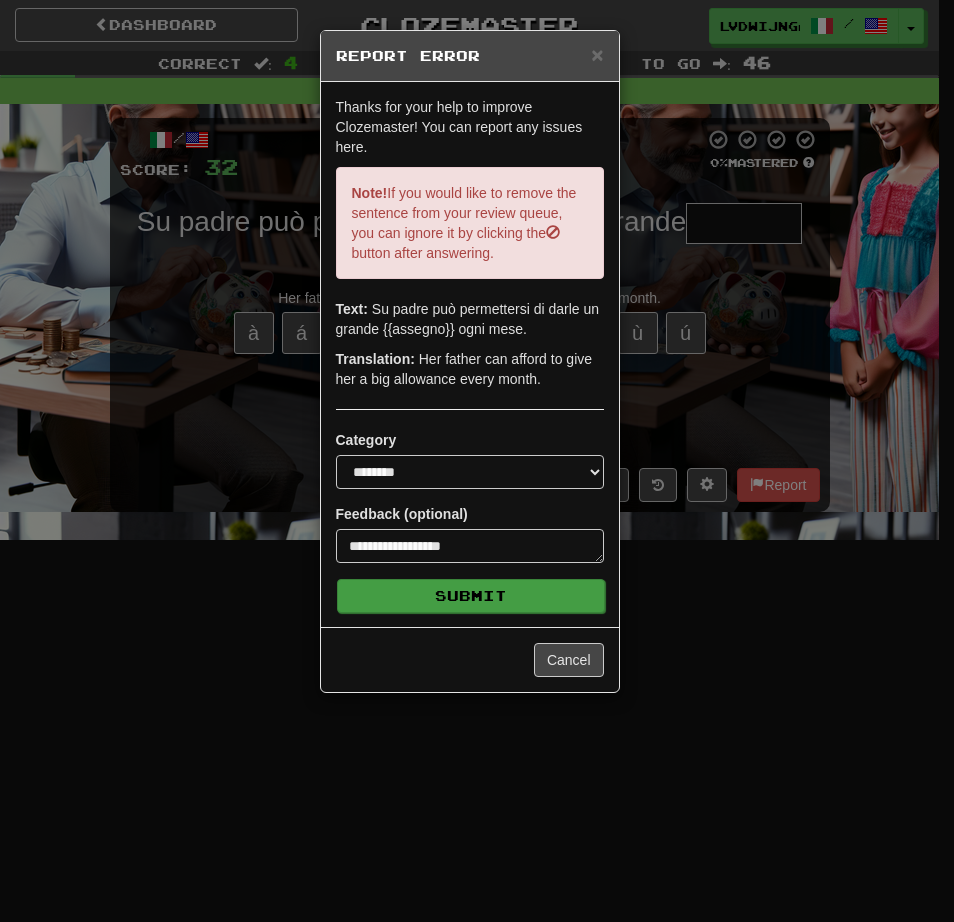 type on "*" 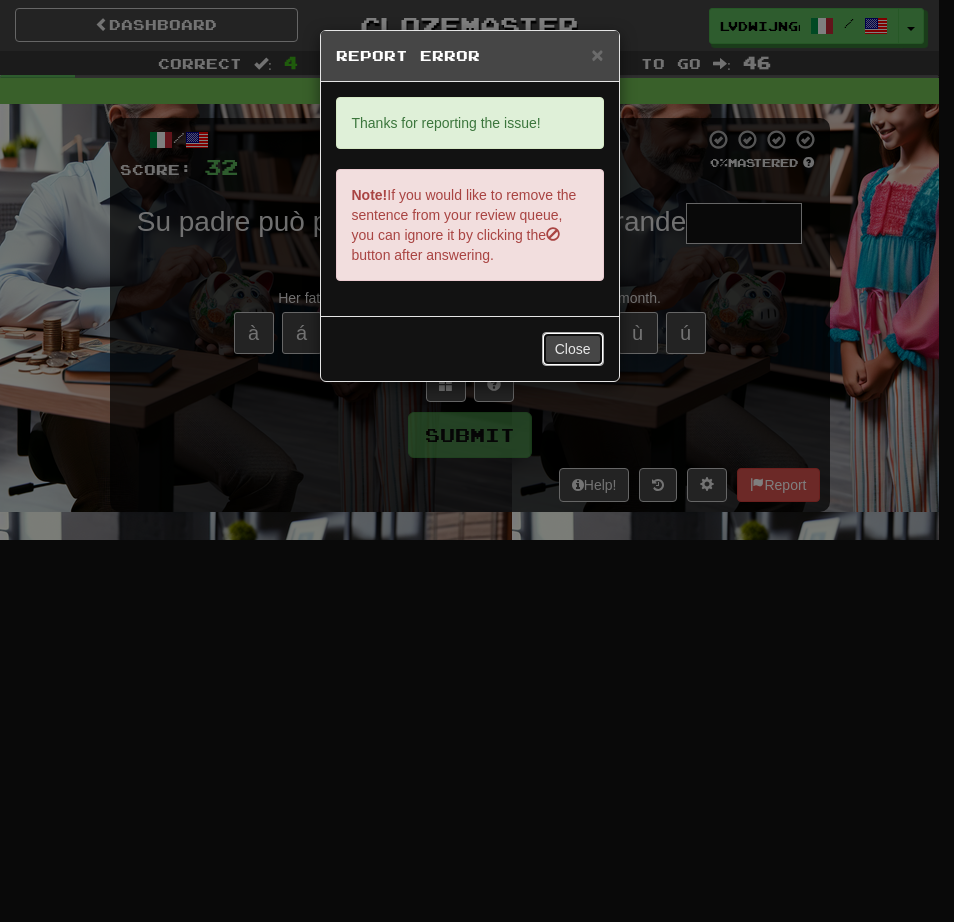 click on "Close" at bounding box center [573, 349] 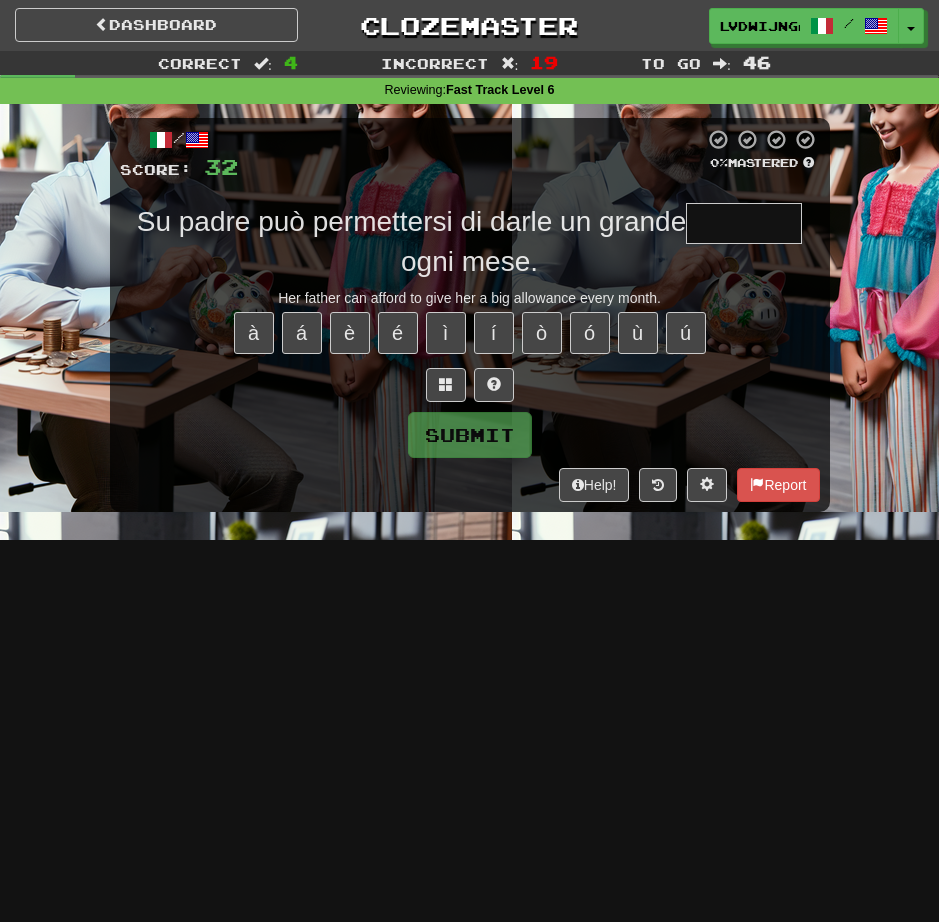 click at bounding box center (744, 223) 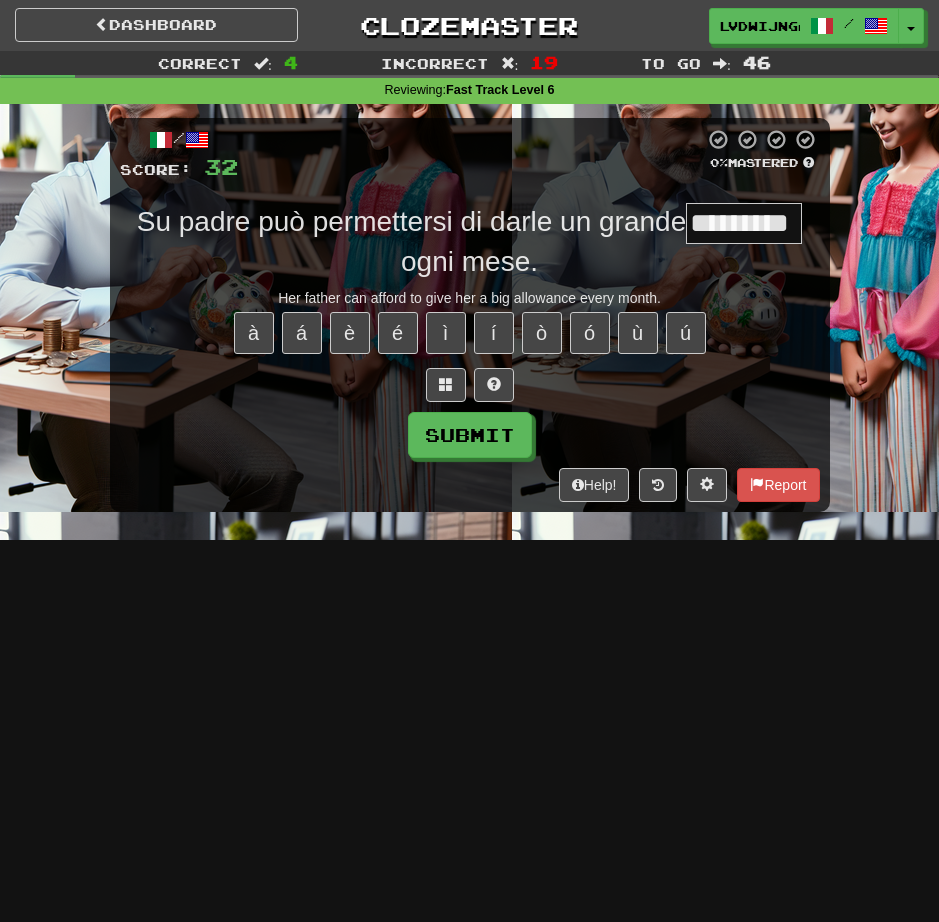 scroll, scrollTop: 0, scrollLeft: 4, axis: horizontal 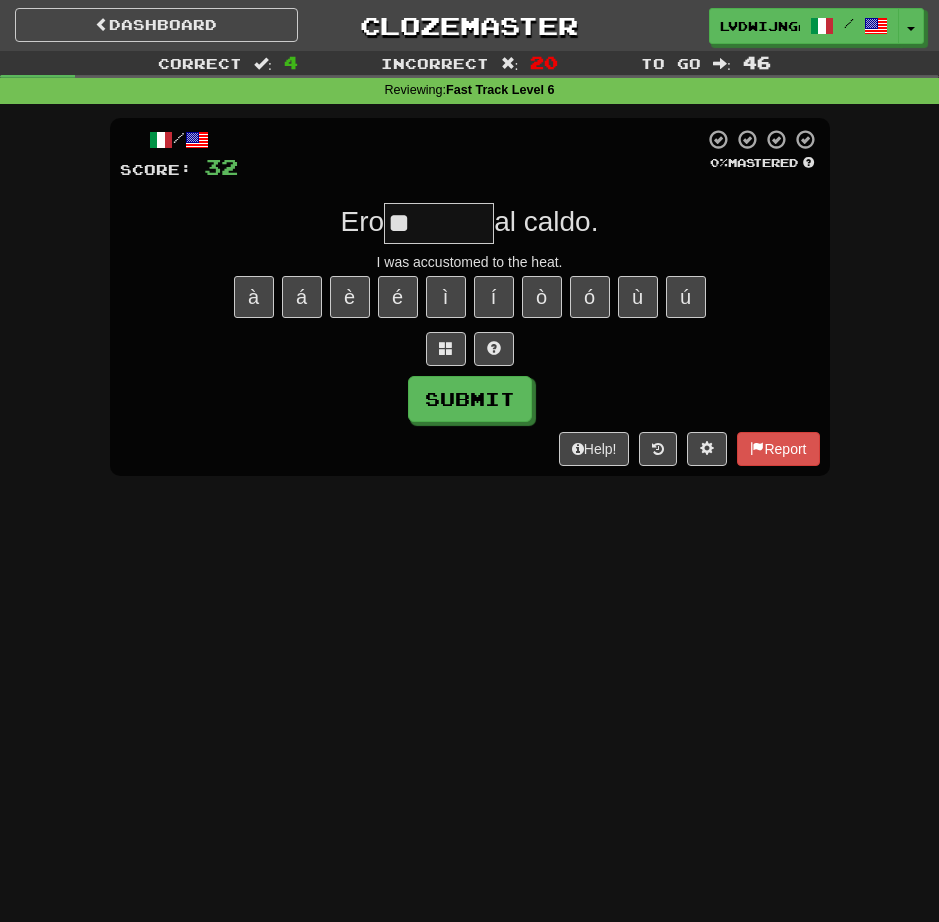 type on "*" 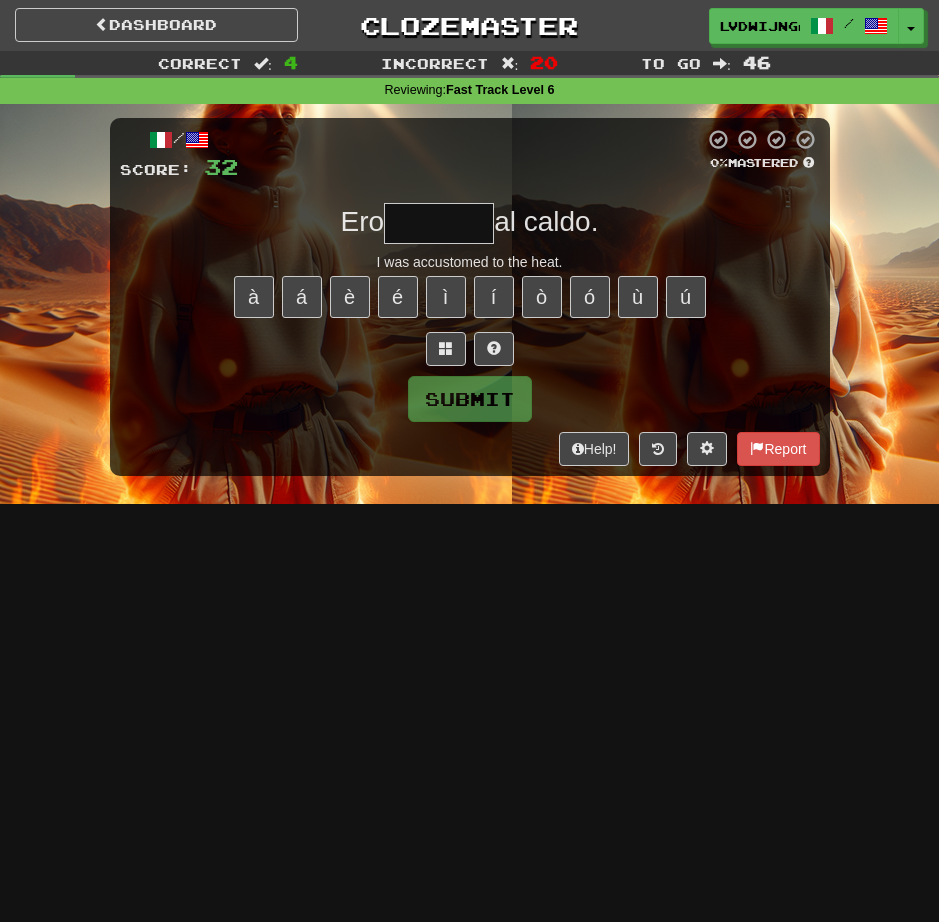 type on "********" 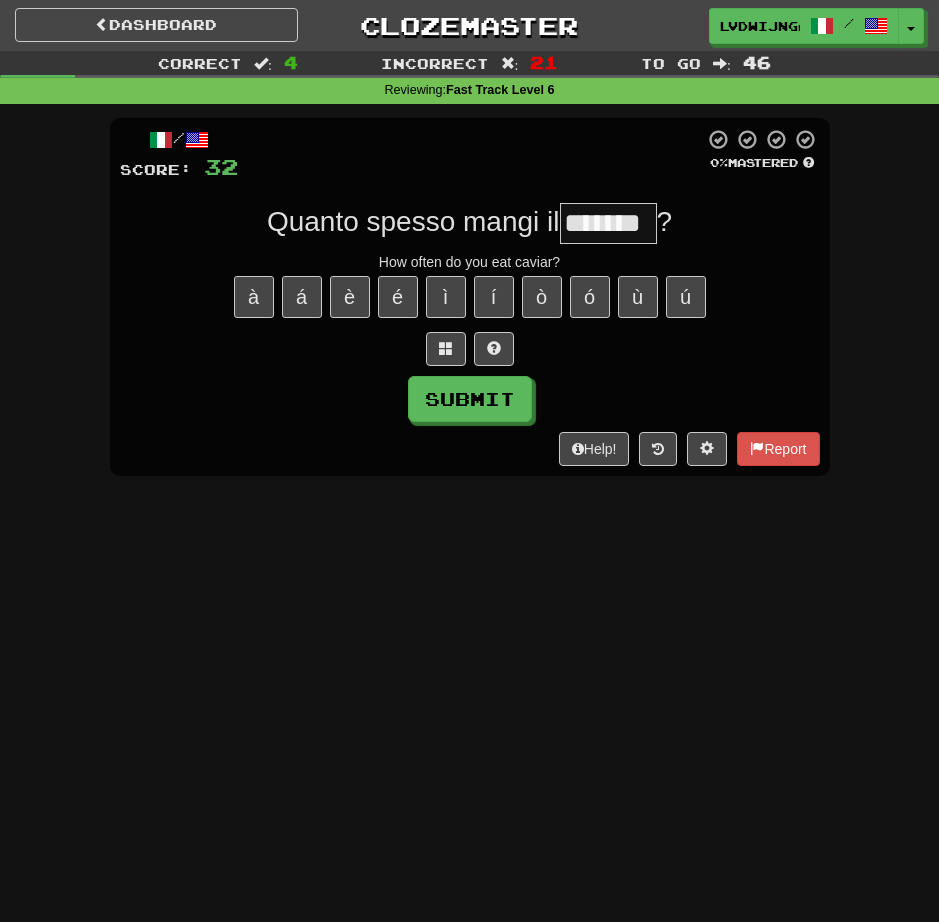 type on "*******" 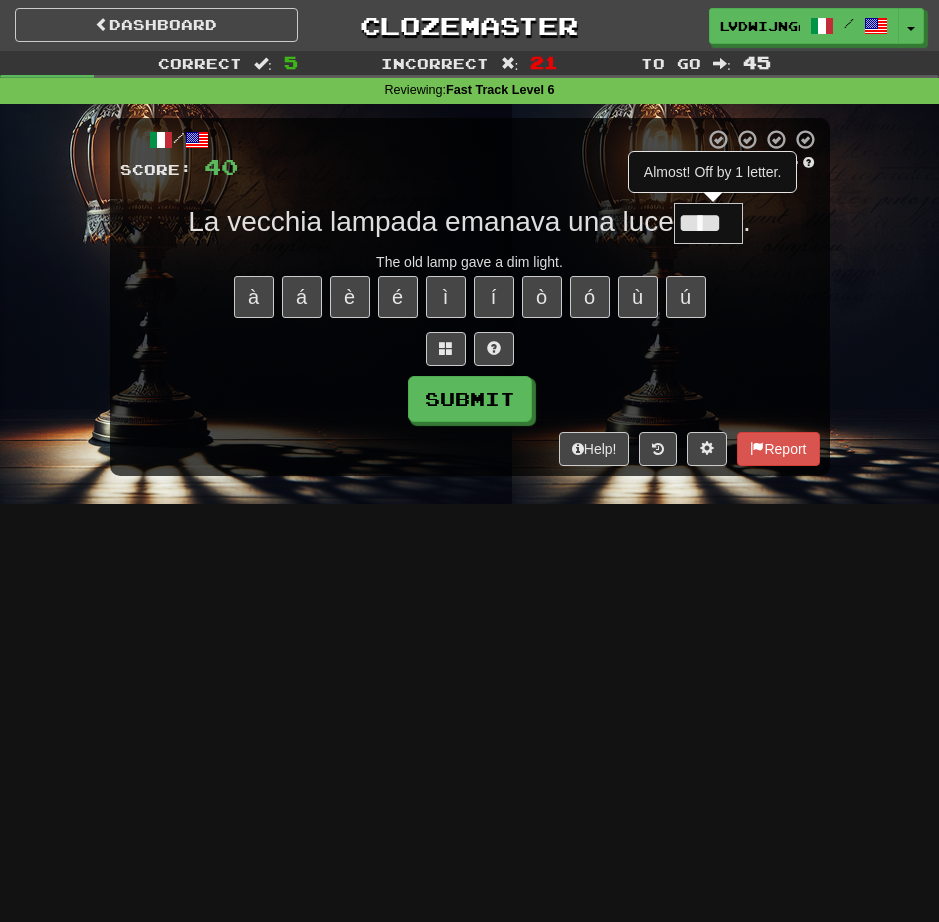 scroll, scrollTop: 0, scrollLeft: 0, axis: both 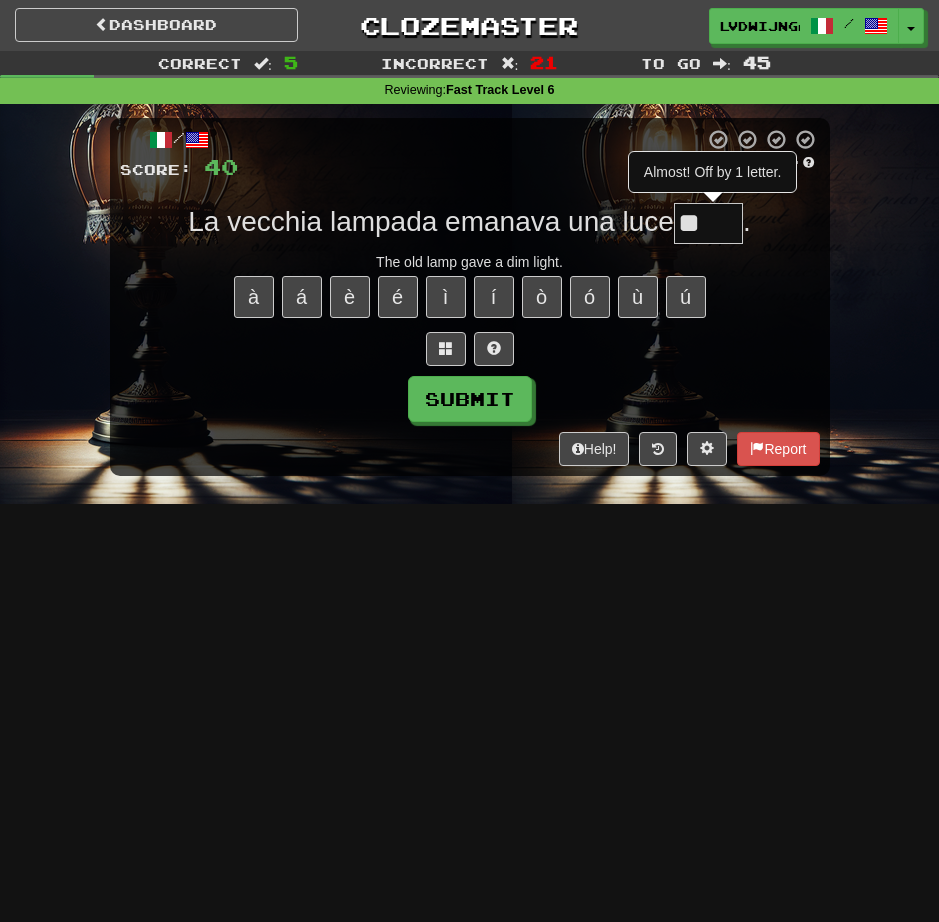 type on "*" 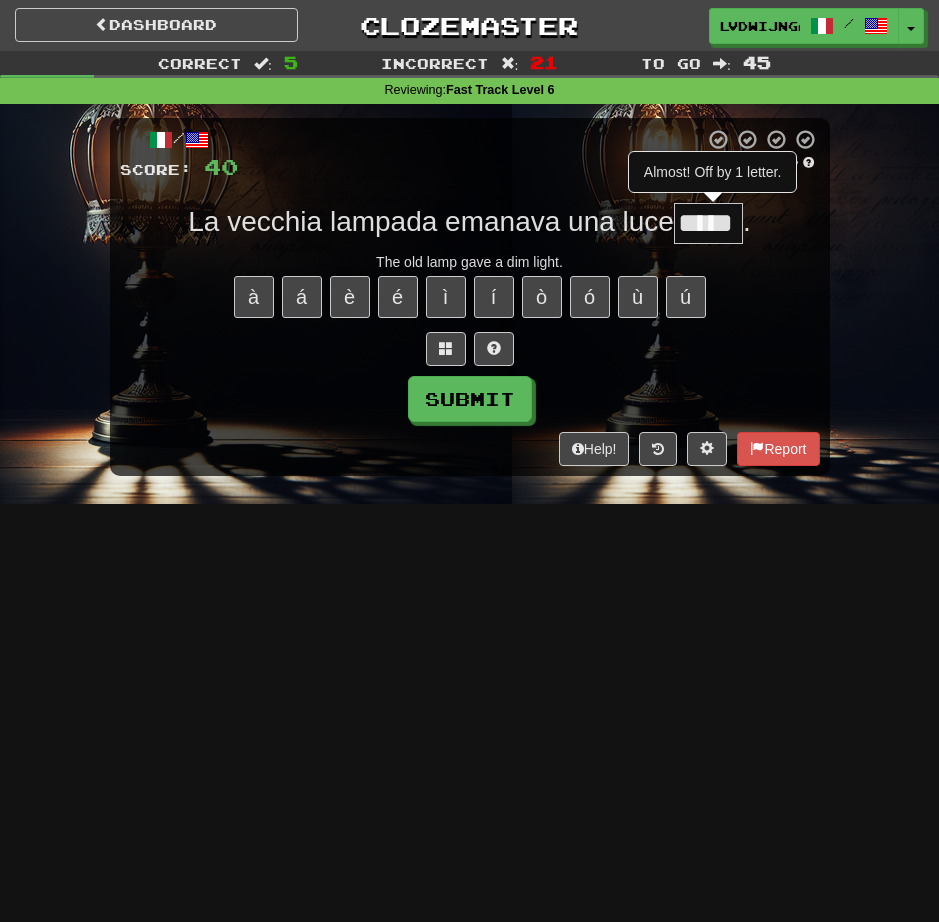 type on "*****" 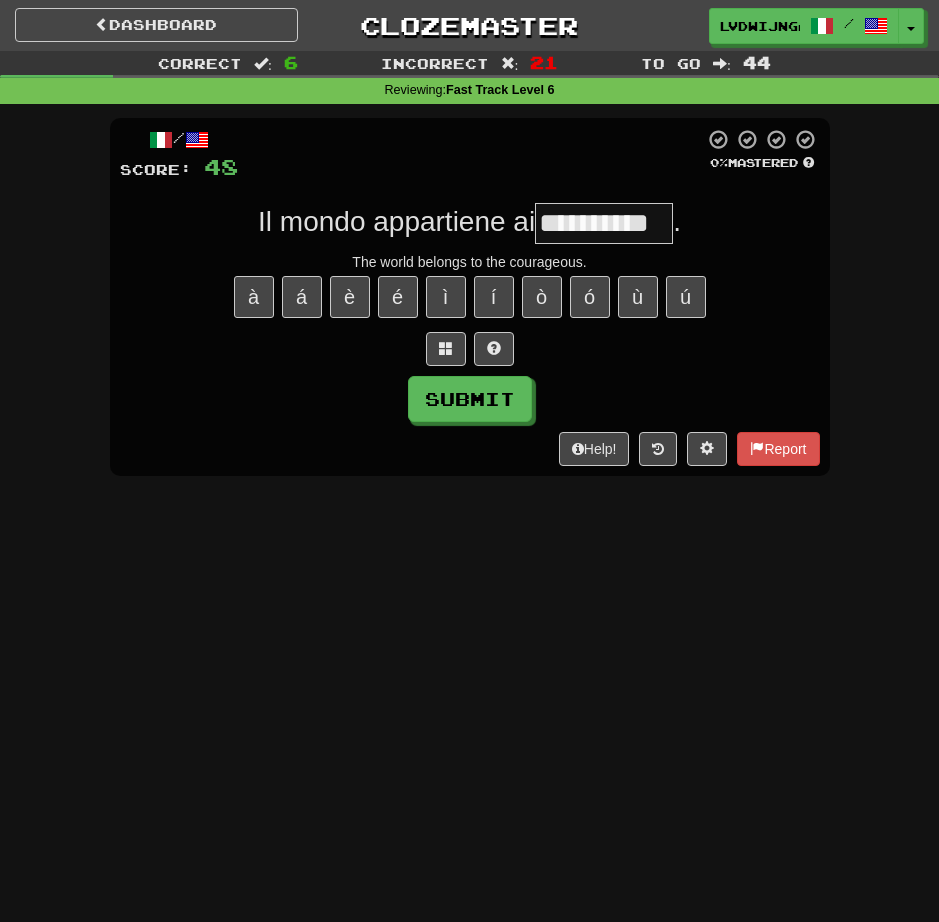 type on "**********" 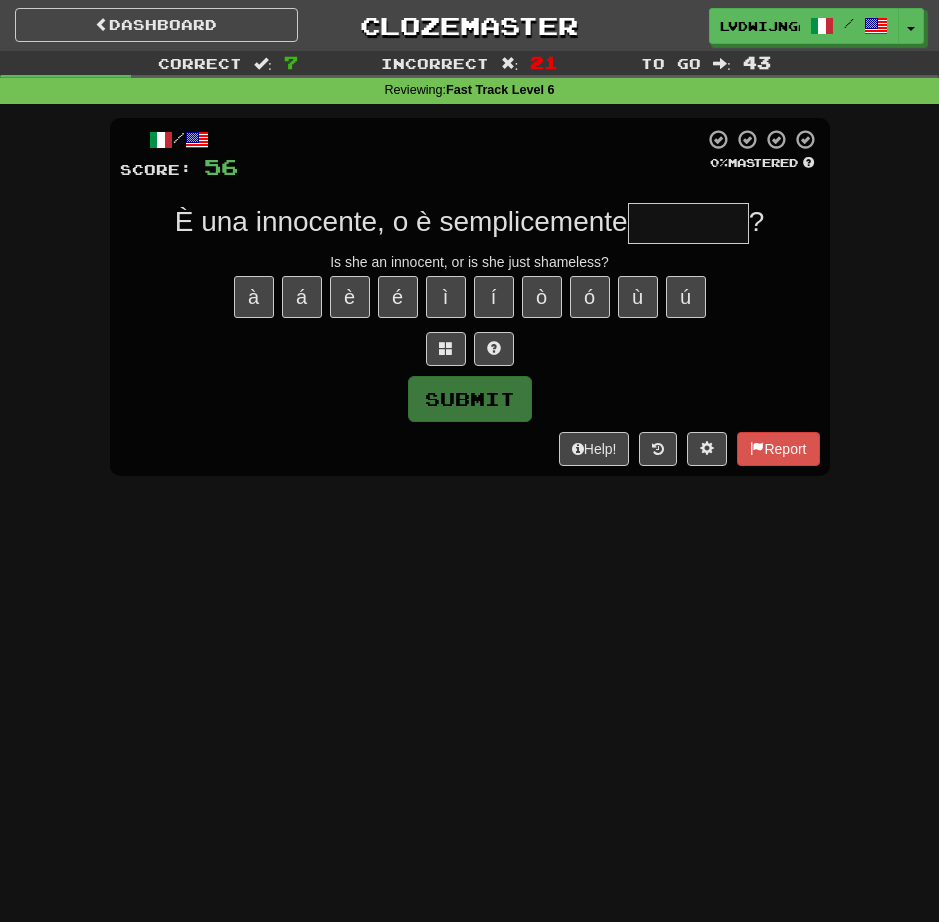 type on "*********" 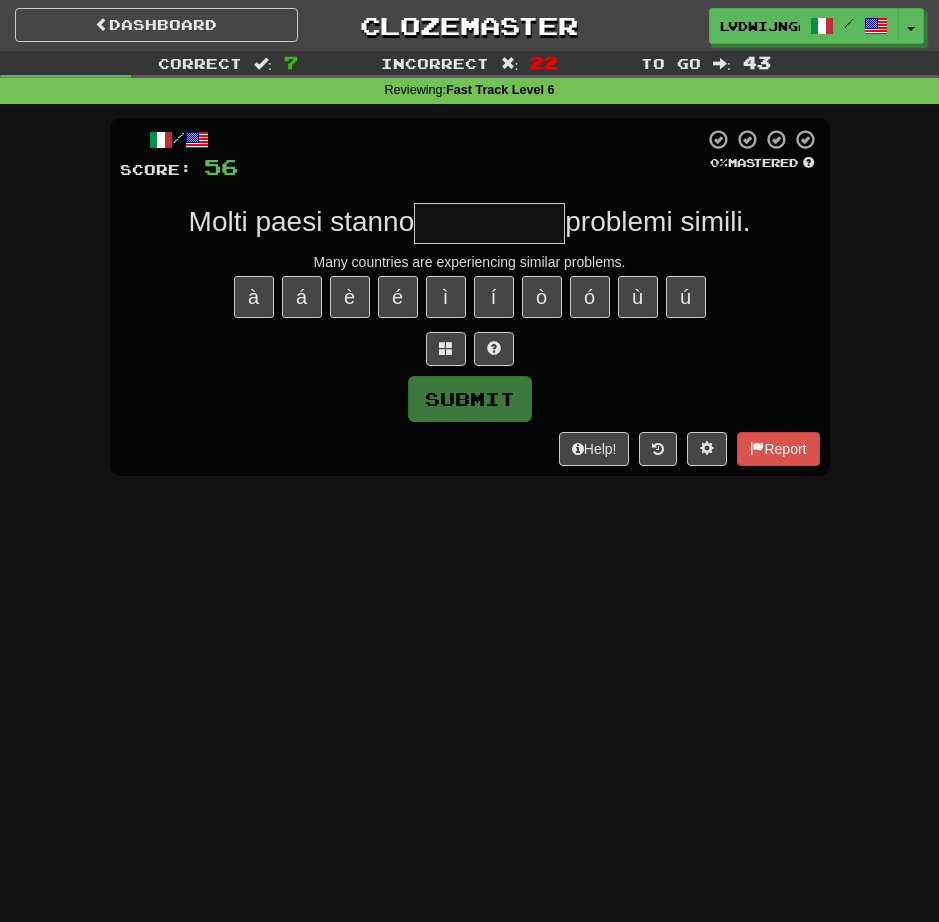 type on "**********" 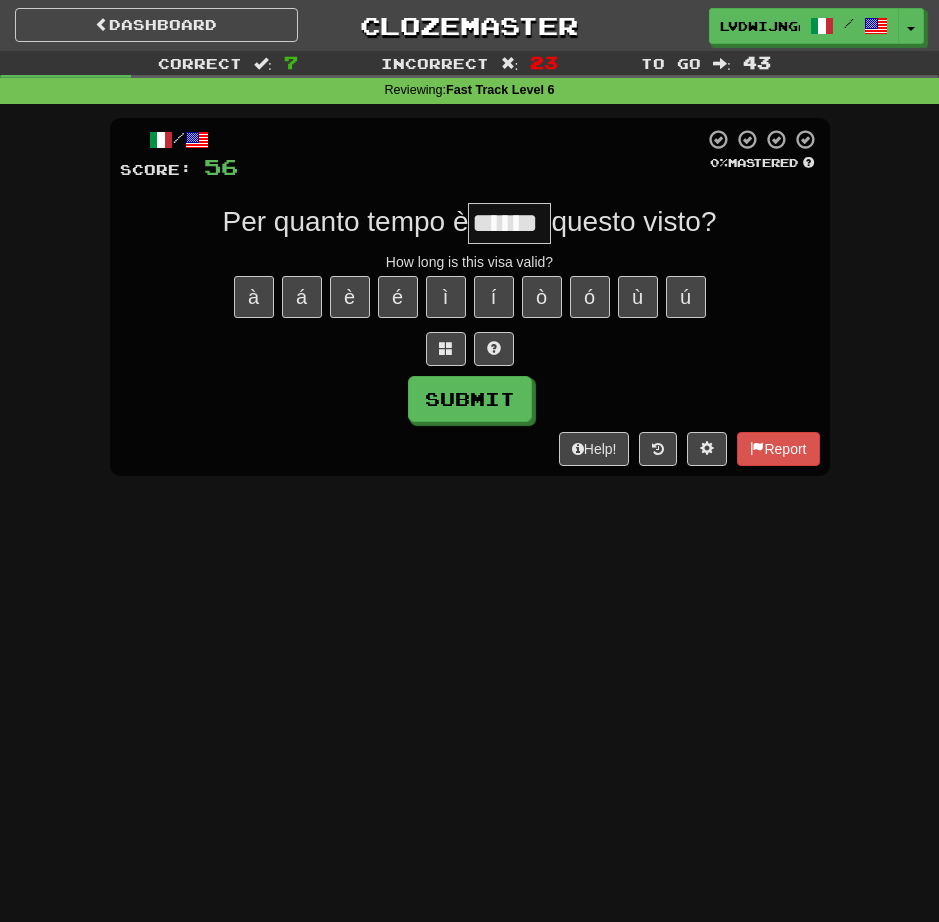 type on "******" 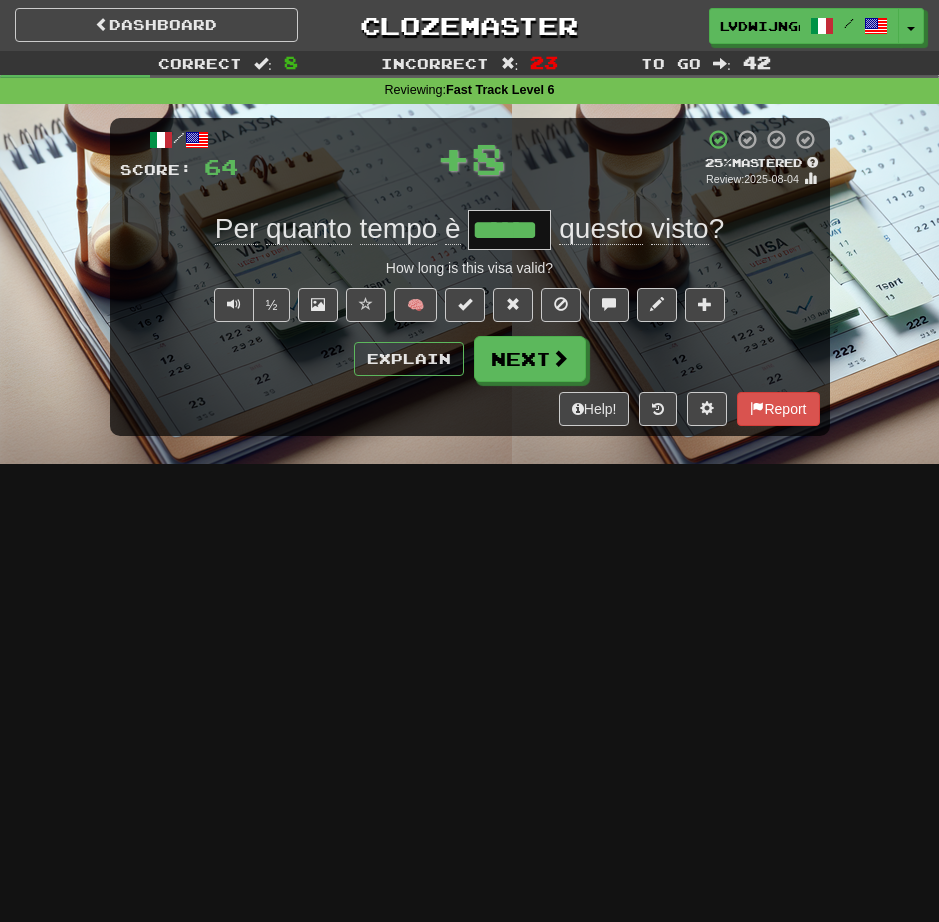 type 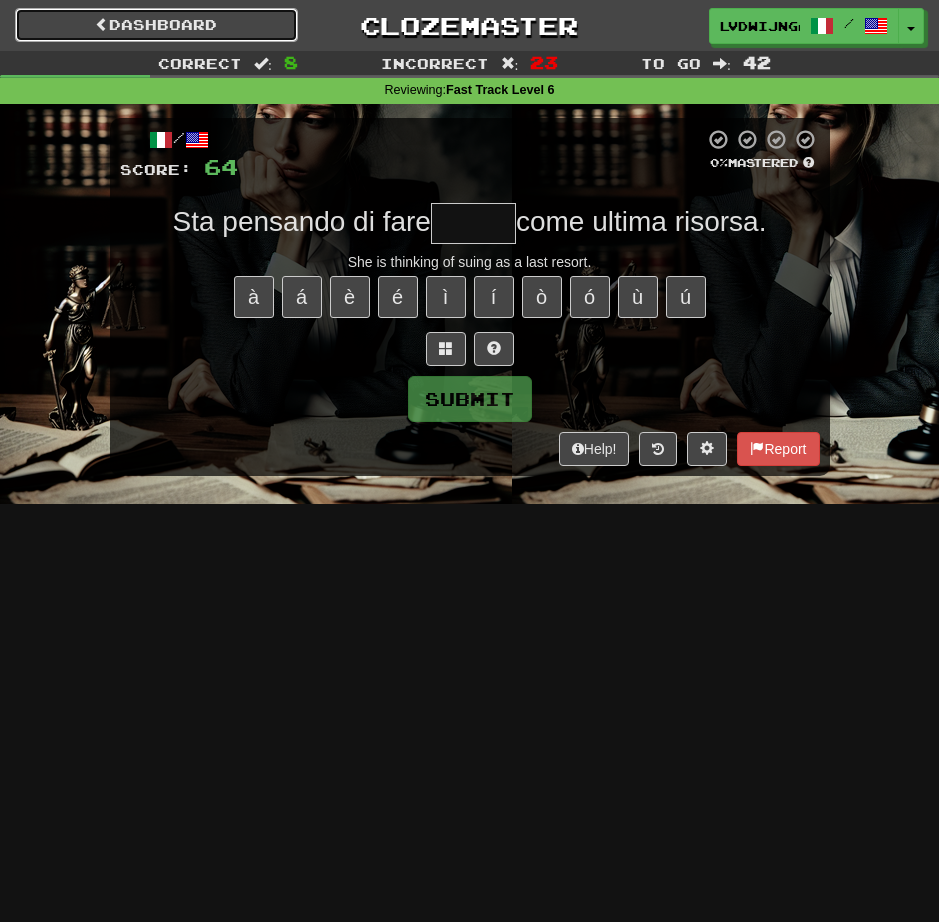 click on "Dashboard" at bounding box center (156, 25) 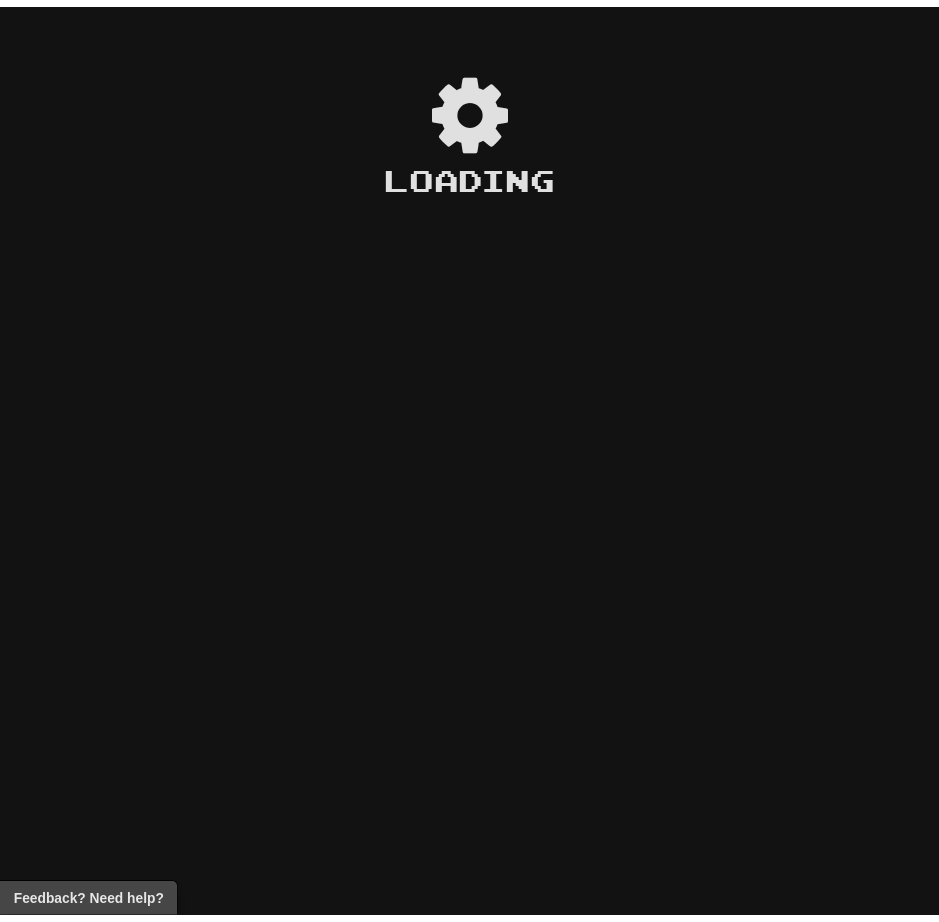 scroll, scrollTop: 0, scrollLeft: 0, axis: both 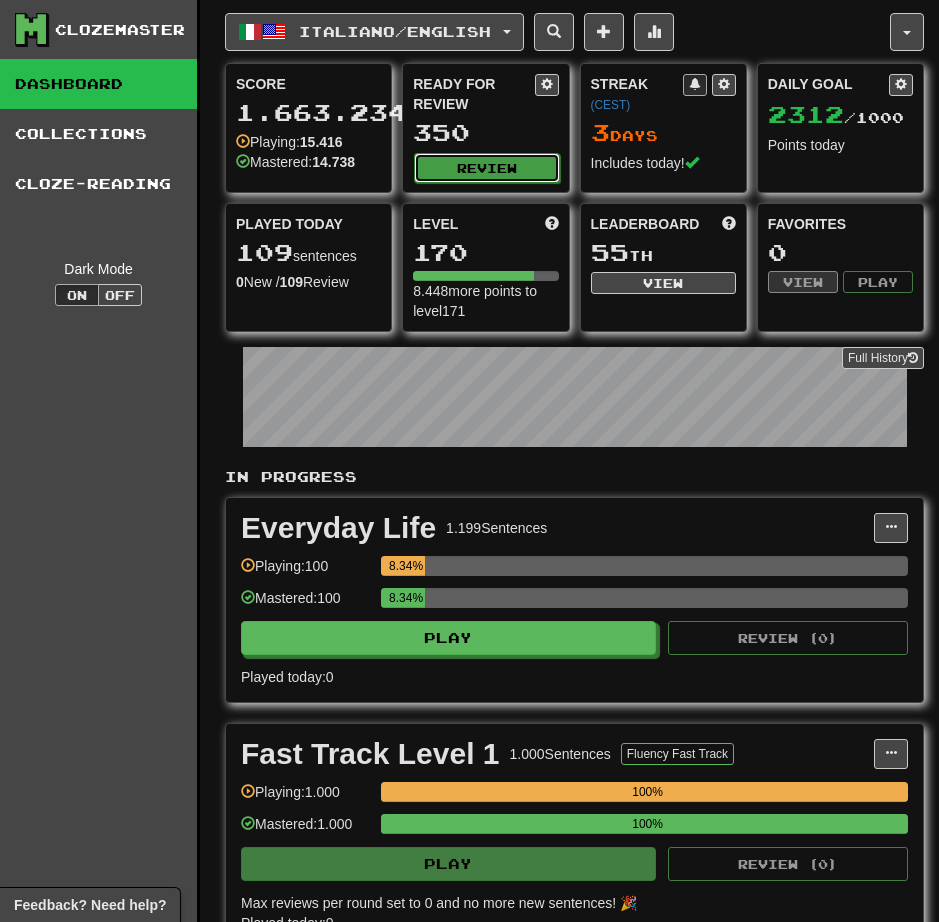 click on "Review" at bounding box center (486, 168) 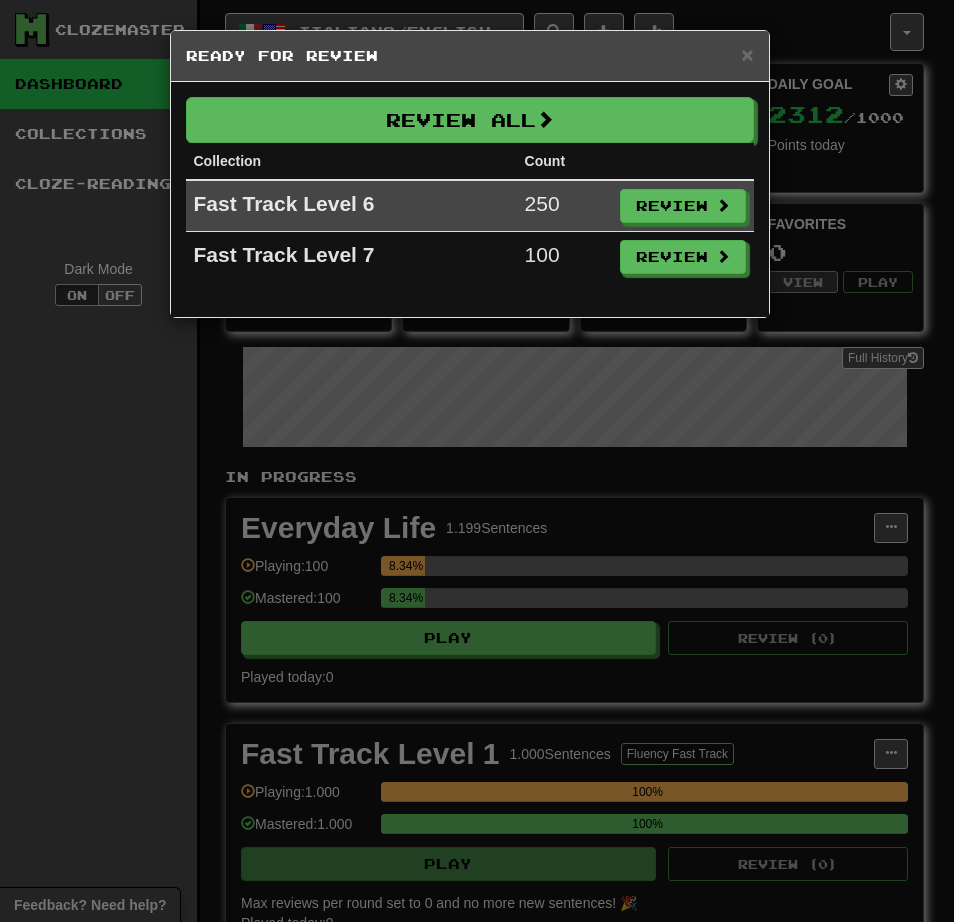 click on "× Ready for Review Review All  Collection Count Fast Track Level 6 250 Review Fast Track Level 7 100 Review" at bounding box center (477, 461) 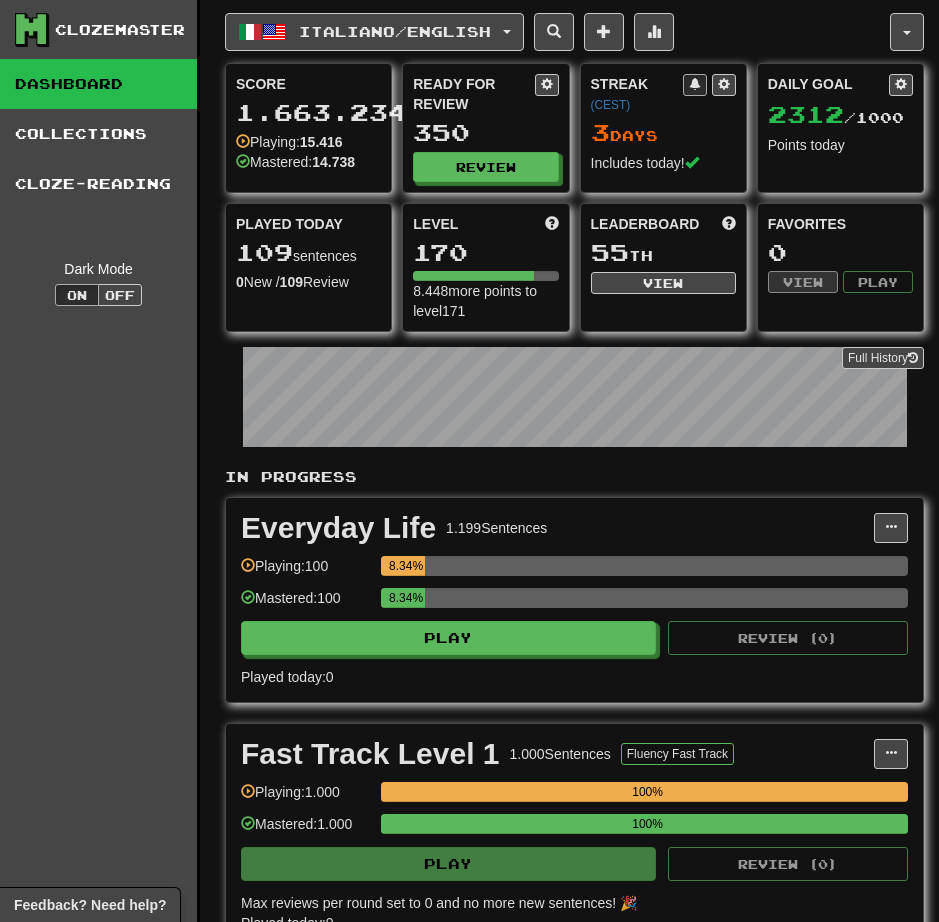 click on "Clozemaster Dashboard Collections Cloze-Reading Dark Mode On Off" at bounding box center (100, 1928) 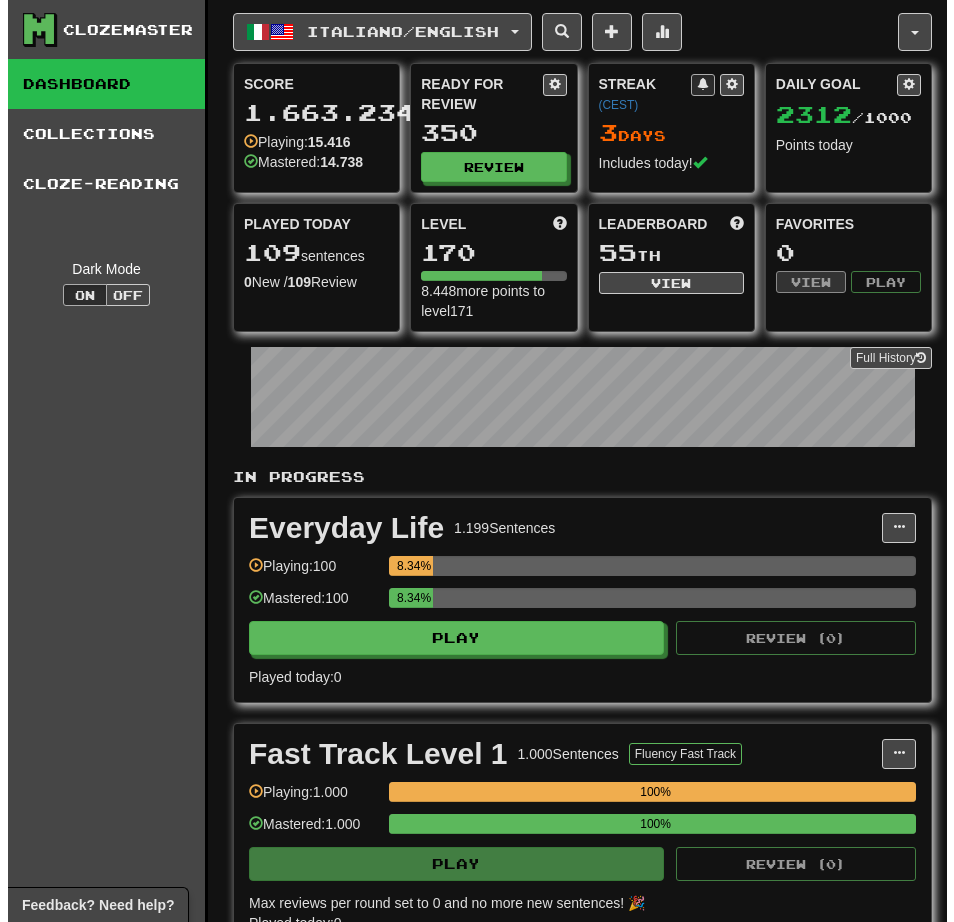 scroll, scrollTop: 0, scrollLeft: 0, axis: both 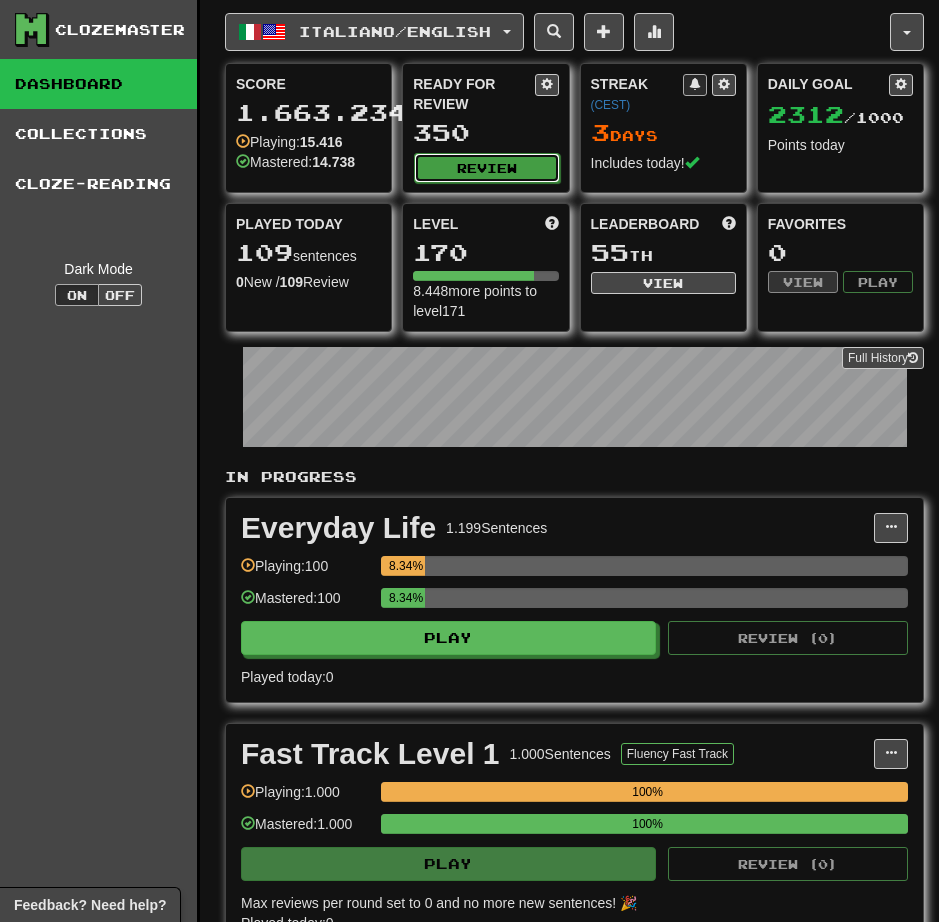 click on "Review" at bounding box center (486, 168) 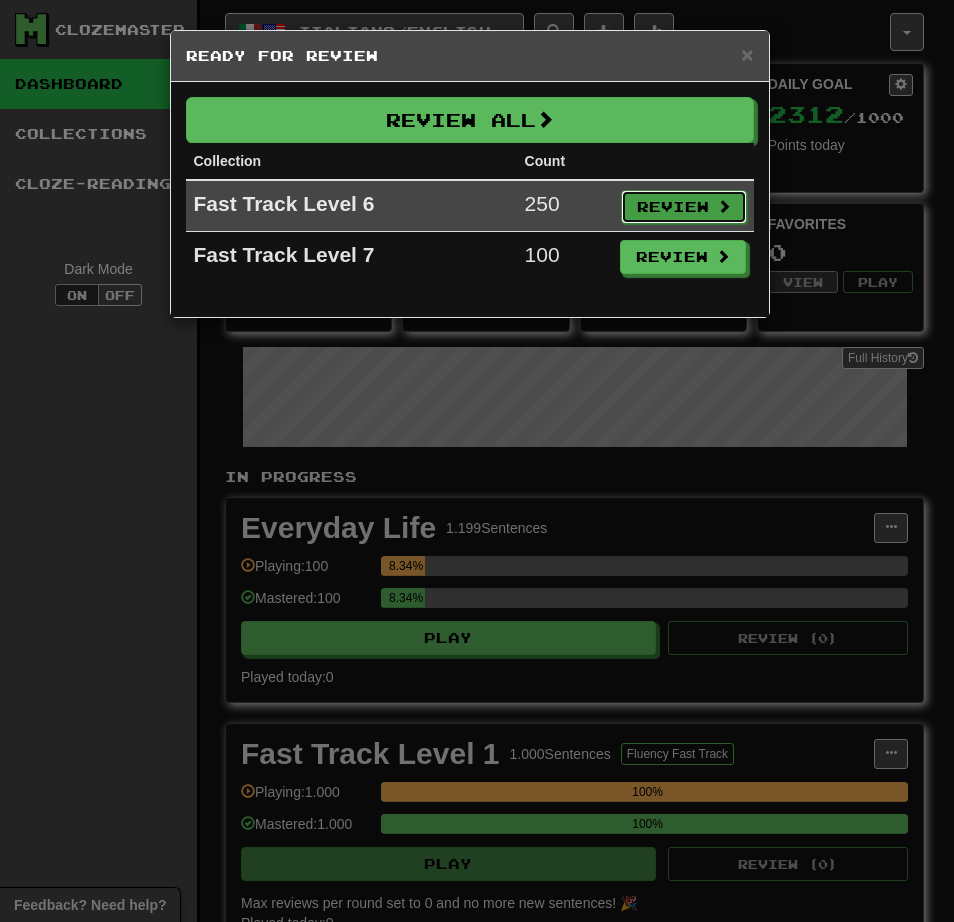 click on "Review" at bounding box center (684, 207) 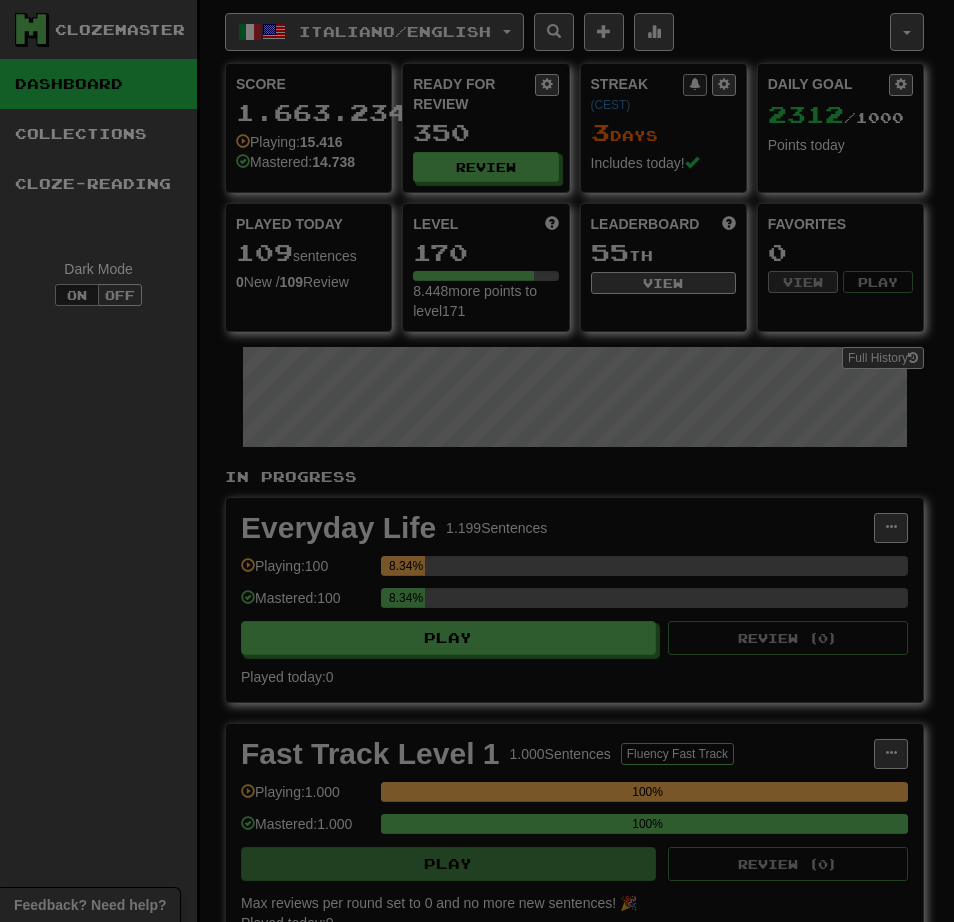 select on "**" 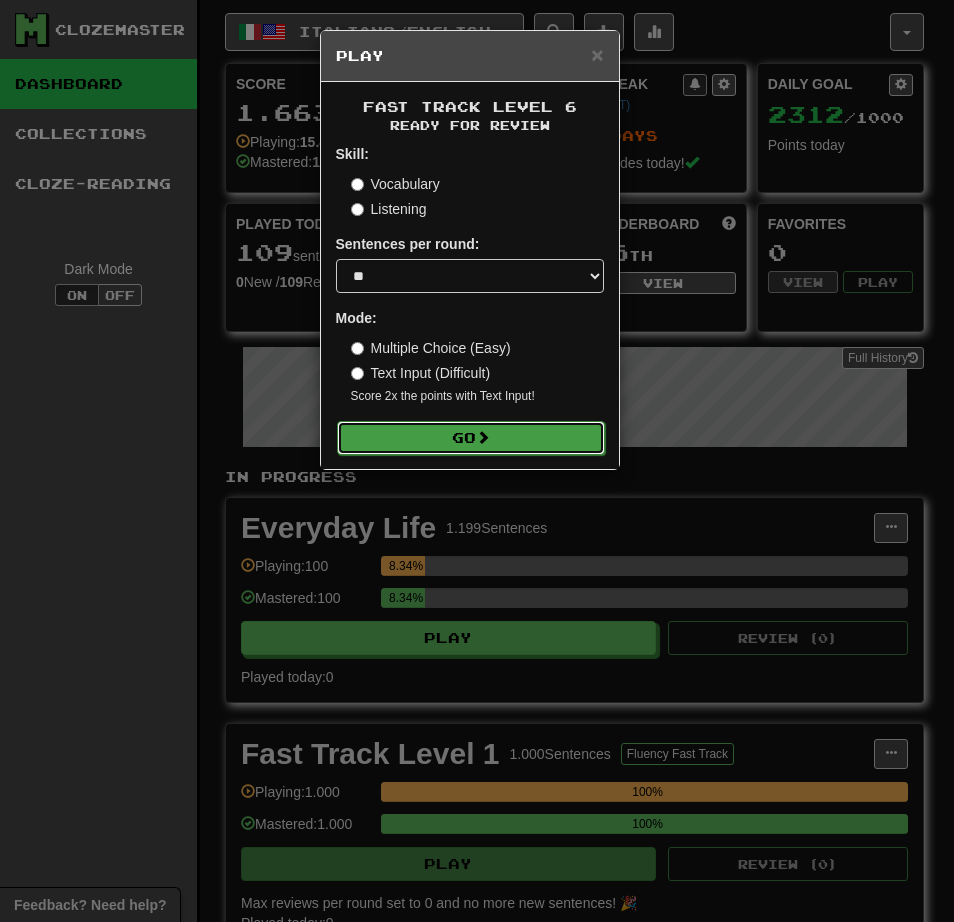 click on "Go" at bounding box center [471, 438] 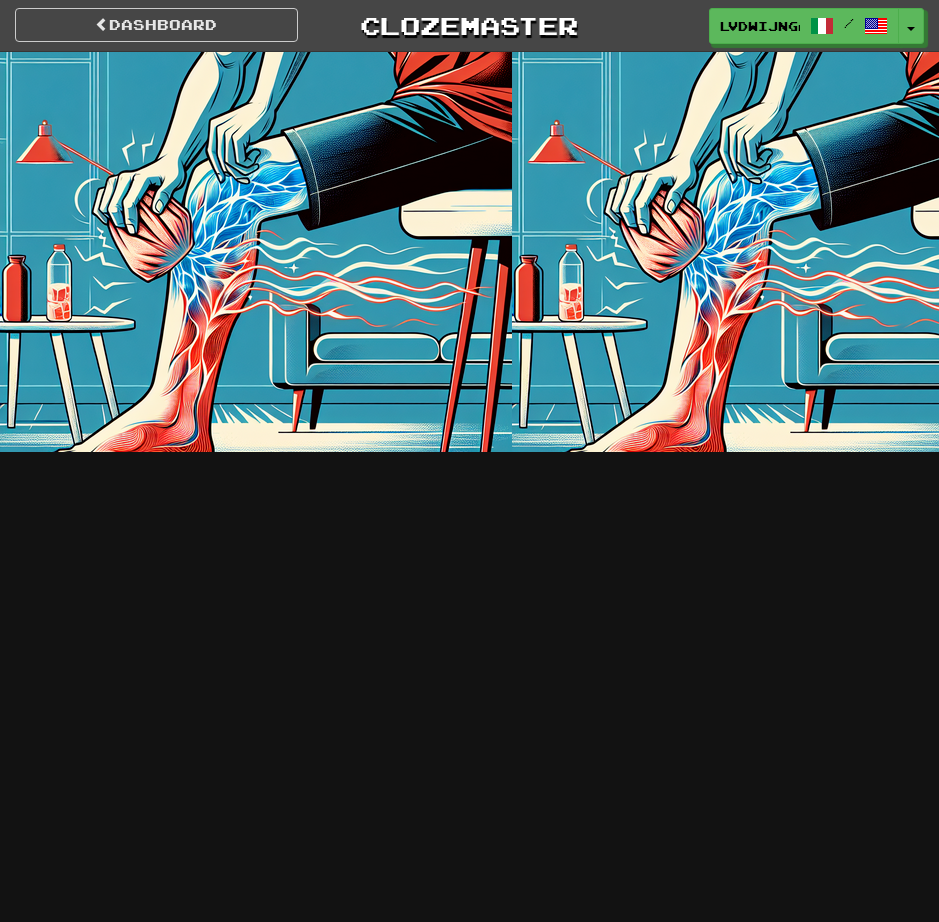 scroll, scrollTop: 0, scrollLeft: 0, axis: both 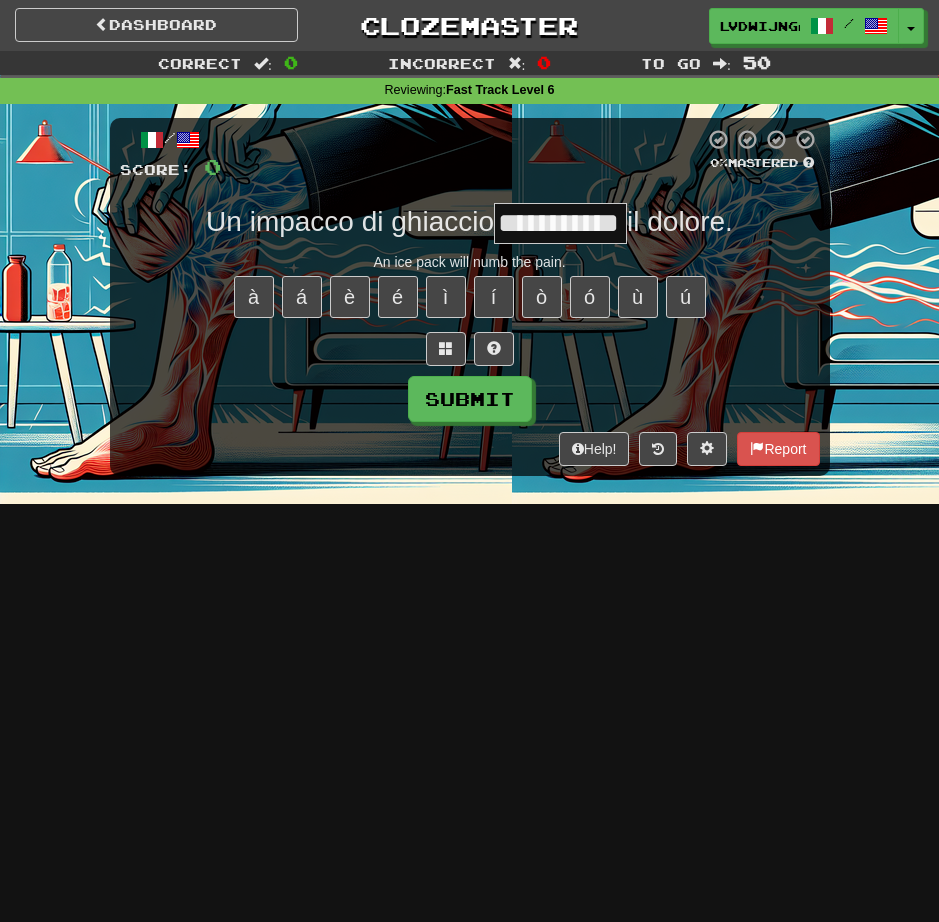 type on "**********" 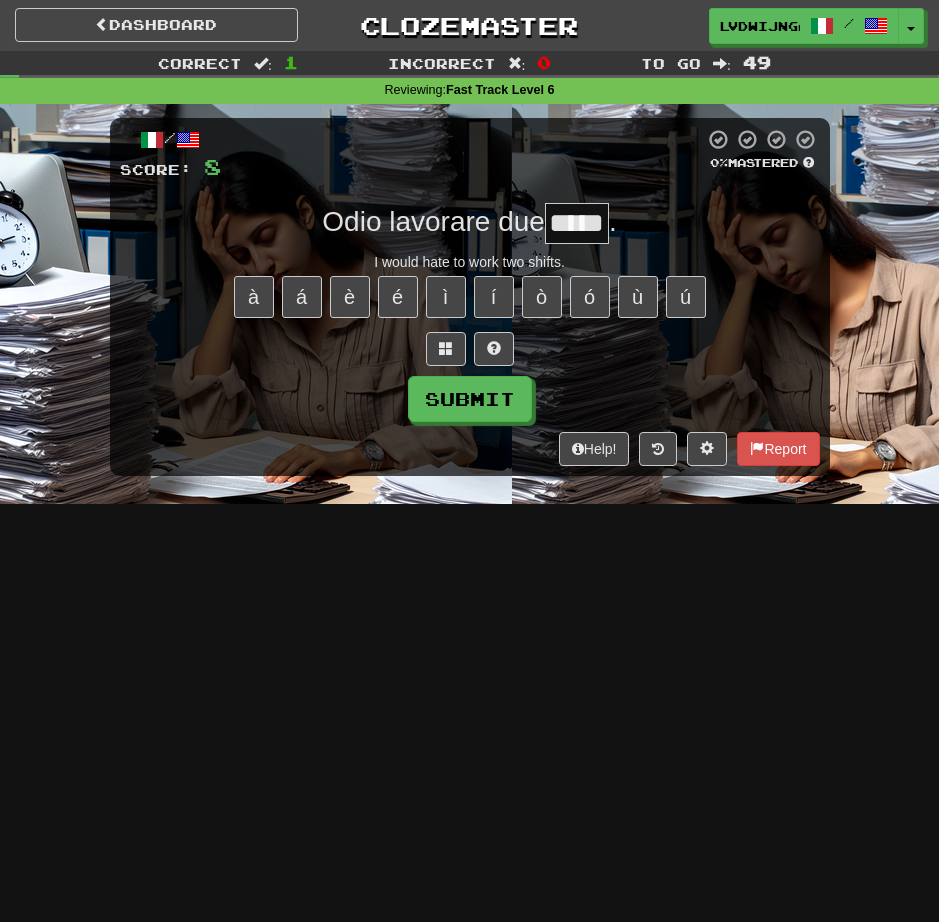 type on "*****" 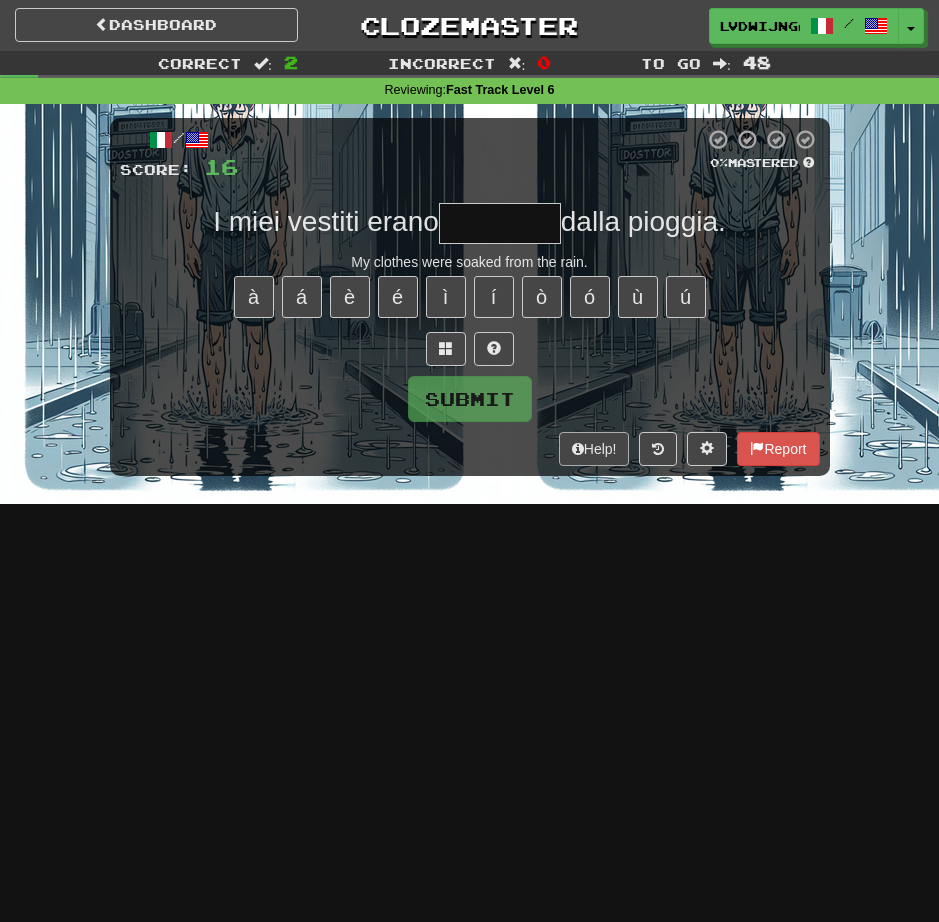 type on "*" 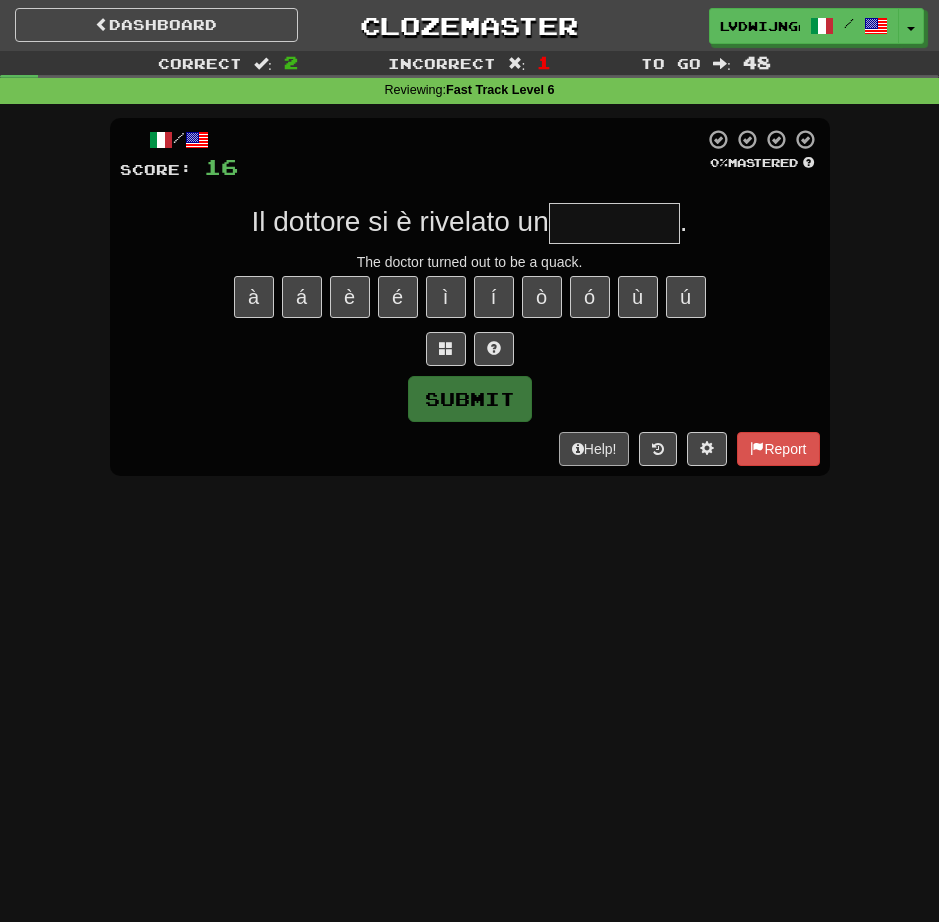 type on "**********" 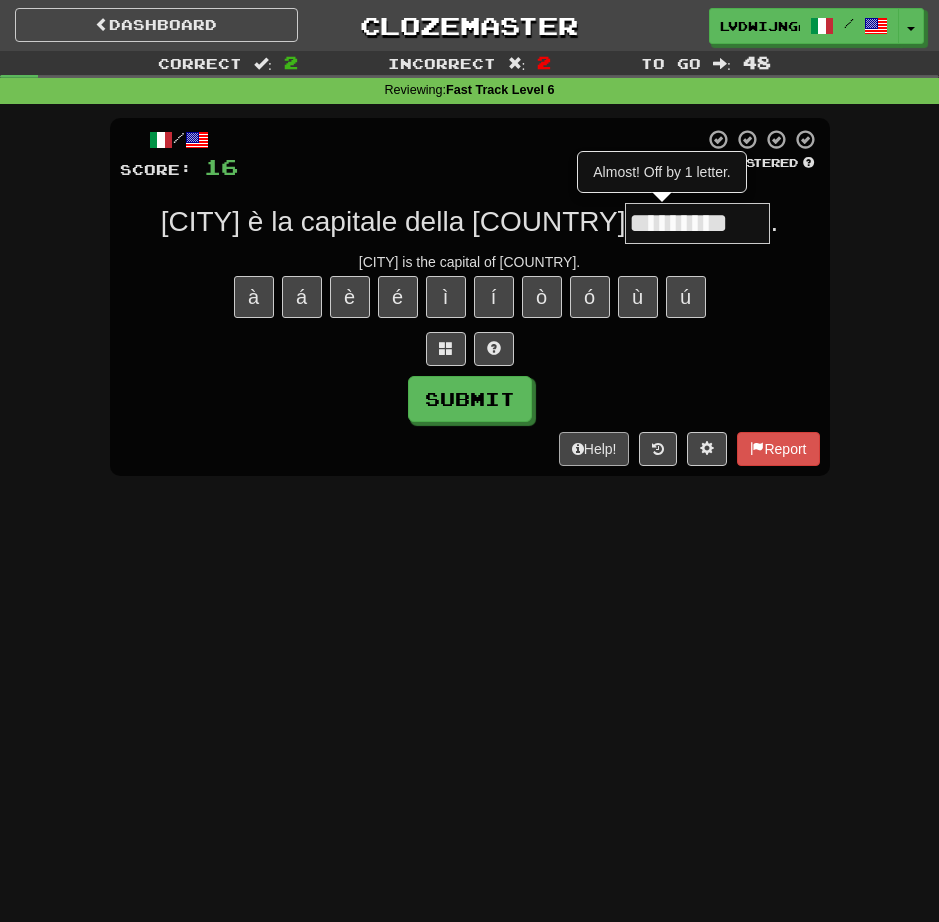 type on "*********" 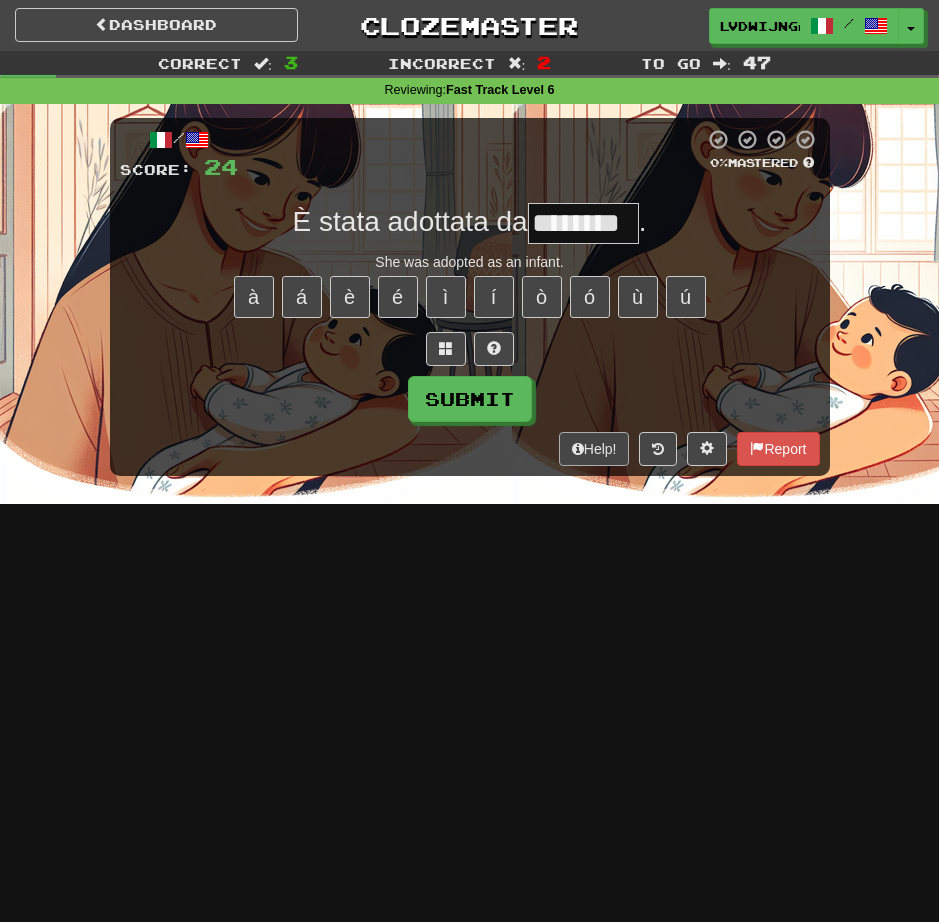 type on "*********" 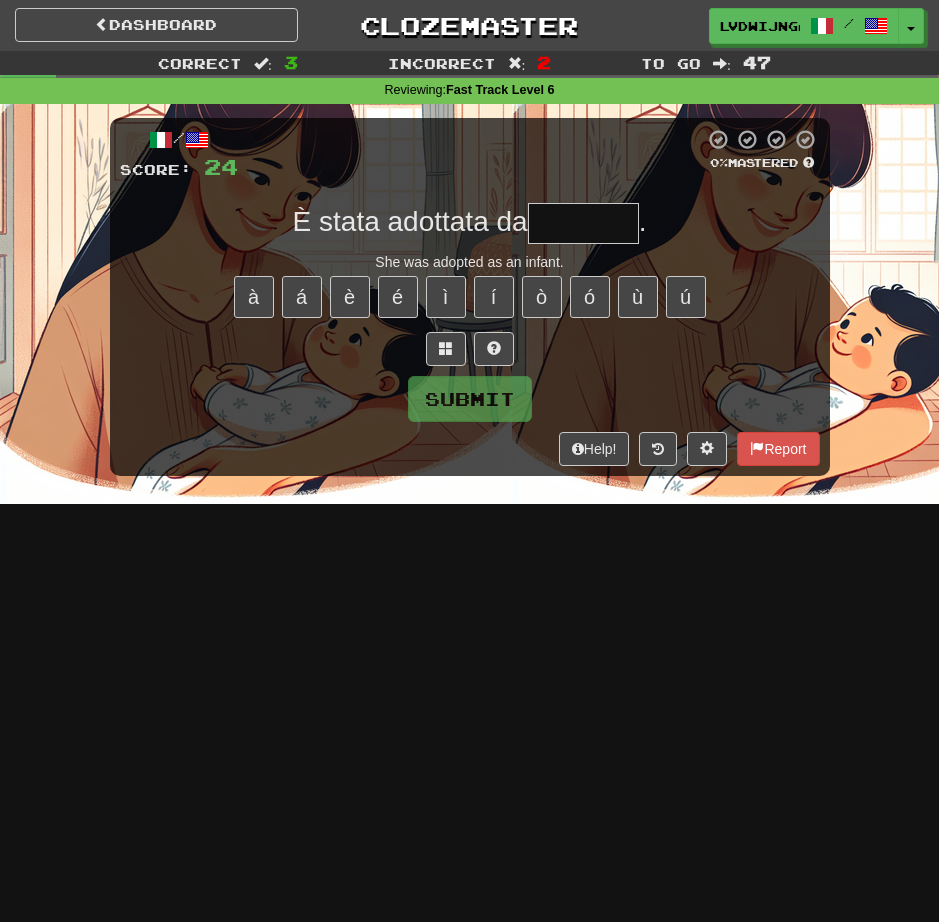 click at bounding box center [583, 223] 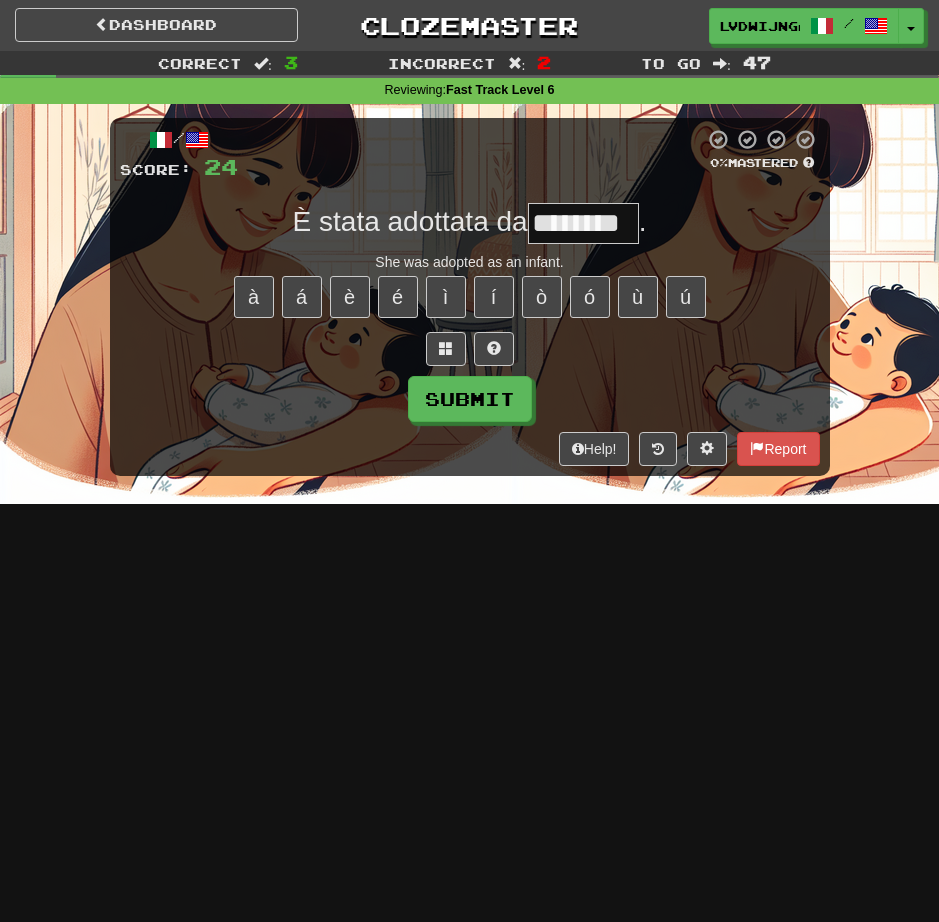 type on "*******" 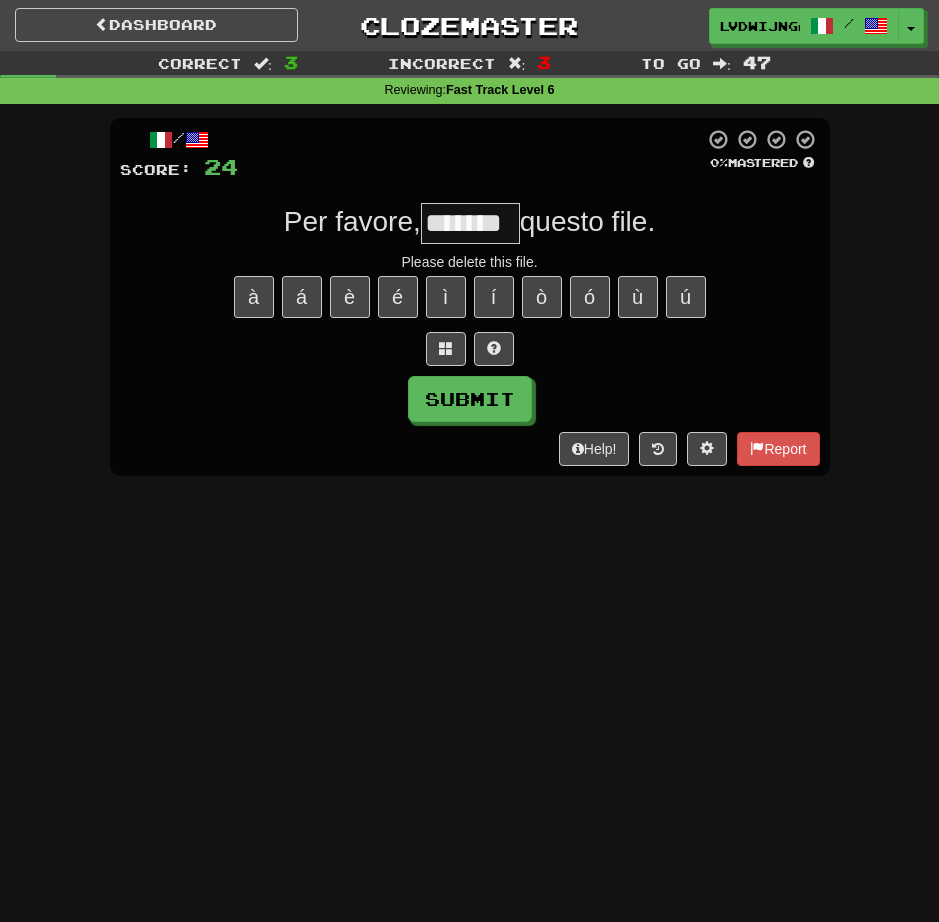 type on "*******" 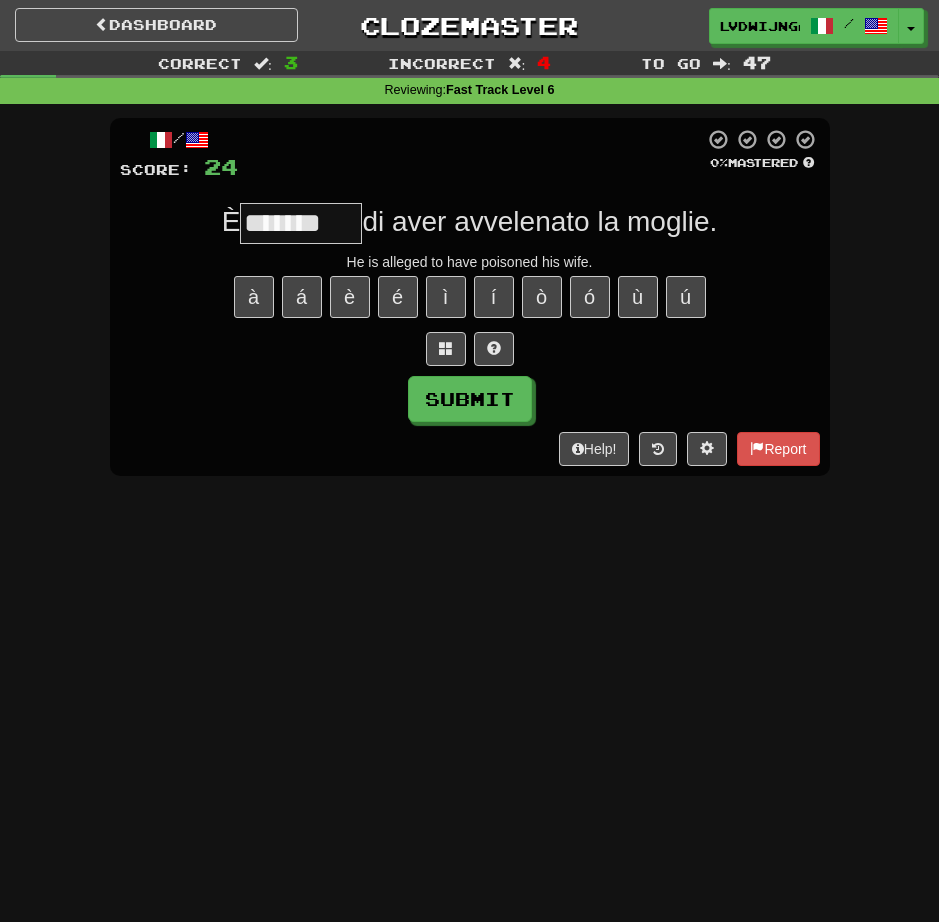 type on "********" 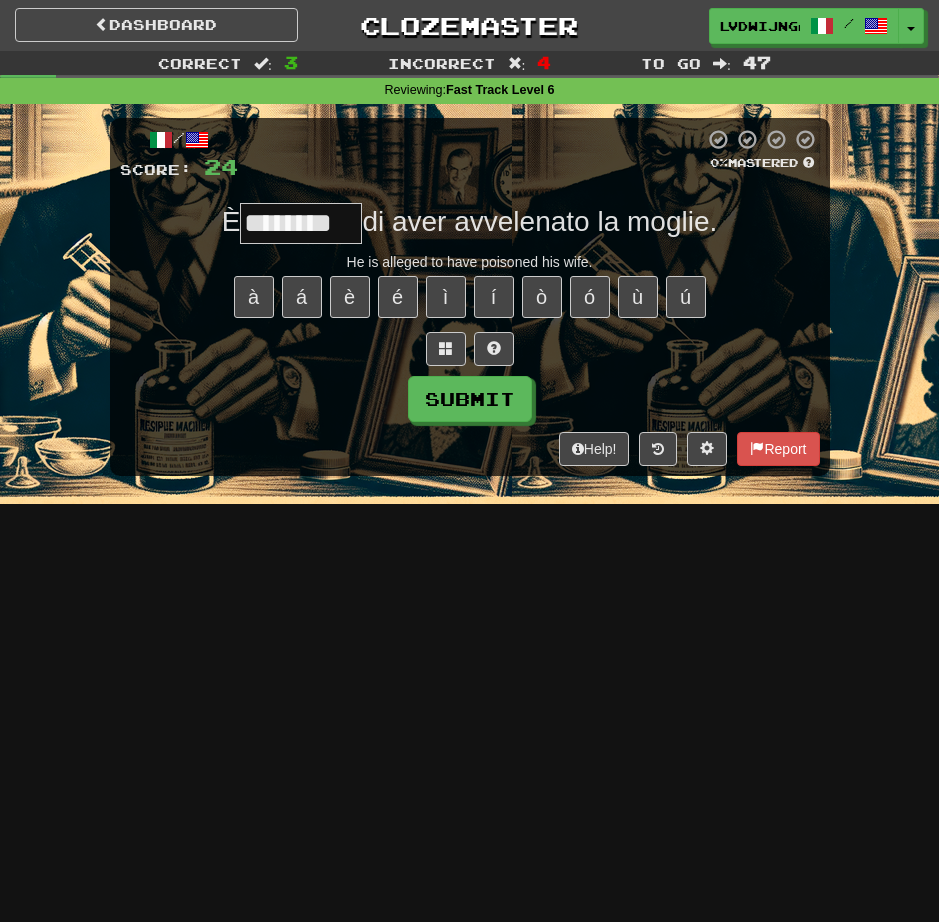 type on "********" 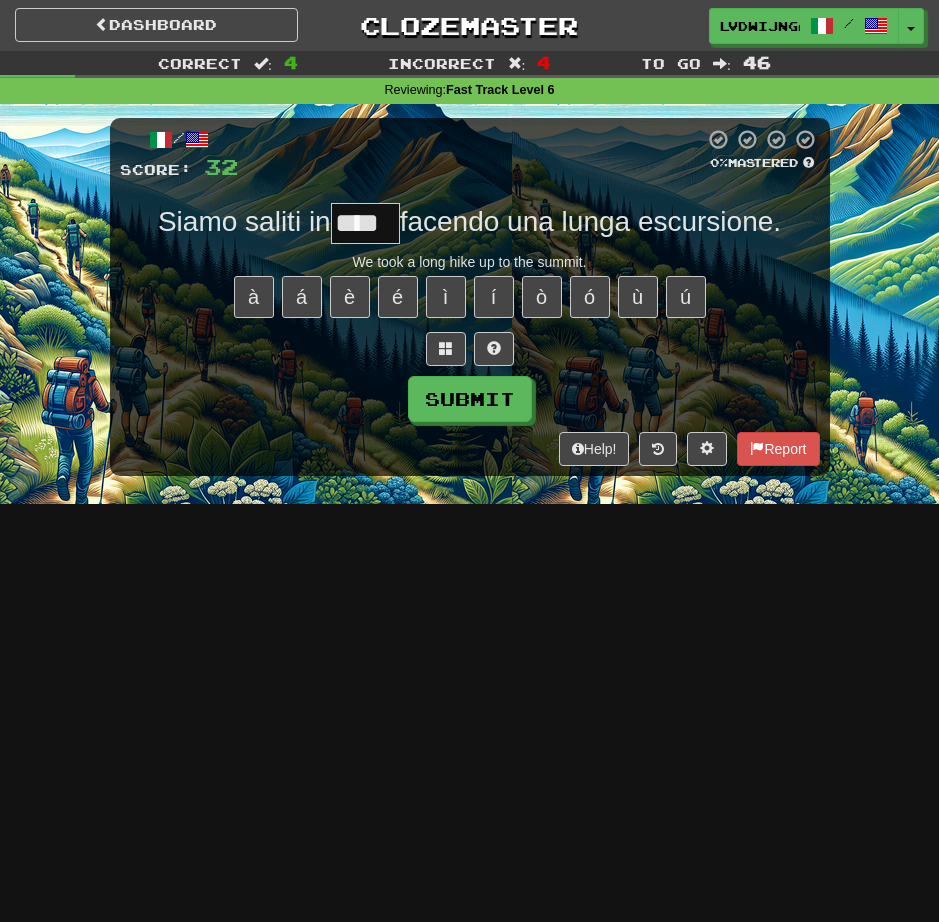 type on "****" 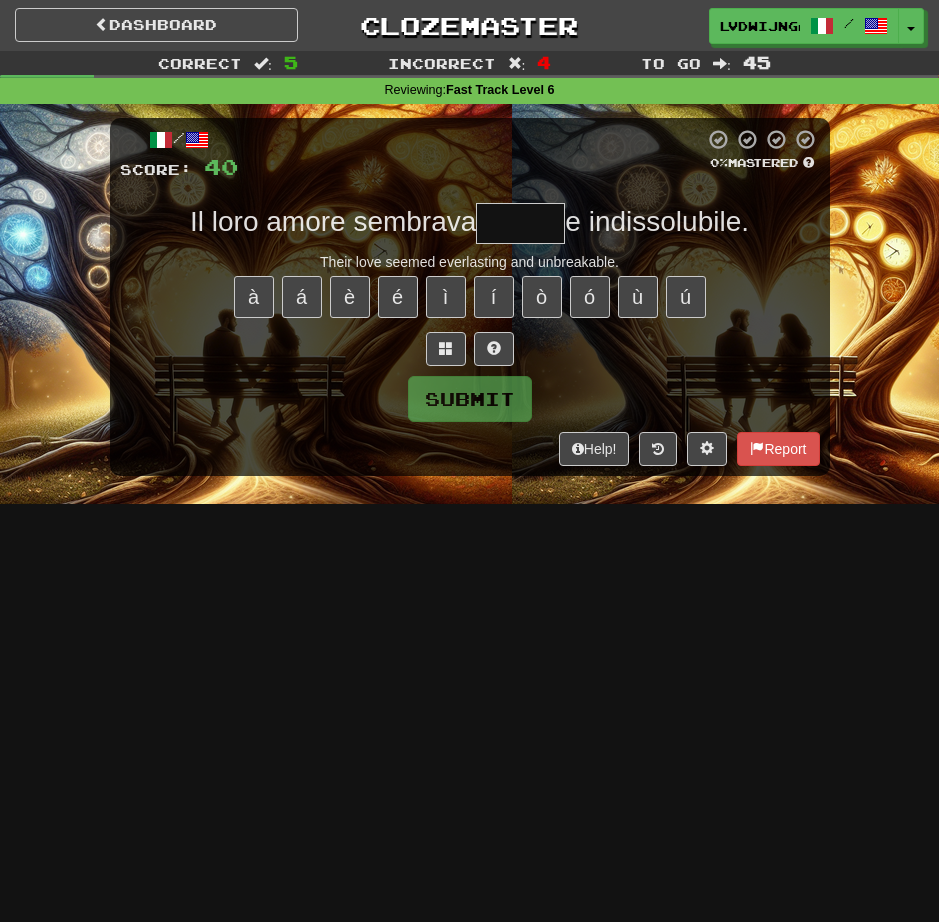 click at bounding box center [520, 223] 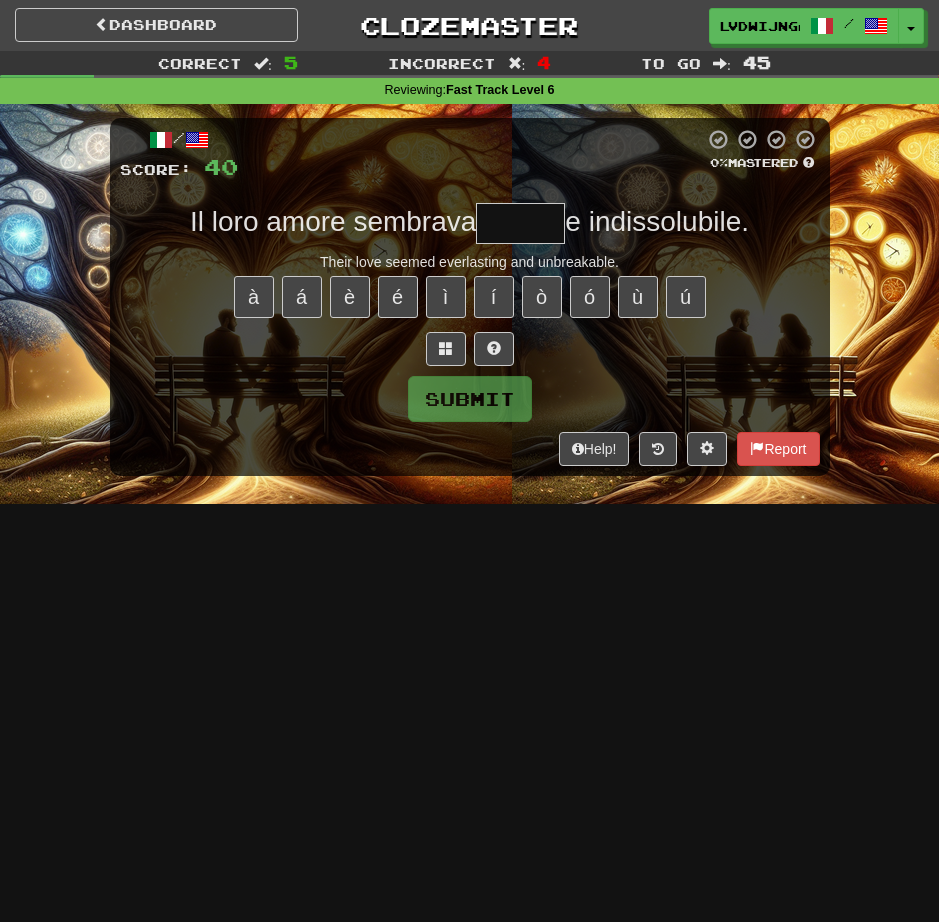 click at bounding box center [520, 223] 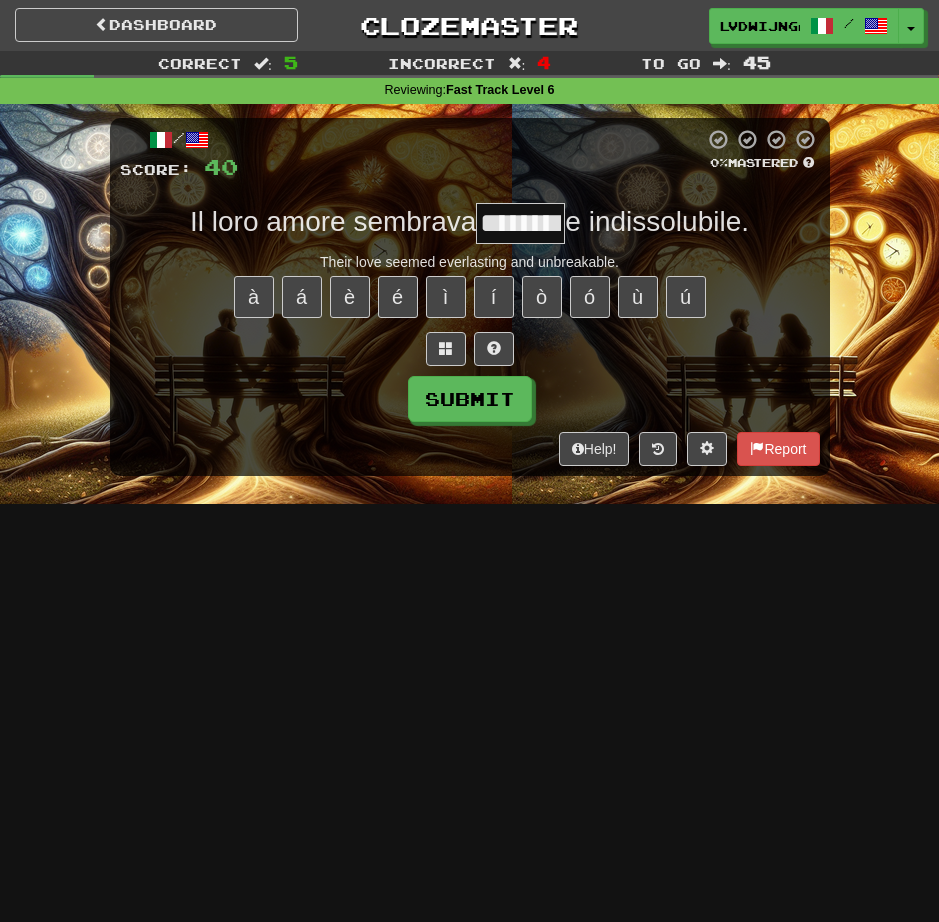 type on "******" 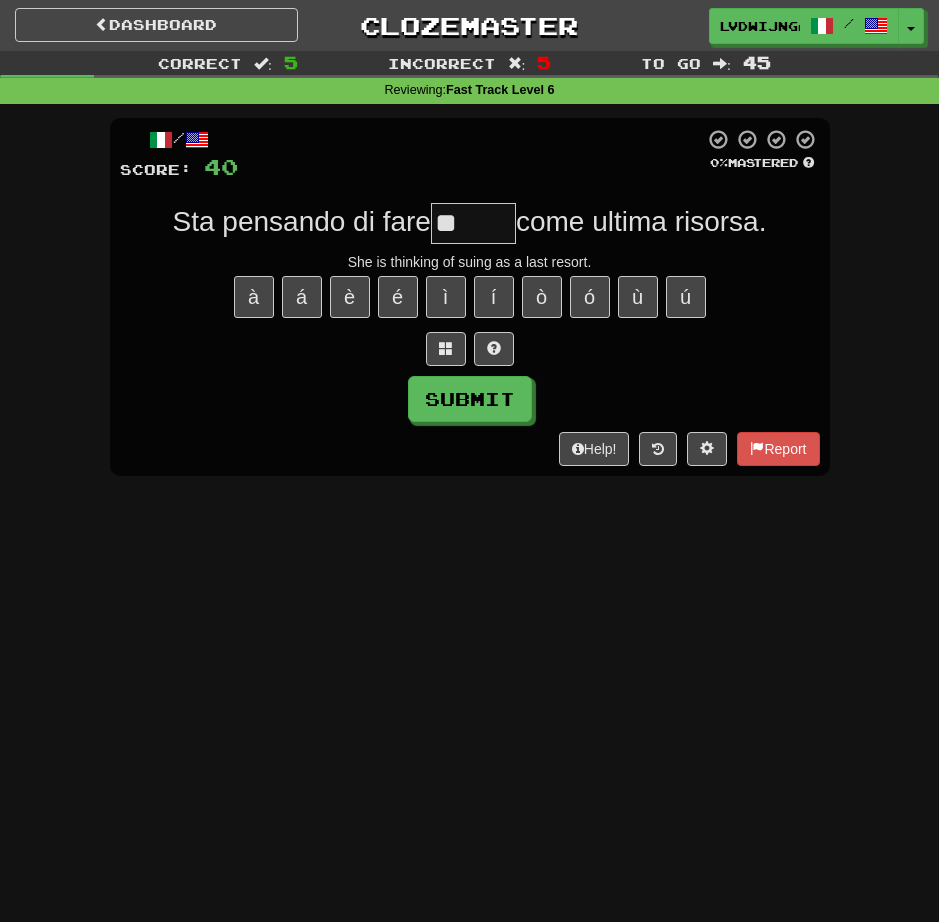 type on "*" 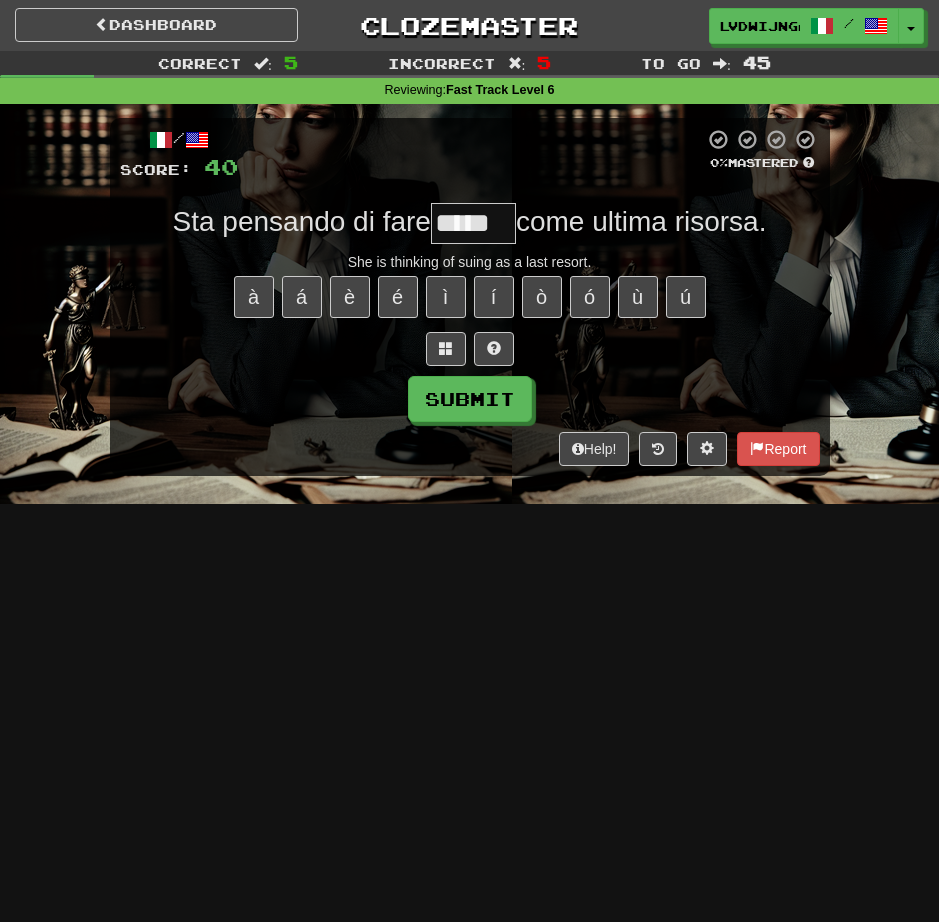 scroll, scrollTop: 0, scrollLeft: 0, axis: both 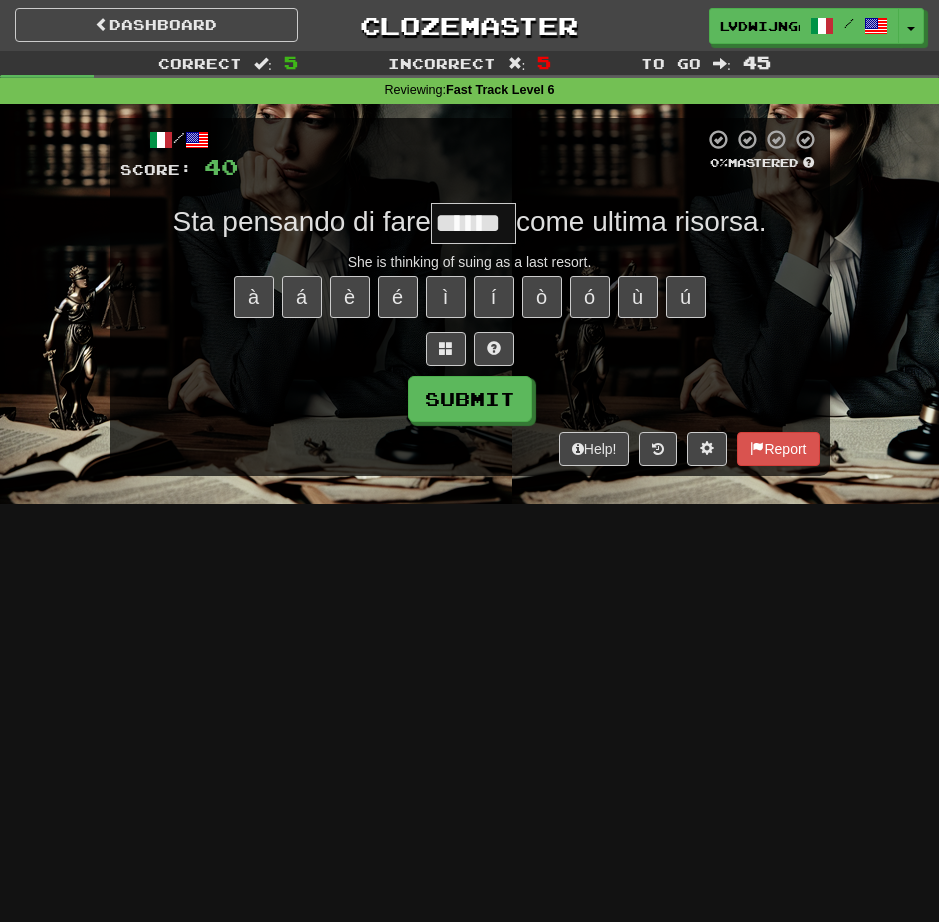 type on "*****" 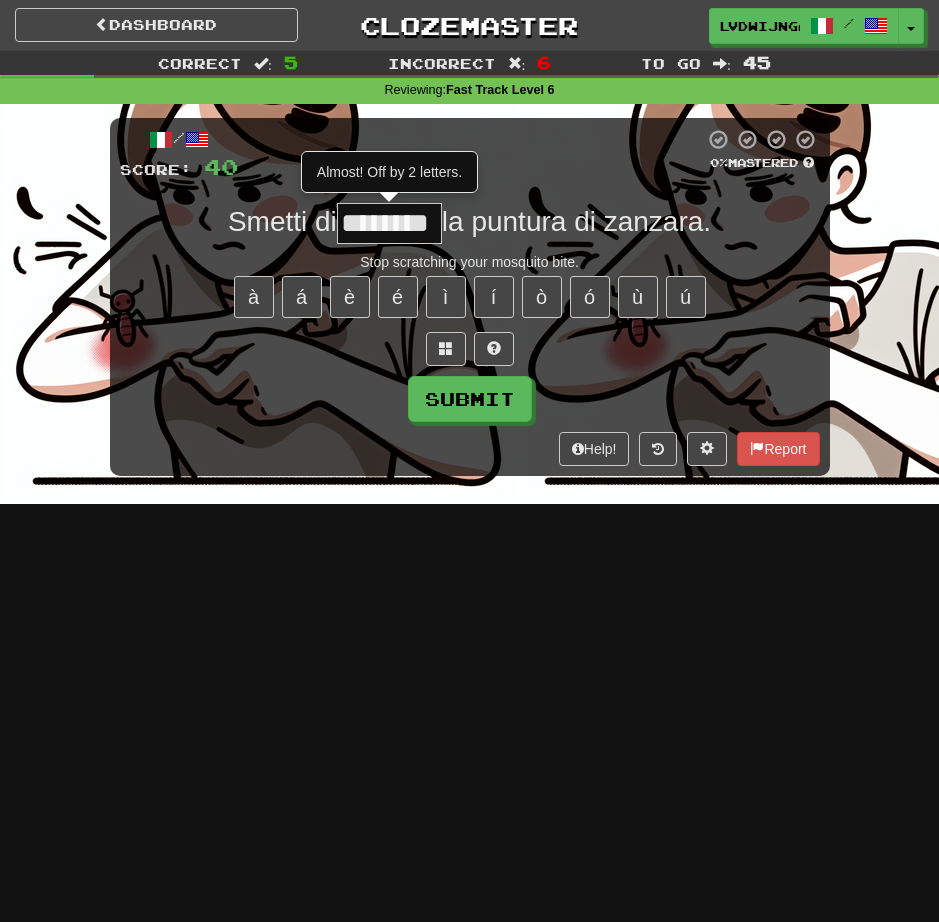 scroll, scrollTop: 0, scrollLeft: 0, axis: both 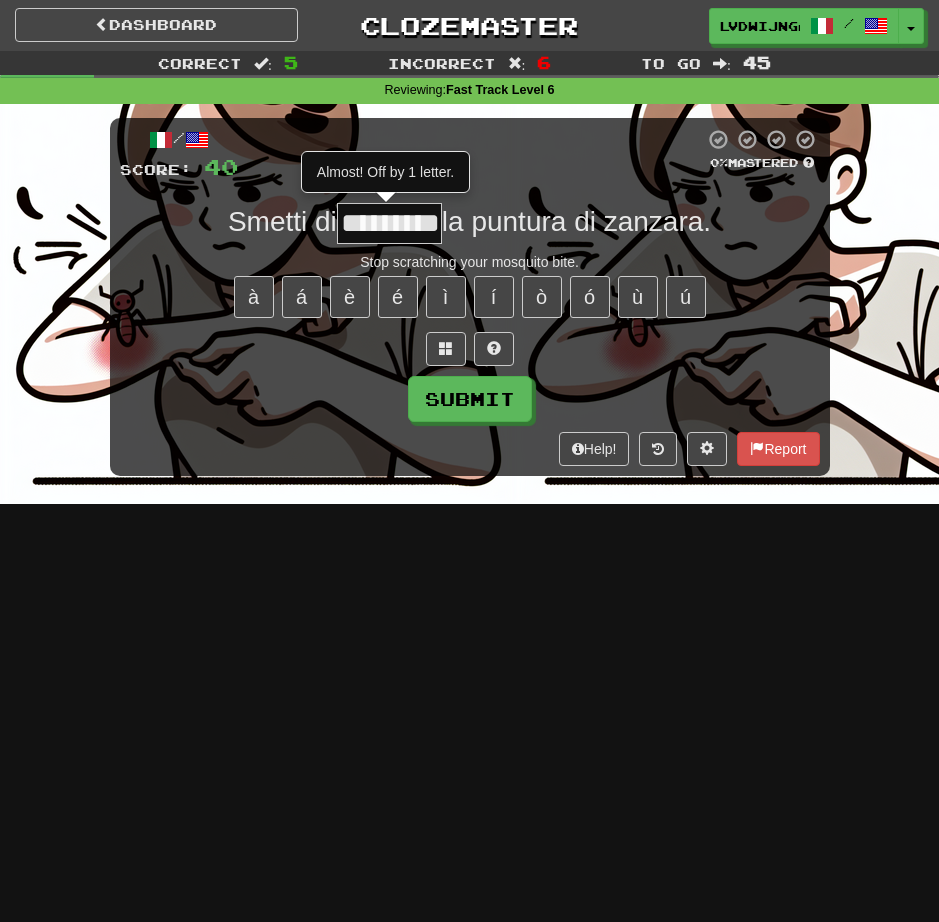 type on "*********" 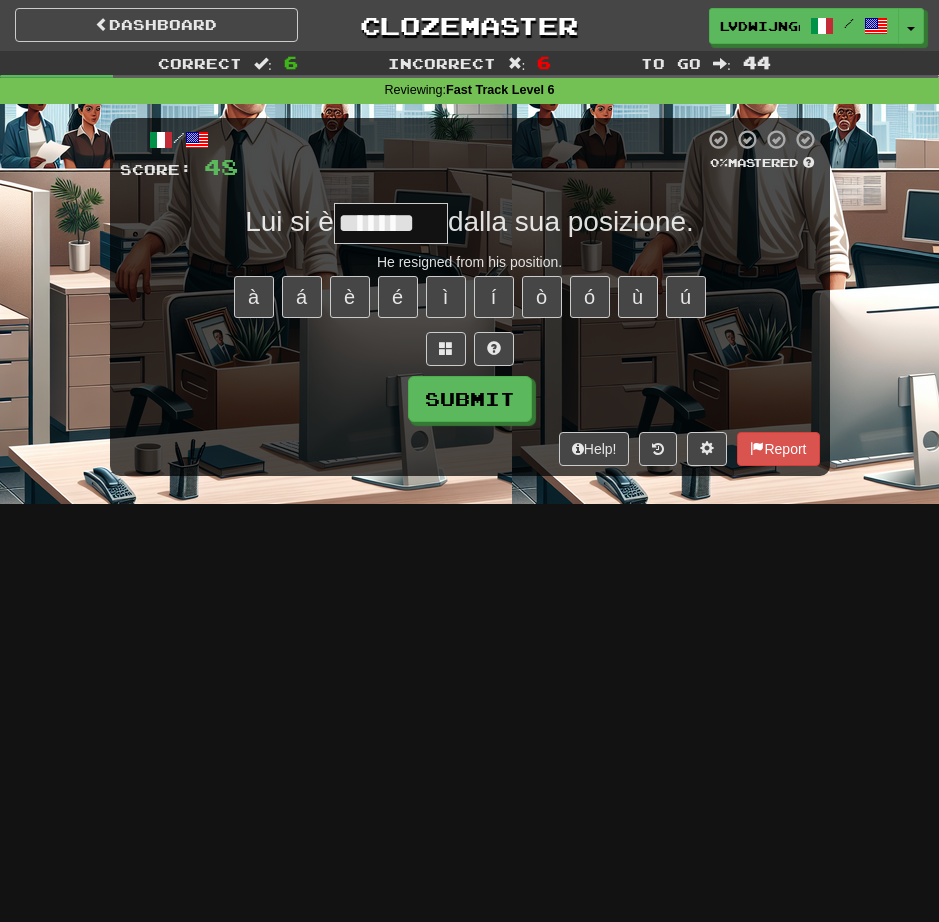 type on "******" 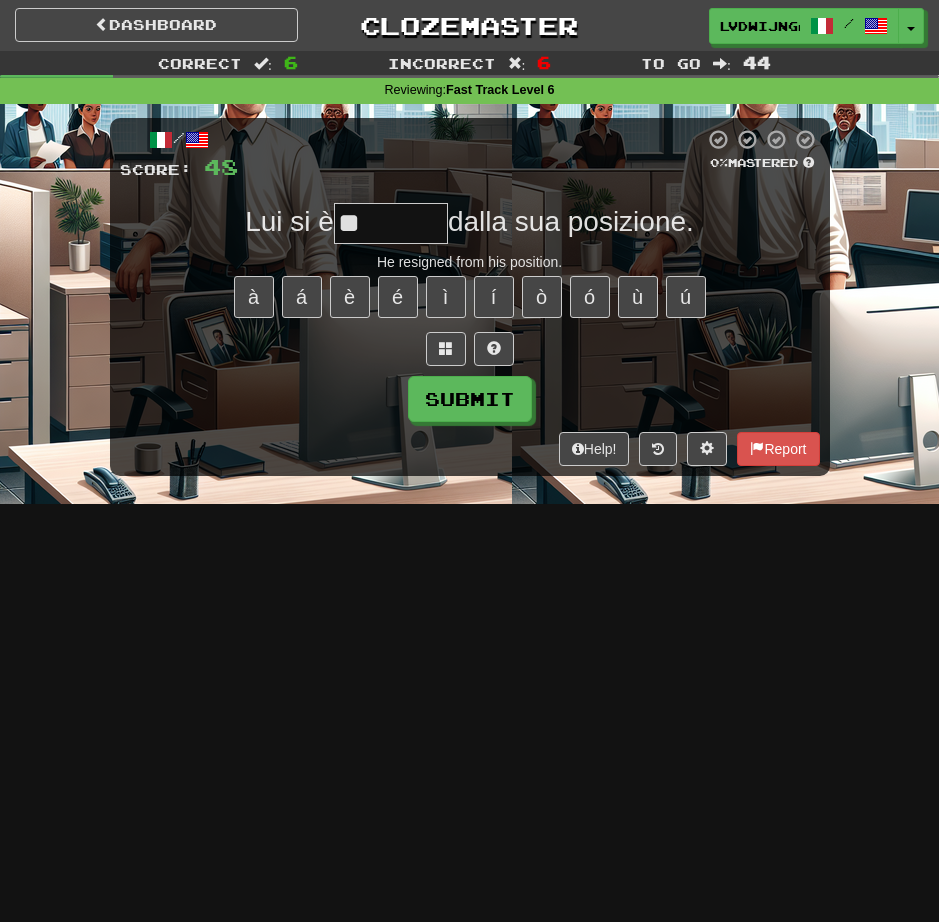 type on "*" 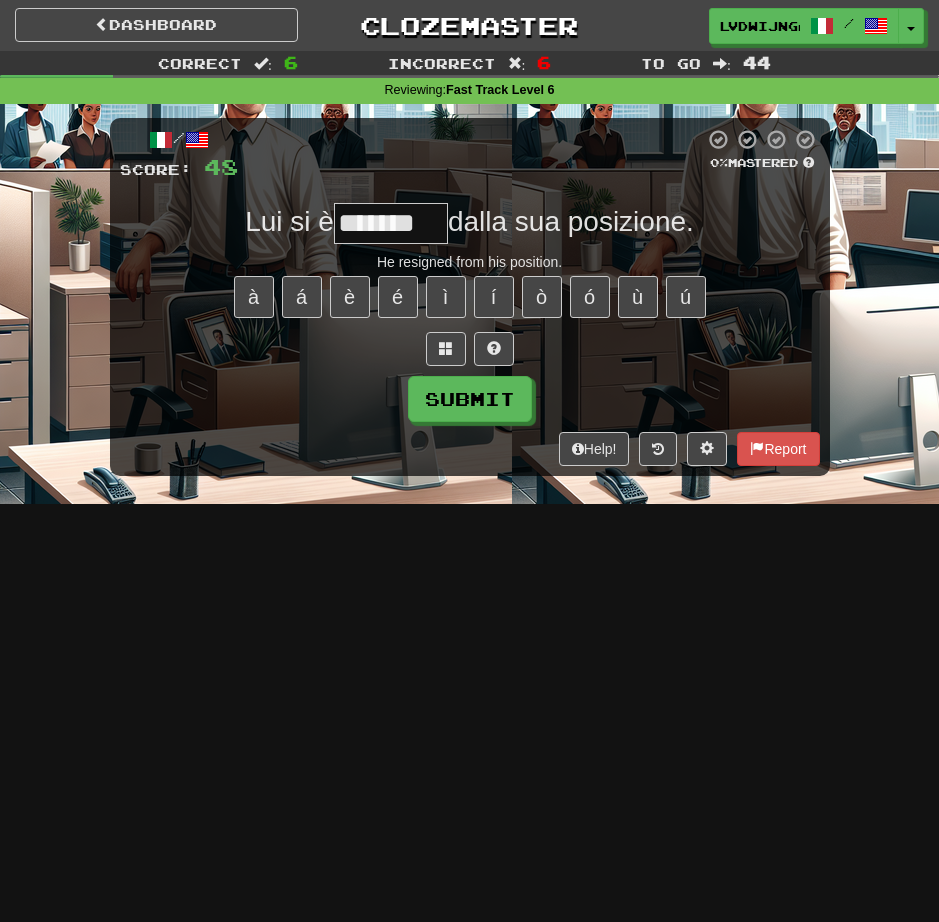 type on "*******" 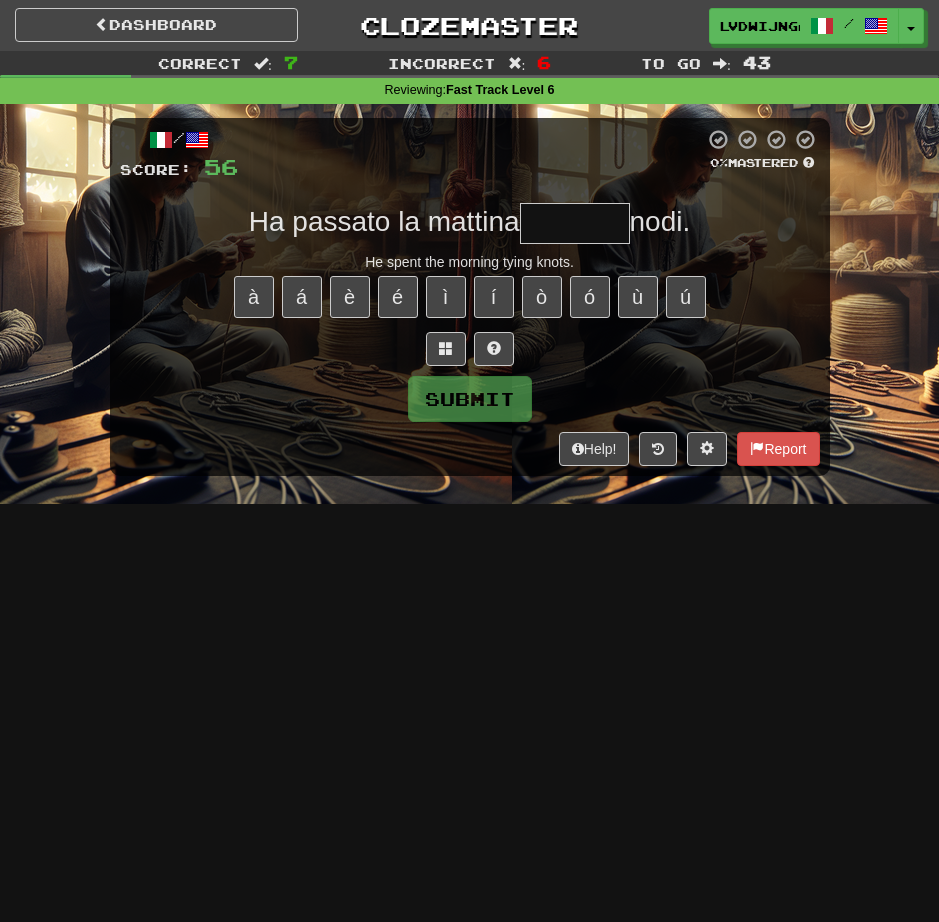type on "*" 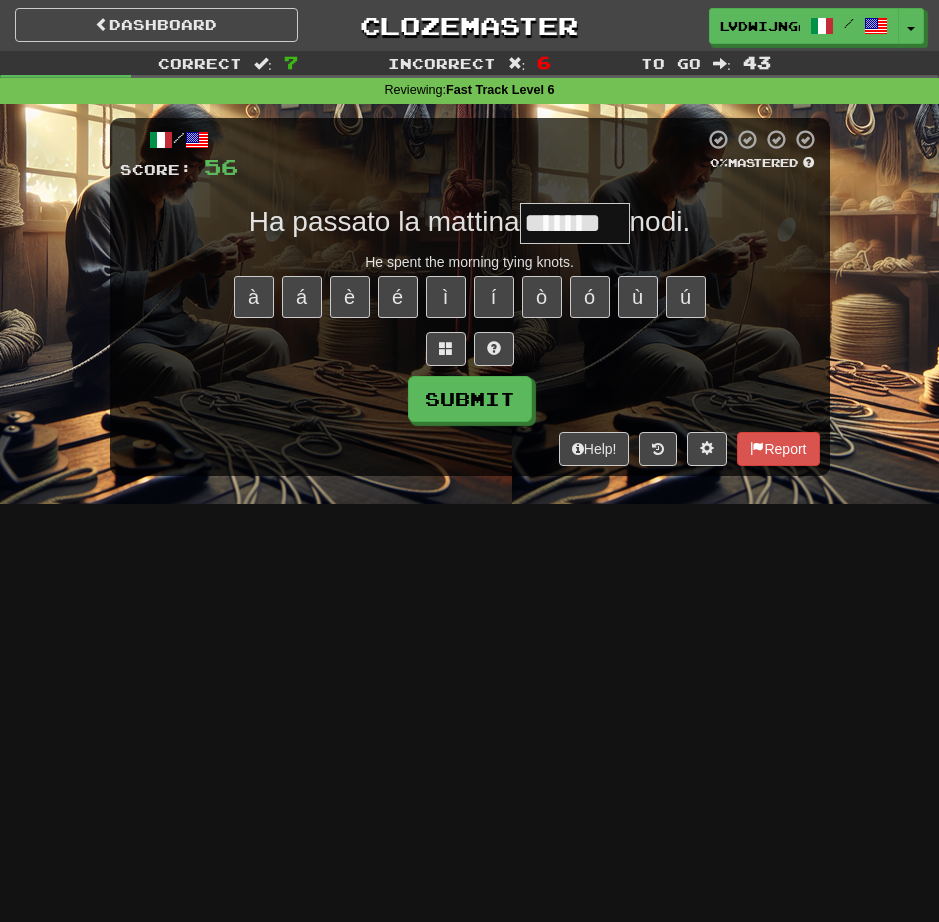 type on "*******" 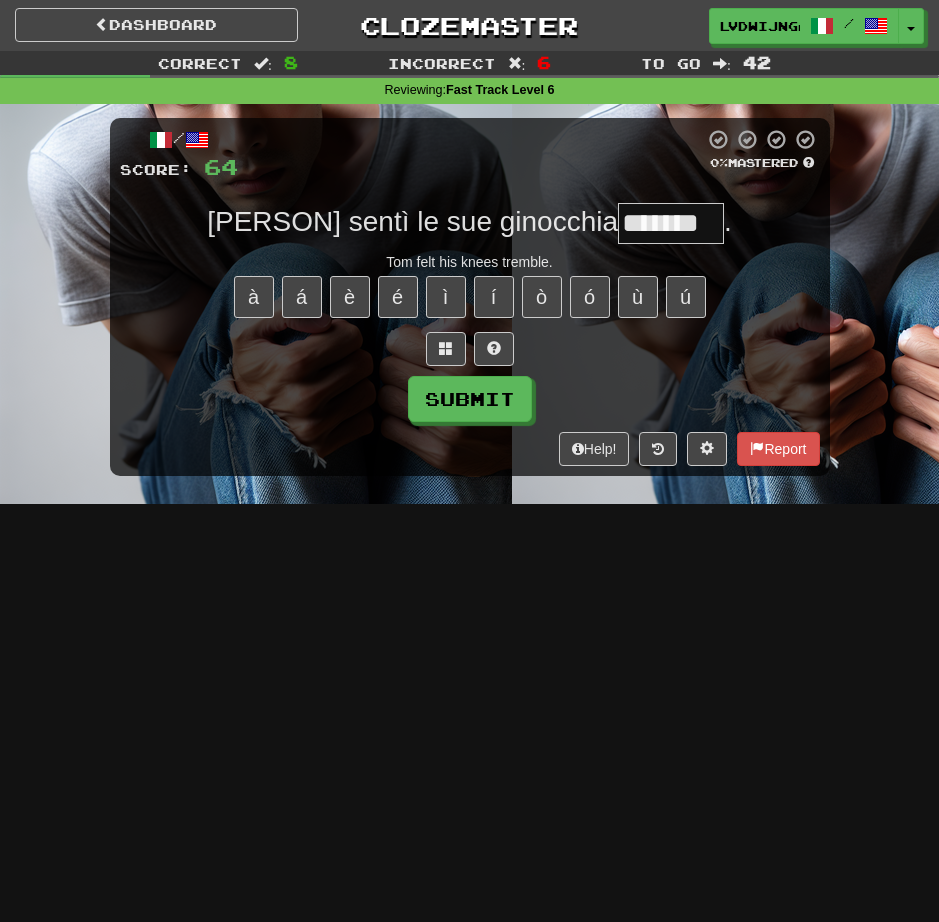 scroll, scrollTop: 0, scrollLeft: 5, axis: horizontal 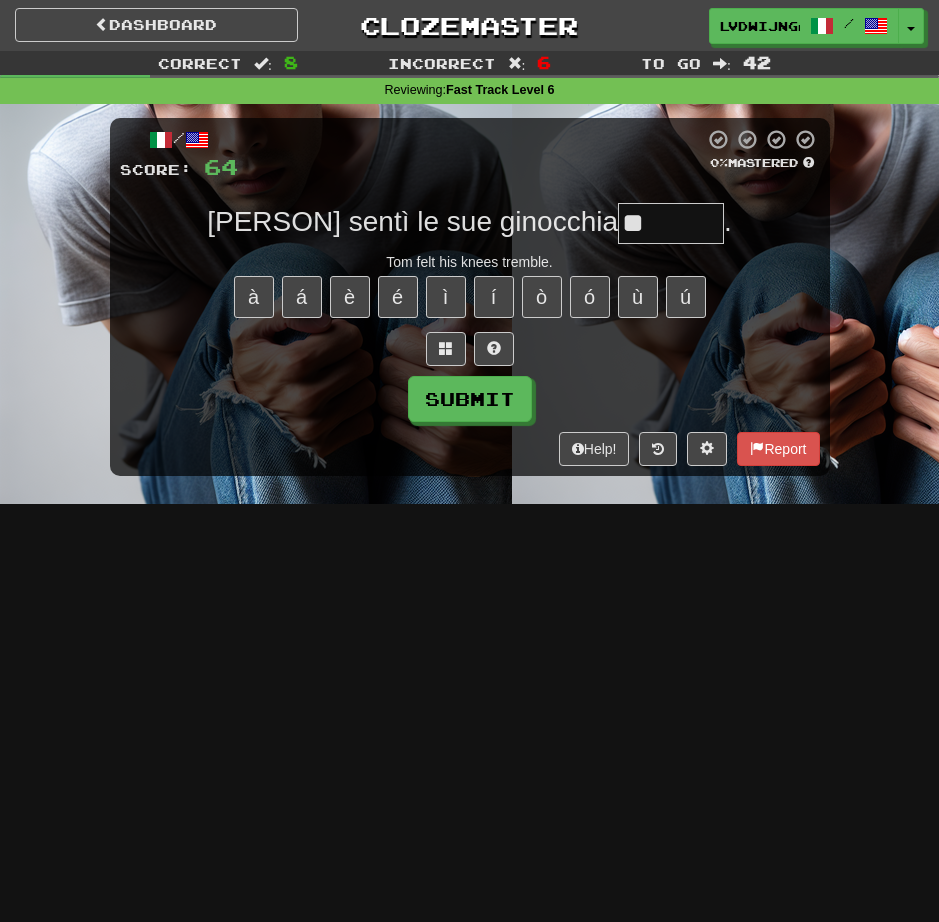 type on "***" 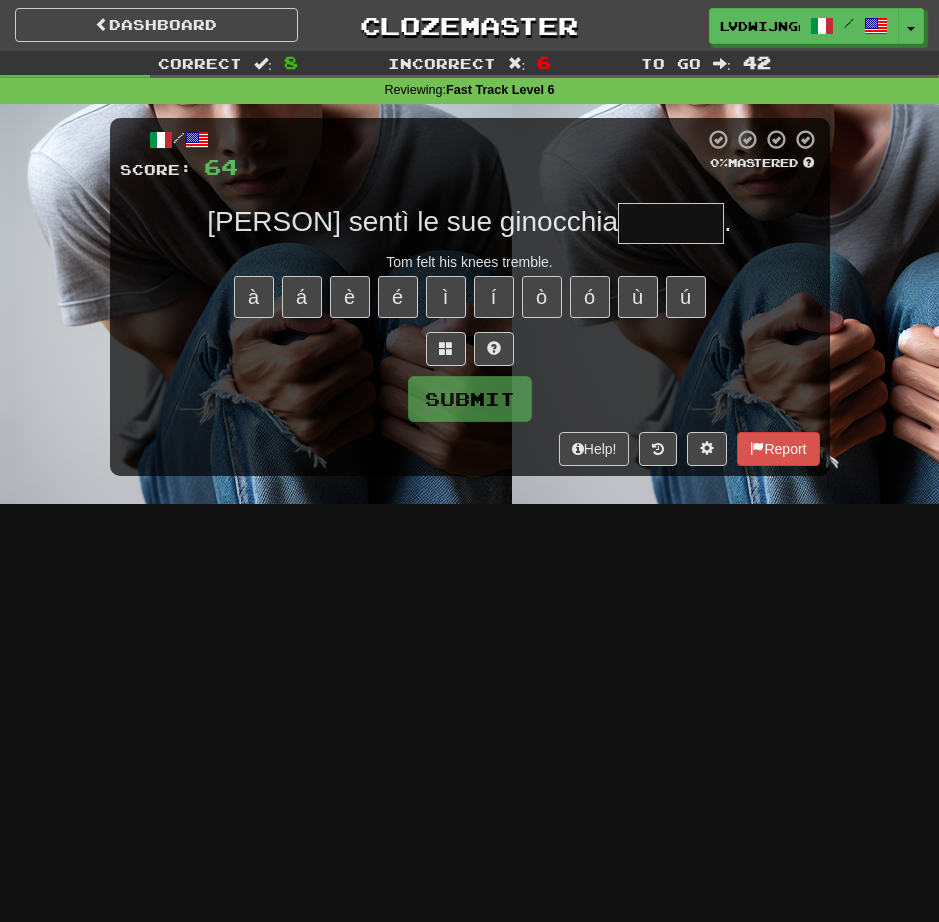 type on "*******" 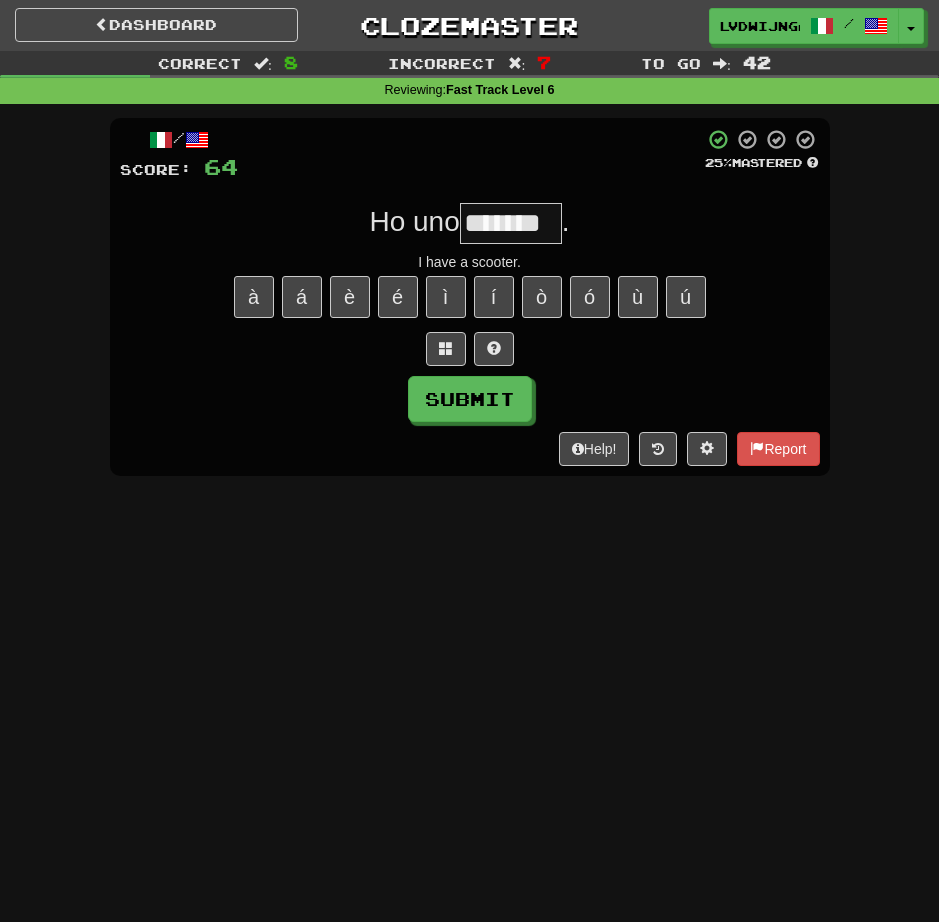 type on "*******" 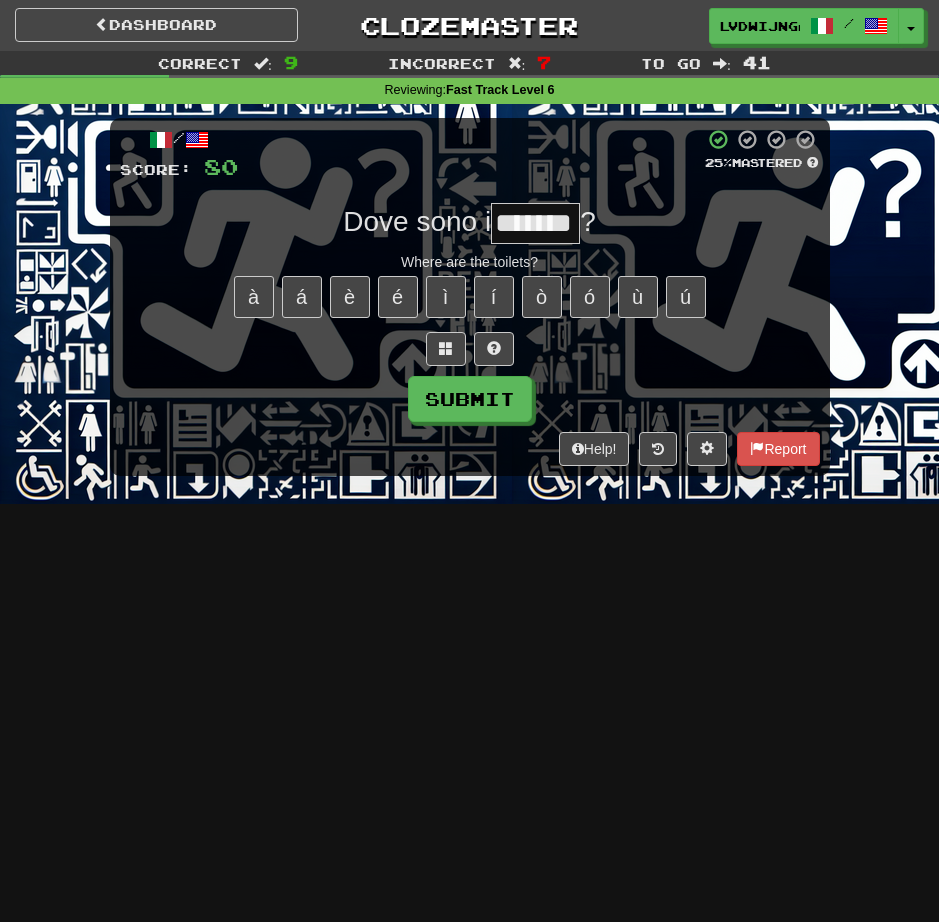 type on "*******" 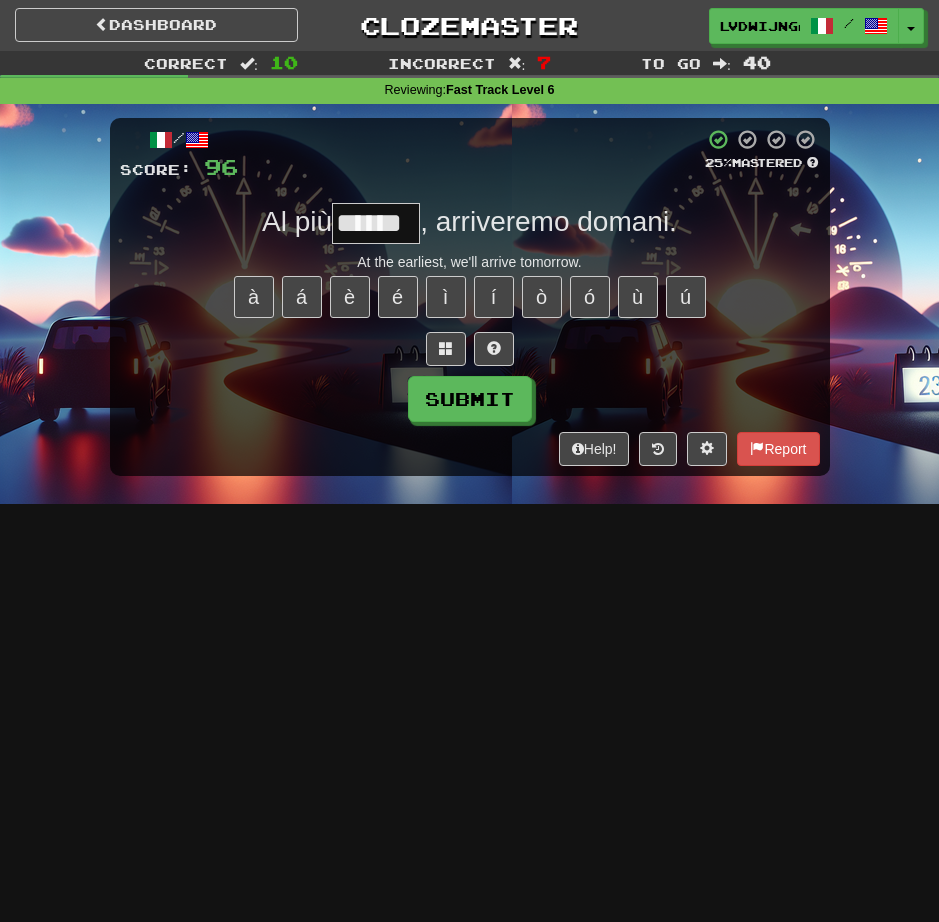 type on "******" 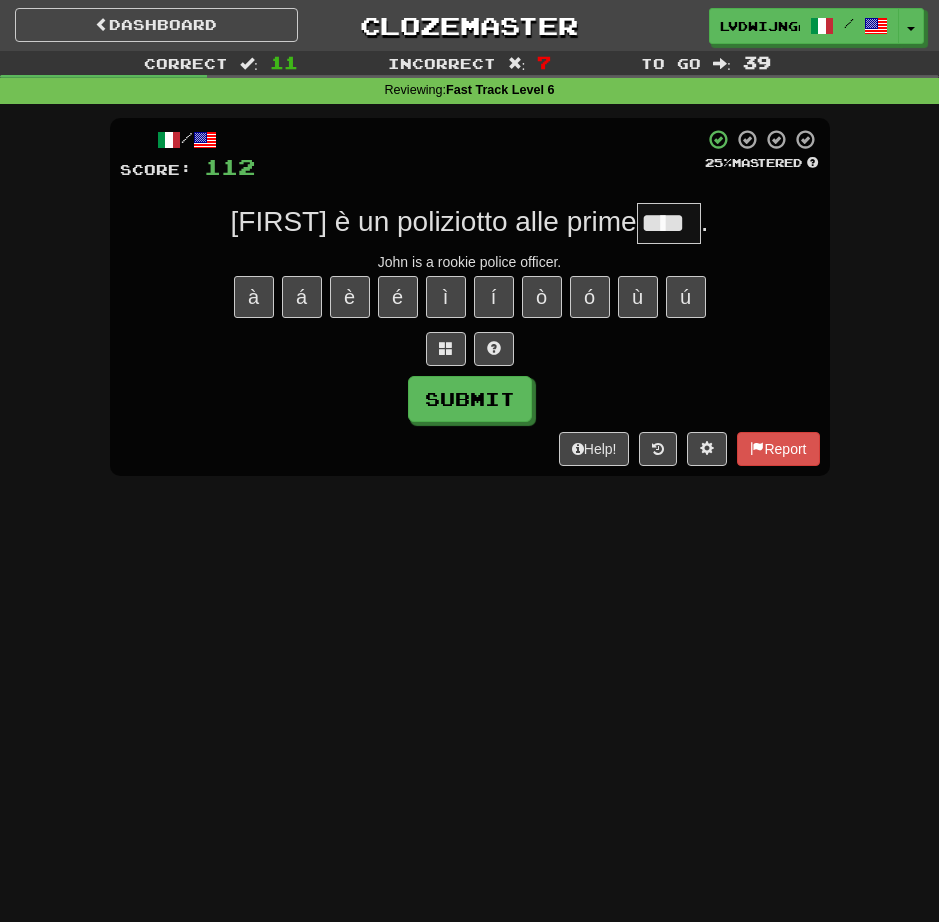 type on "****" 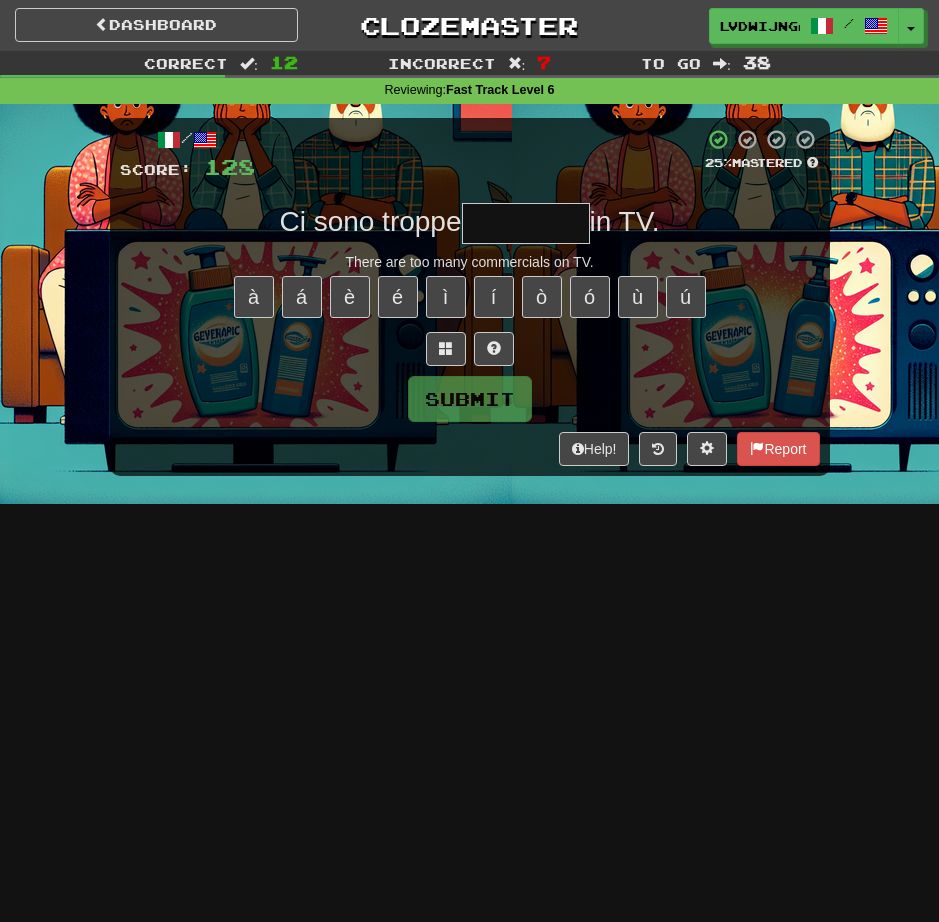 type on "*" 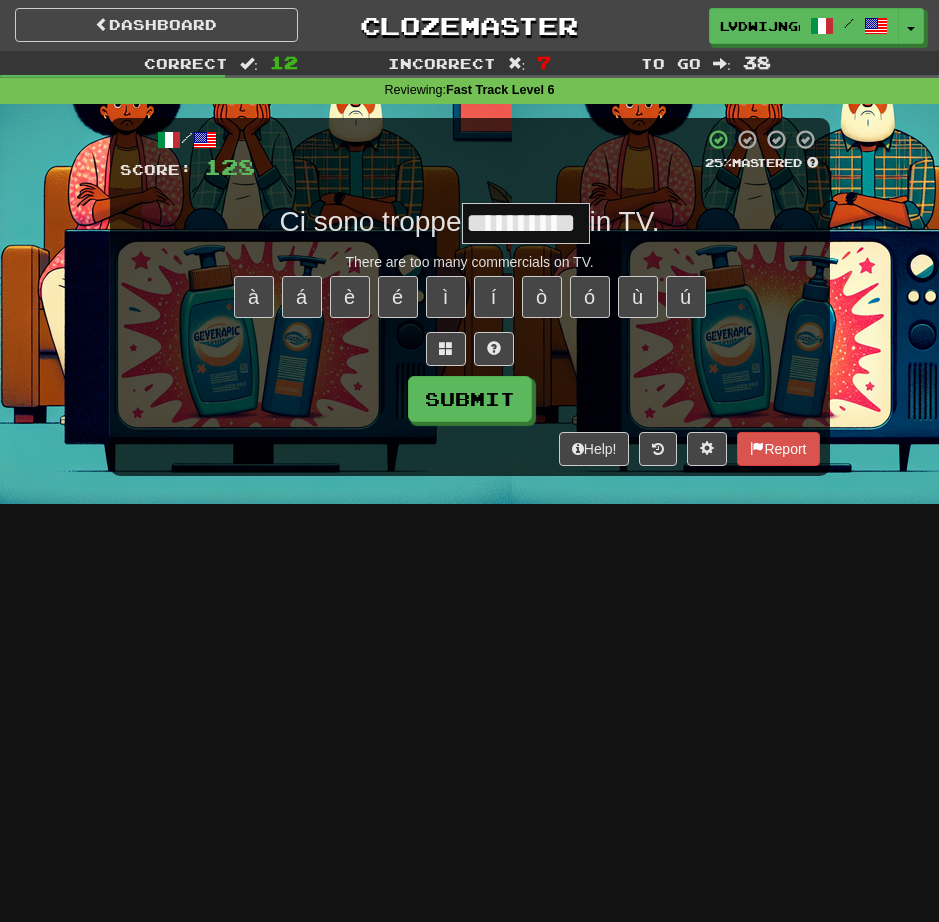 type on "**********" 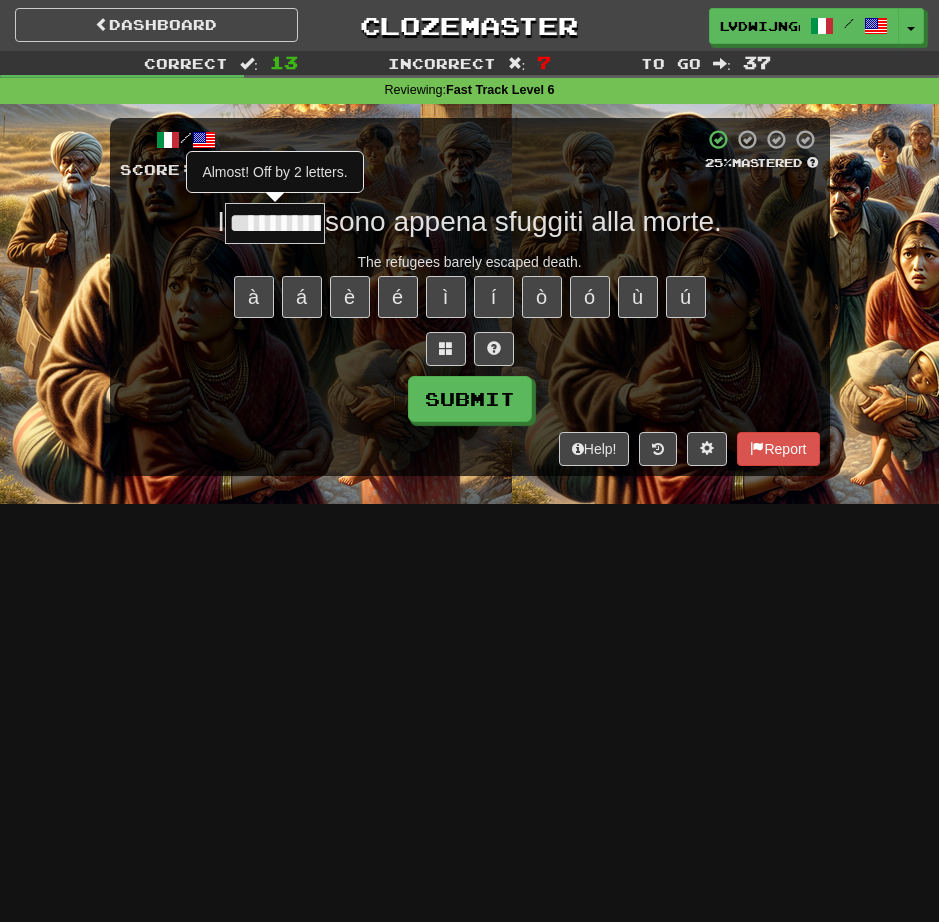 type on "*********" 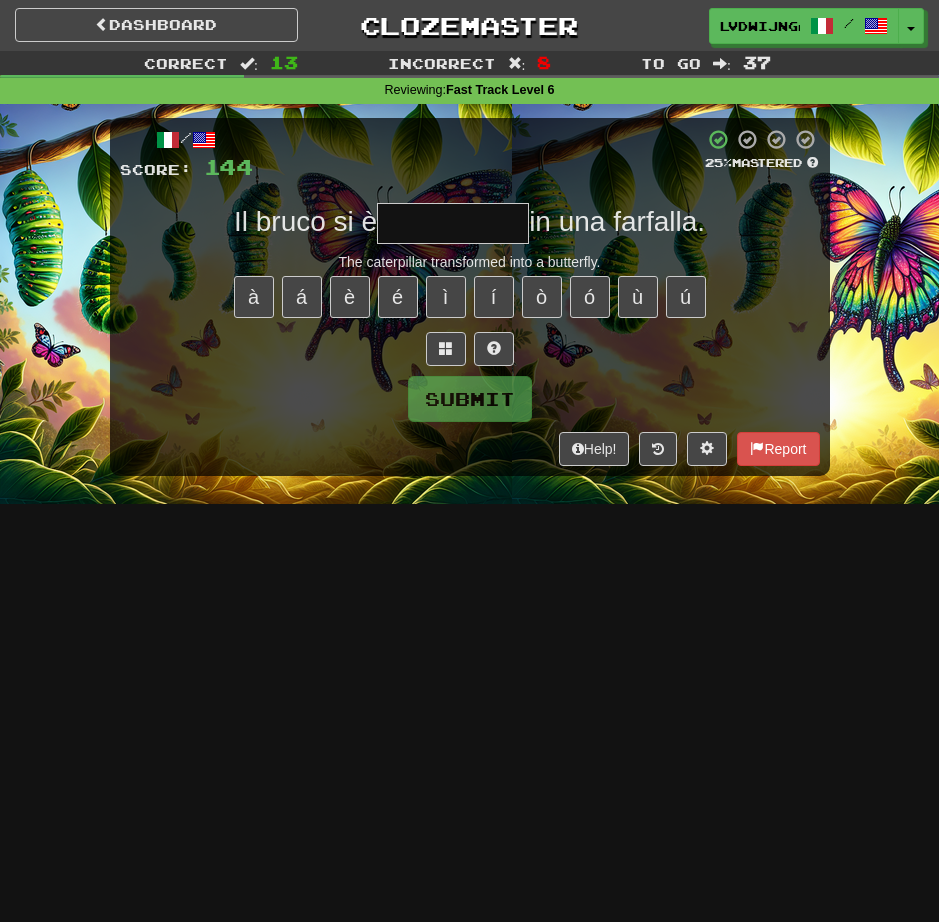 click at bounding box center (453, 223) 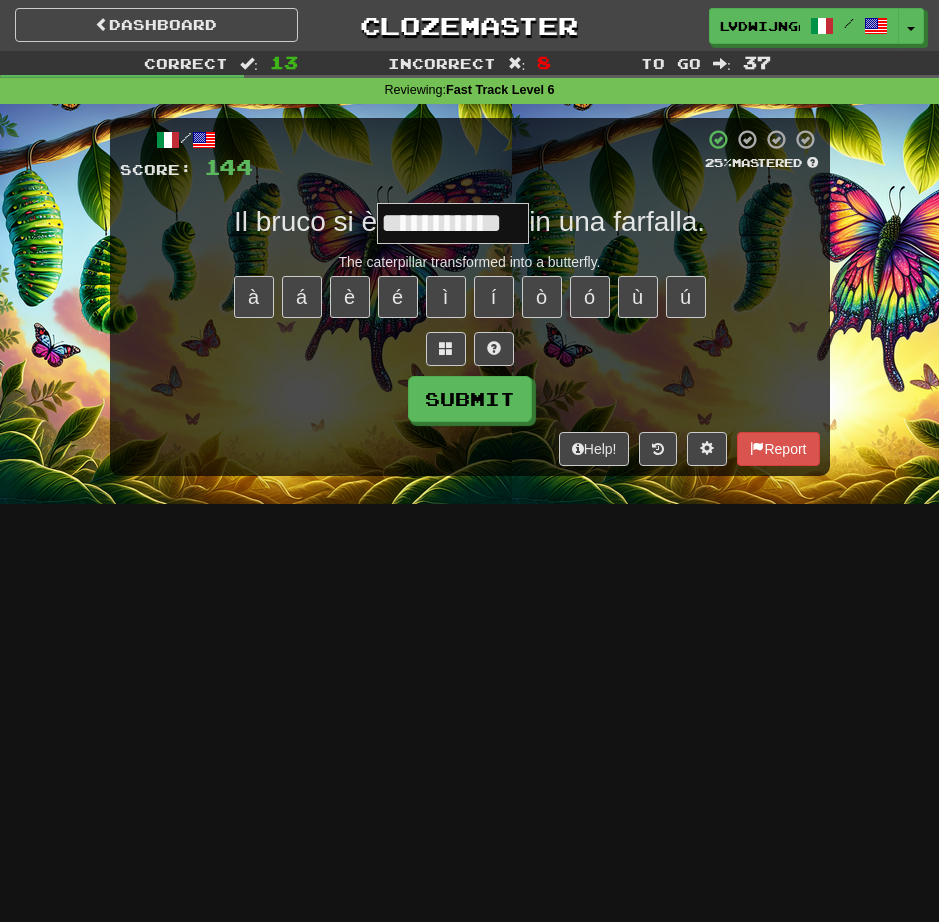 type on "**********" 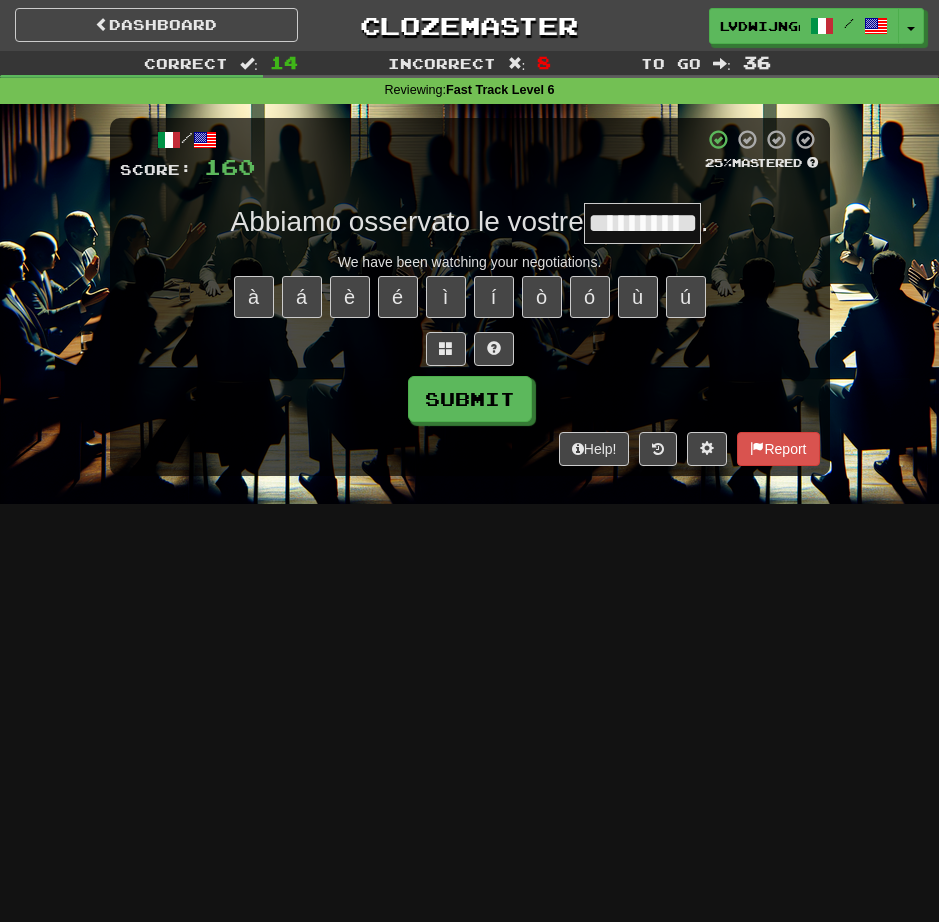 type on "**********" 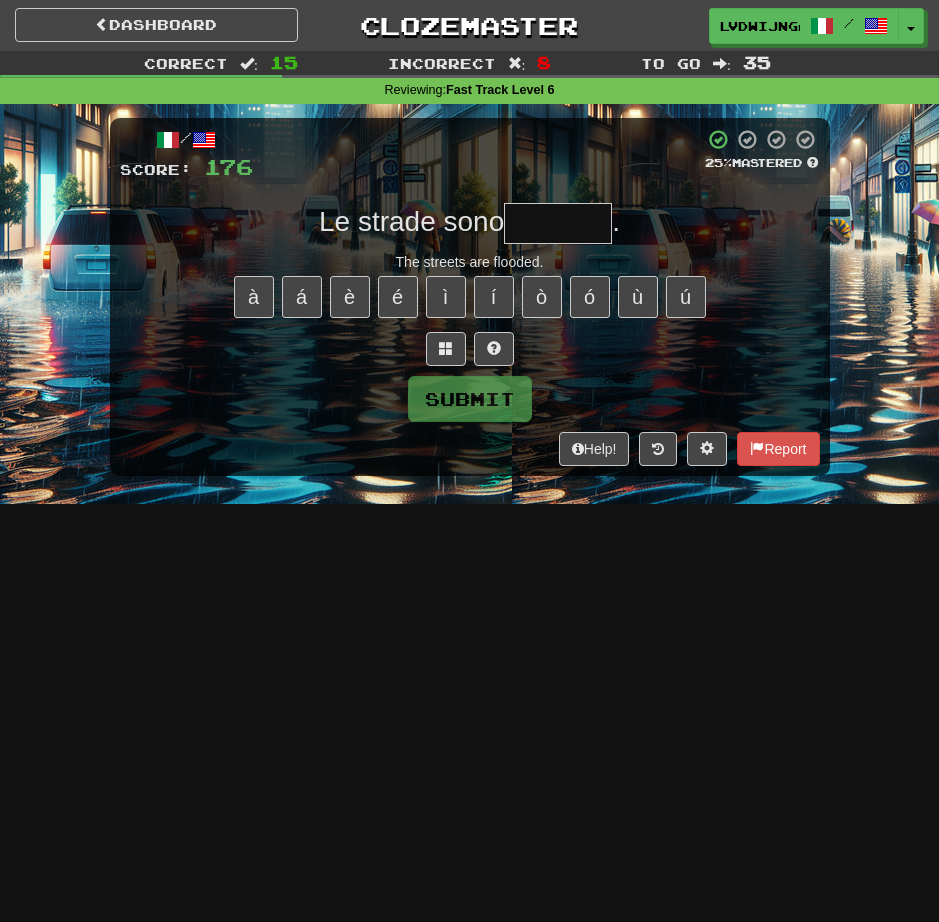 click at bounding box center [558, 223] 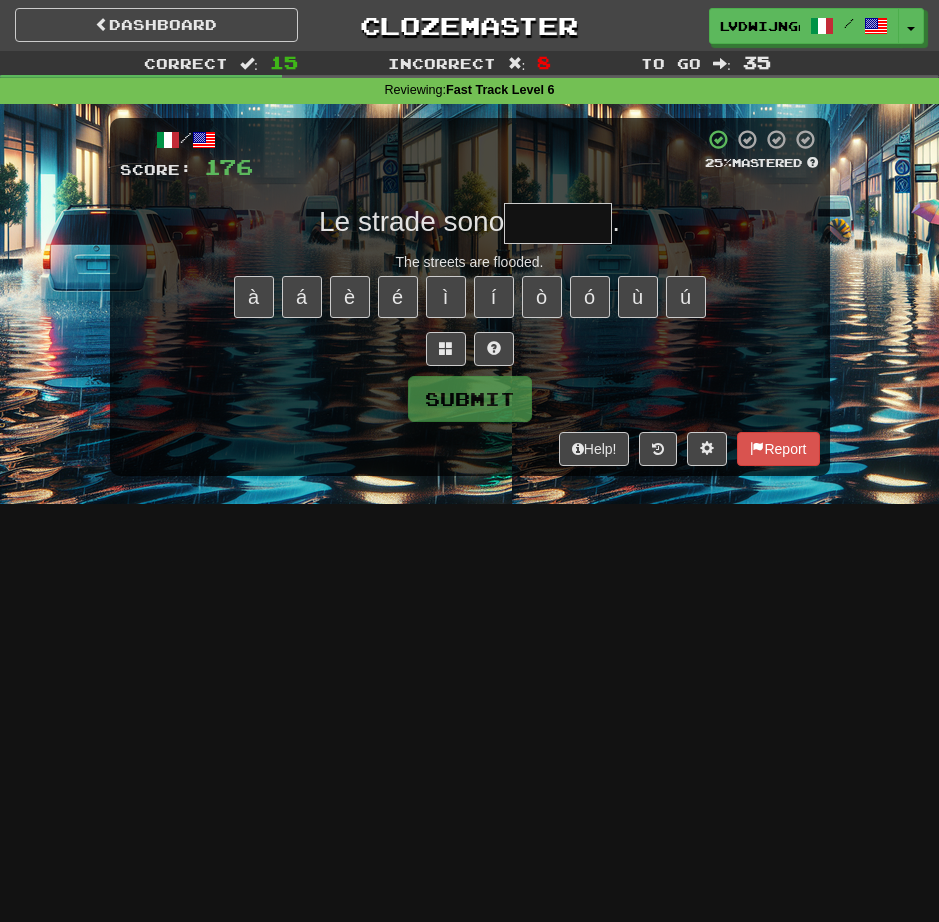 type on "********" 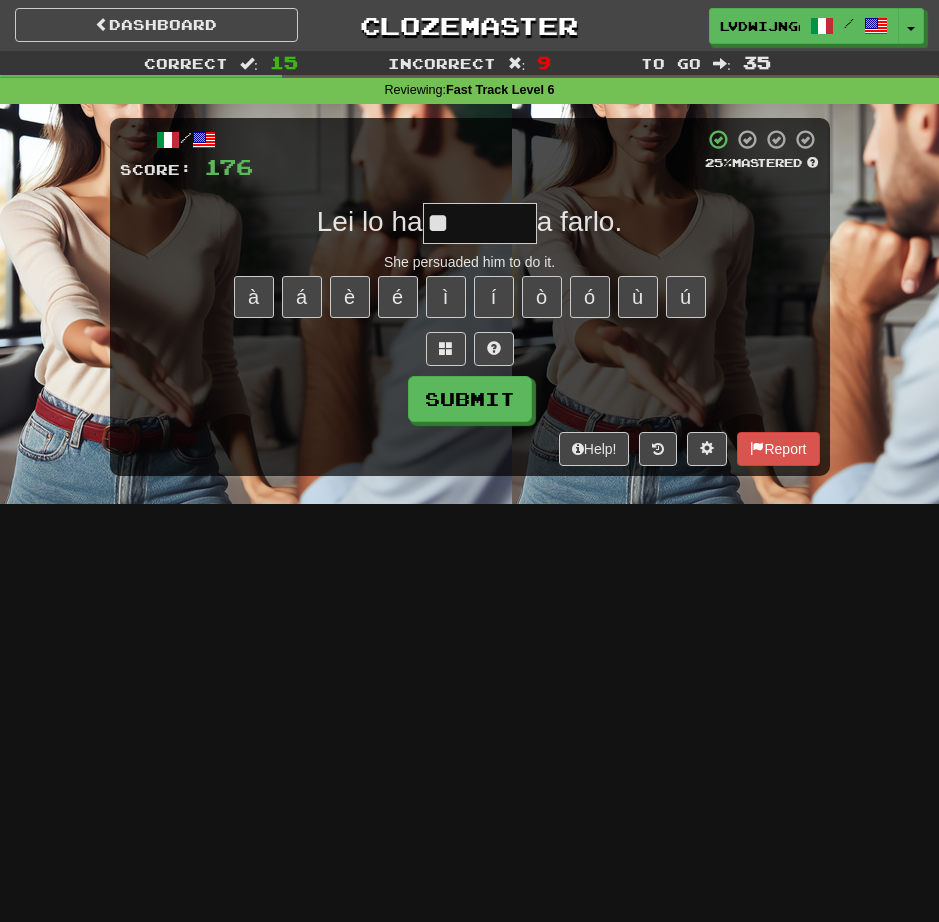 type on "*" 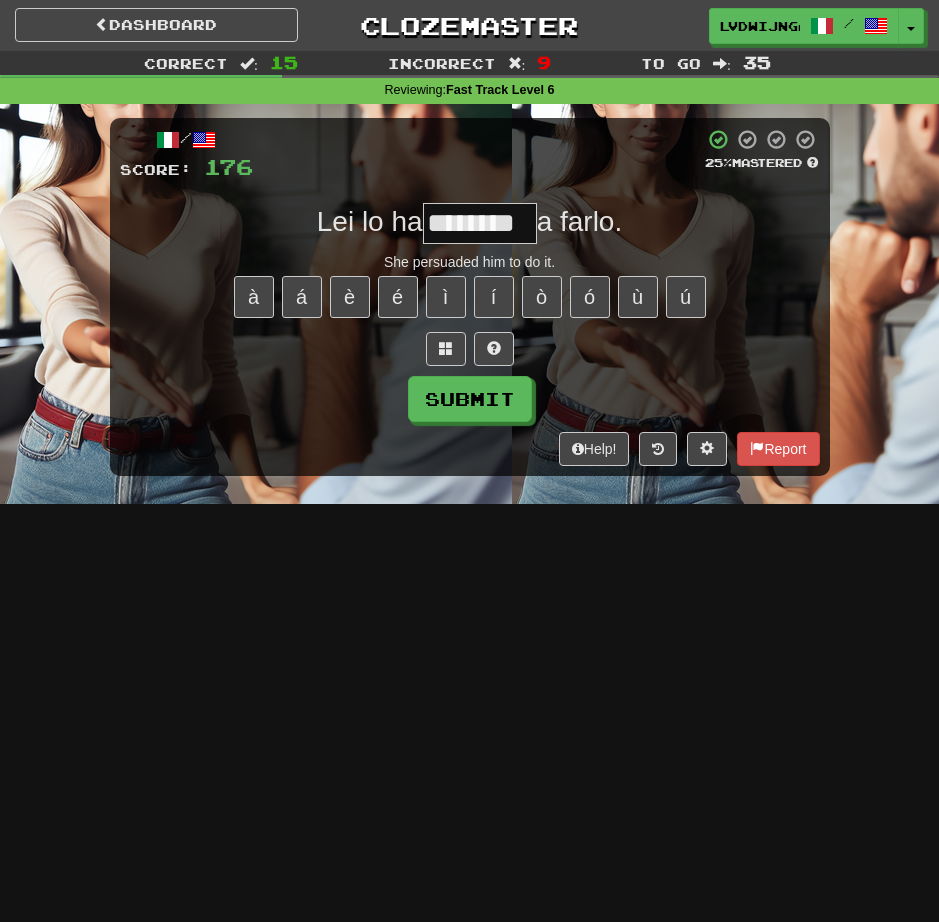 type on "********" 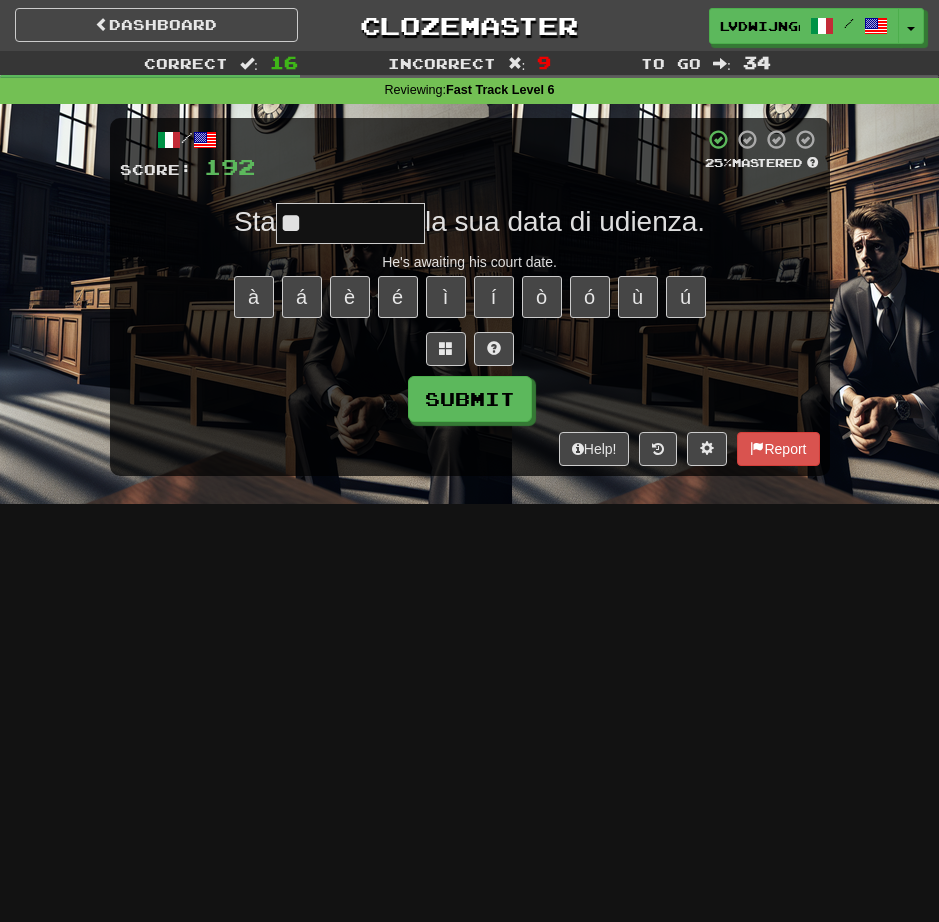 type on "*" 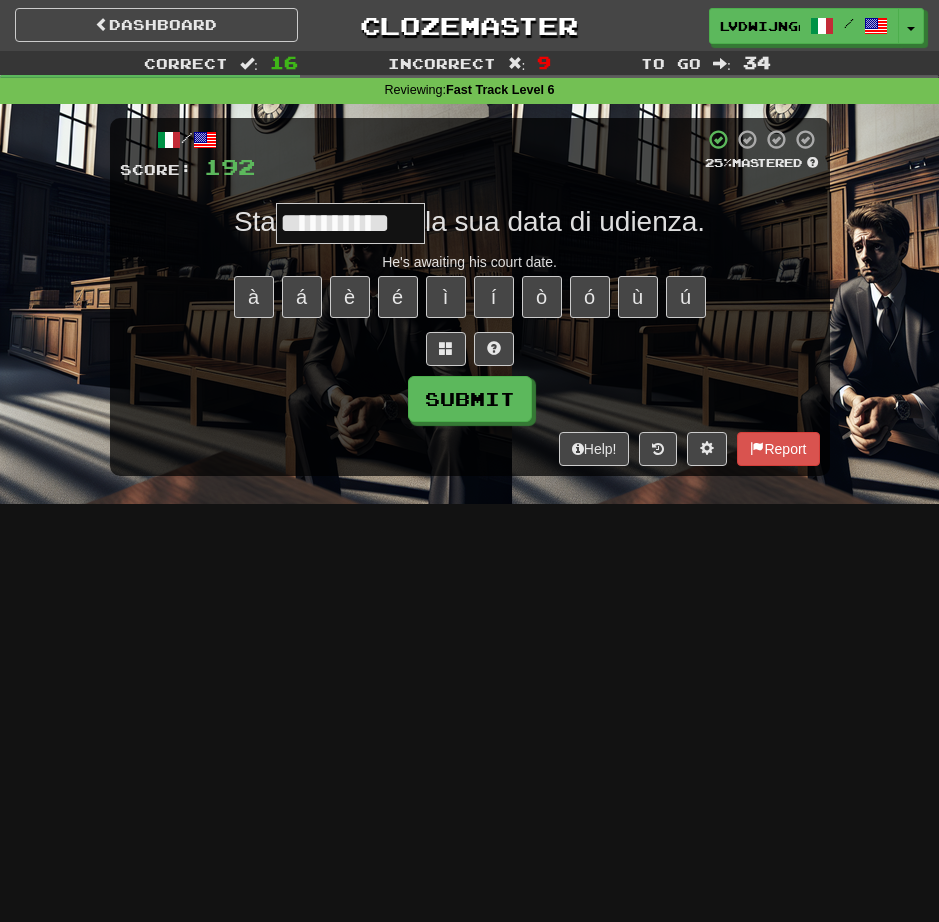 type on "**********" 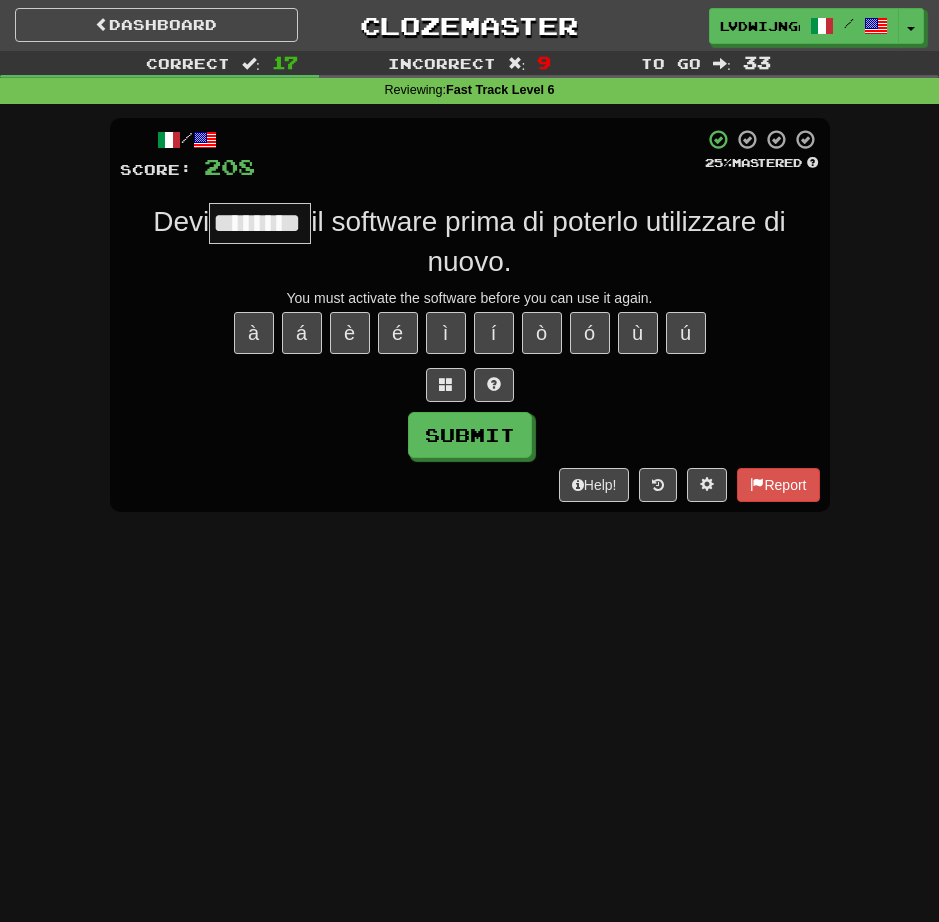 type on "********" 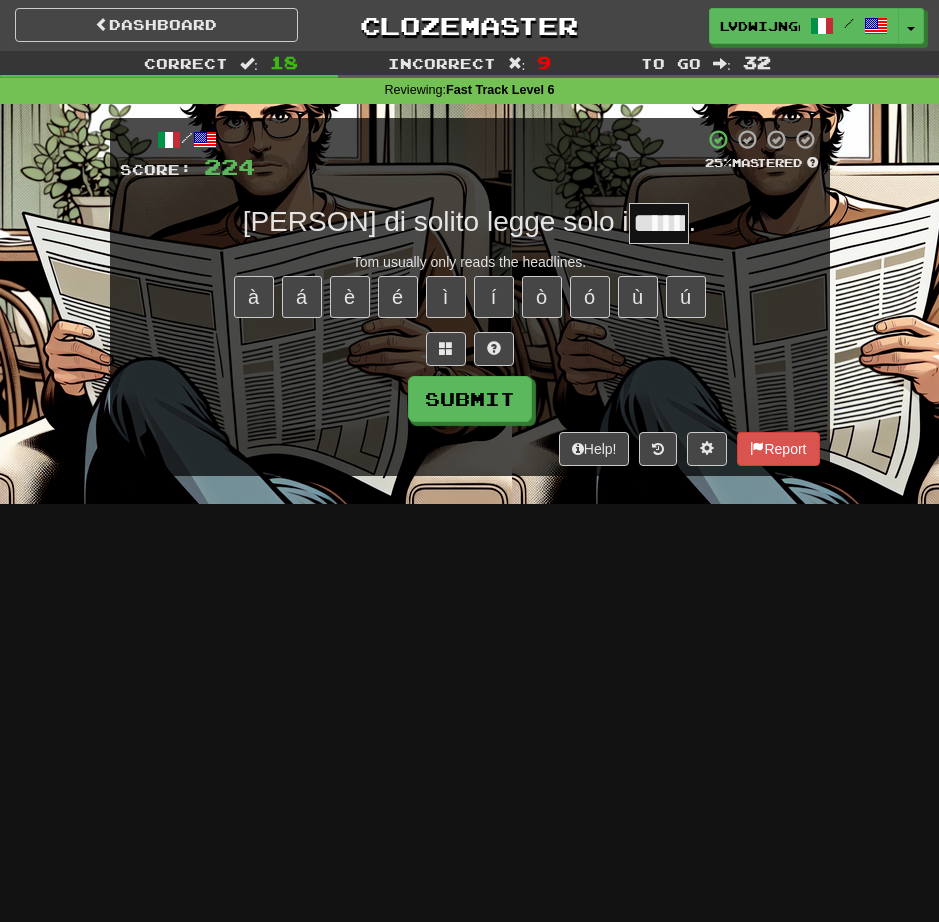 type on "******" 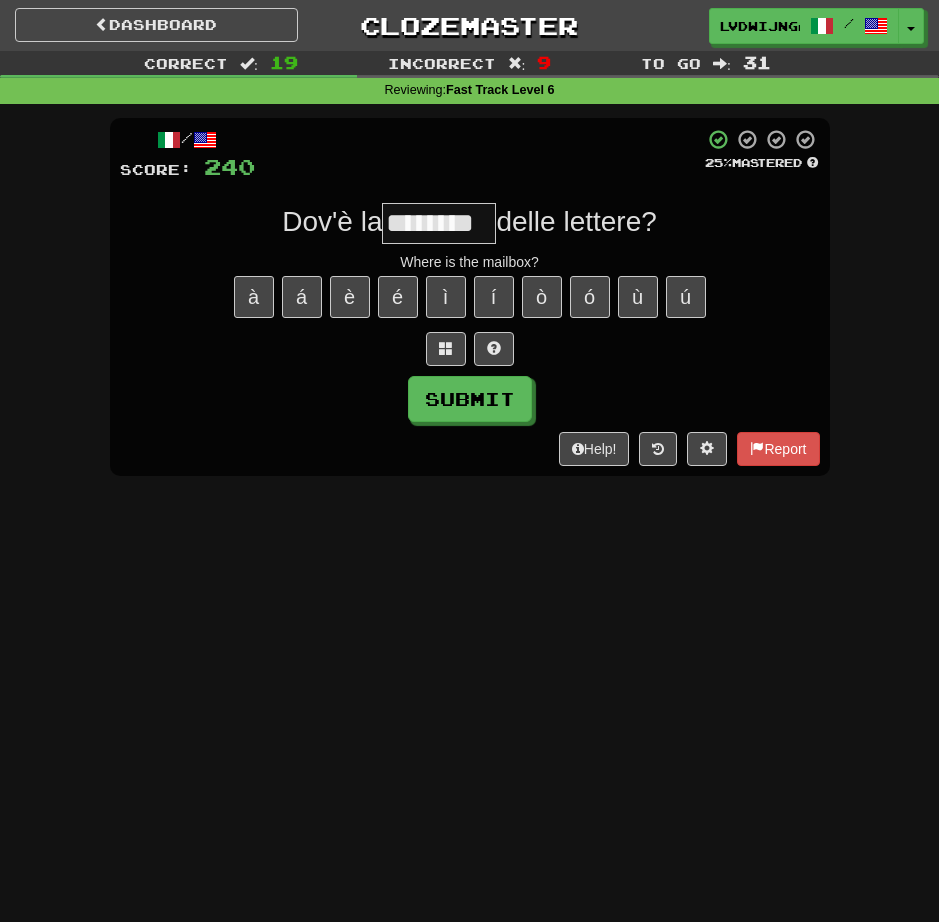 type on "********" 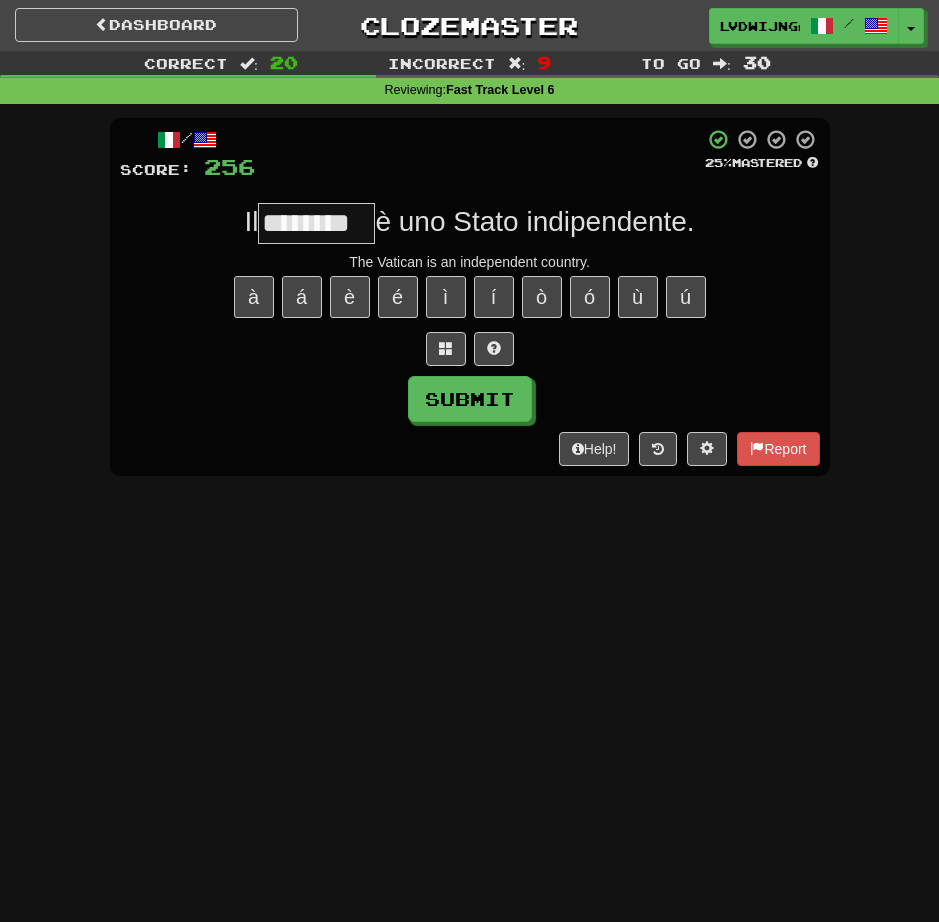 type on "********" 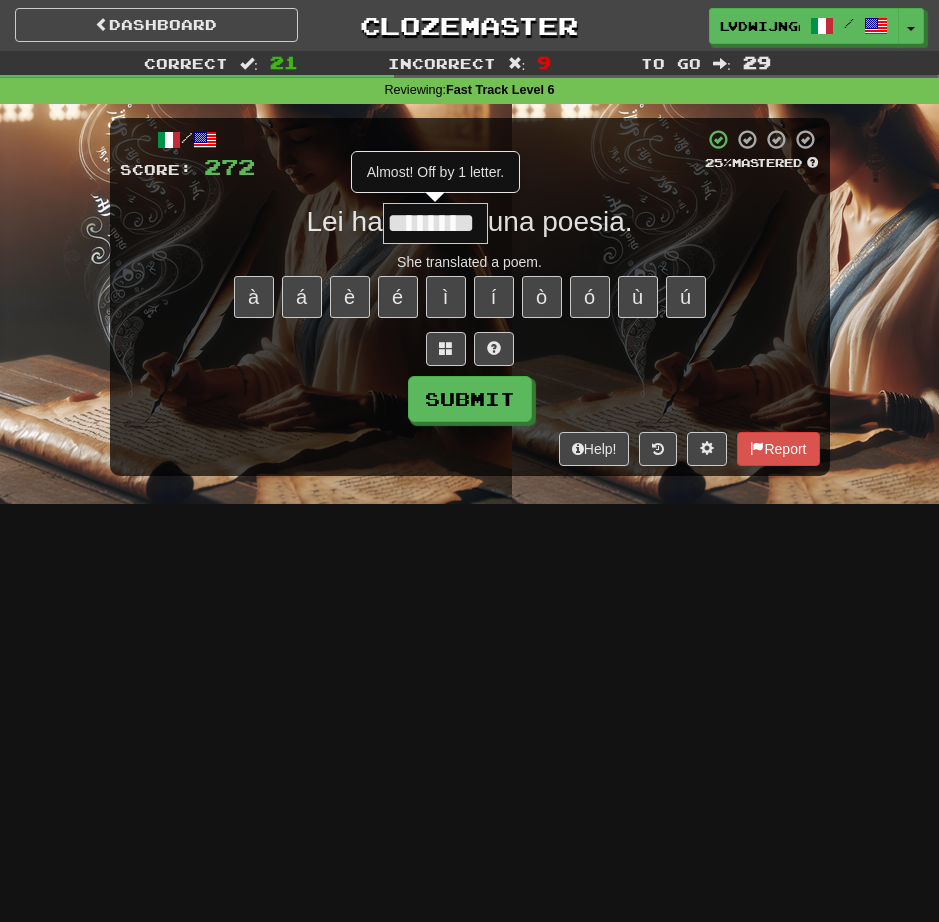 type on "********" 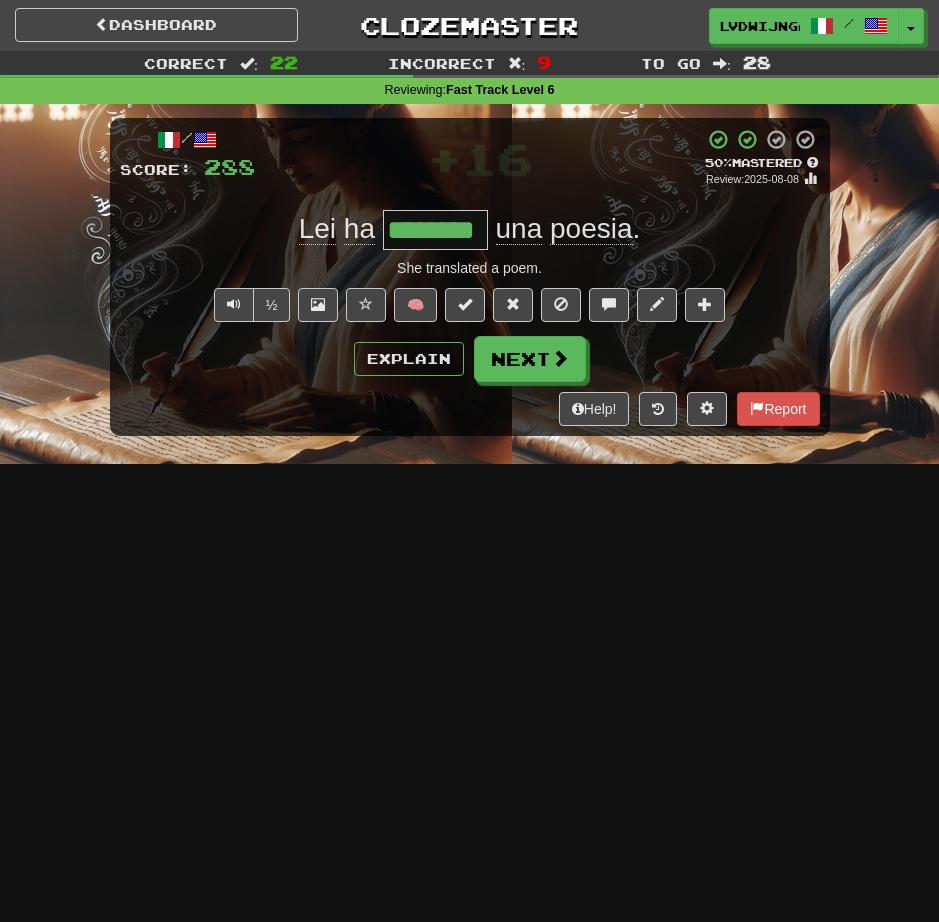 click on "********" at bounding box center (435, 230) 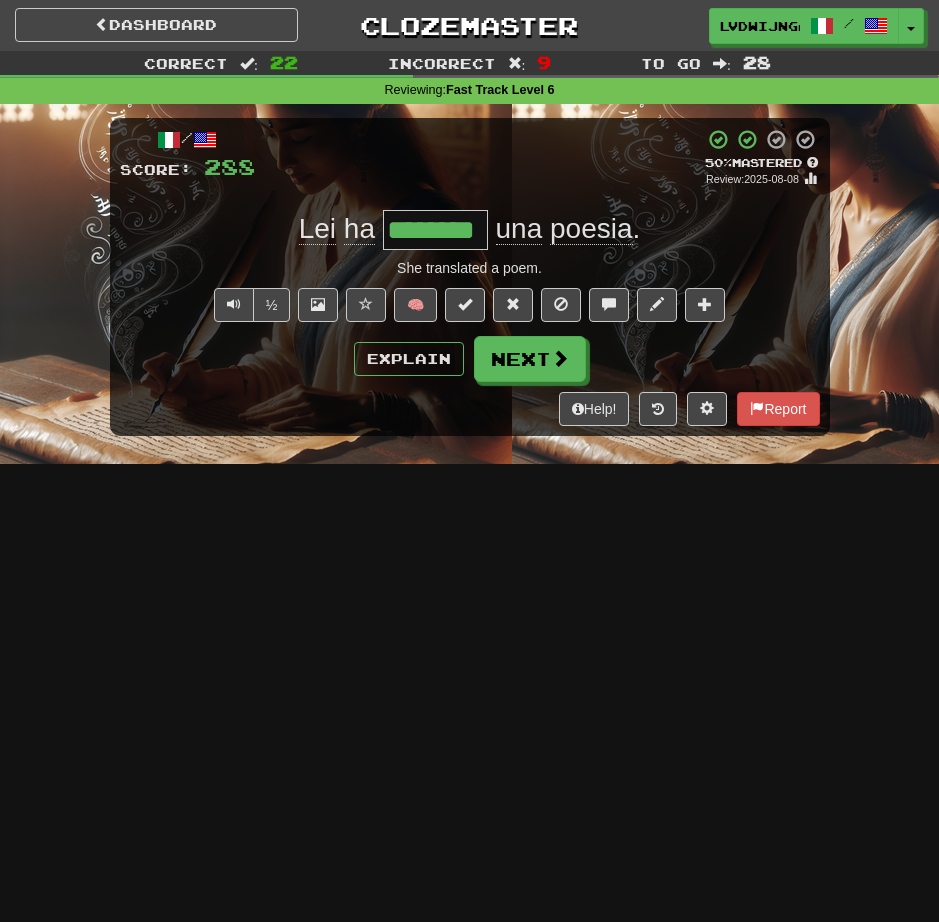 click on "********" at bounding box center (435, 230) 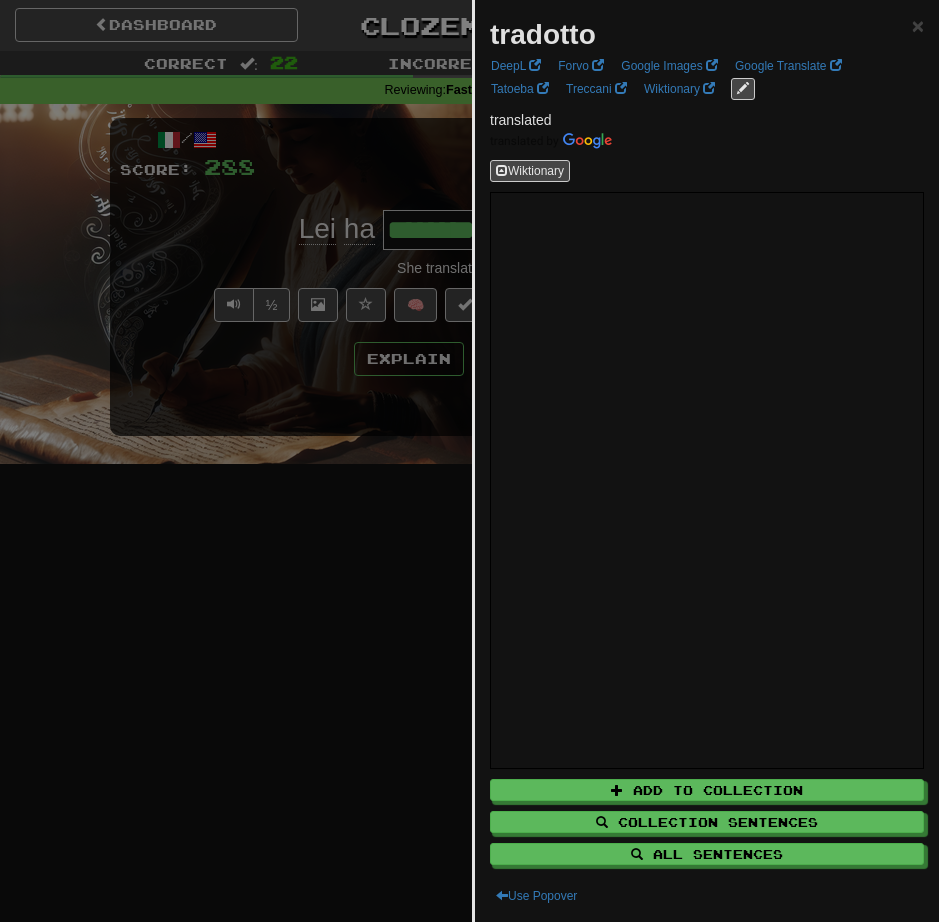 click at bounding box center [469, 461] 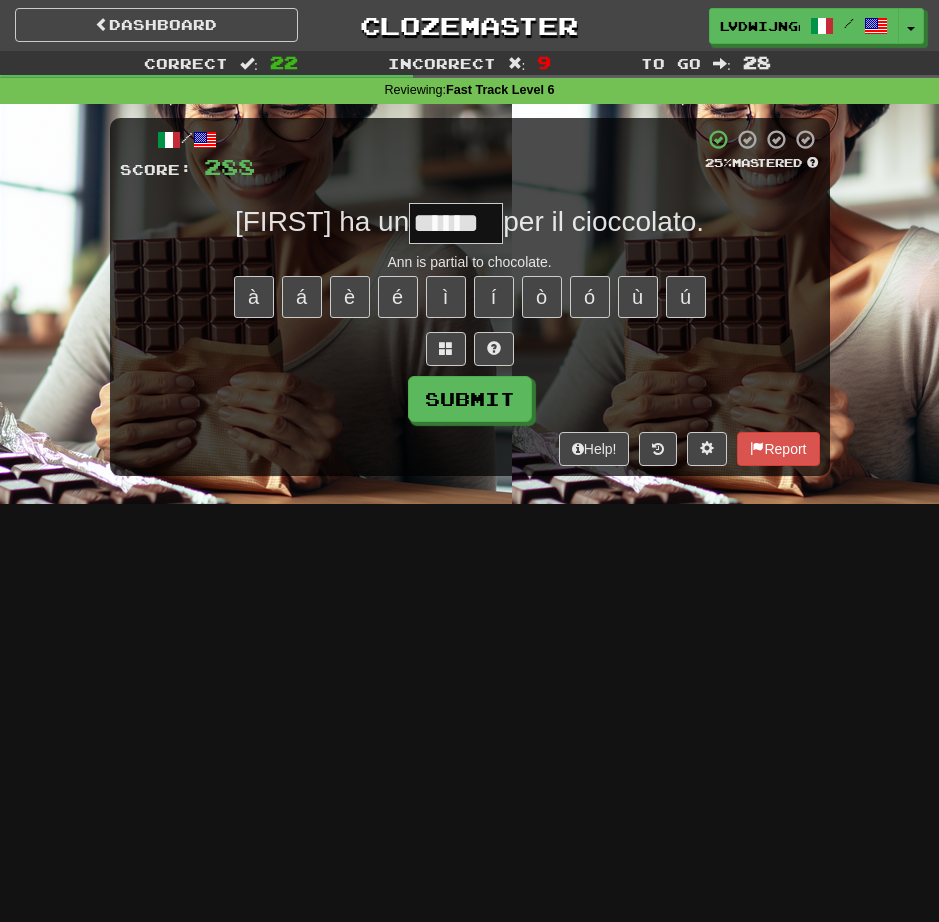 type on "******" 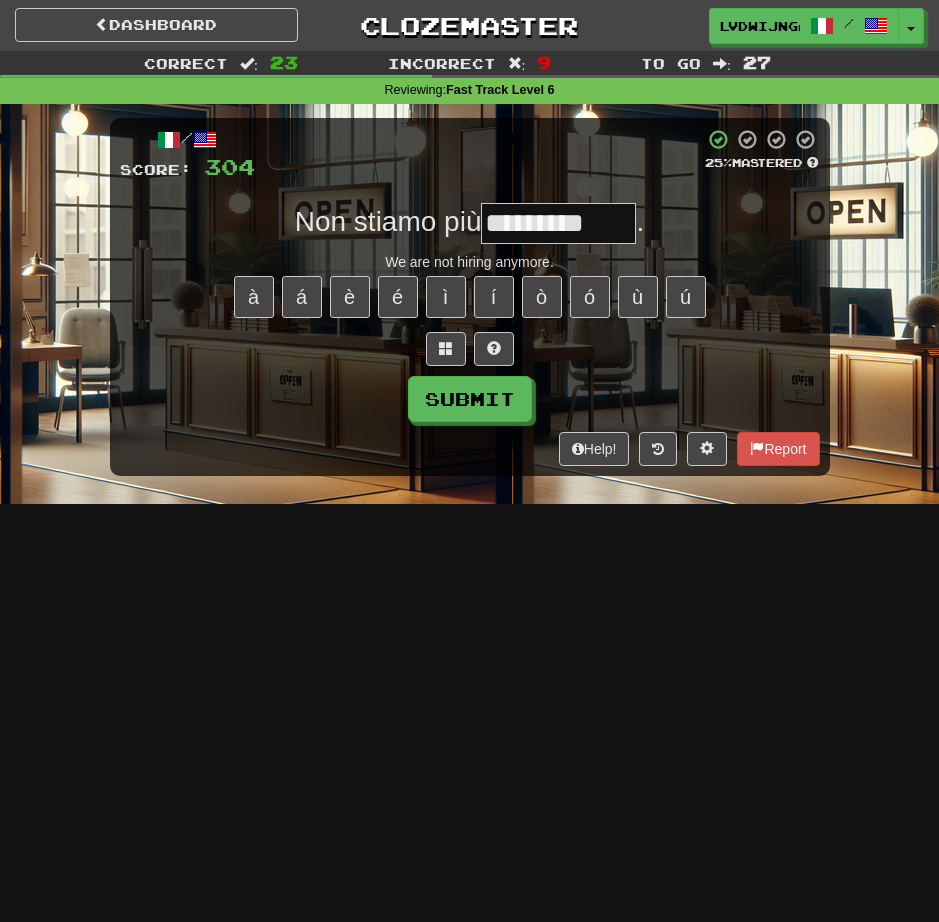 type on "*********" 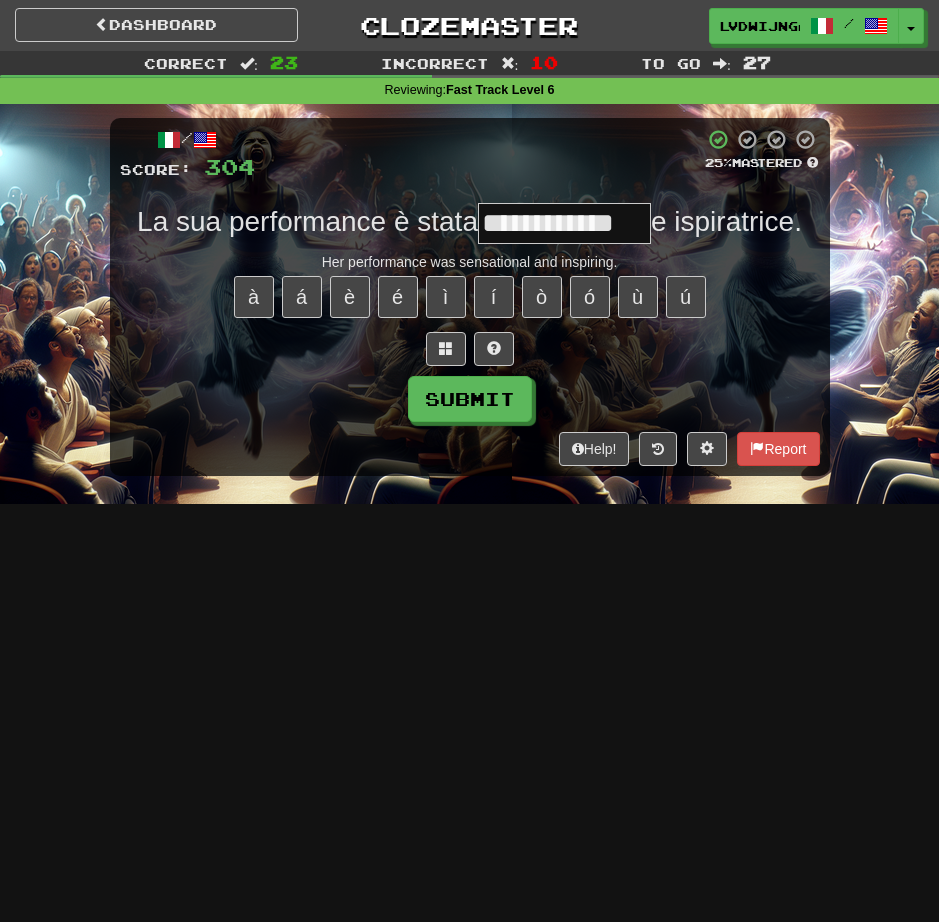 type on "**********" 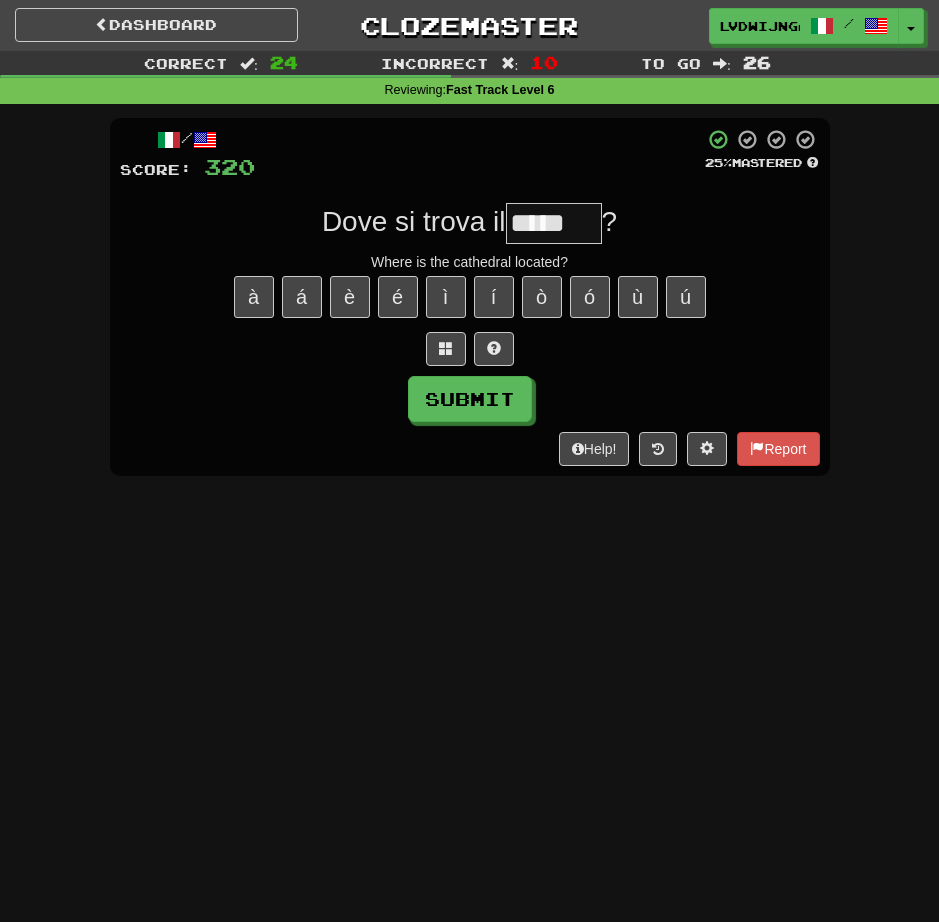 type on "*****" 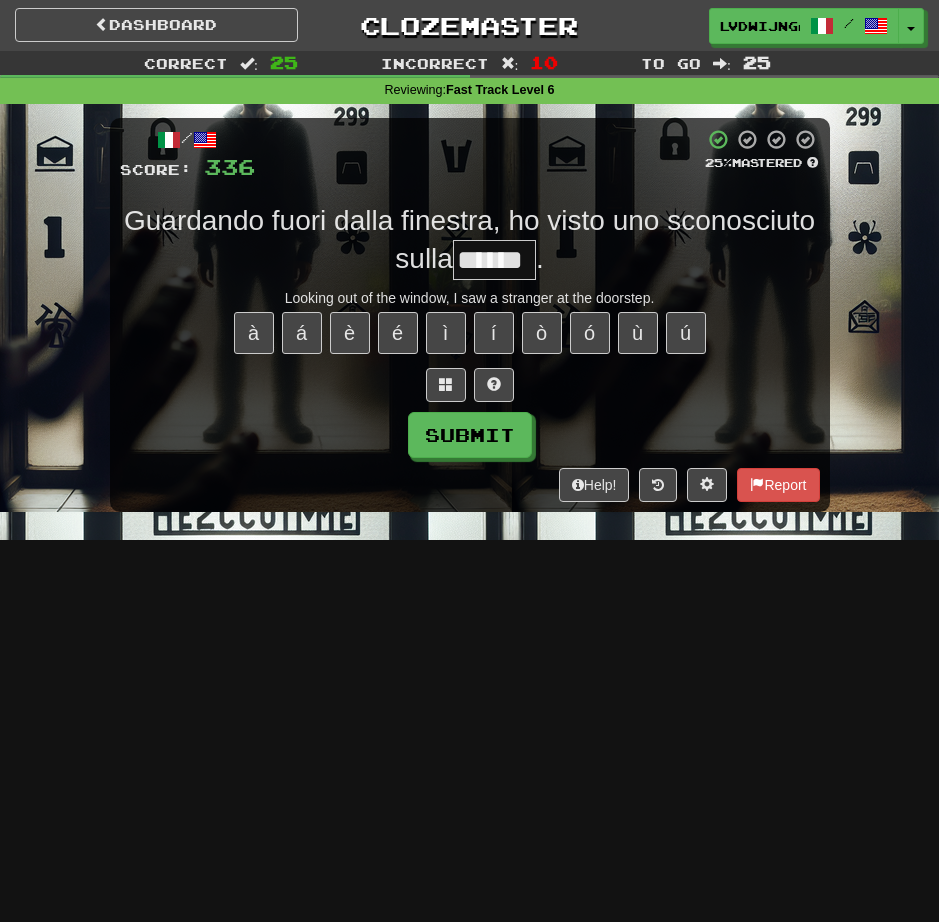 type on "******" 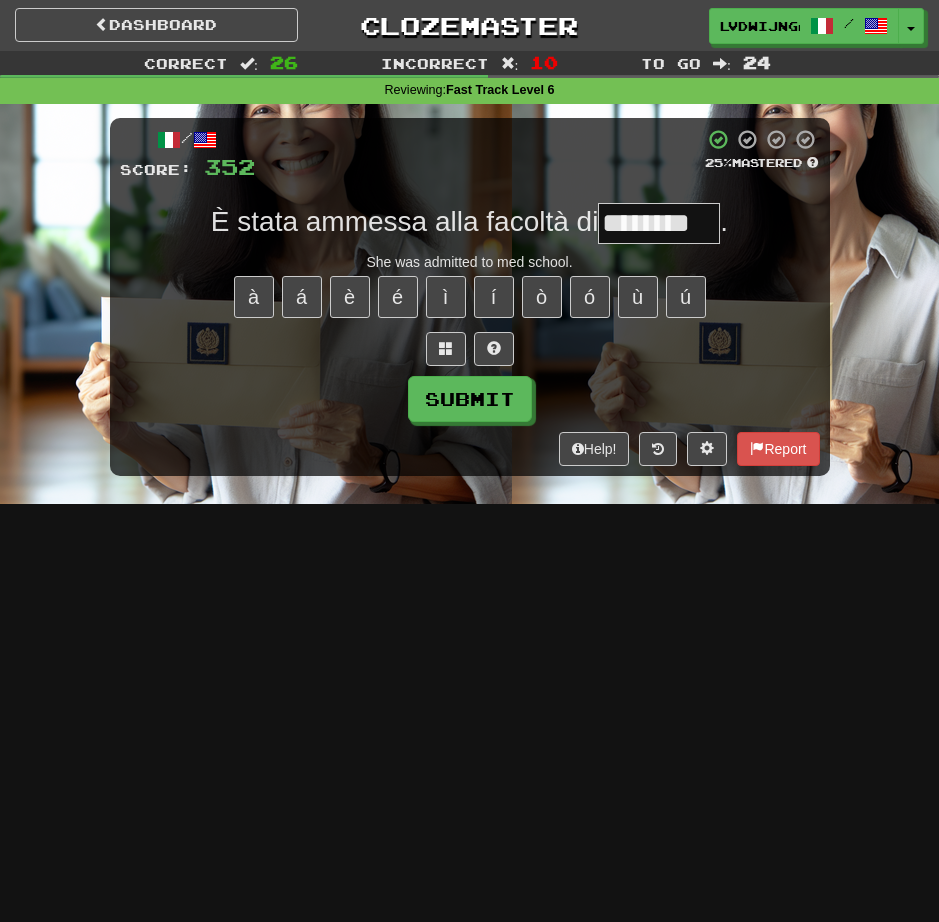 type on "********" 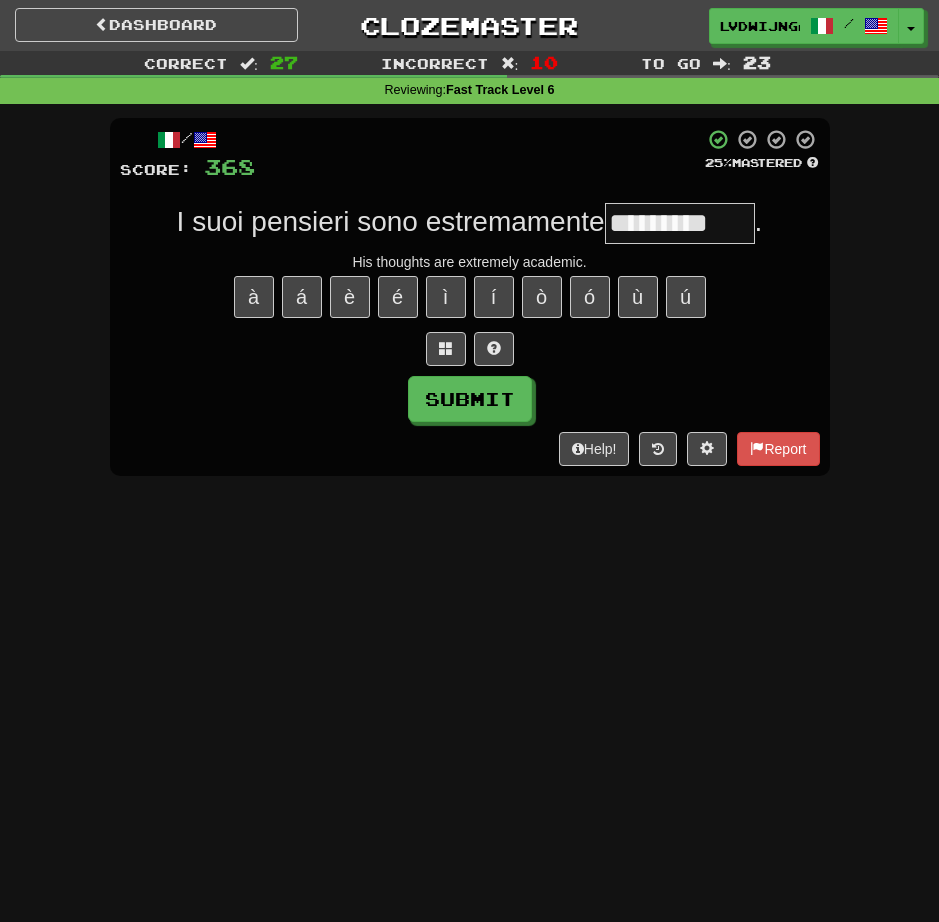 scroll, scrollTop: 0, scrollLeft: 0, axis: both 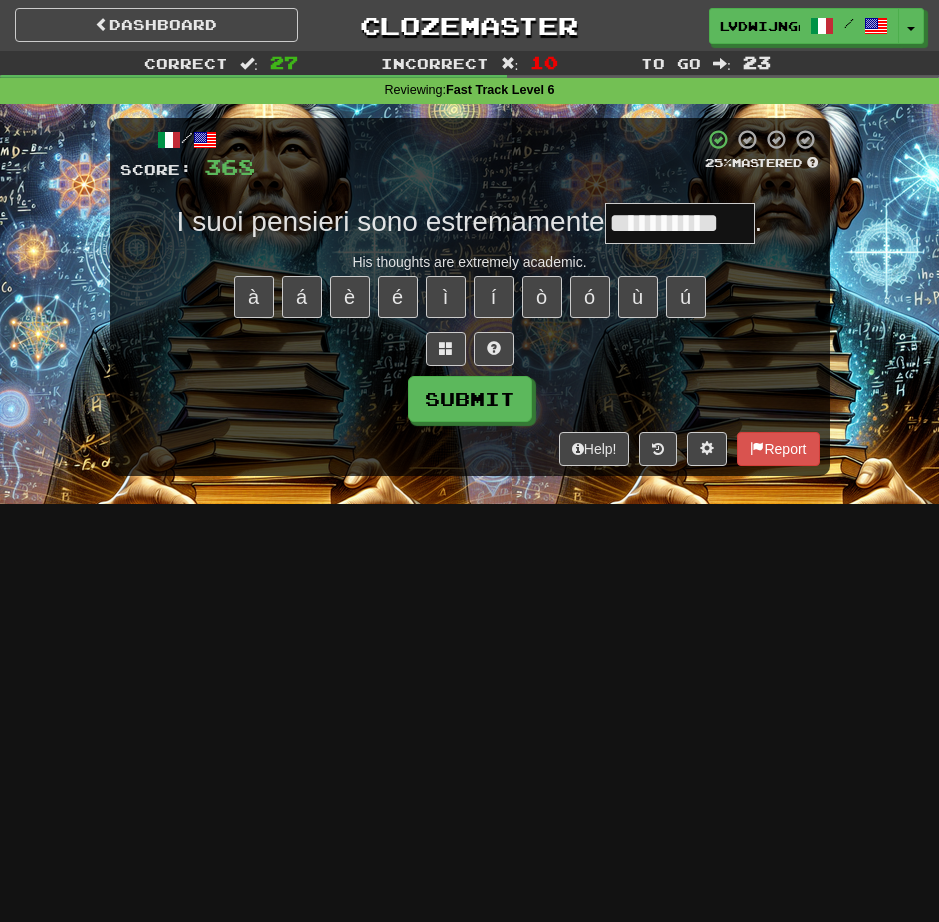 type on "**********" 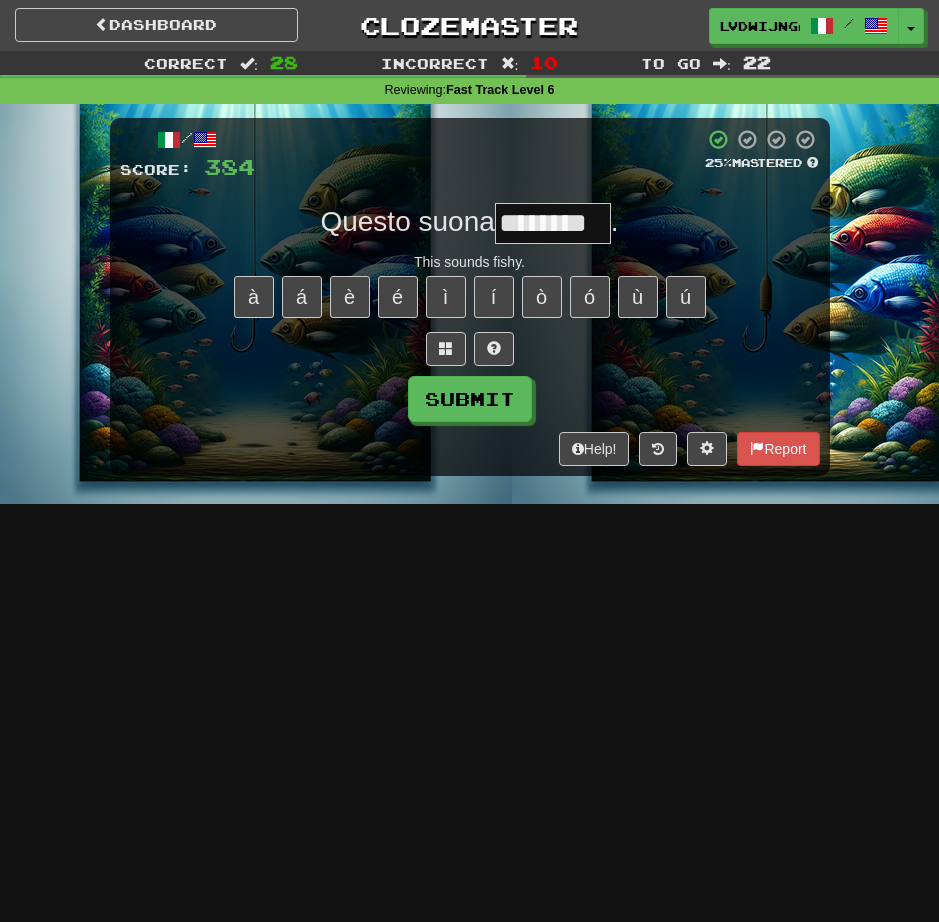 type on "********" 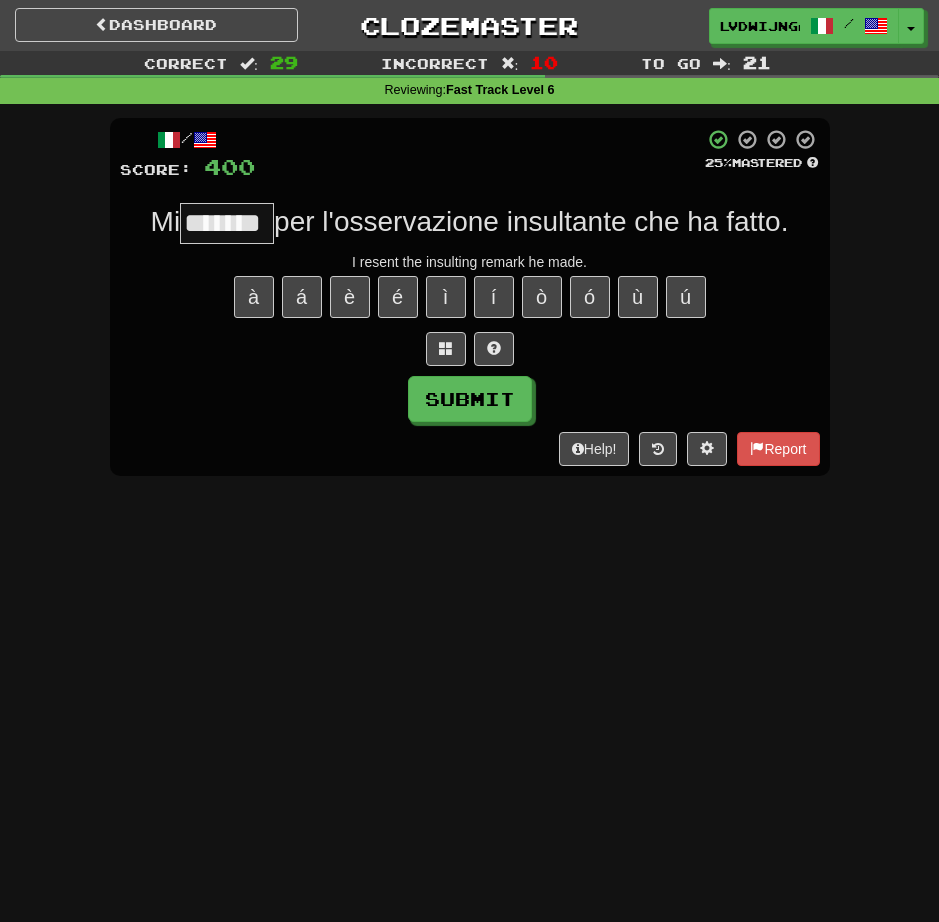 type on "*******" 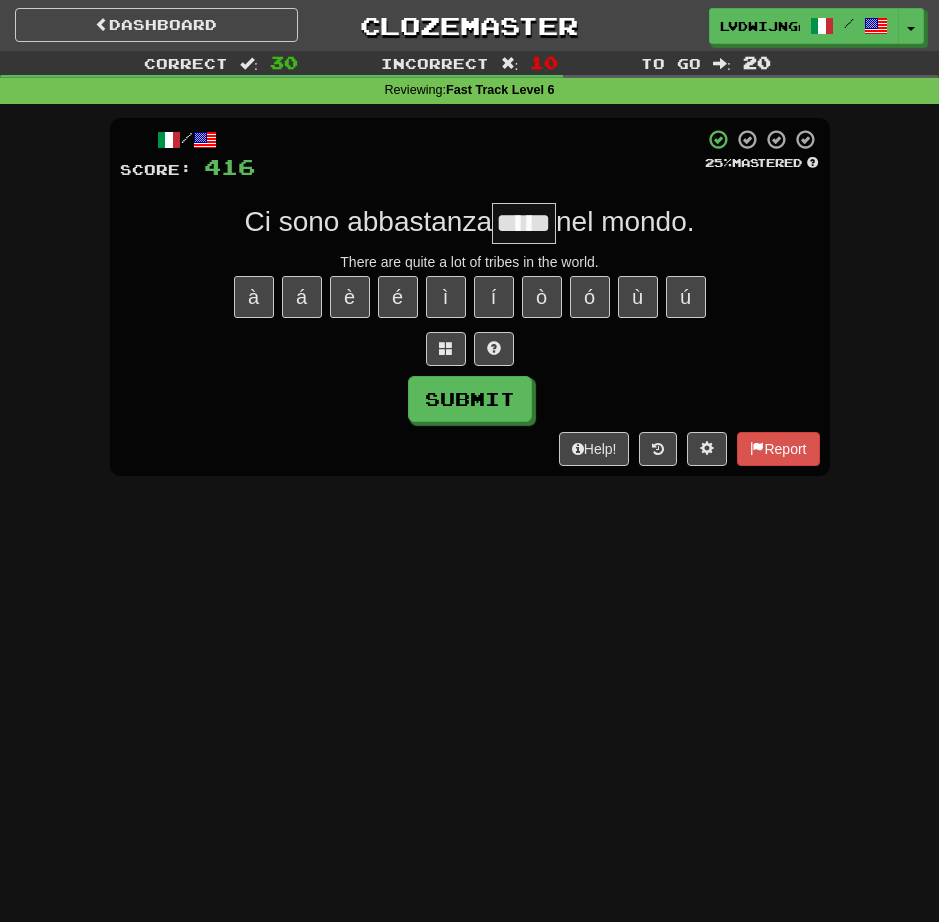 type on "*****" 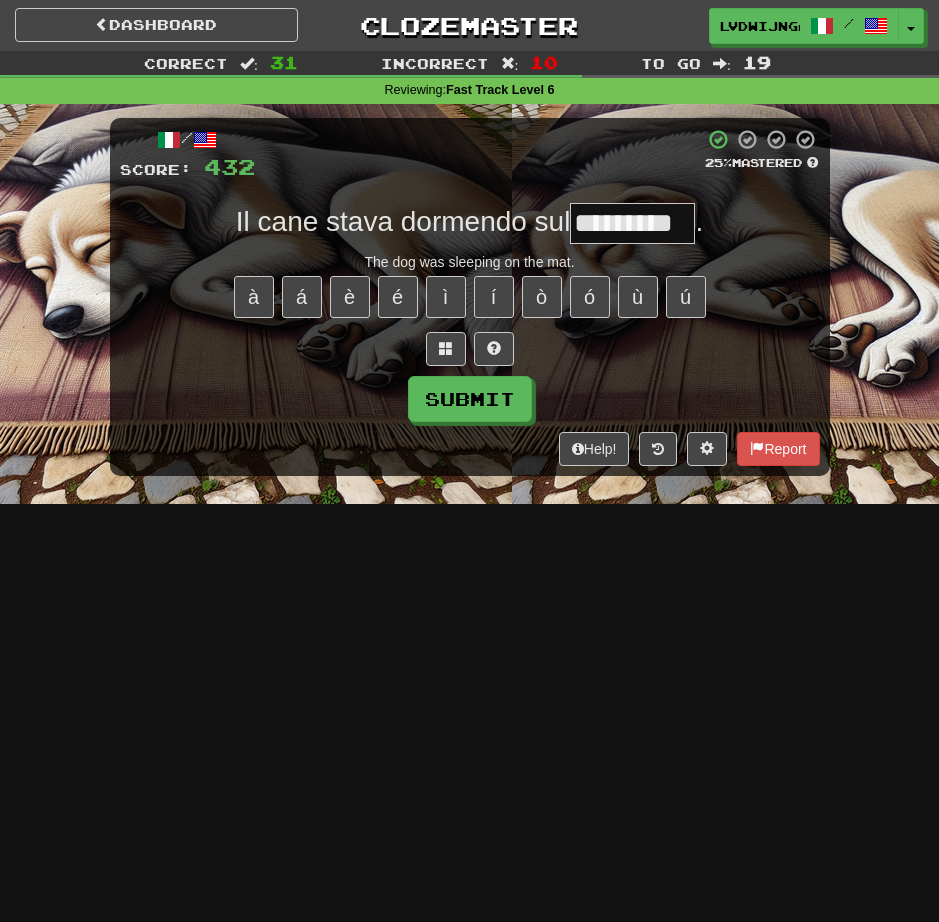 type on "*********" 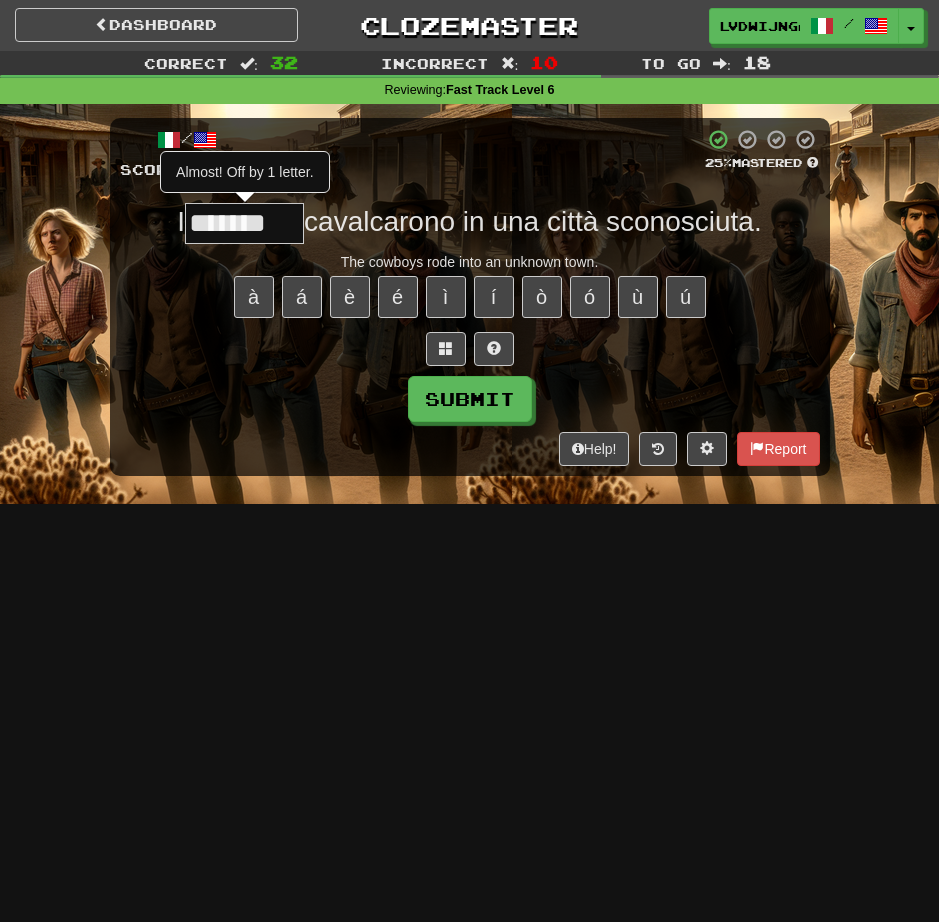type on "*******" 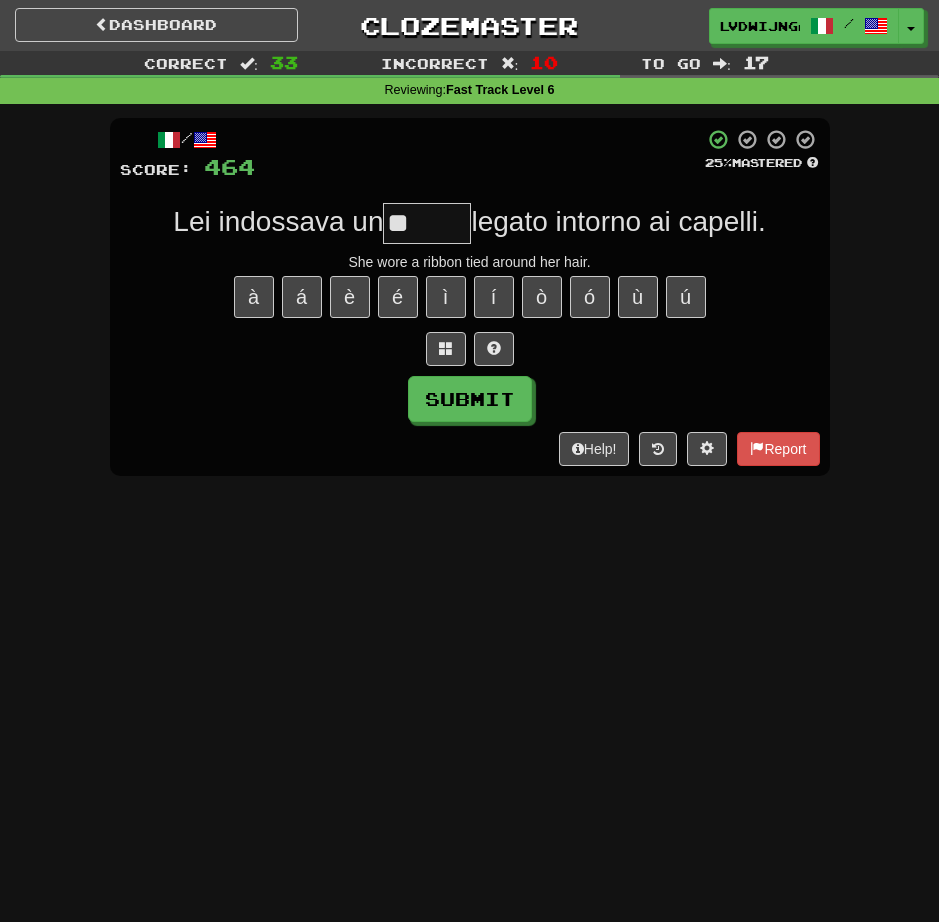 type on "*" 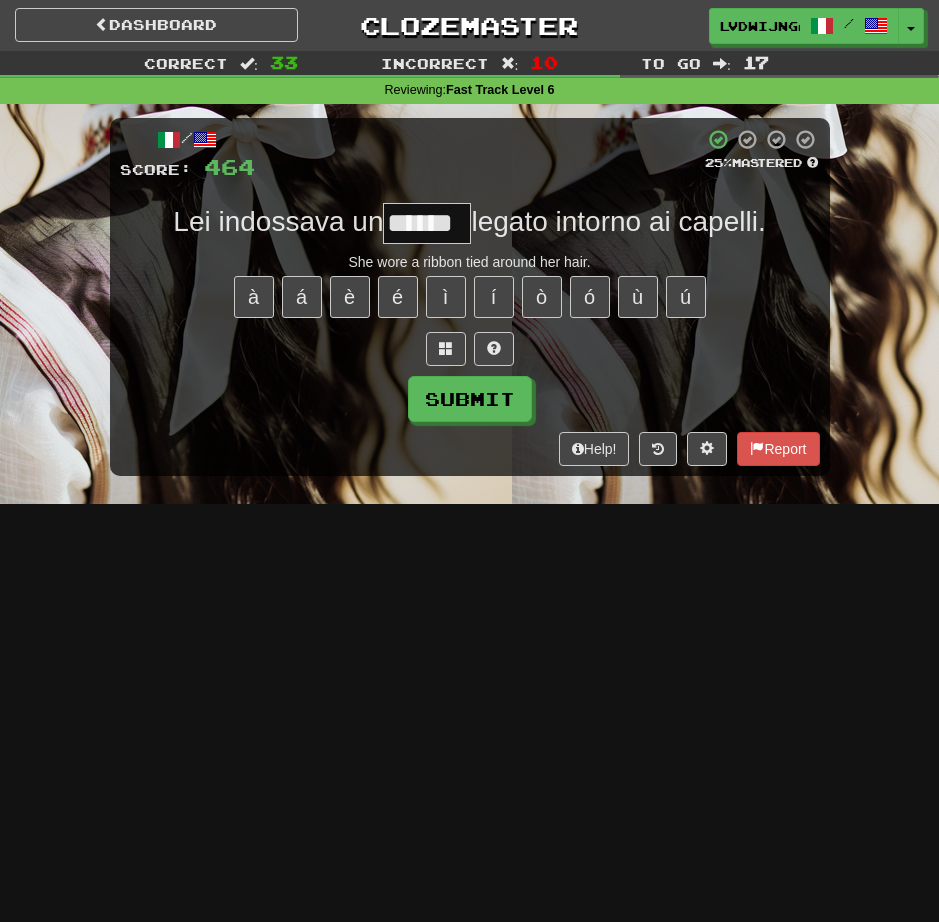 type on "******" 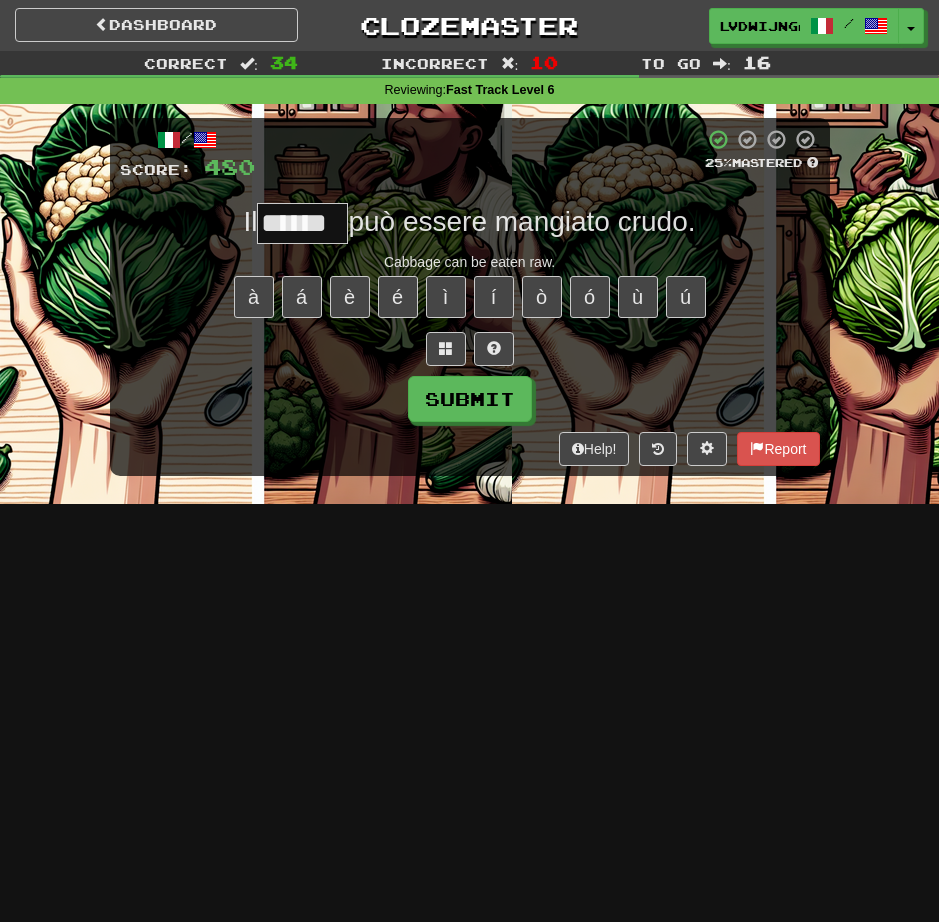 type on "******" 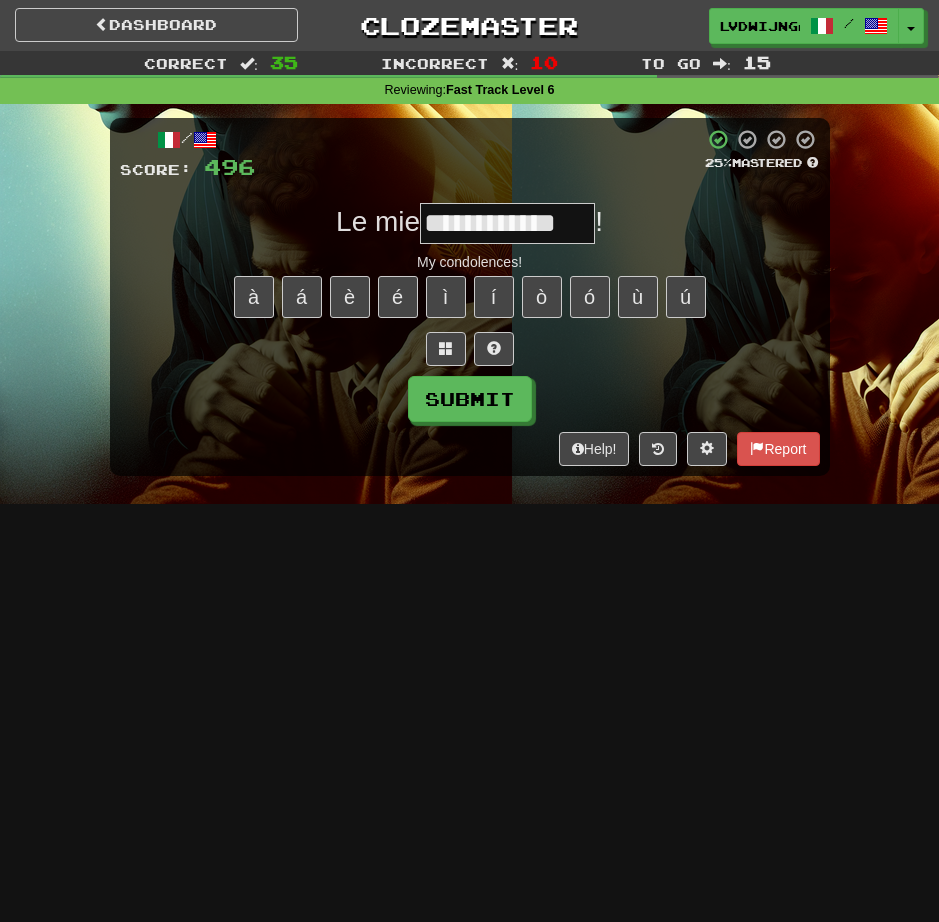 type on "**********" 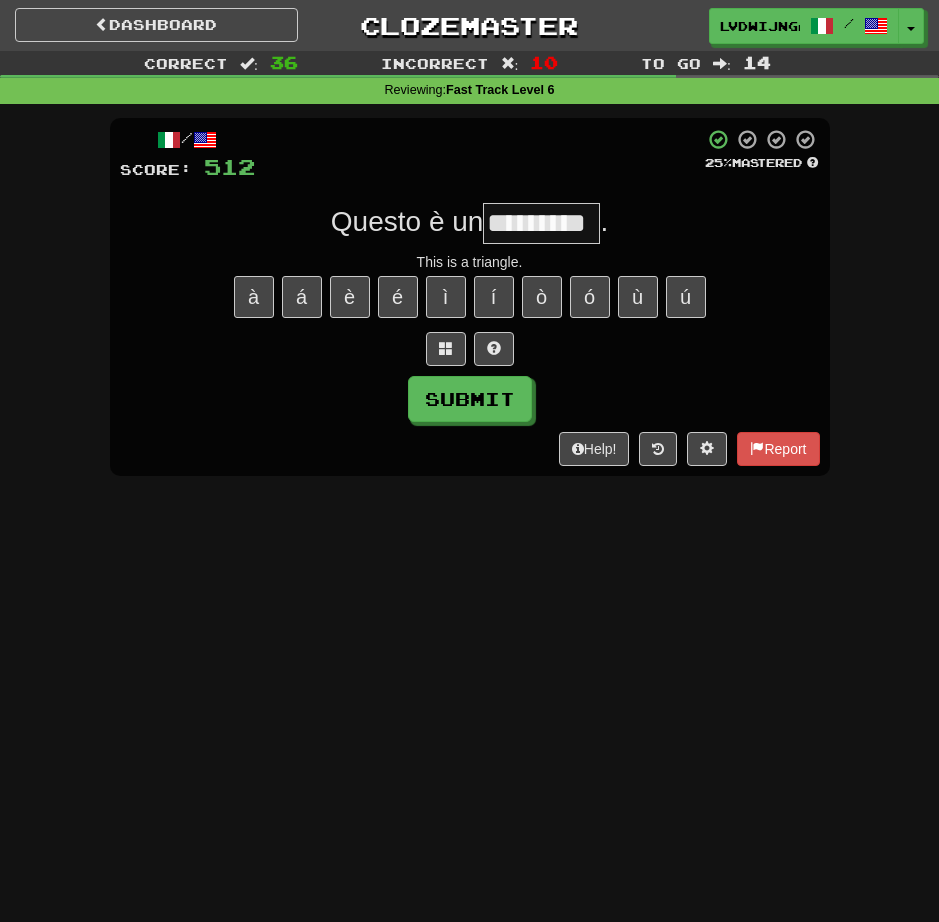 type on "*********" 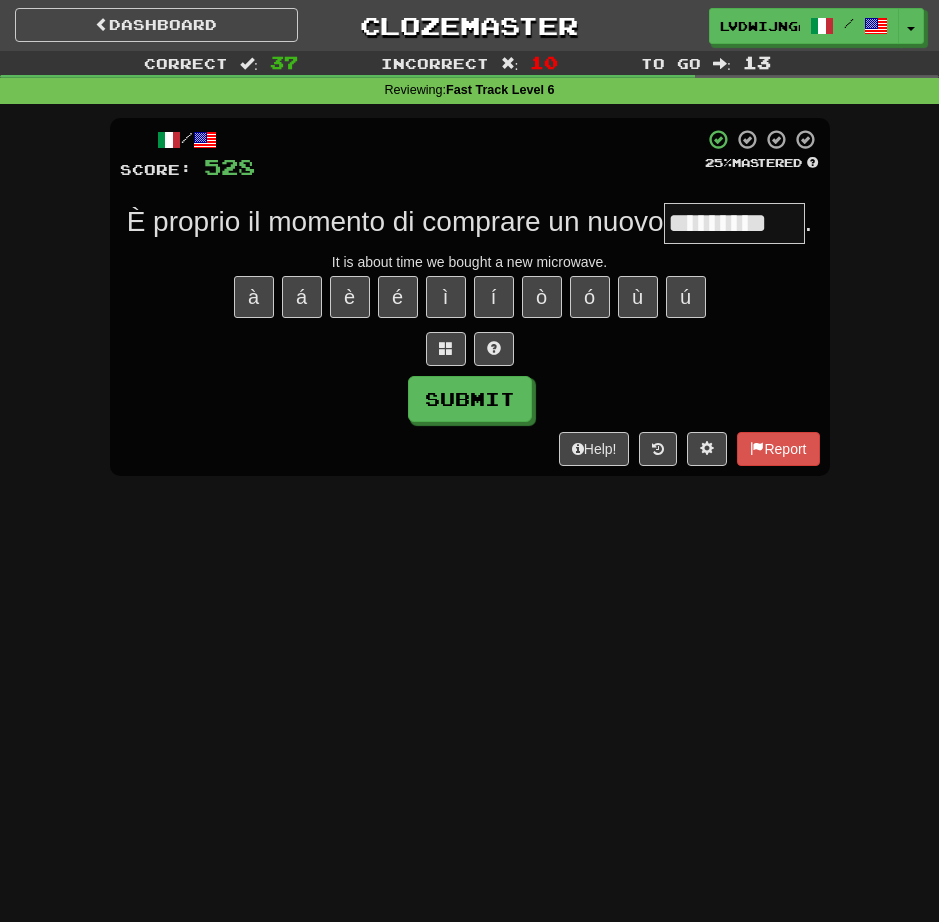 type on "*********" 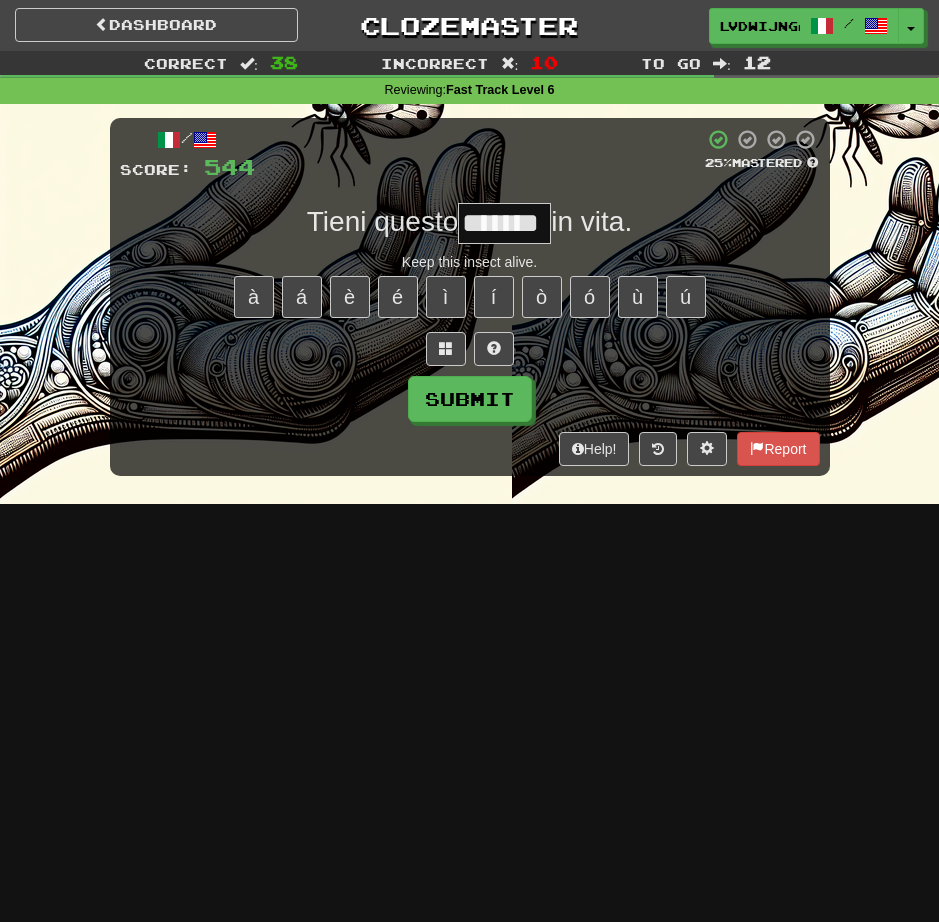 type on "*******" 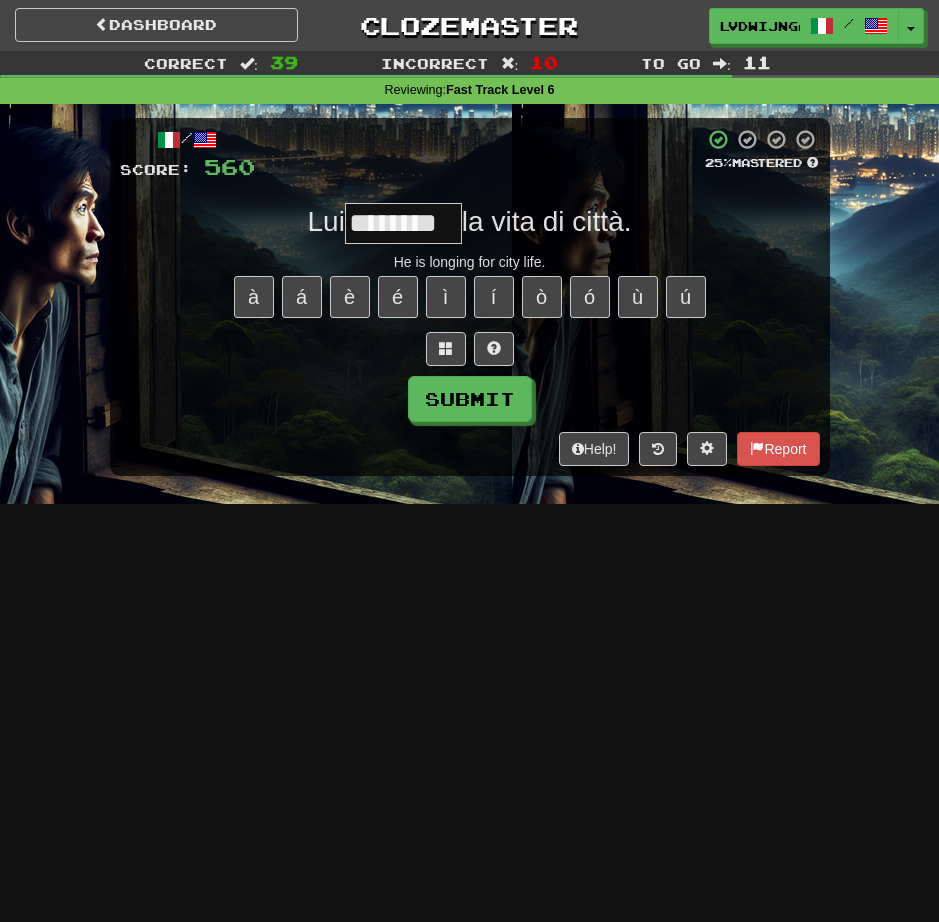 type on "********" 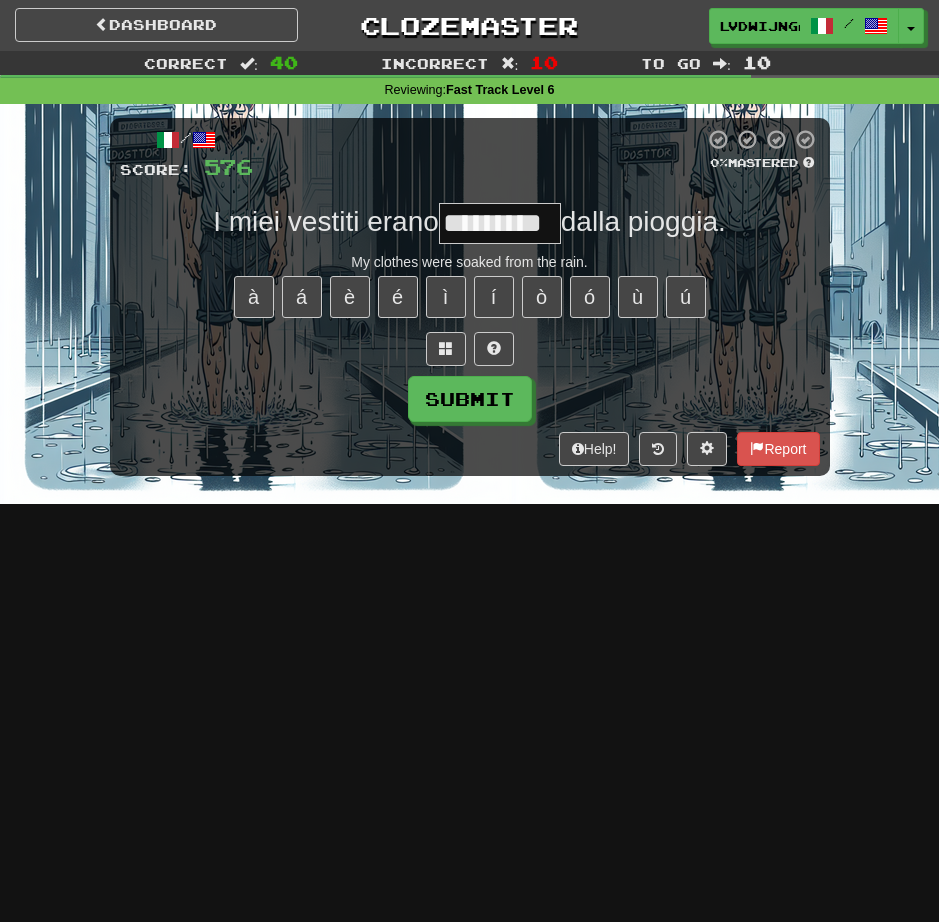 type on "*********" 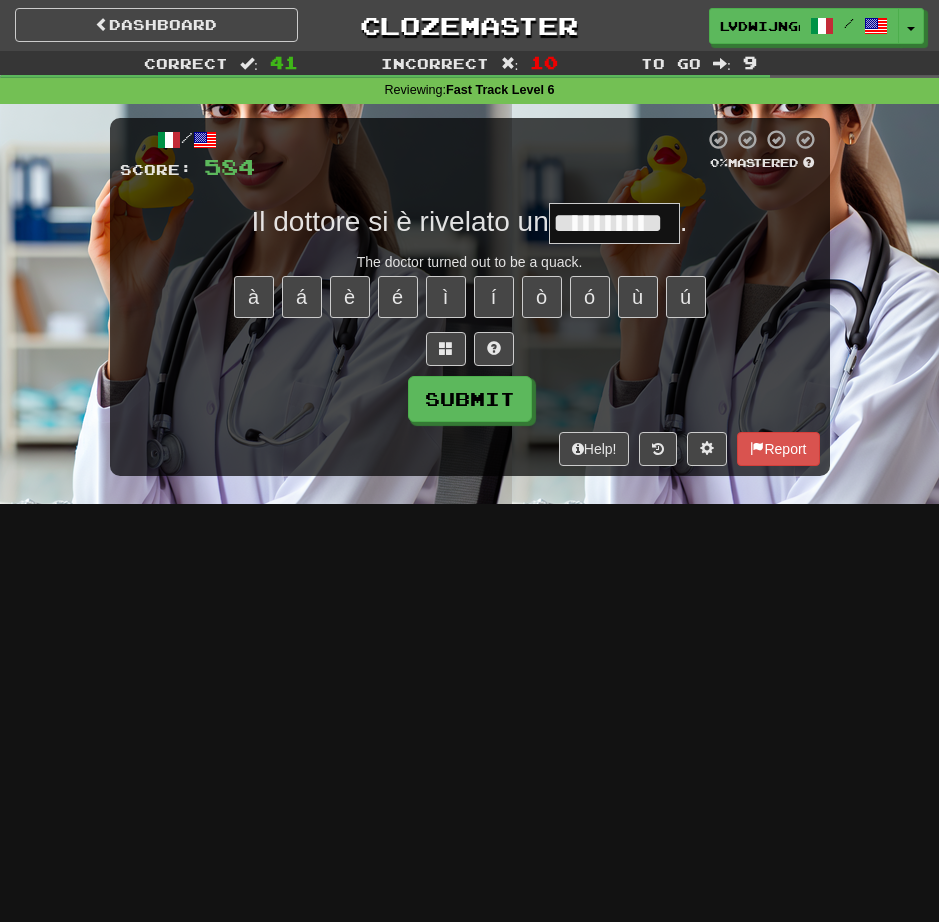 type on "**********" 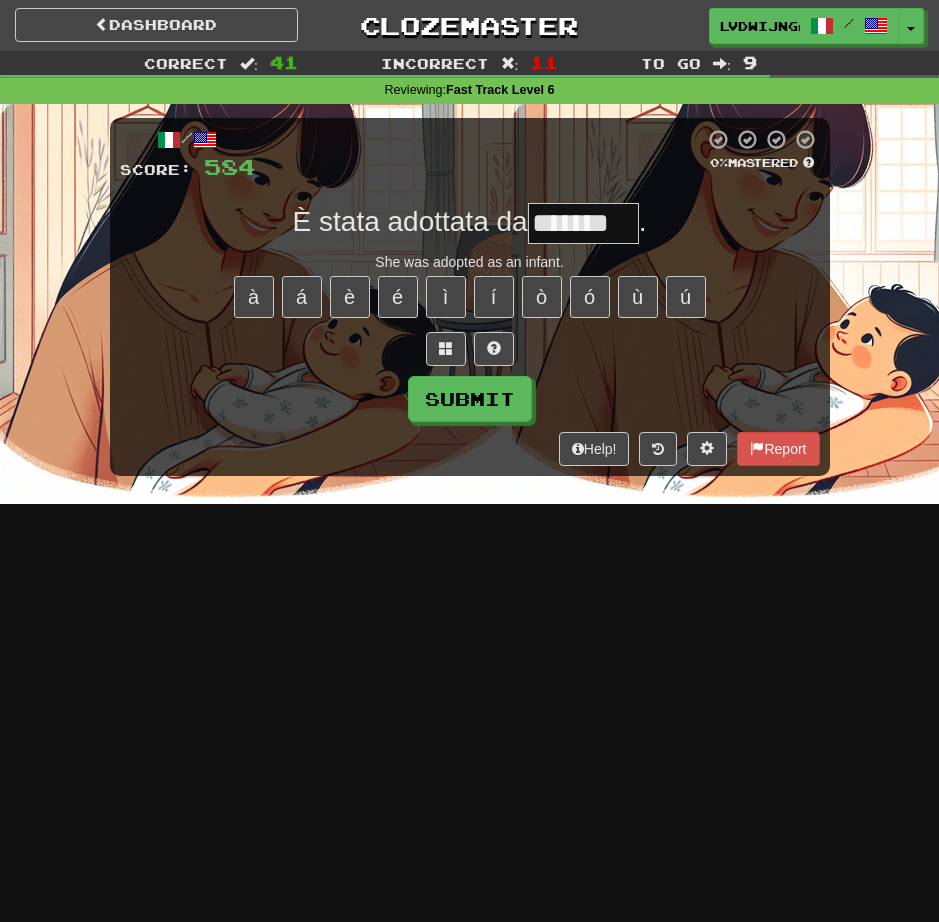 click on "*******" at bounding box center (583, 223) 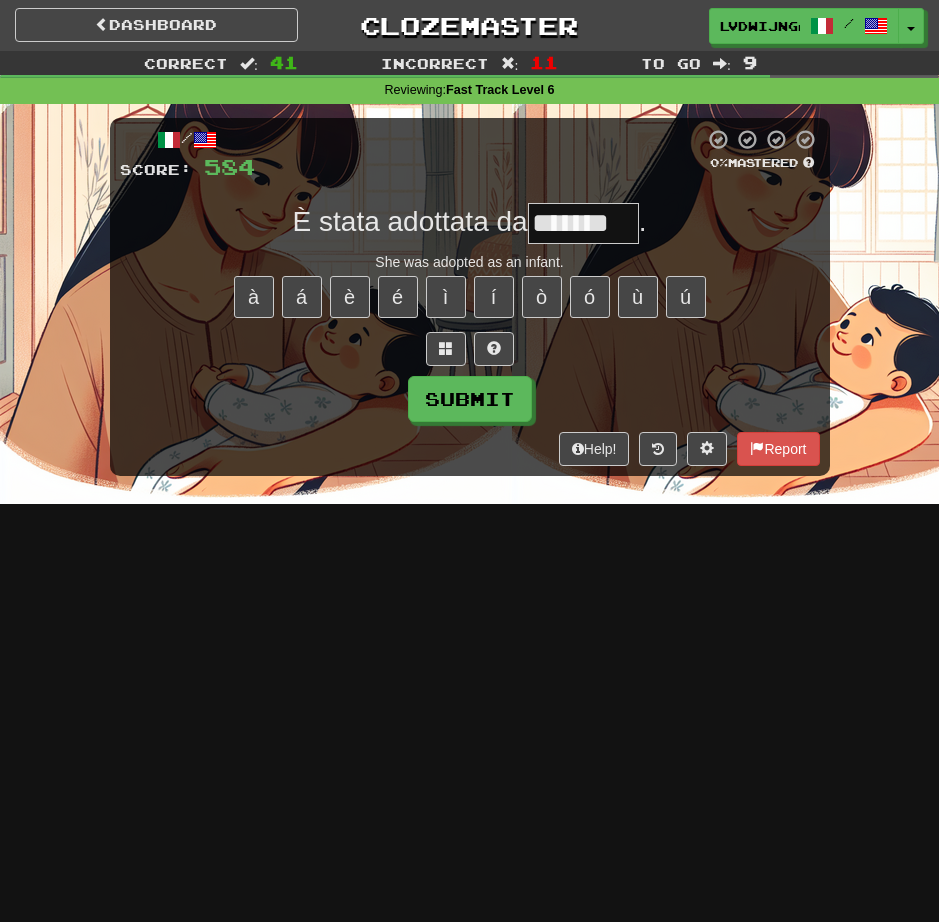 type on "*******" 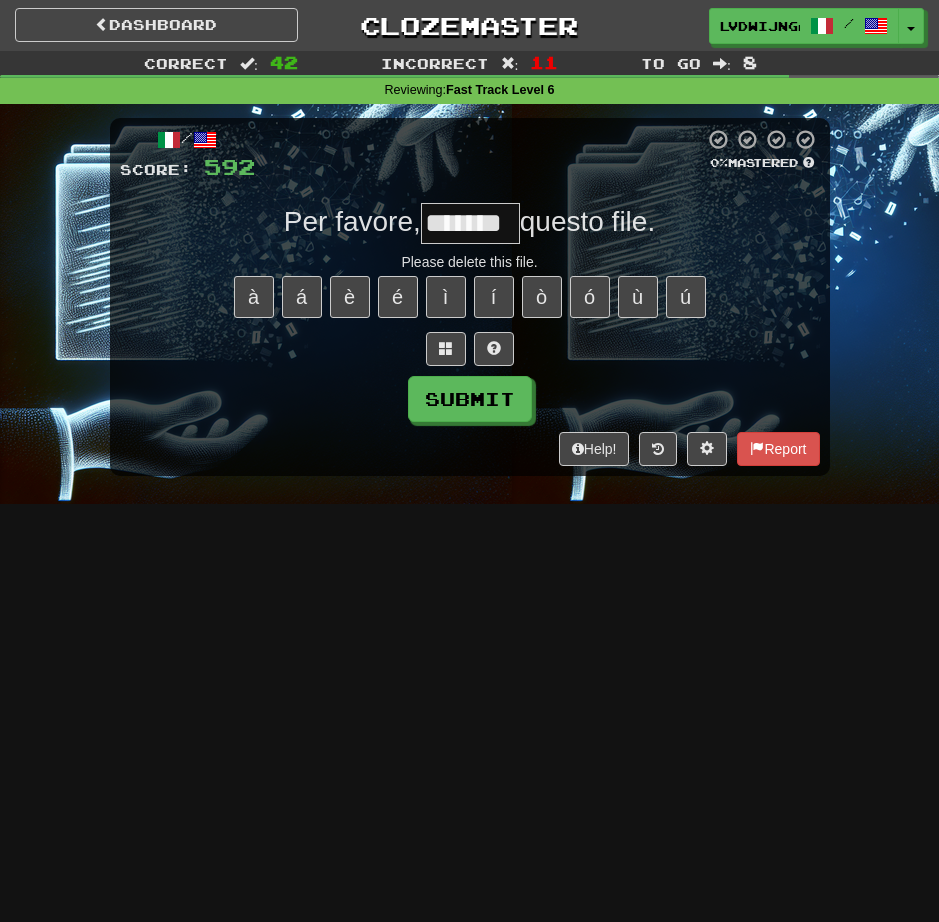 type on "*******" 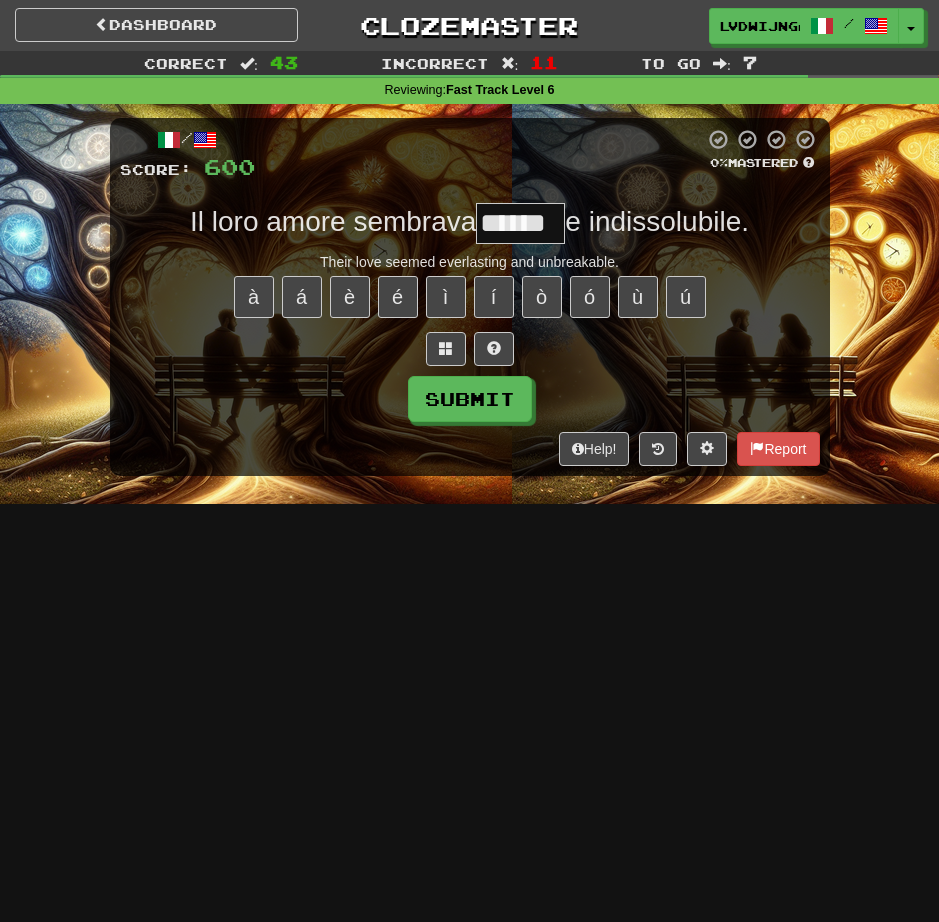 type on "******" 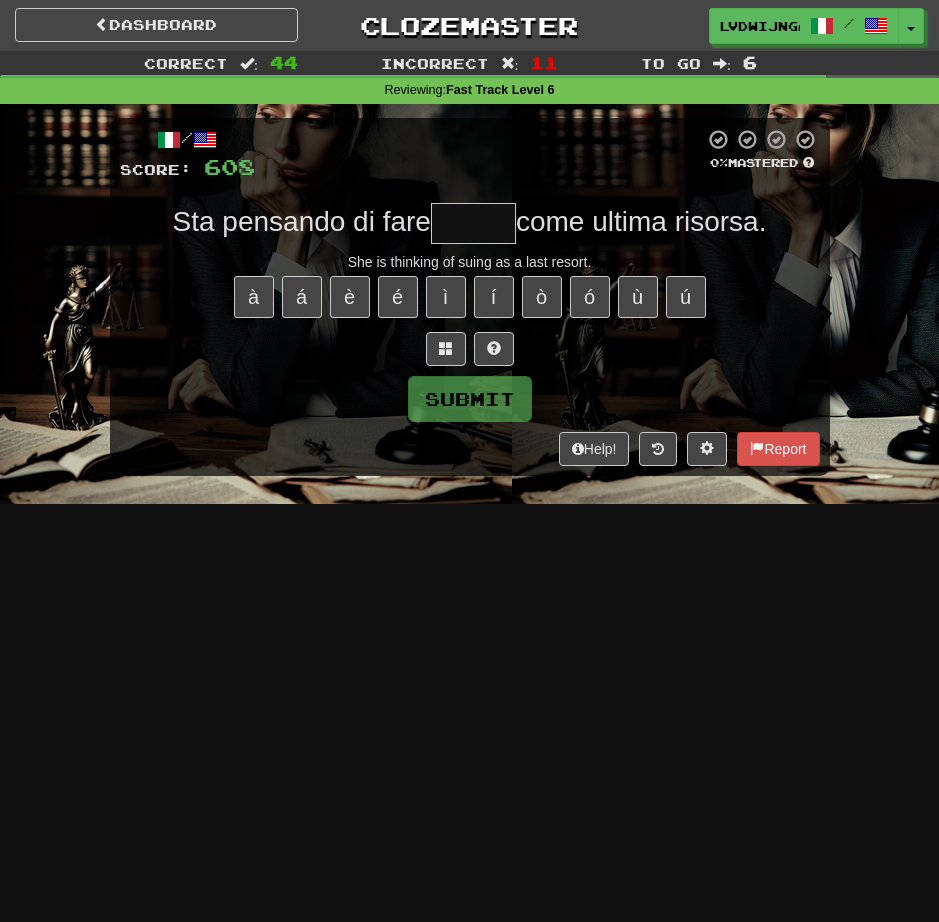 click at bounding box center (473, 223) 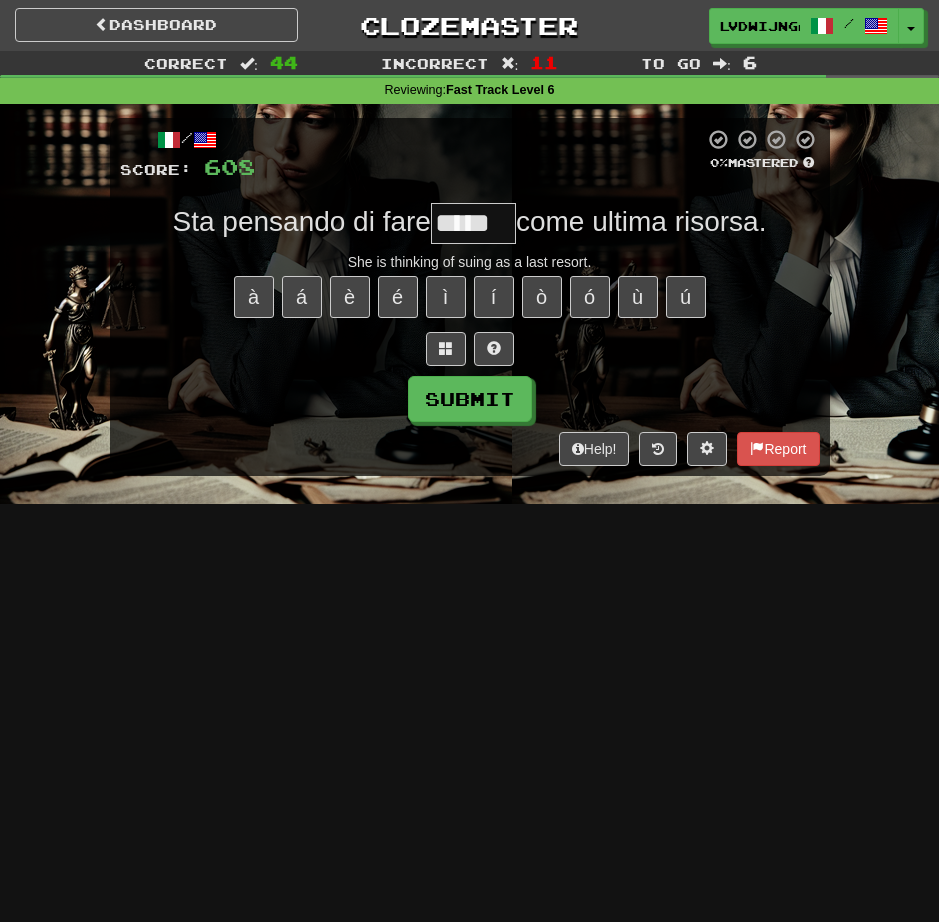 type on "*****" 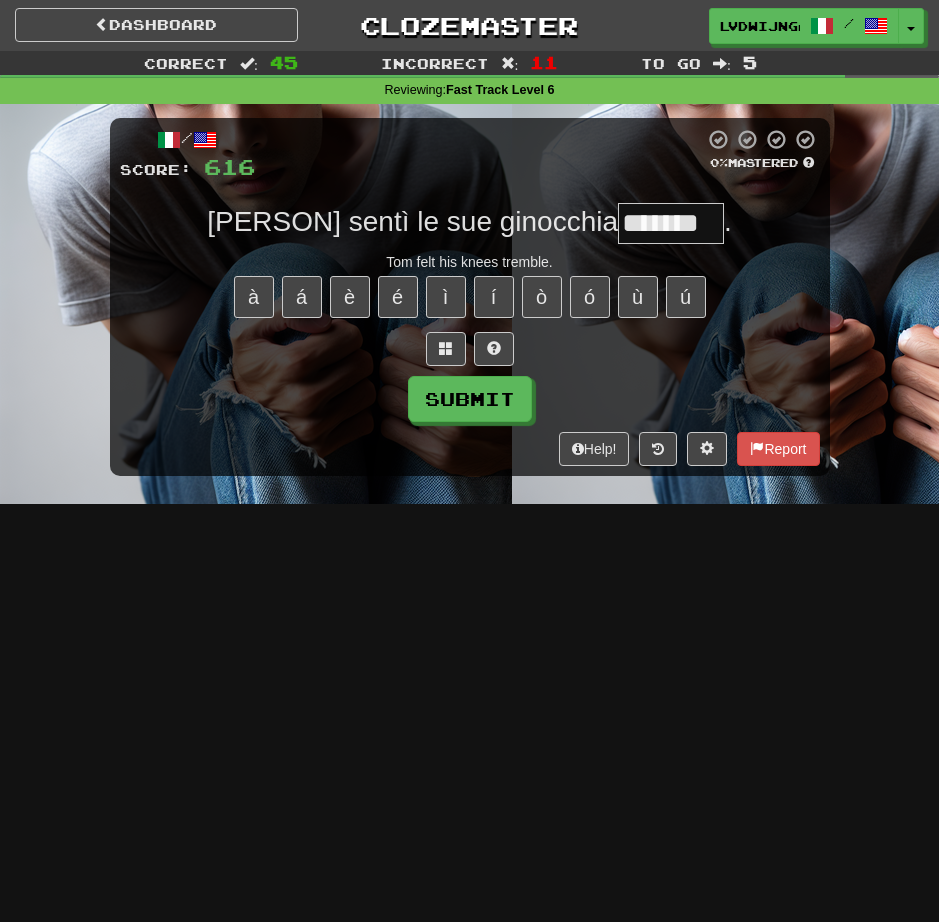 scroll, scrollTop: 0, scrollLeft: 0, axis: both 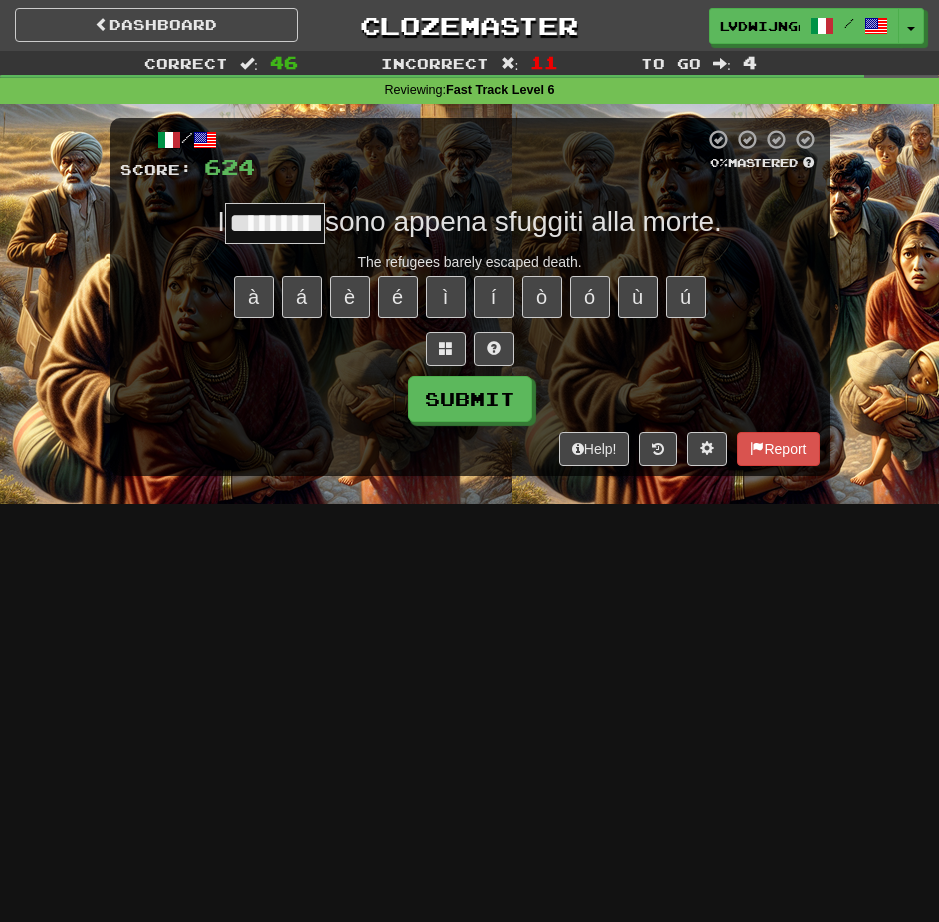 type on "*********" 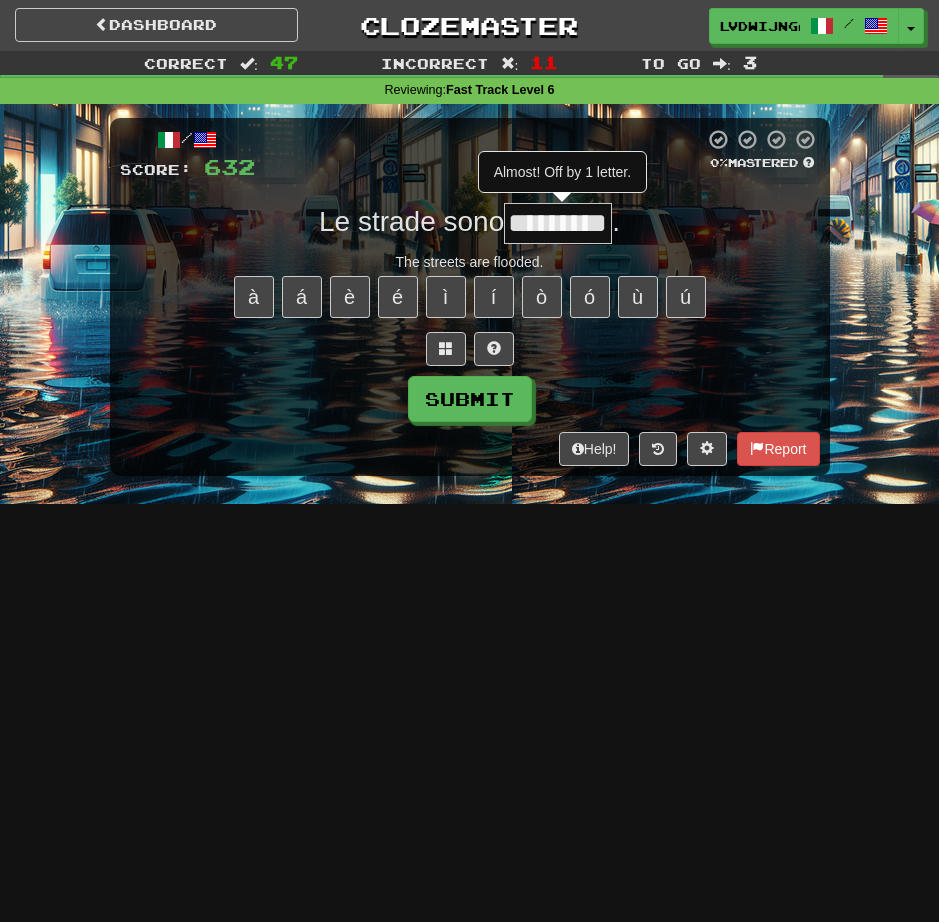 scroll, scrollTop: 0, scrollLeft: 0, axis: both 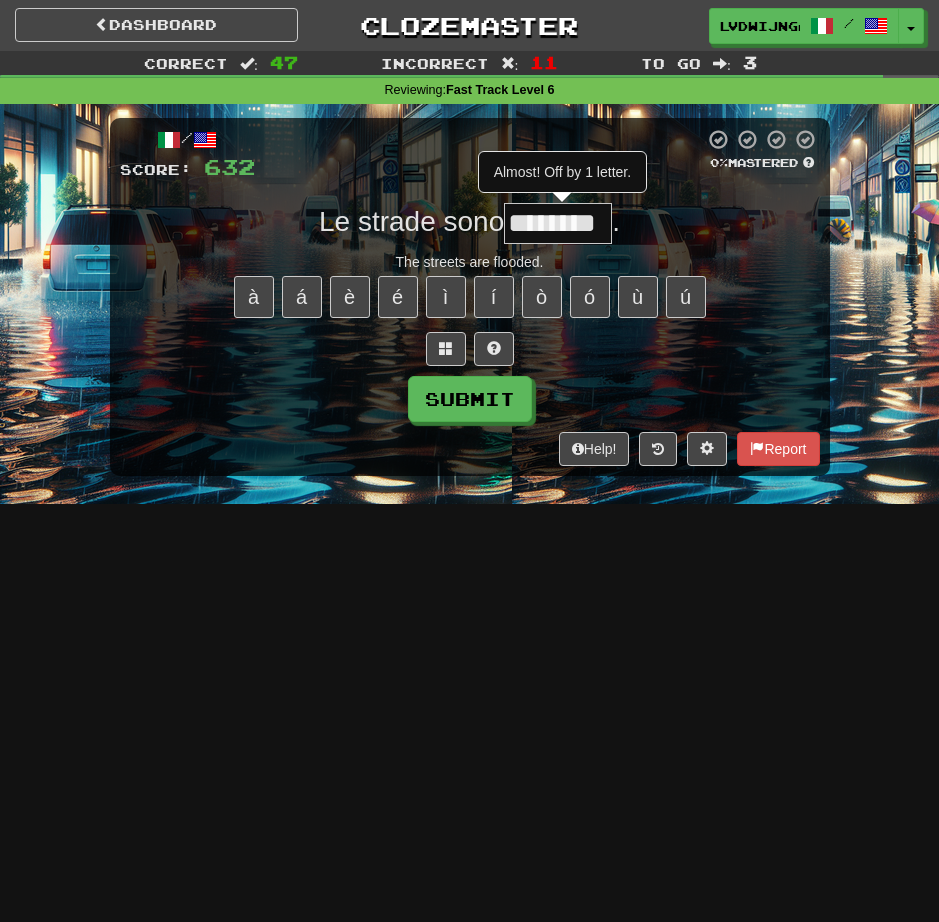 type on "********" 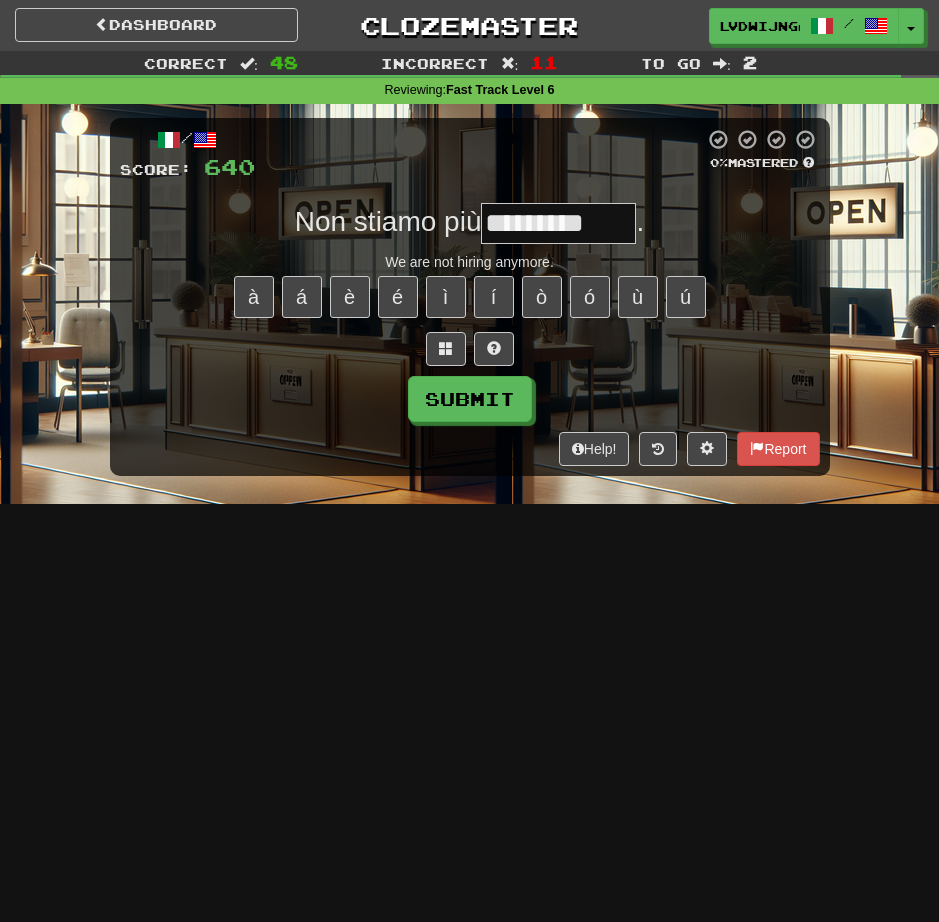 type on "*********" 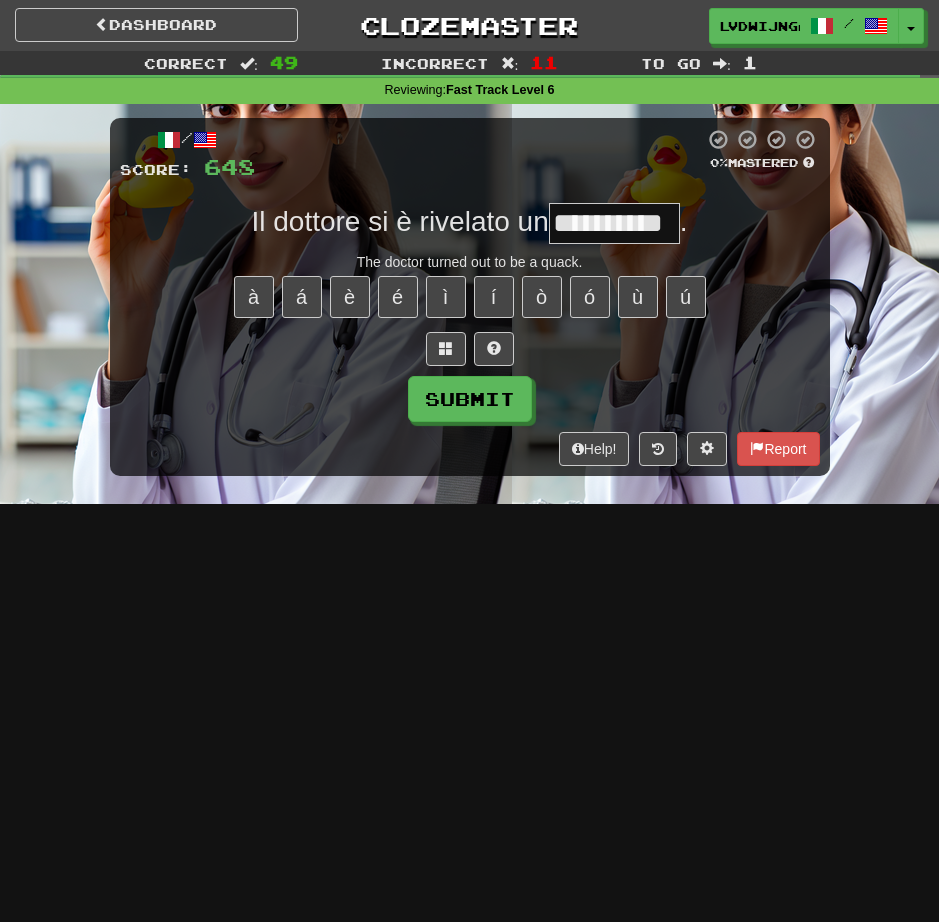 type on "**********" 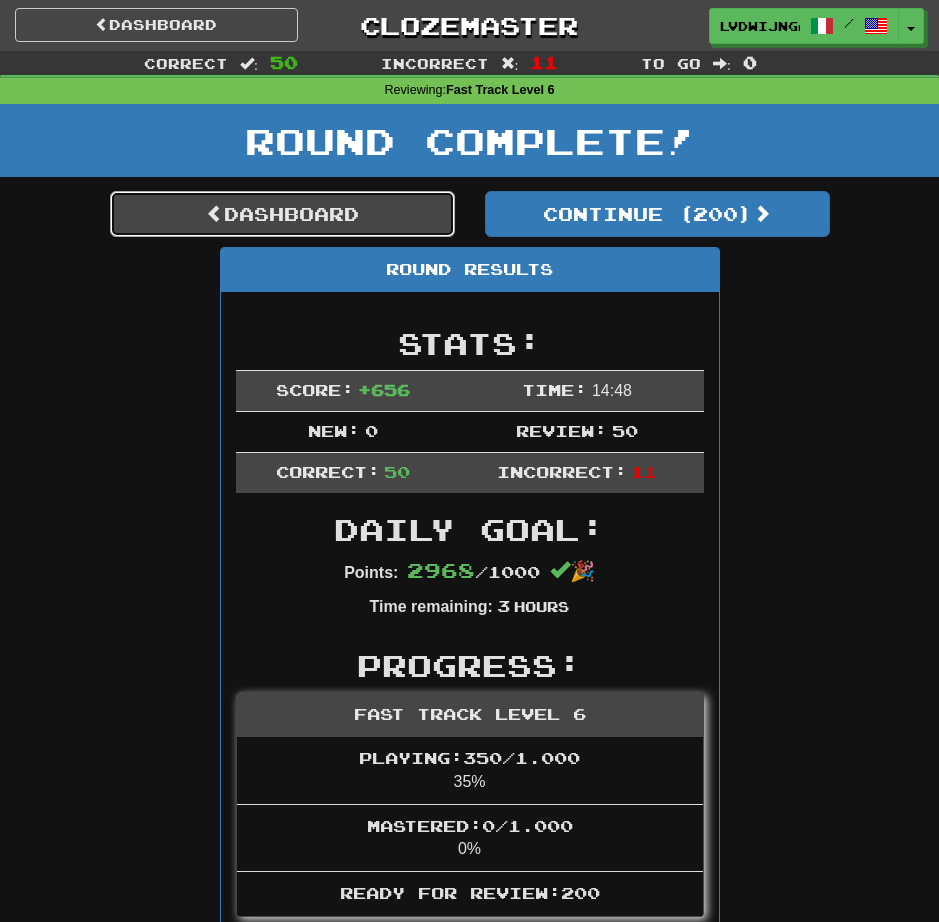 click on "Dashboard" at bounding box center (282, 214) 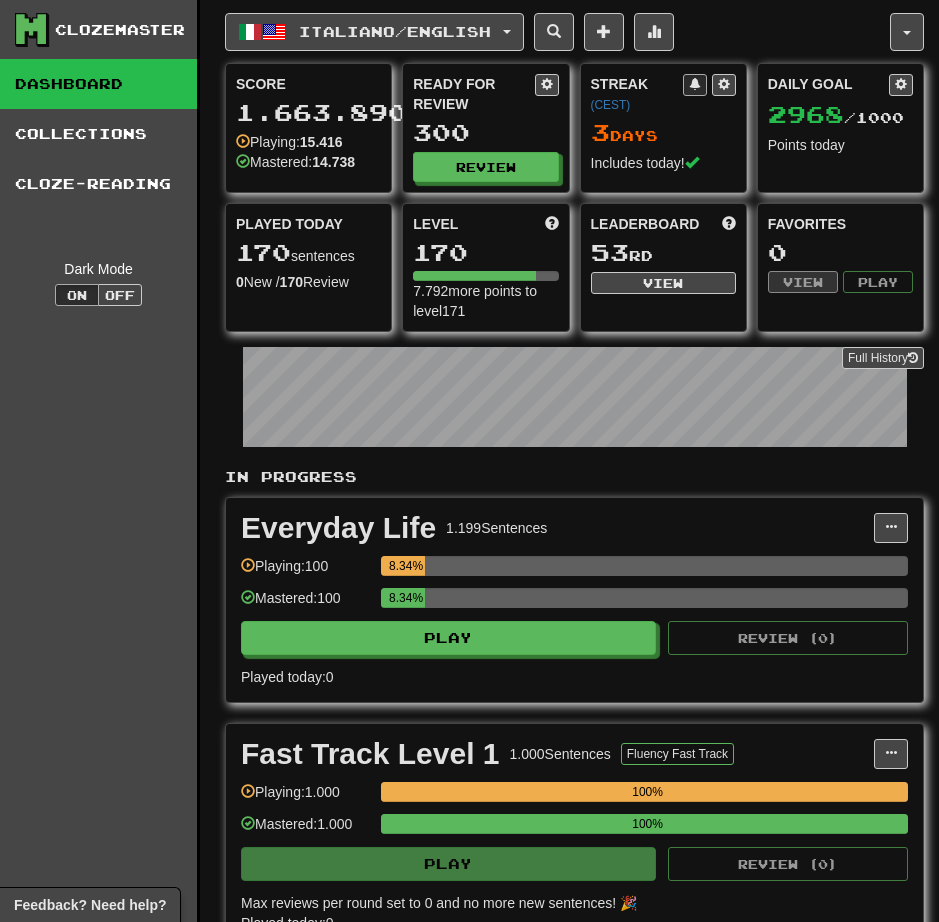 scroll, scrollTop: 0, scrollLeft: 0, axis: both 